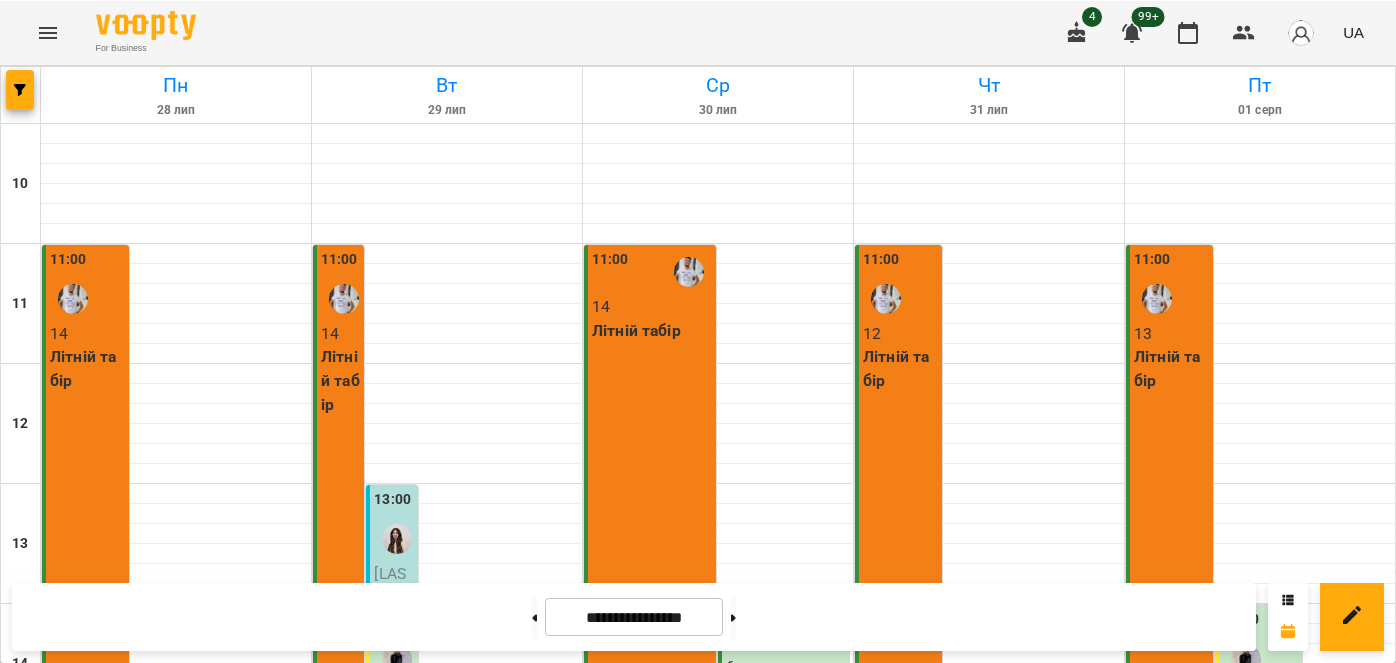 scroll, scrollTop: 0, scrollLeft: 0, axis: both 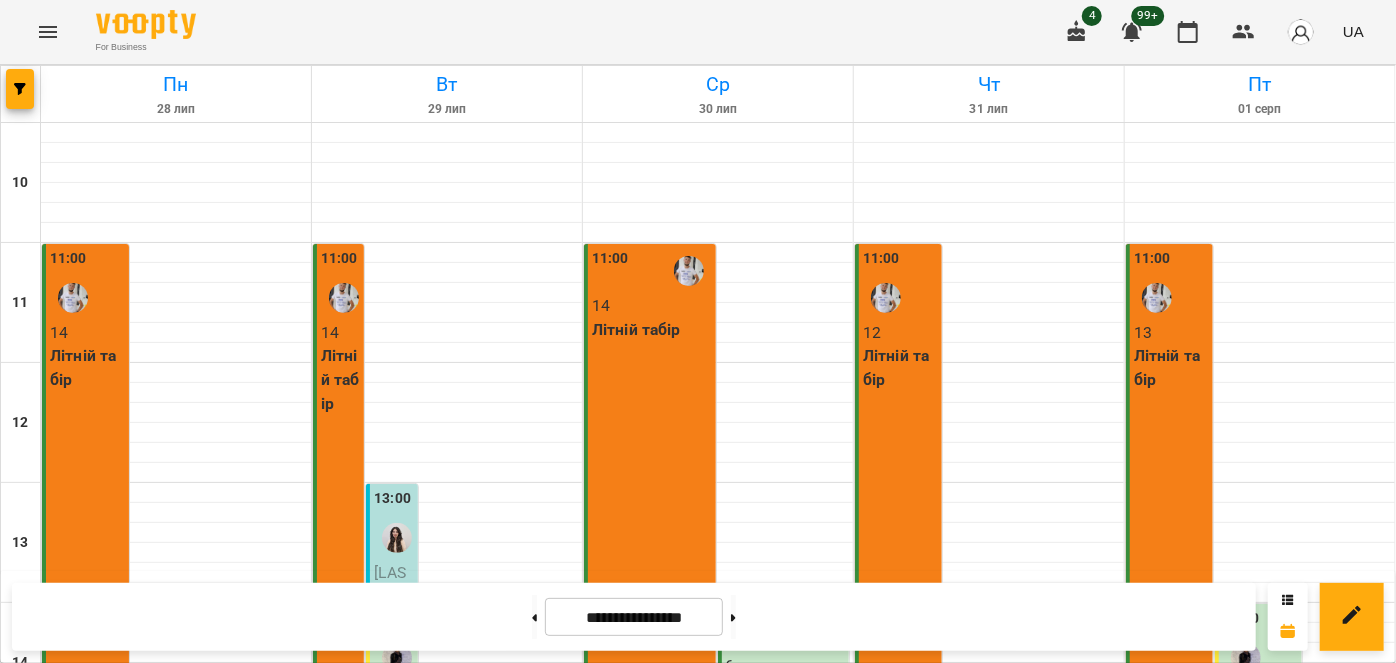 click on "C# програмування  - С# програмування" at bounding box center (1260, 922) 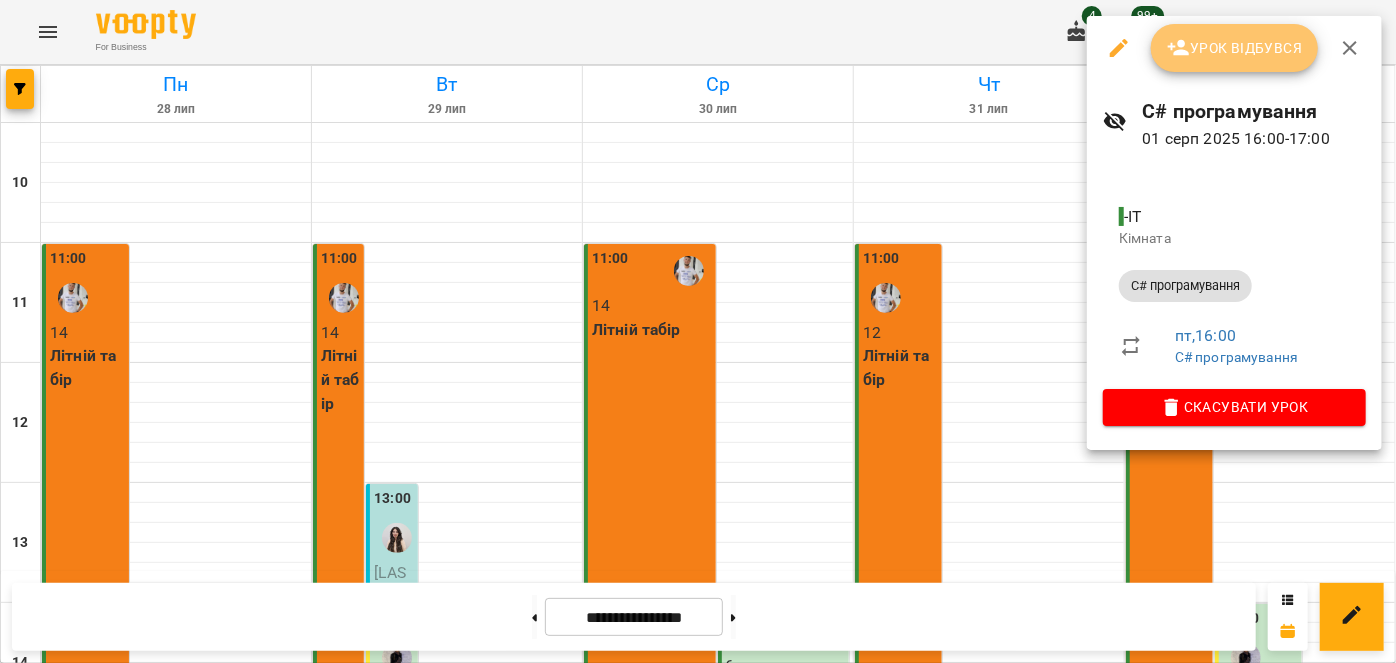 click on "Урок відбувся" at bounding box center (1235, 48) 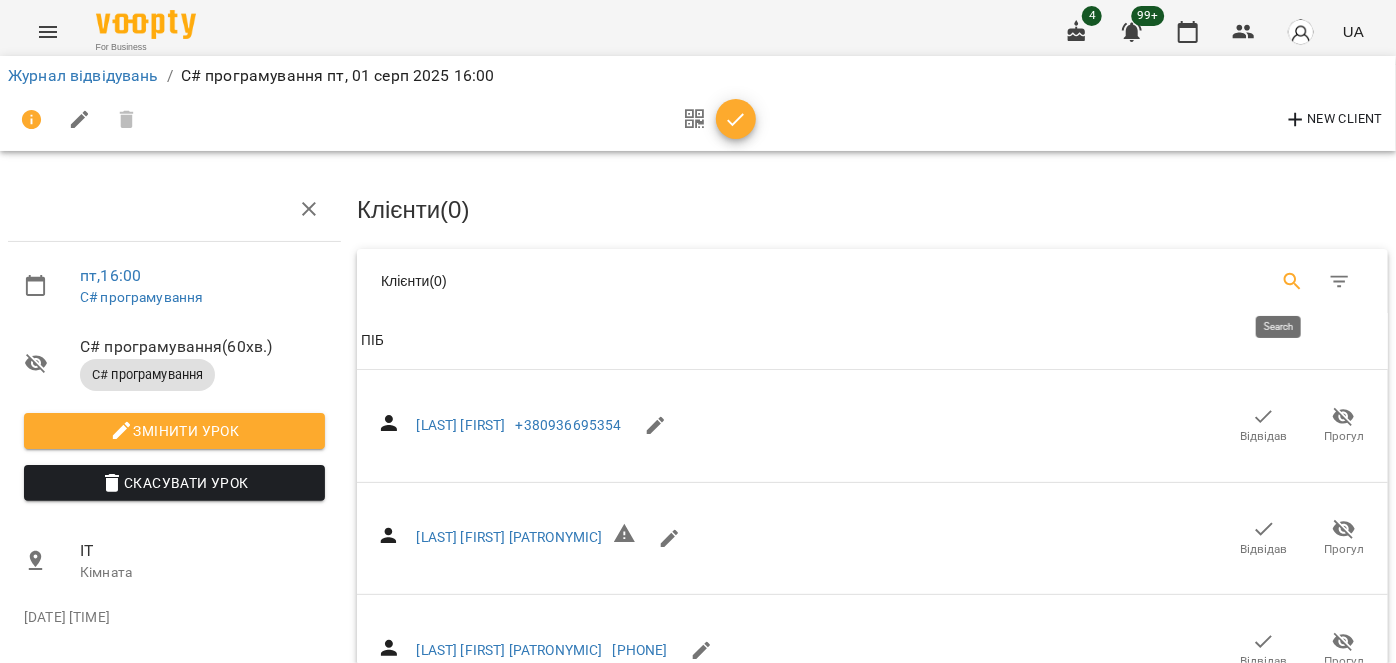 click 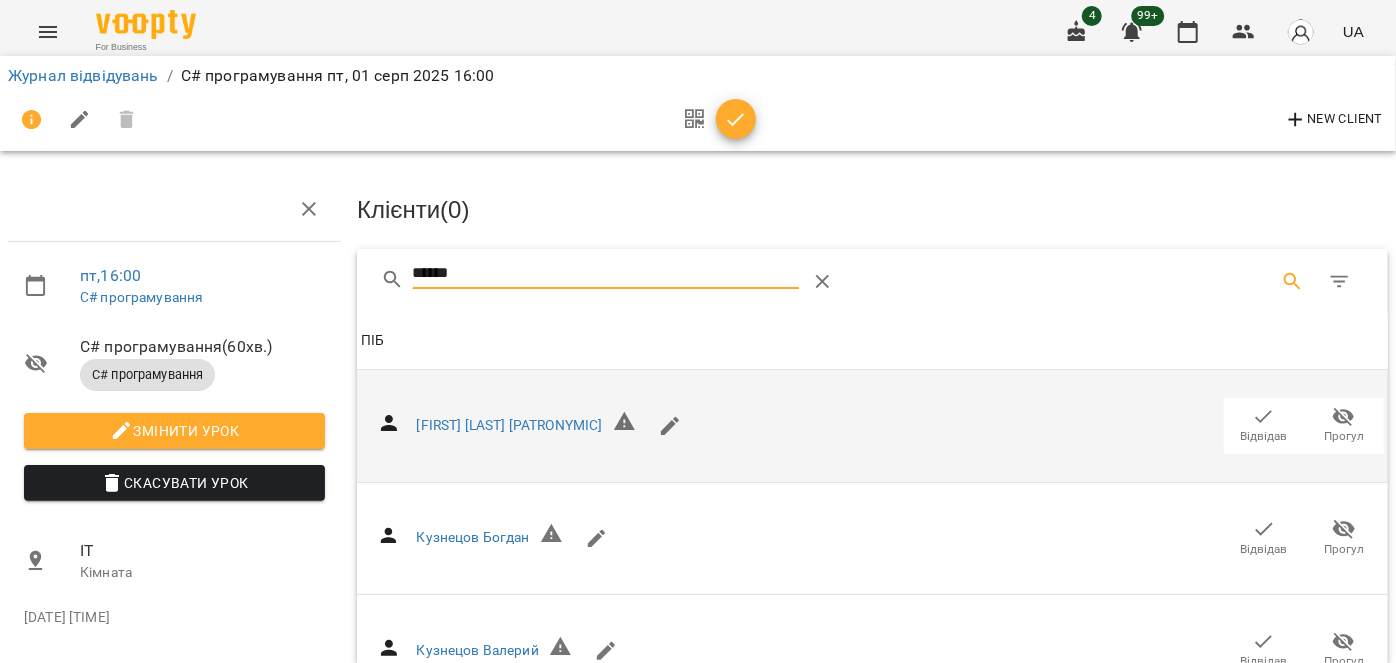 type on "******" 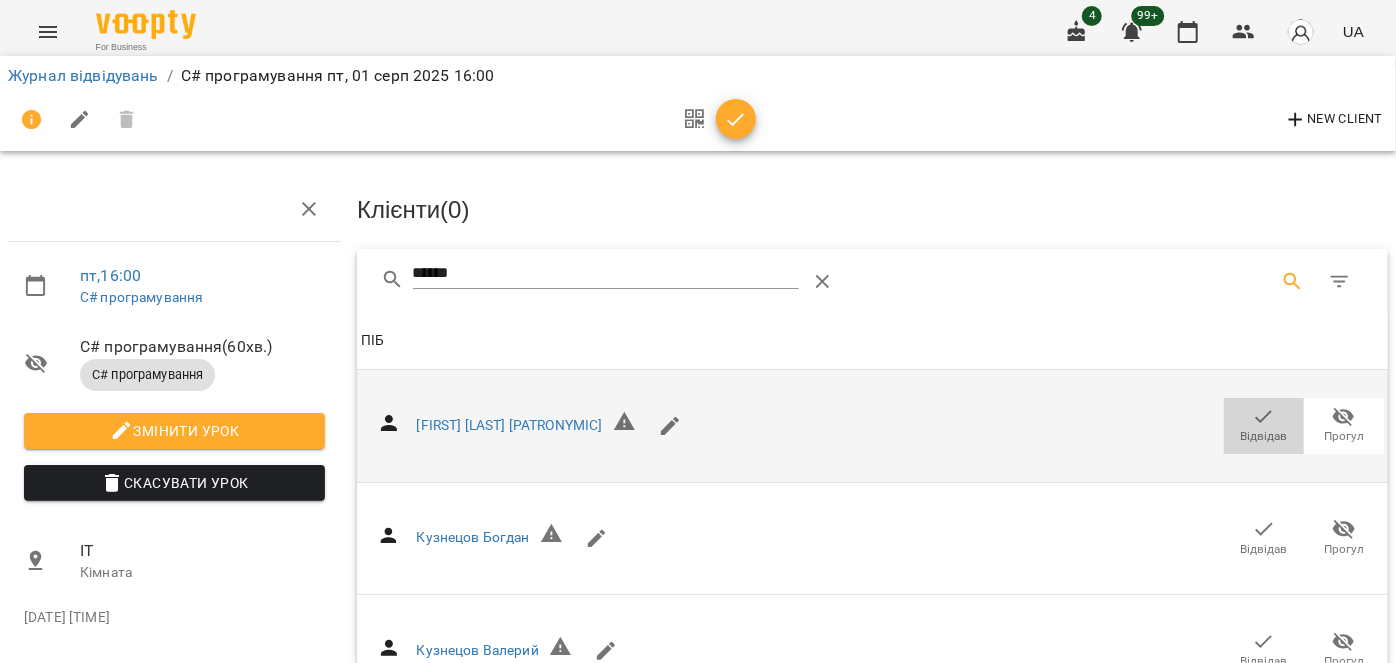 click 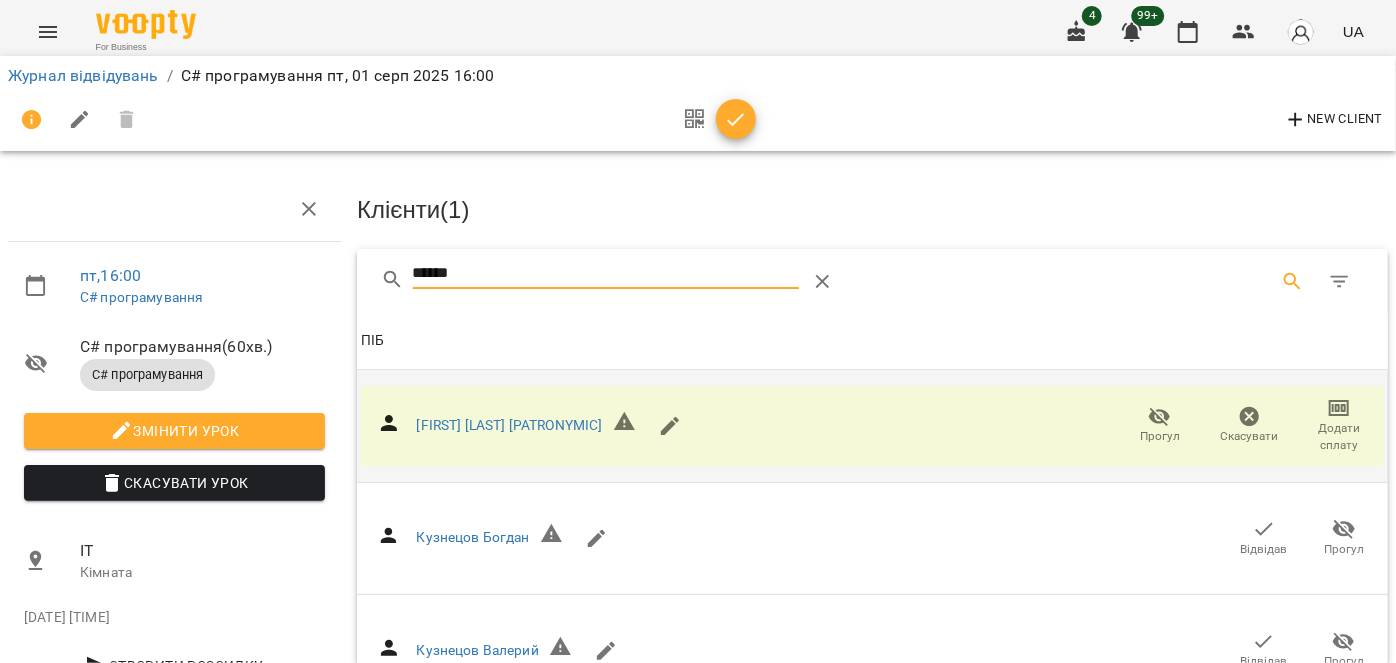 drag, startPoint x: 486, startPoint y: 265, endPoint x: 394, endPoint y: 257, distance: 92.34717 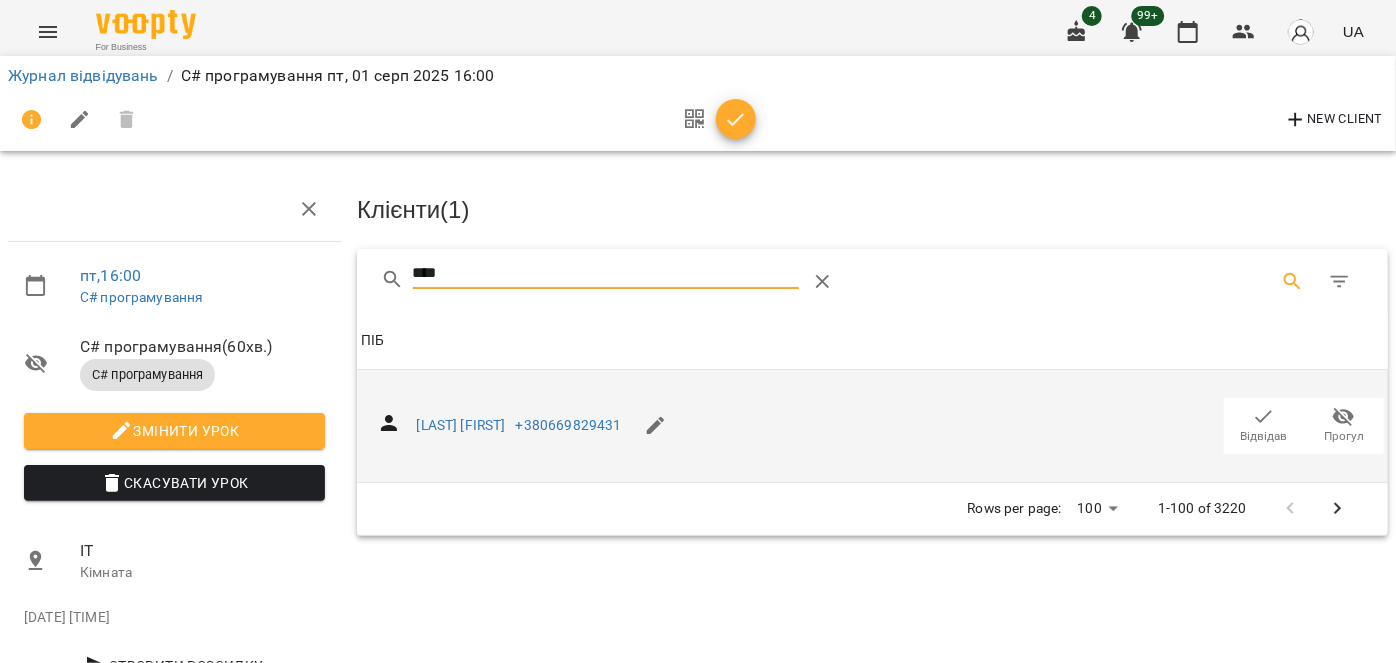 type on "****" 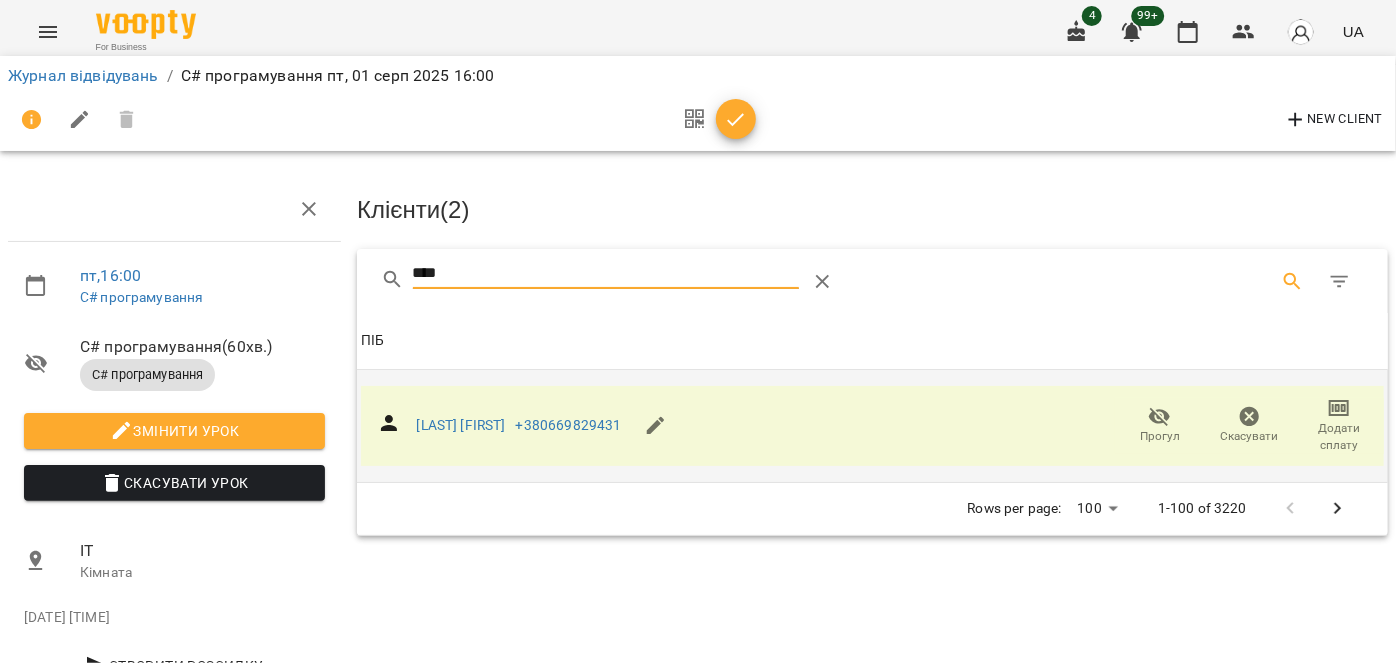 drag, startPoint x: 482, startPoint y: 272, endPoint x: 379, endPoint y: 267, distance: 103.121284 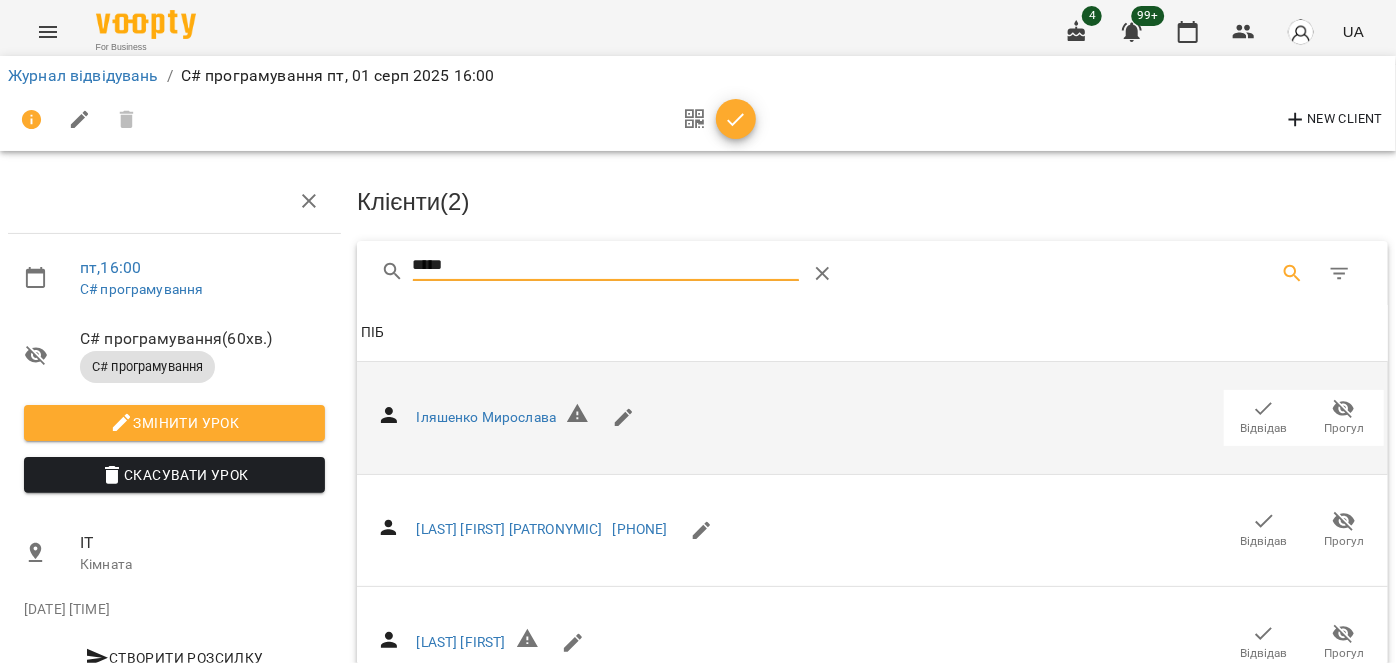 scroll, scrollTop: 234, scrollLeft: 0, axis: vertical 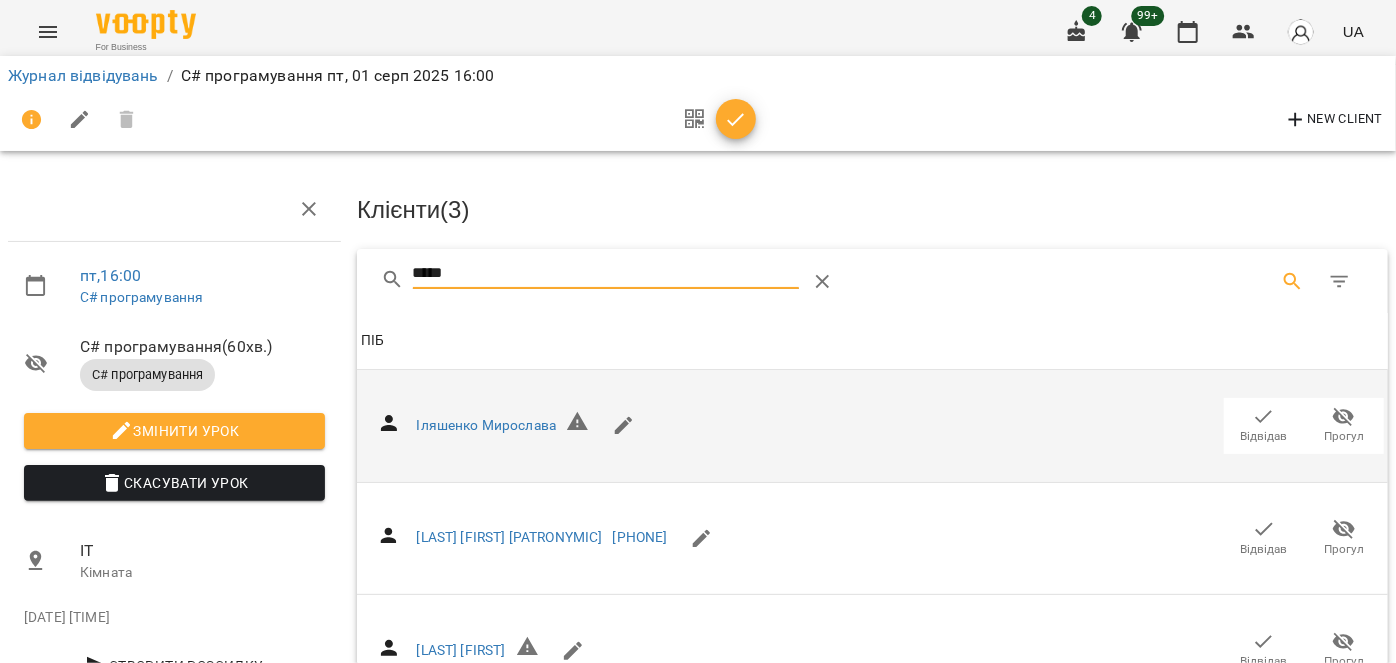 drag, startPoint x: 526, startPoint y: 270, endPoint x: 322, endPoint y: 265, distance: 204.06126 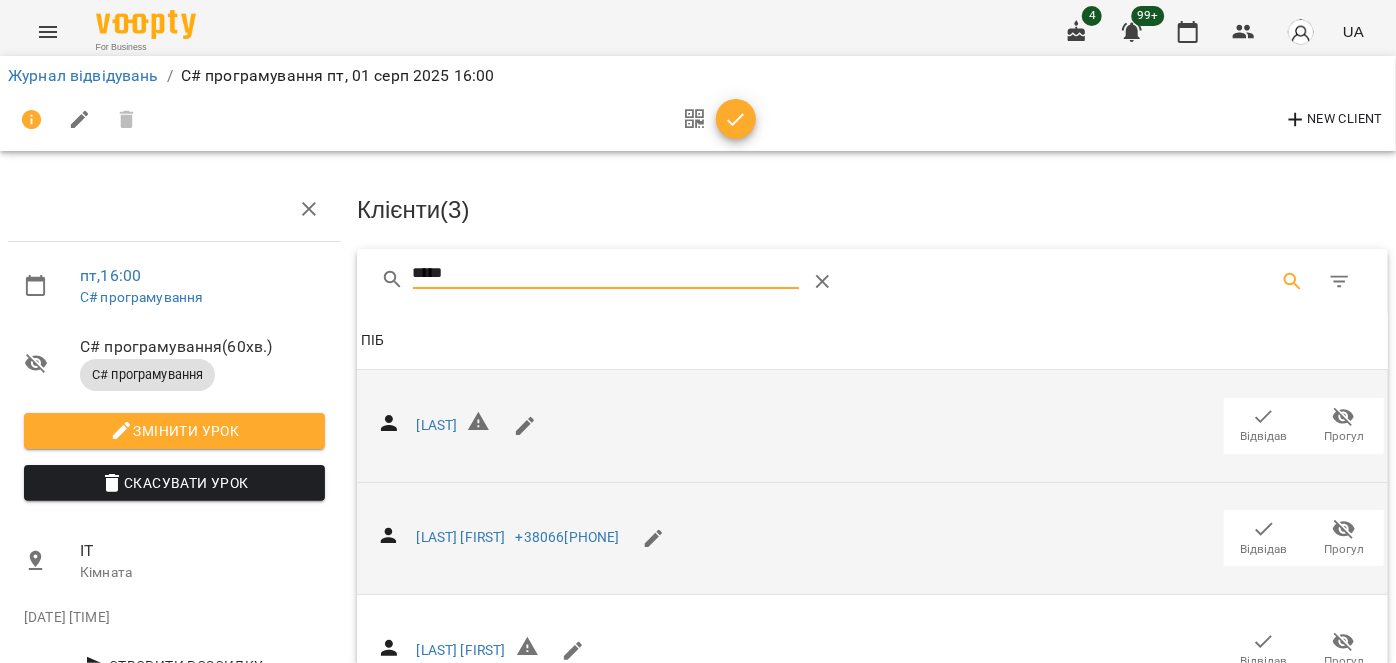 type on "*****" 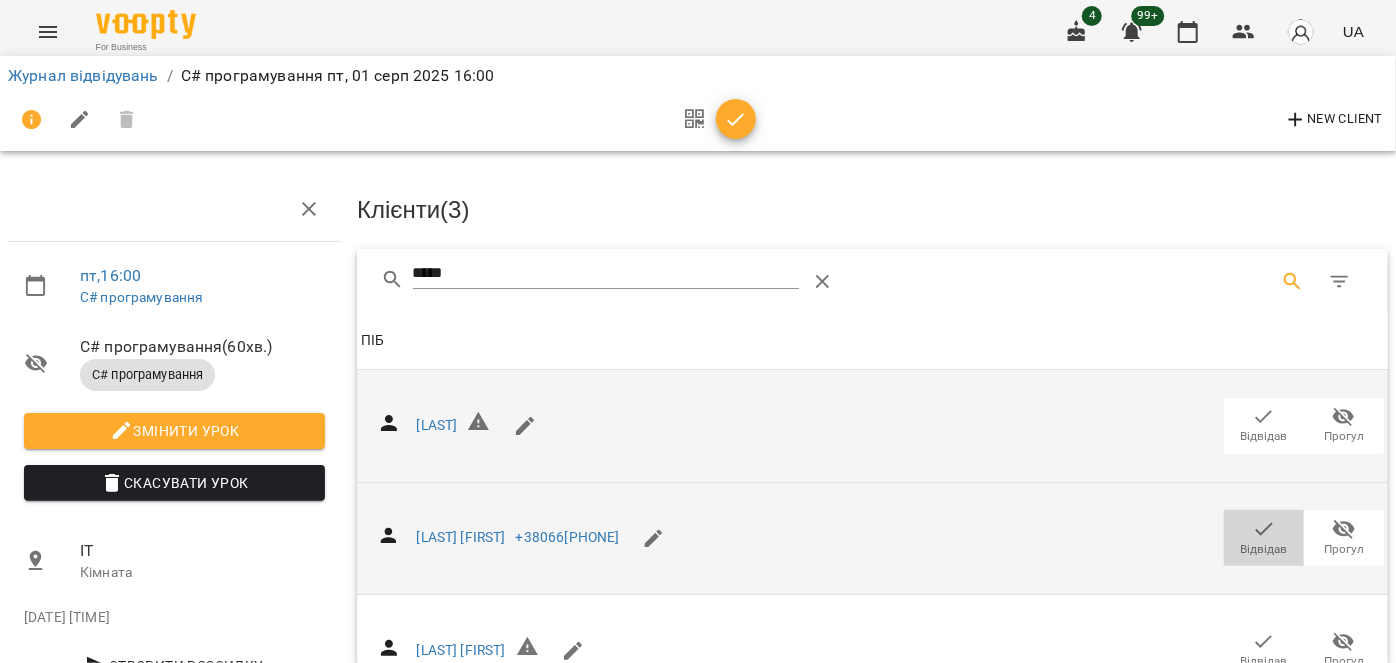 click on "Відвідав" at bounding box center [1264, 549] 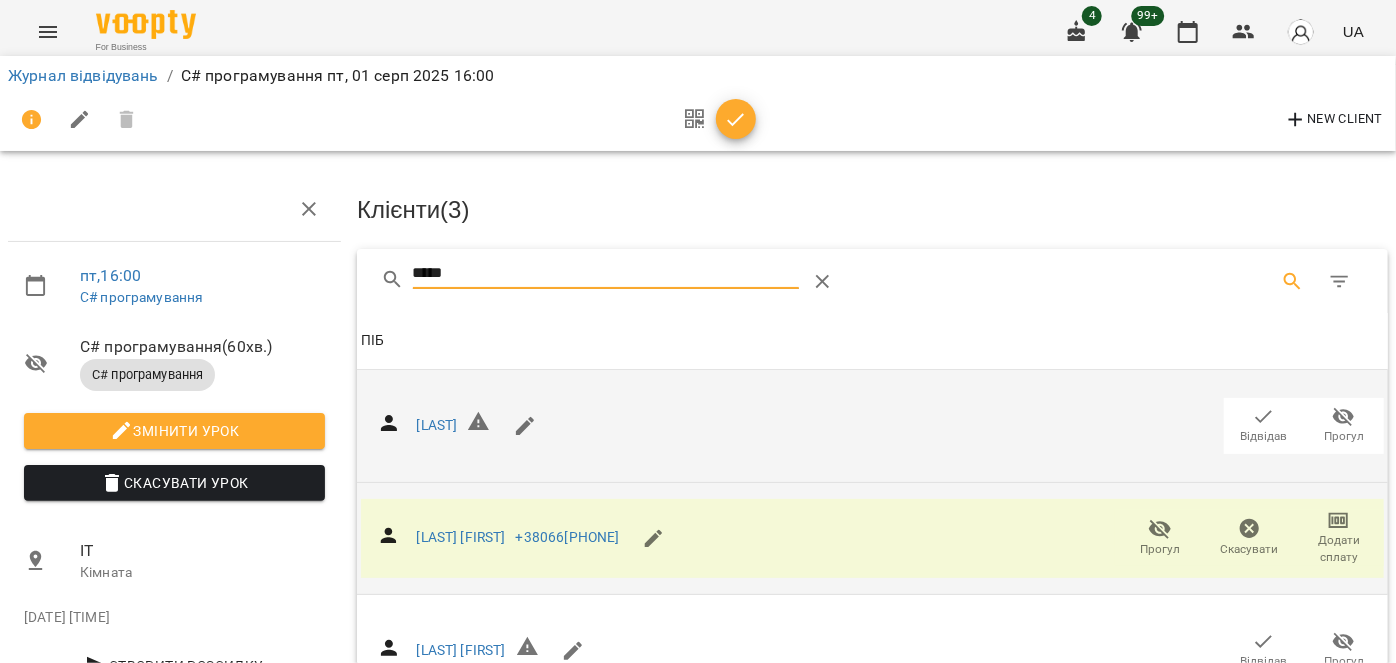 drag, startPoint x: 488, startPoint y: 276, endPoint x: 340, endPoint y: 272, distance: 148.05405 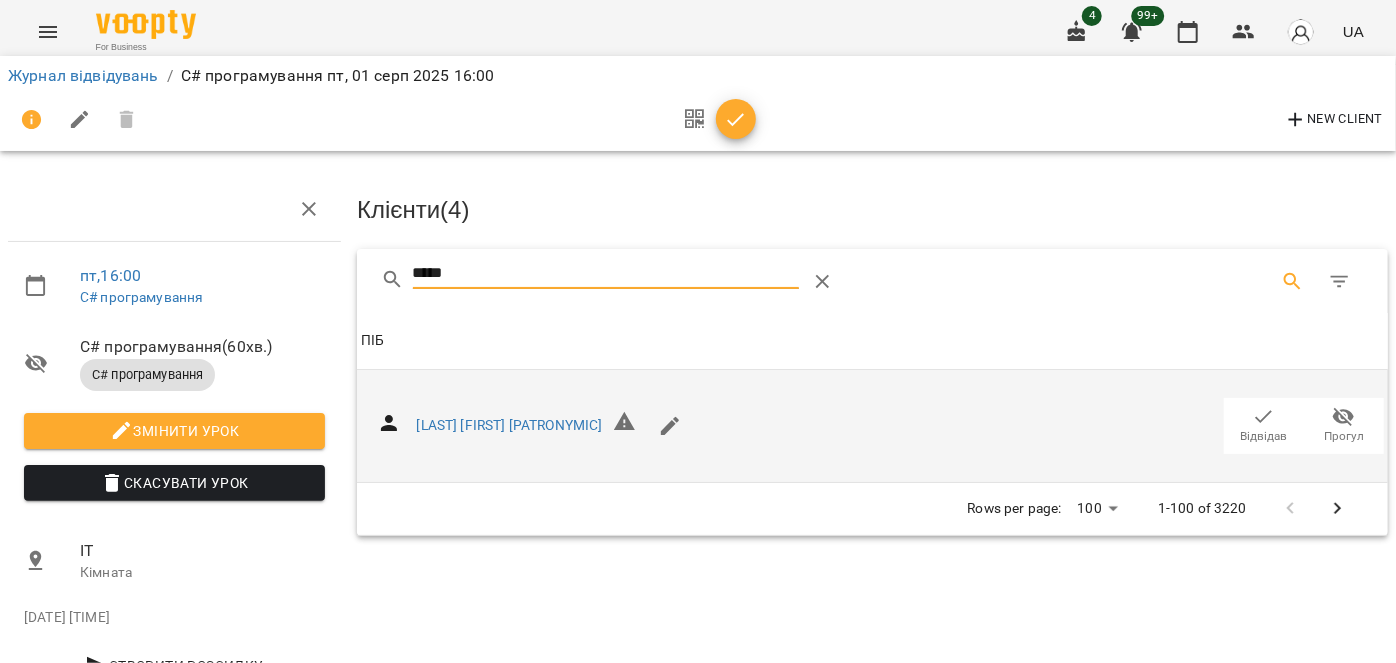 type on "*****" 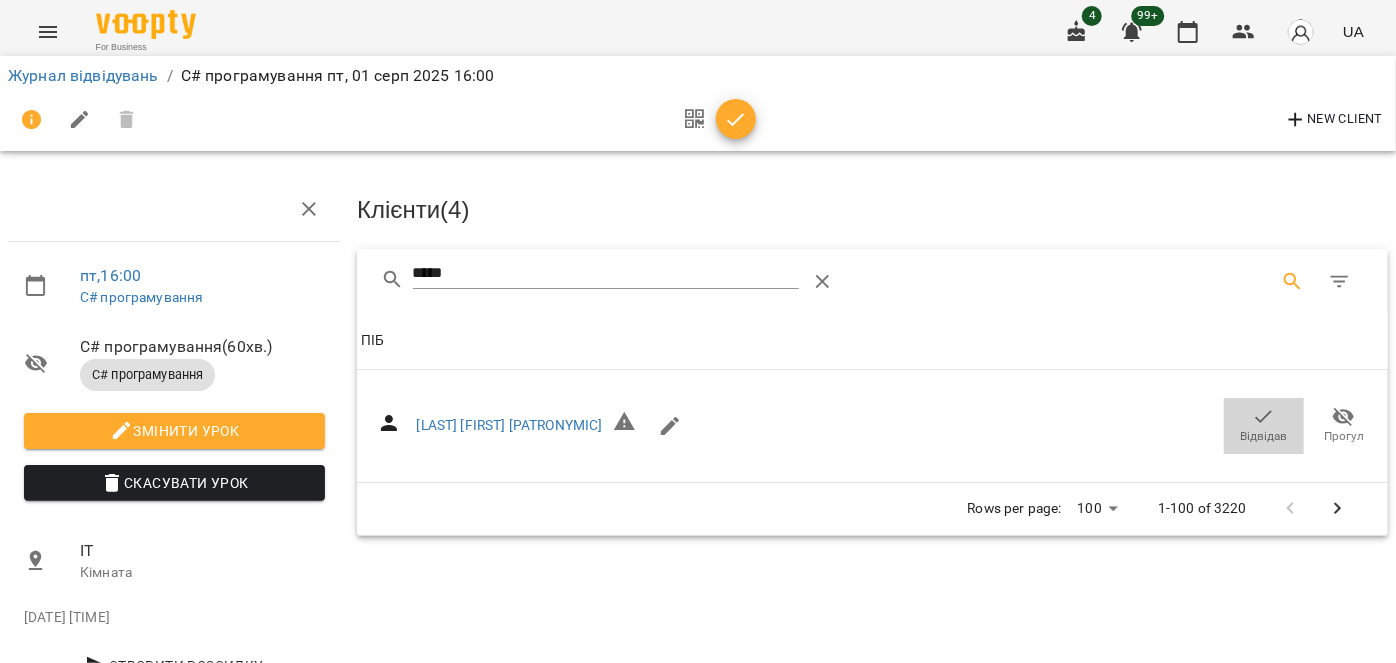 drag, startPoint x: 1239, startPoint y: 416, endPoint x: 742, endPoint y: 314, distance: 507.35886 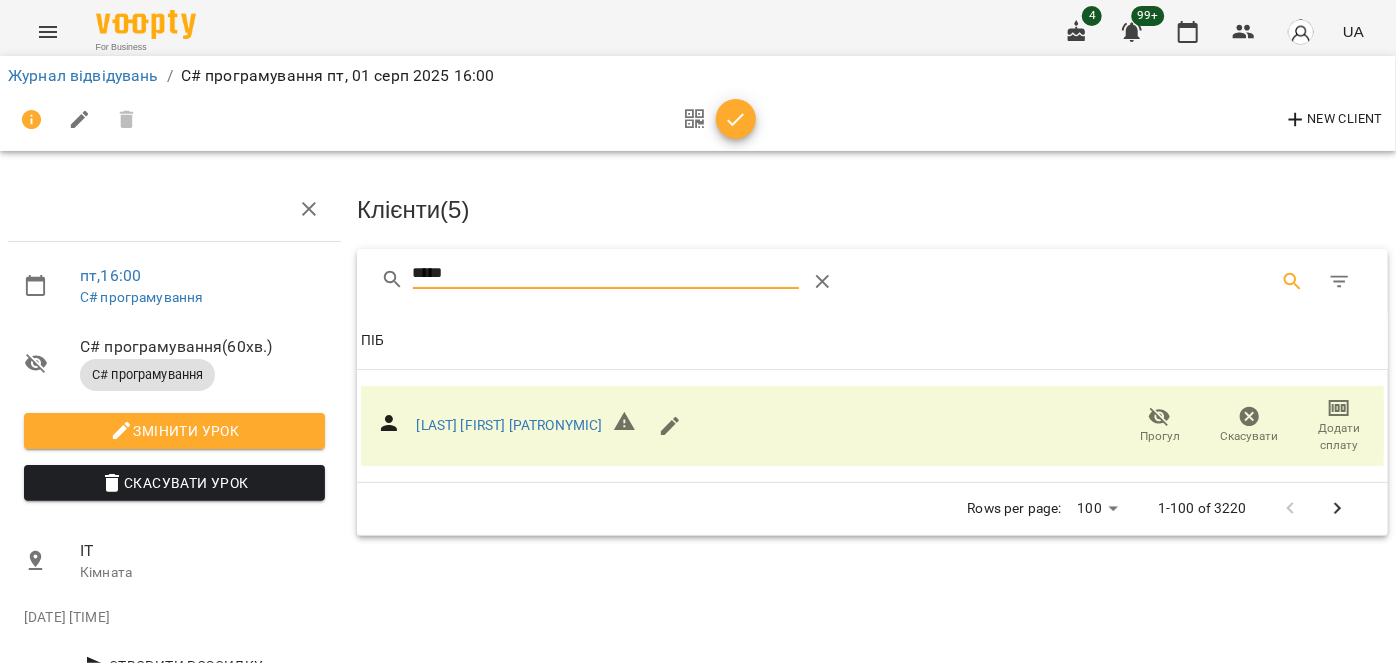 drag, startPoint x: 509, startPoint y: 276, endPoint x: 368, endPoint y: 284, distance: 141.22676 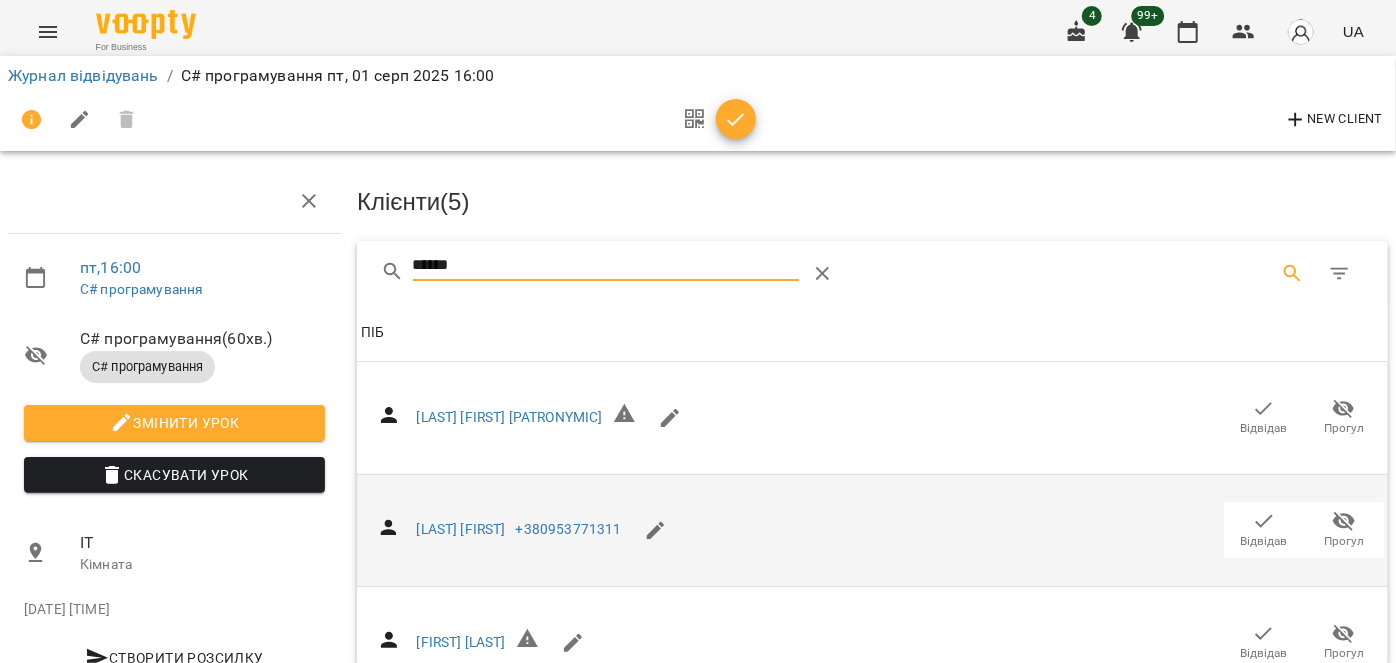 scroll, scrollTop: 90, scrollLeft: 0, axis: vertical 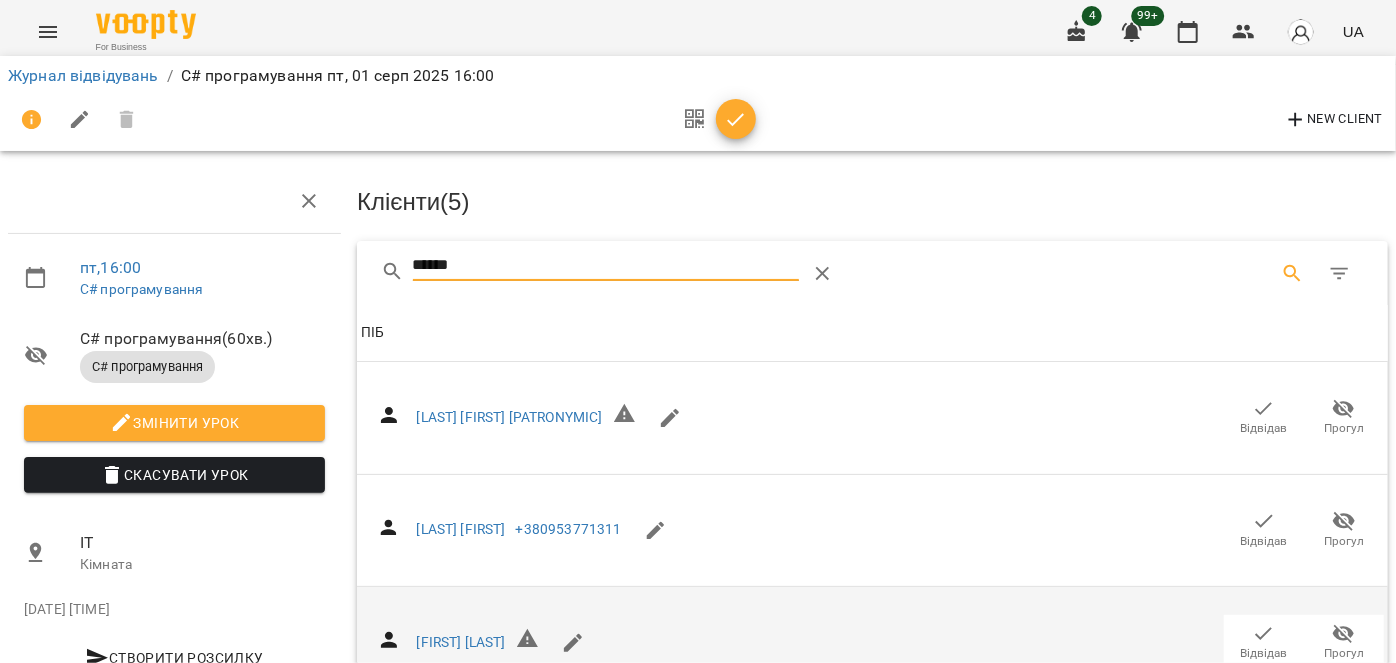 type on "******" 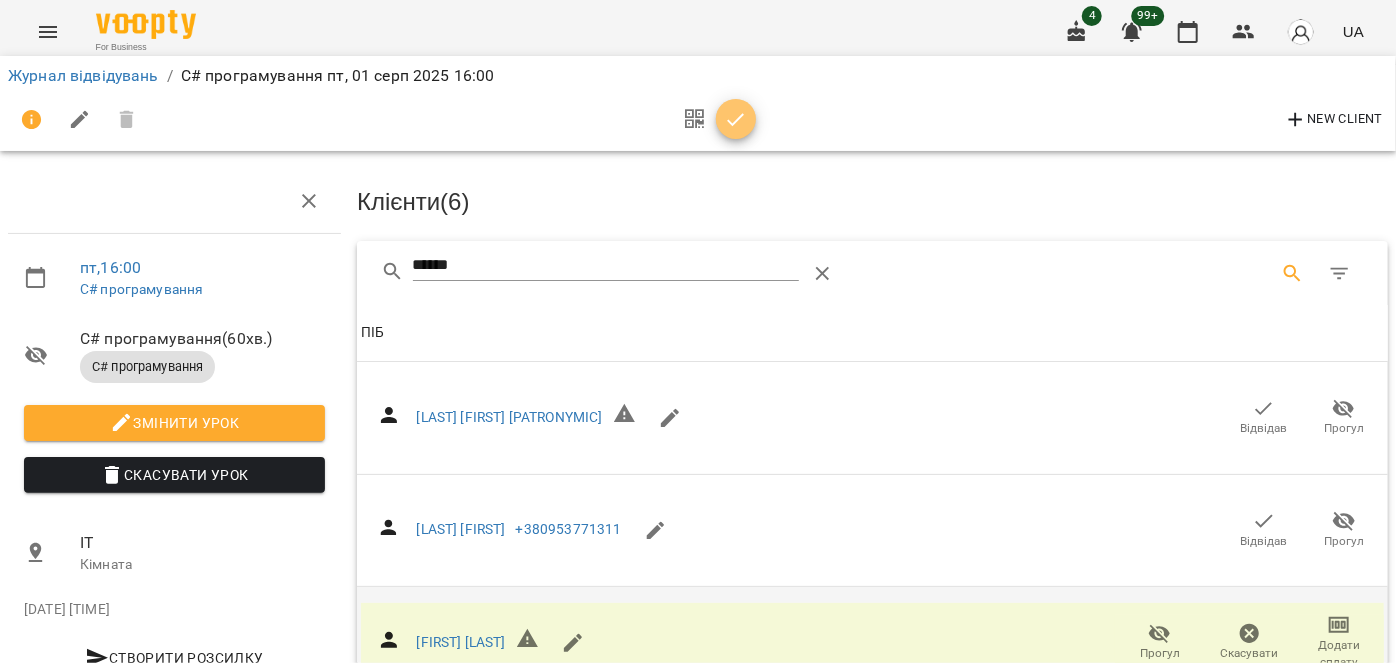 click 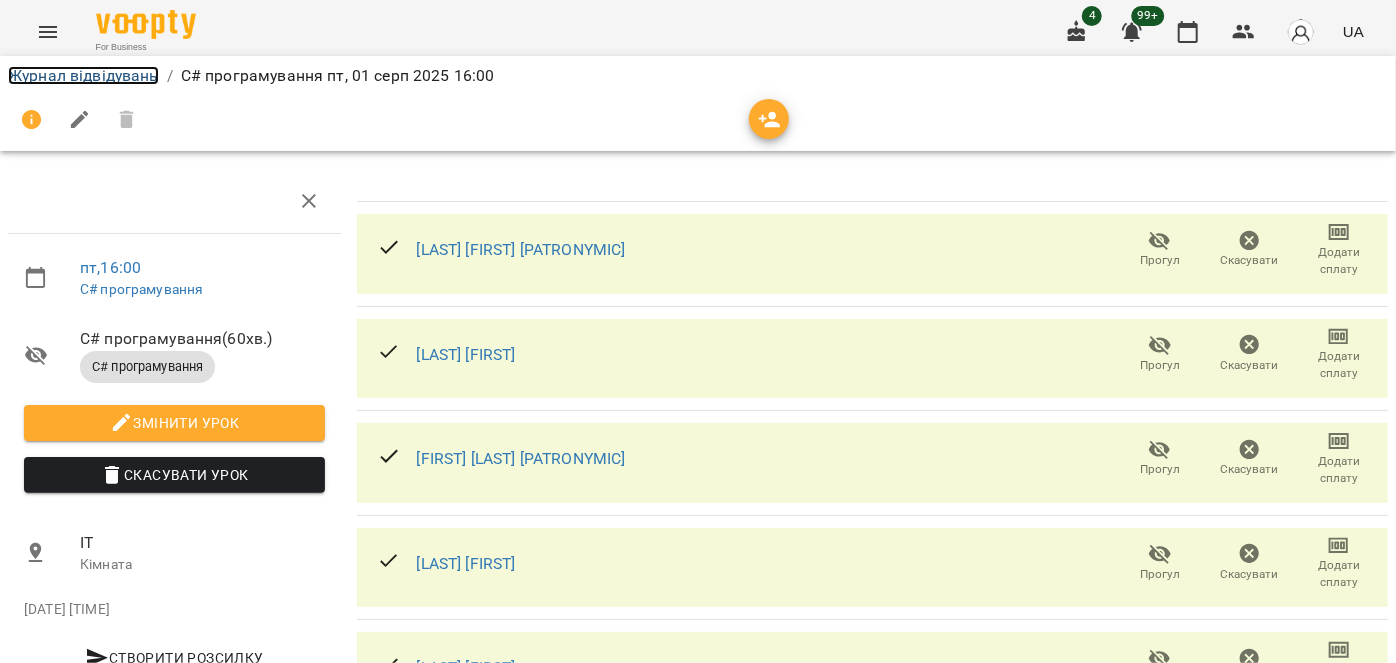click on "Журнал відвідувань" at bounding box center (83, 75) 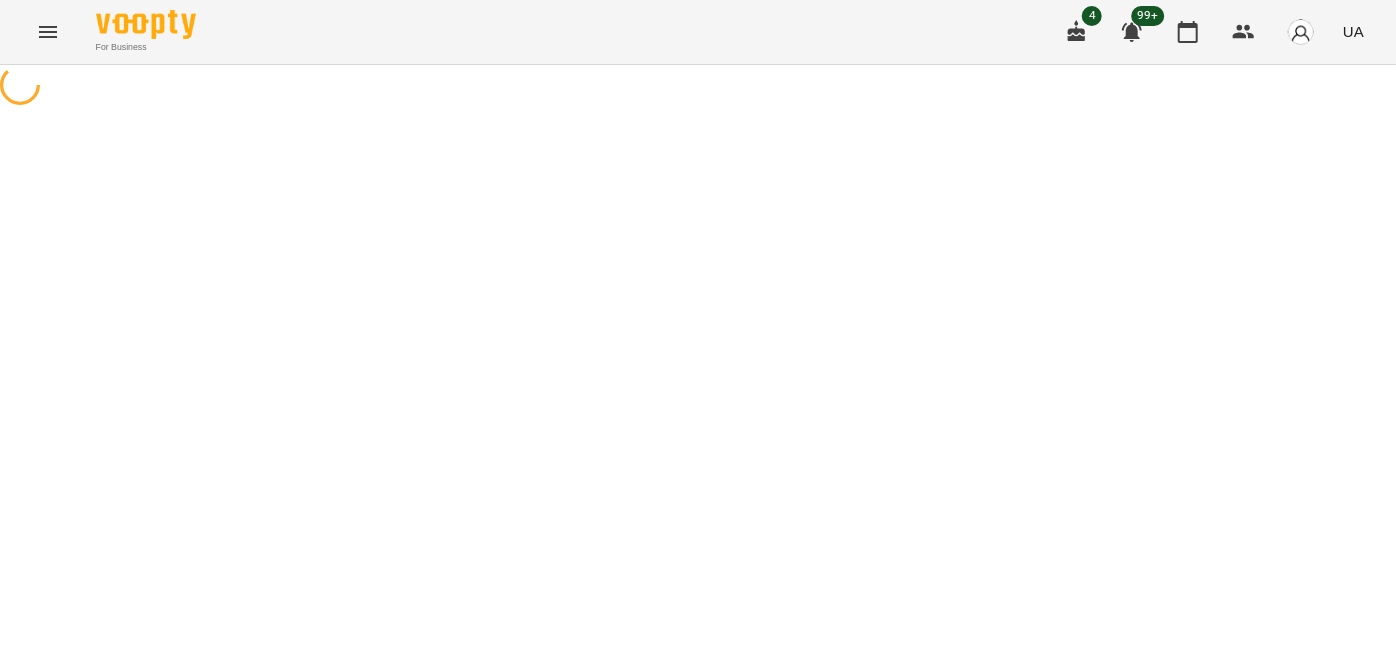 scroll, scrollTop: 0, scrollLeft: 0, axis: both 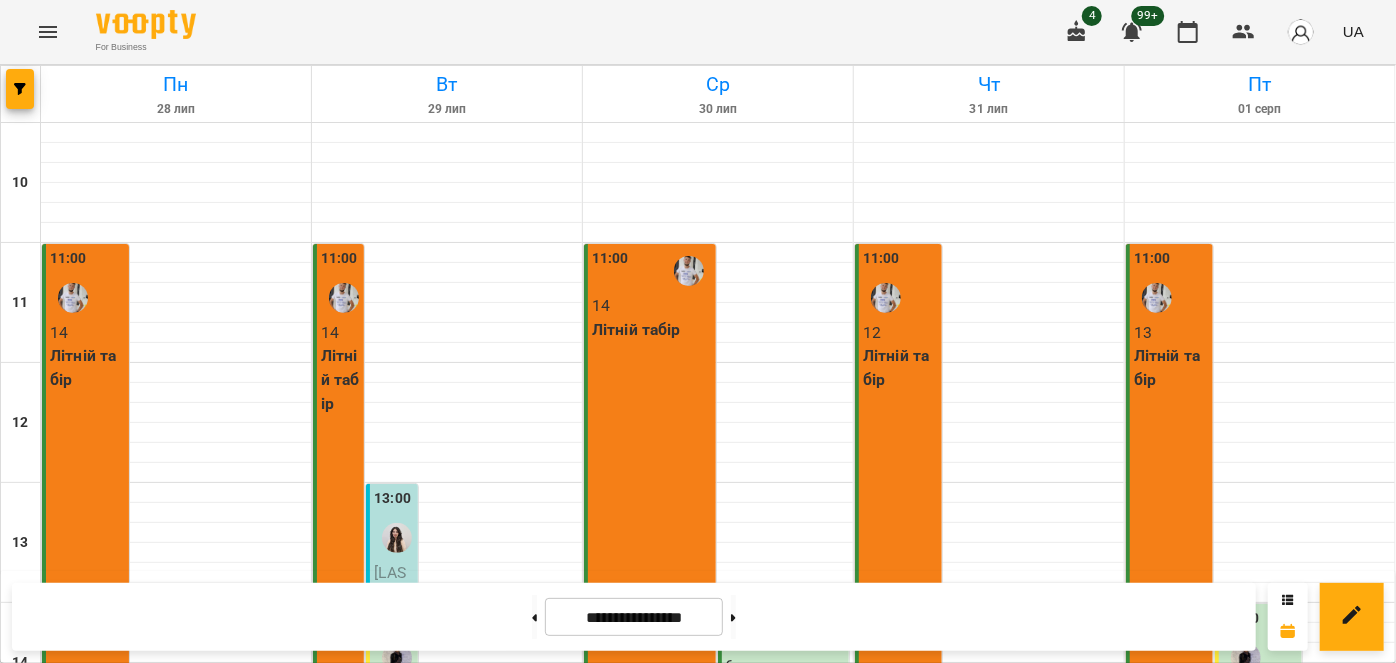 click at bounding box center [1335, 778] 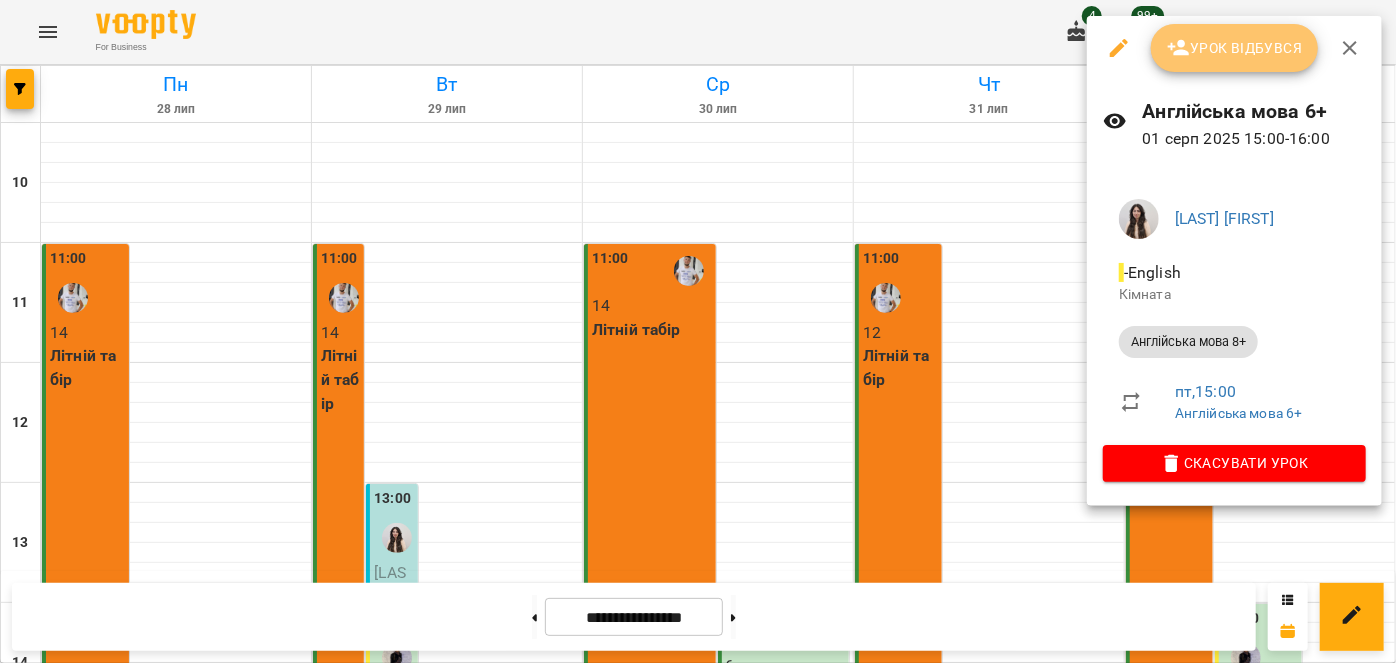 click on "Урок відбувся" at bounding box center [1235, 48] 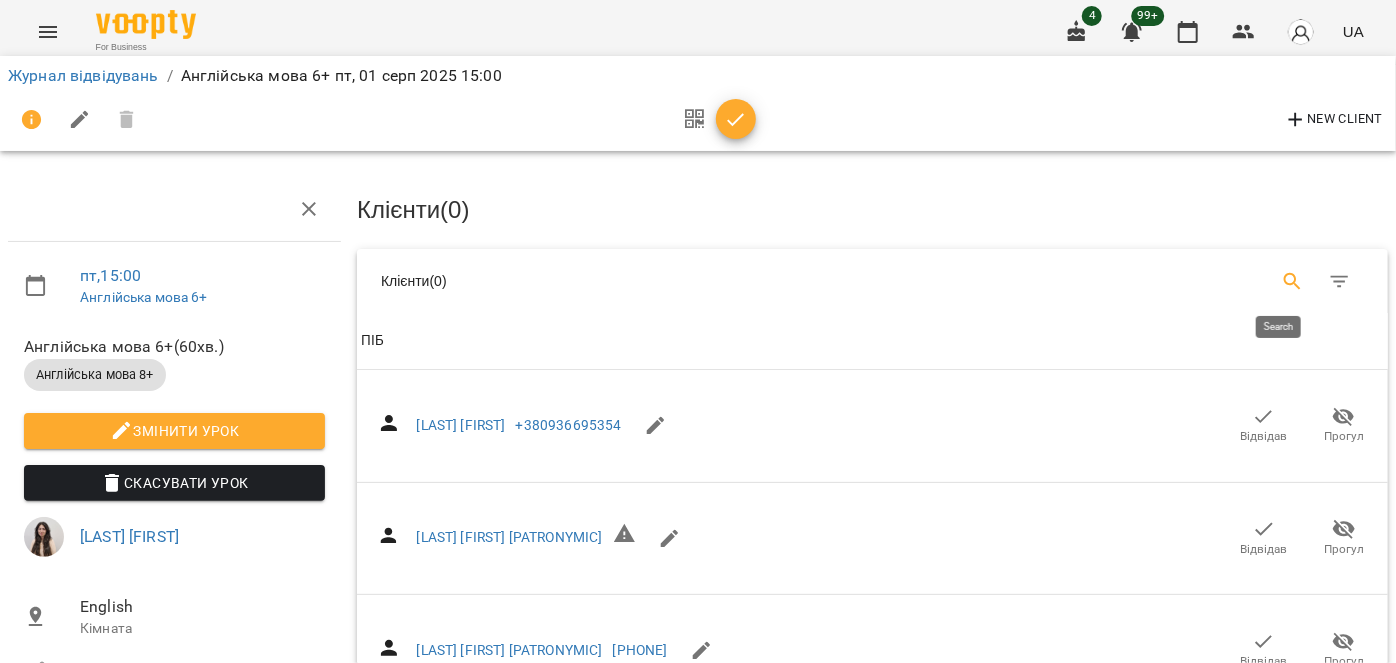 click at bounding box center (1293, 282) 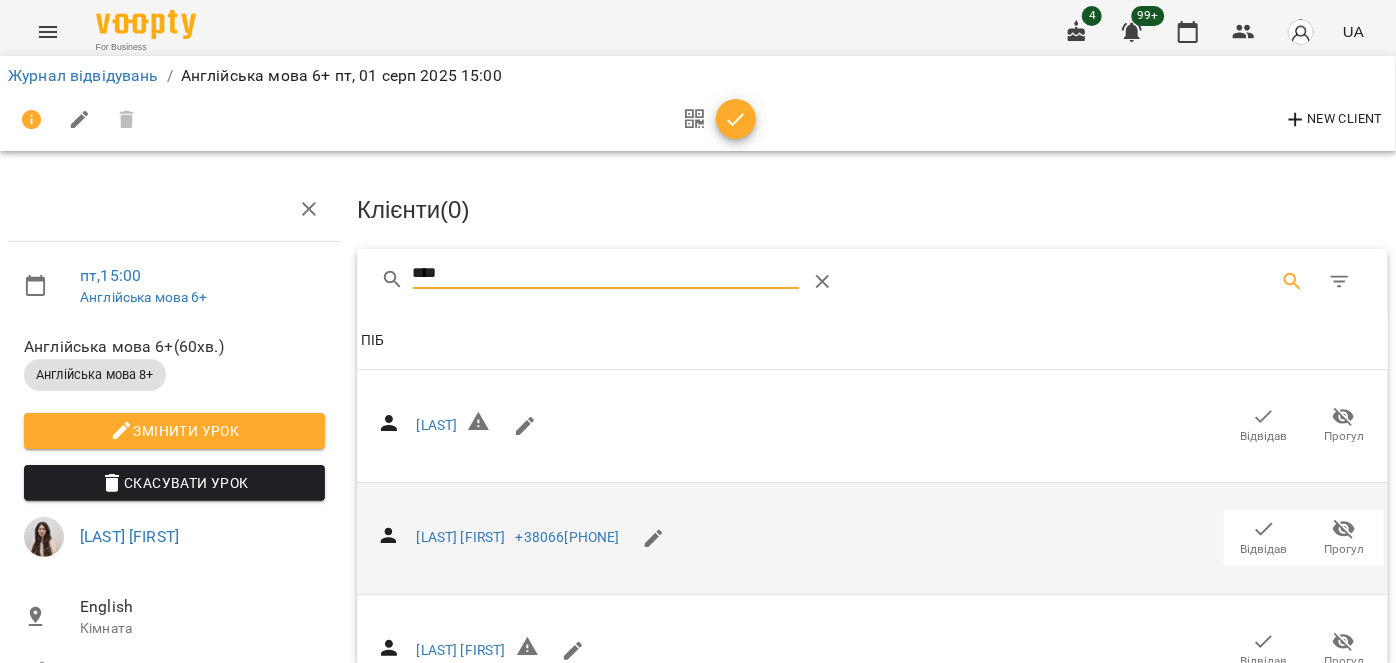 type on "****" 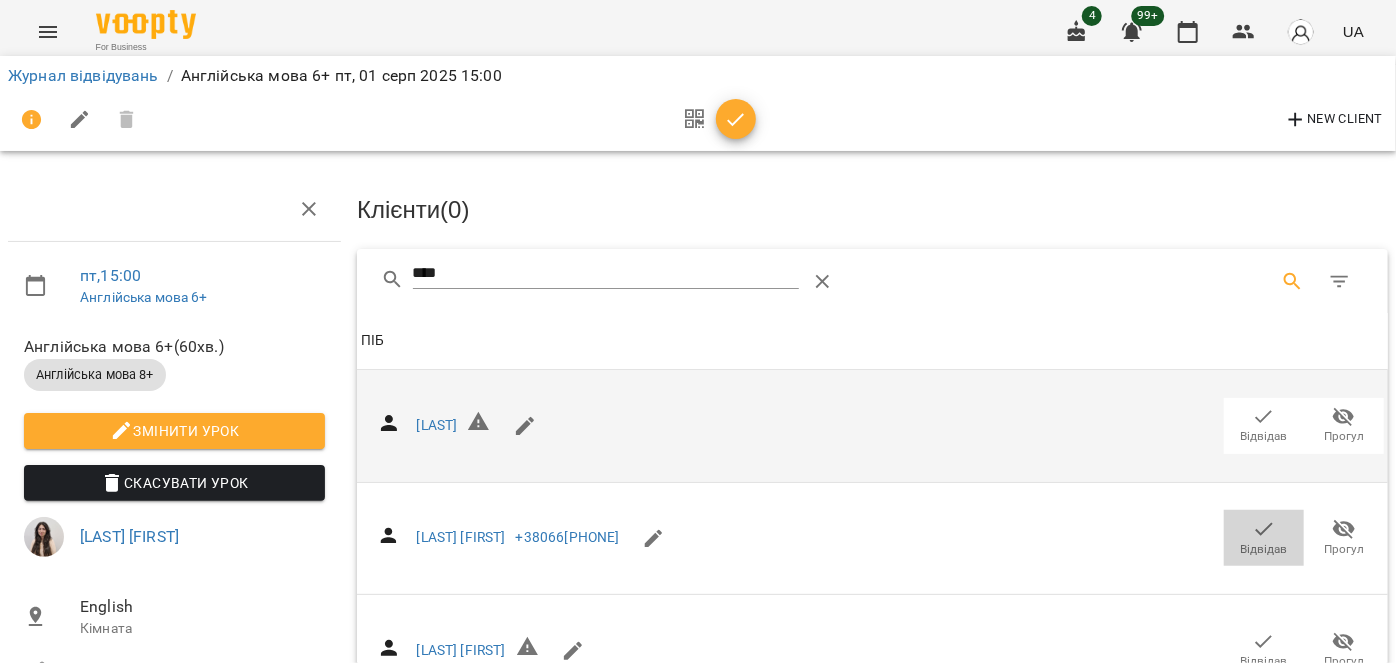 drag, startPoint x: 1256, startPoint y: 539, endPoint x: 893, endPoint y: 445, distance: 374.97333 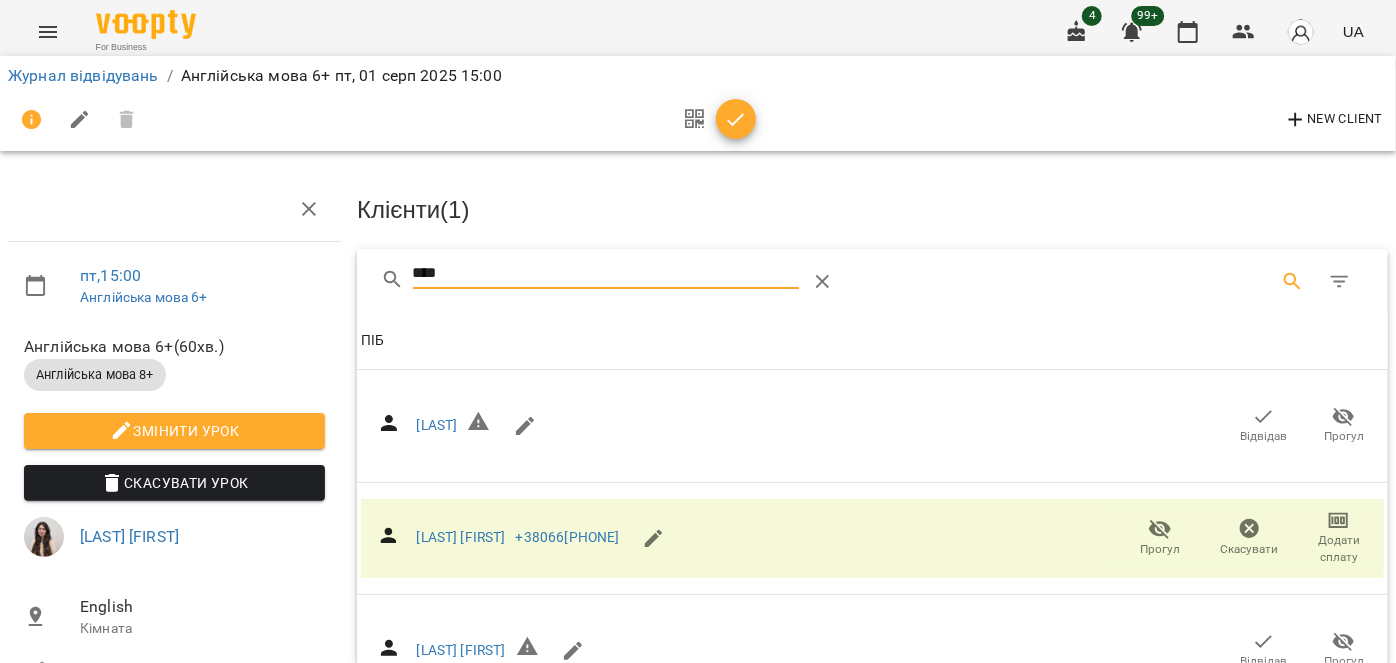 drag, startPoint x: 470, startPoint y: 270, endPoint x: 363, endPoint y: 256, distance: 107.912 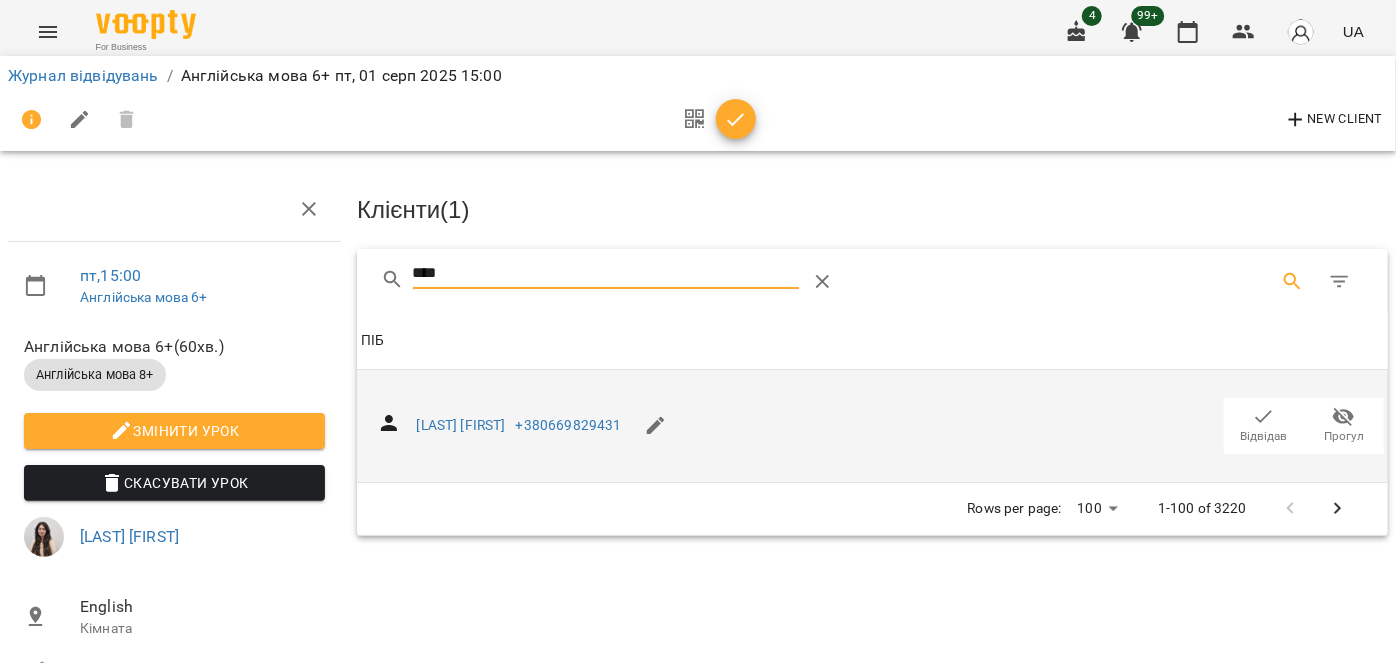 type on "****" 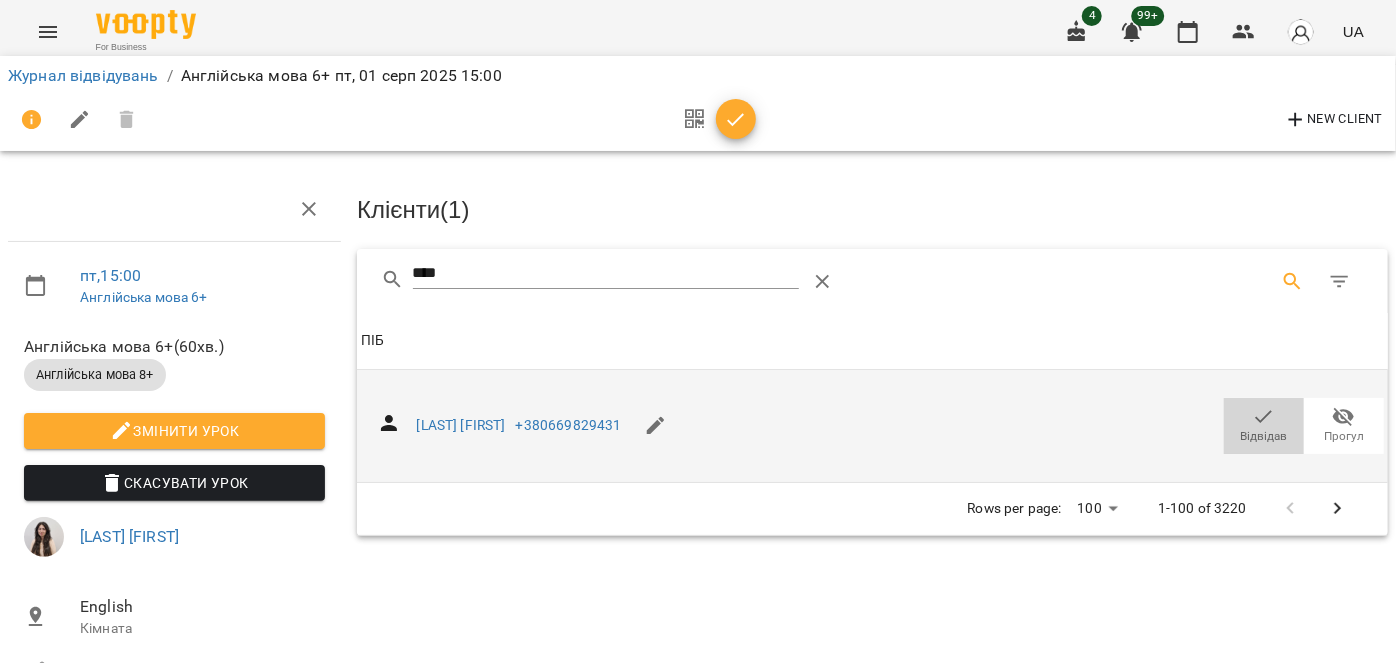 click 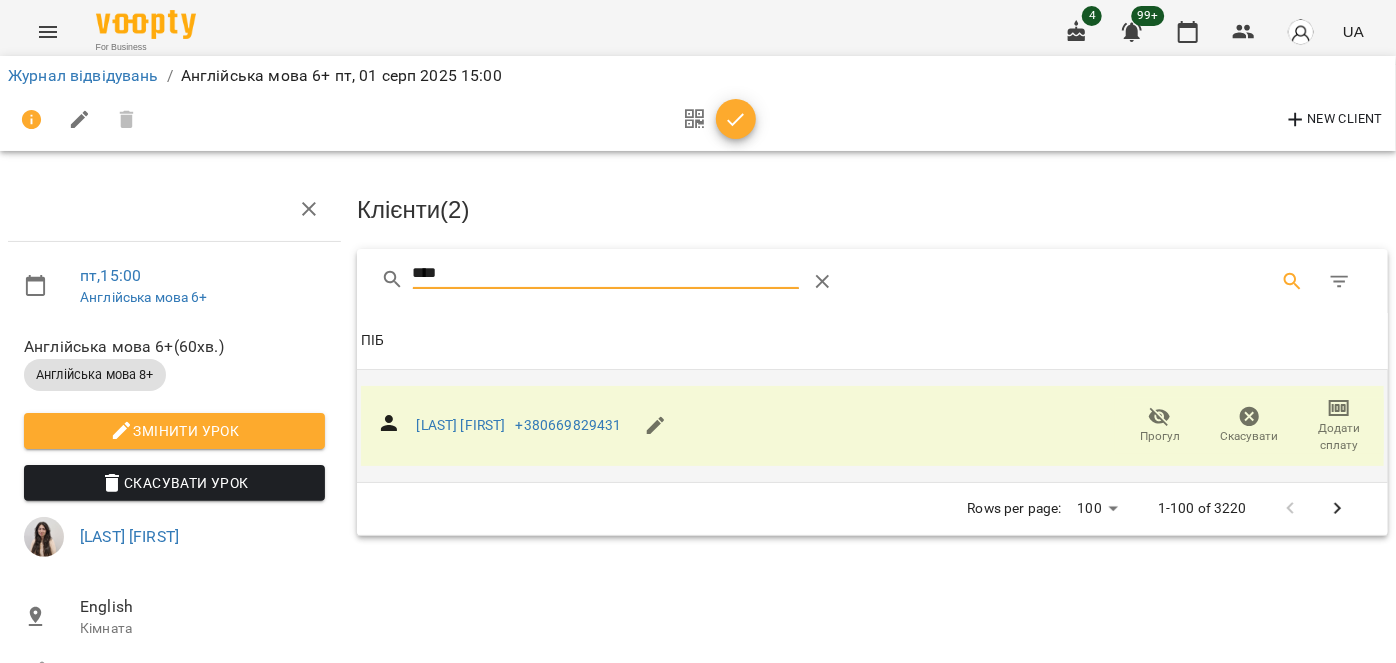 drag, startPoint x: 397, startPoint y: 276, endPoint x: 347, endPoint y: 276, distance: 50 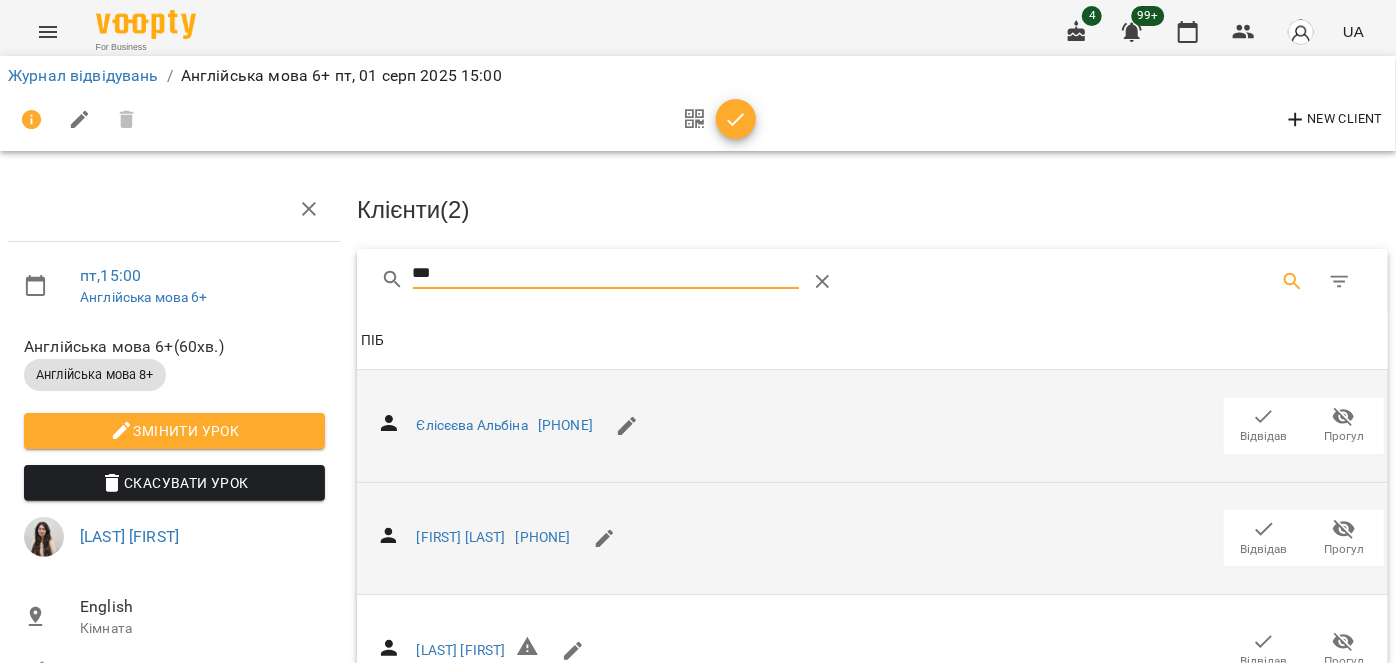 type on "***" 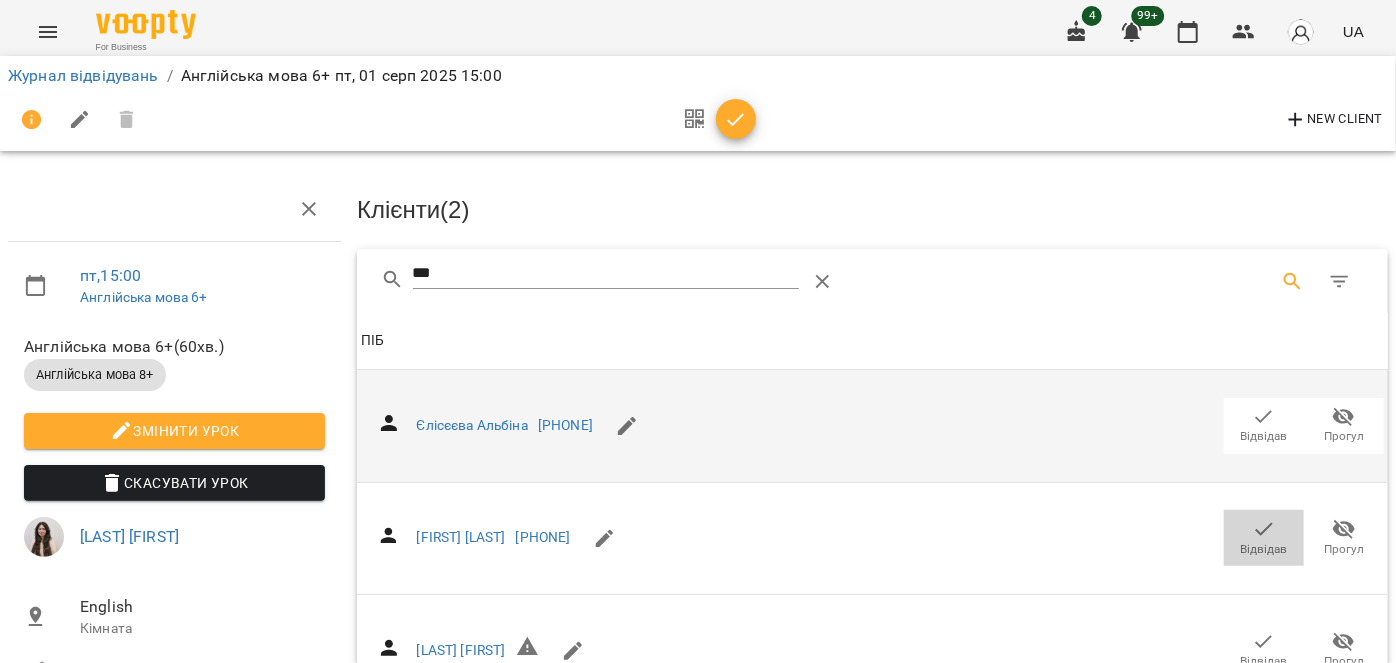 drag, startPoint x: 1253, startPoint y: 526, endPoint x: 564, endPoint y: 351, distance: 710.87695 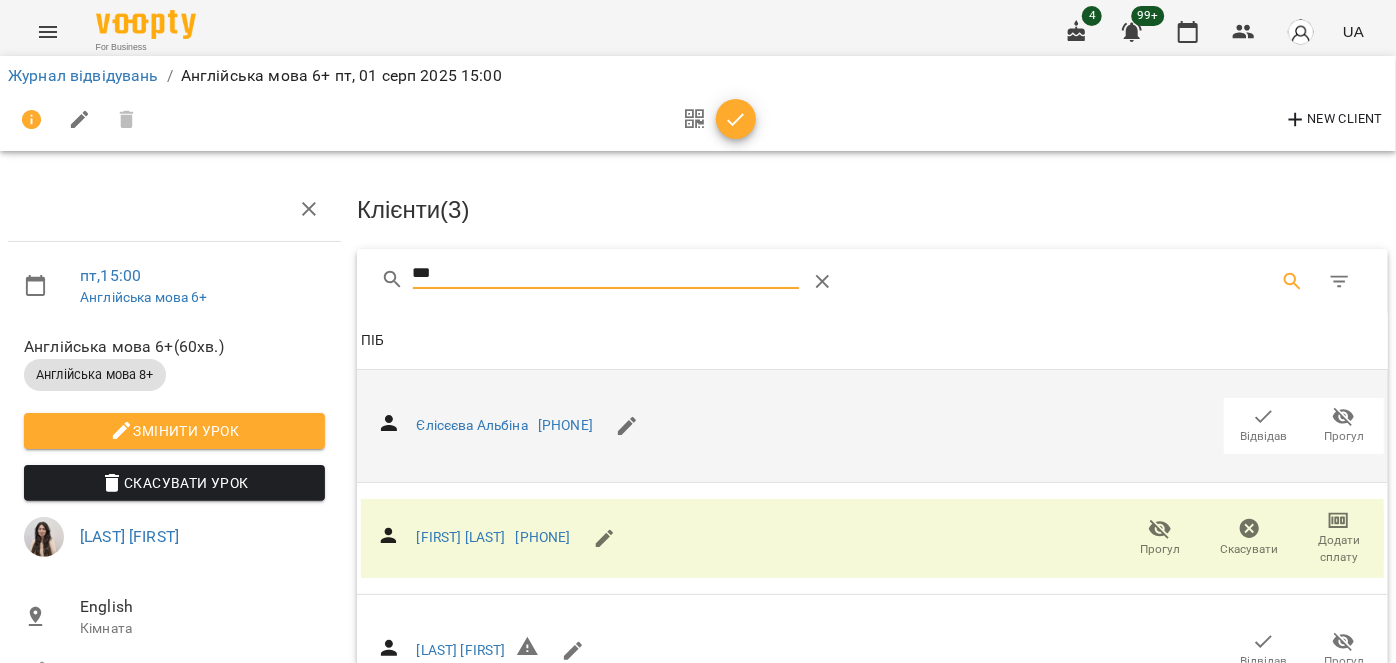 drag, startPoint x: 471, startPoint y: 276, endPoint x: 344, endPoint y: 275, distance: 127.00394 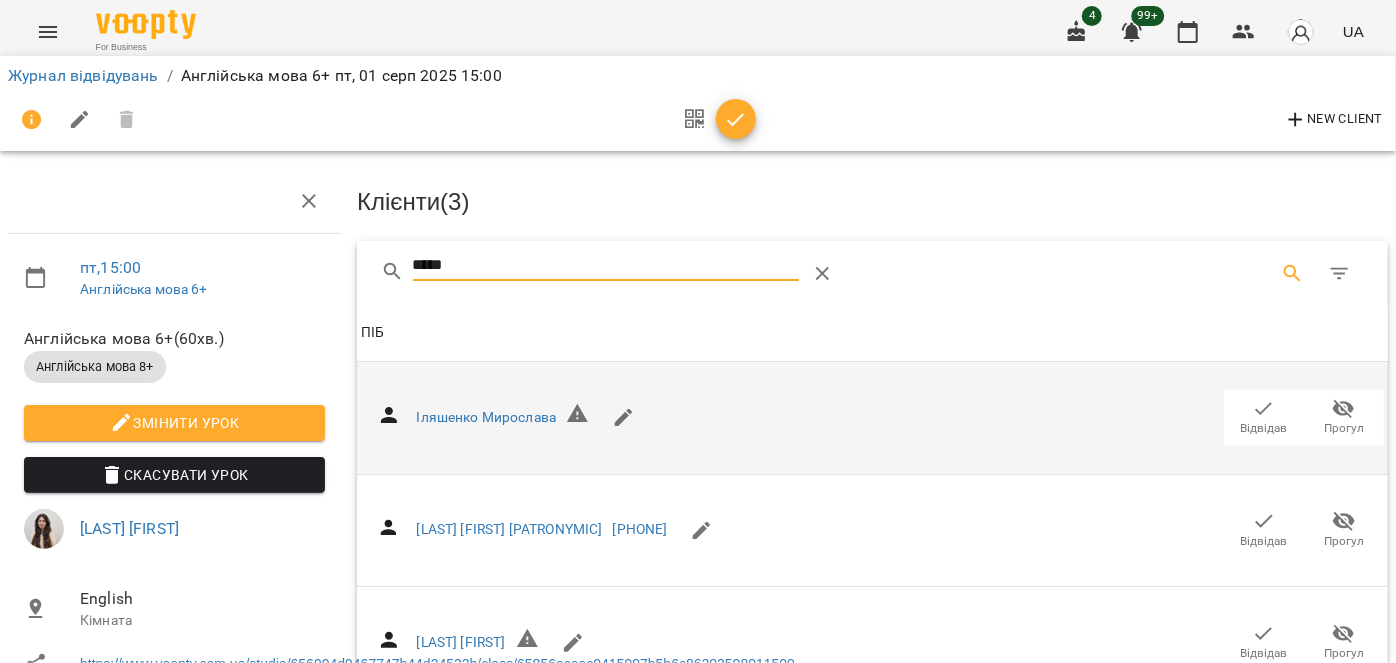 scroll, scrollTop: 272, scrollLeft: 0, axis: vertical 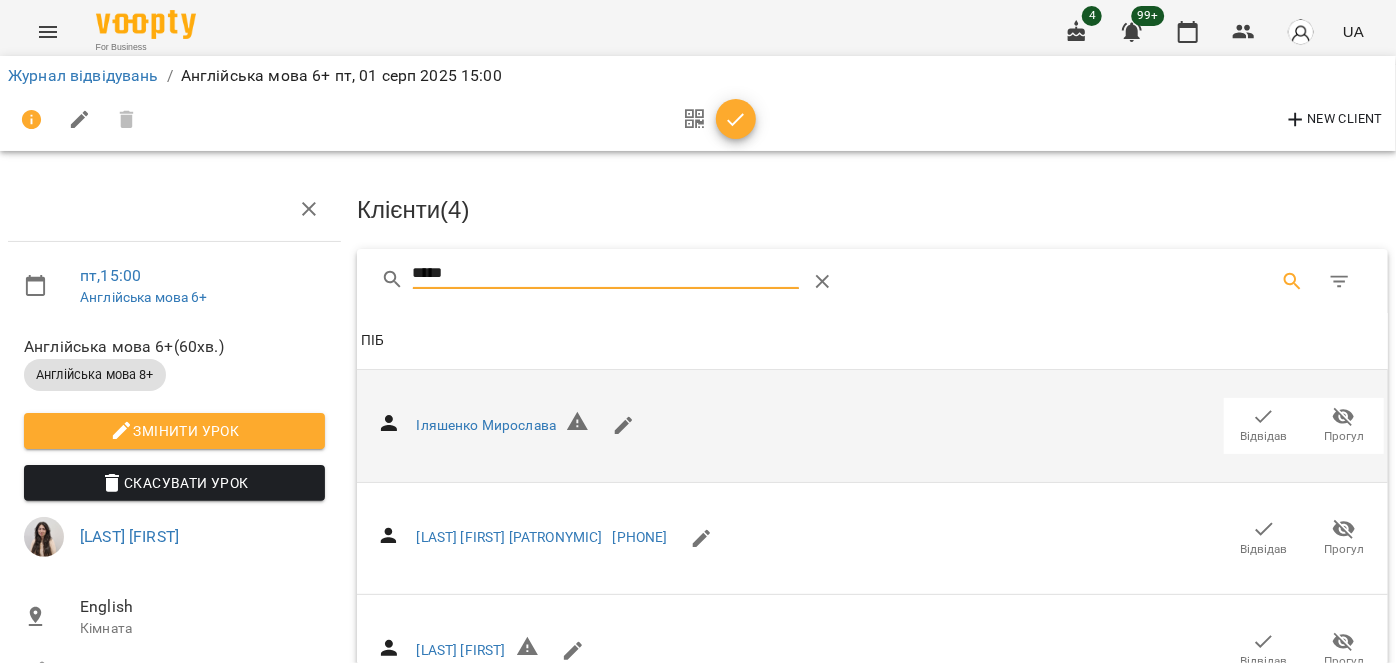 drag, startPoint x: 482, startPoint y: 270, endPoint x: 337, endPoint y: 276, distance: 145.12408 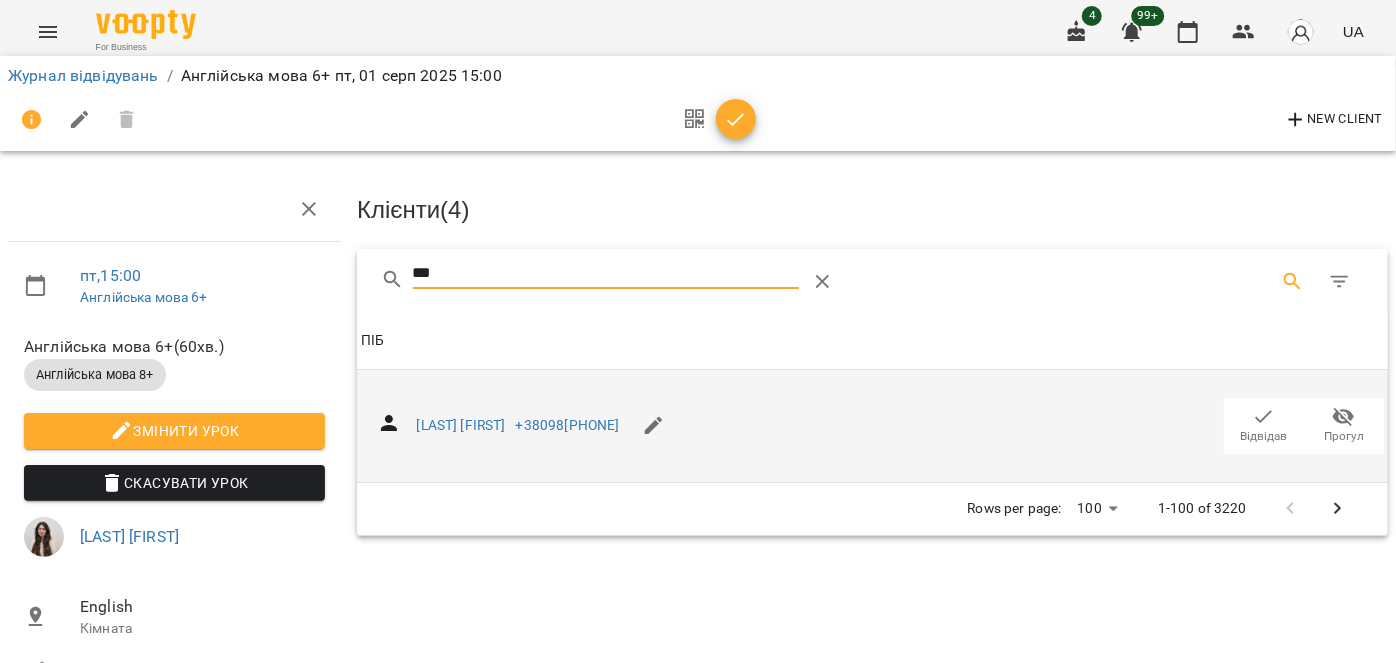 type on "***" 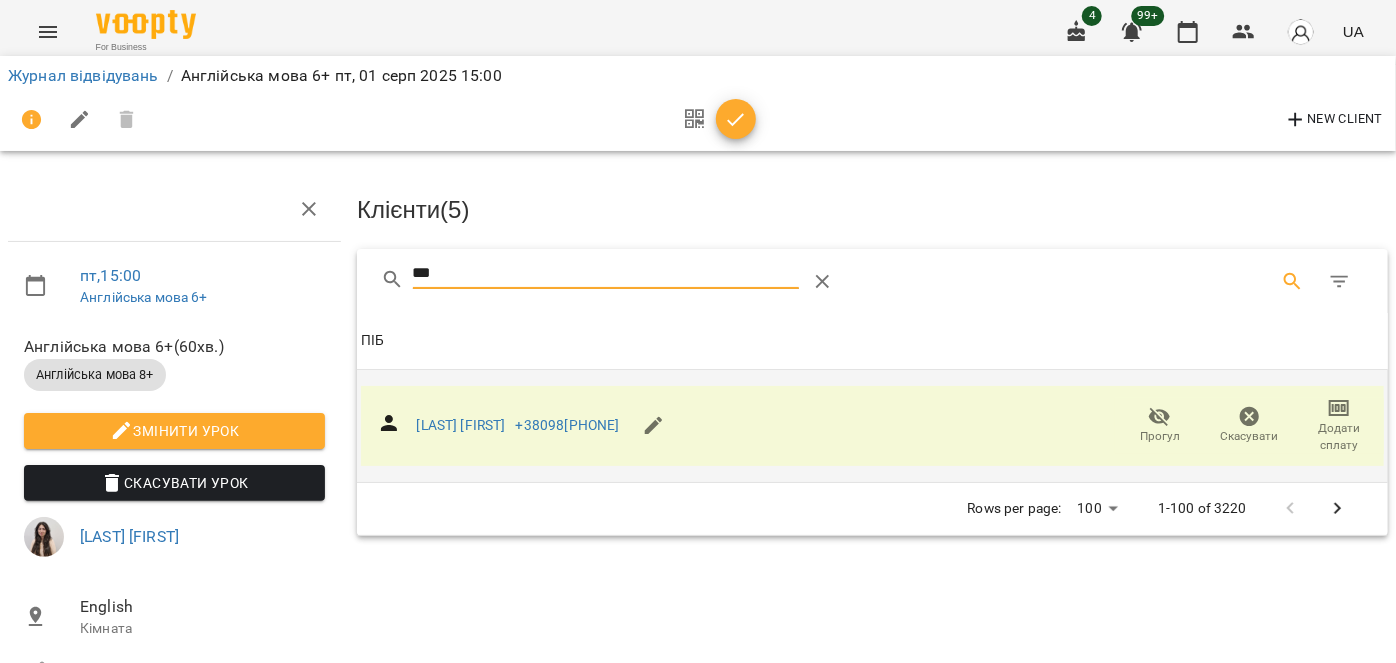 drag, startPoint x: 464, startPoint y: 271, endPoint x: 381, endPoint y: 264, distance: 83.294655 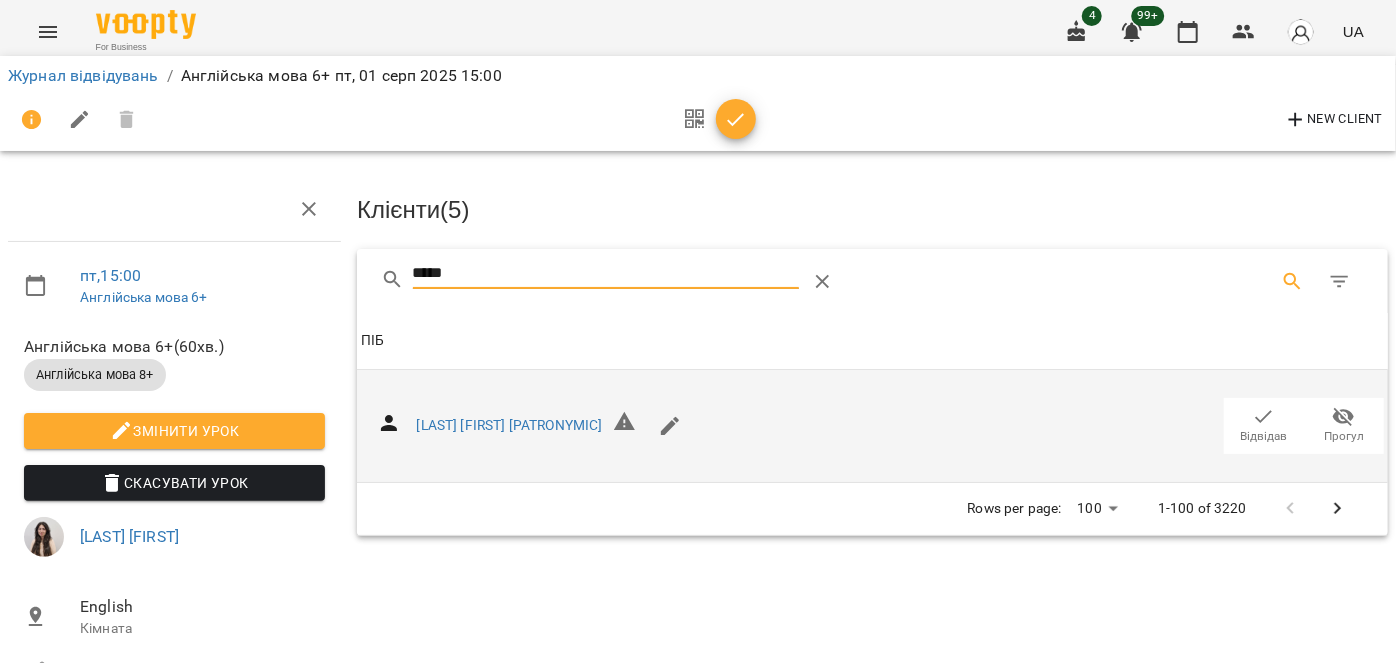 type on "*****" 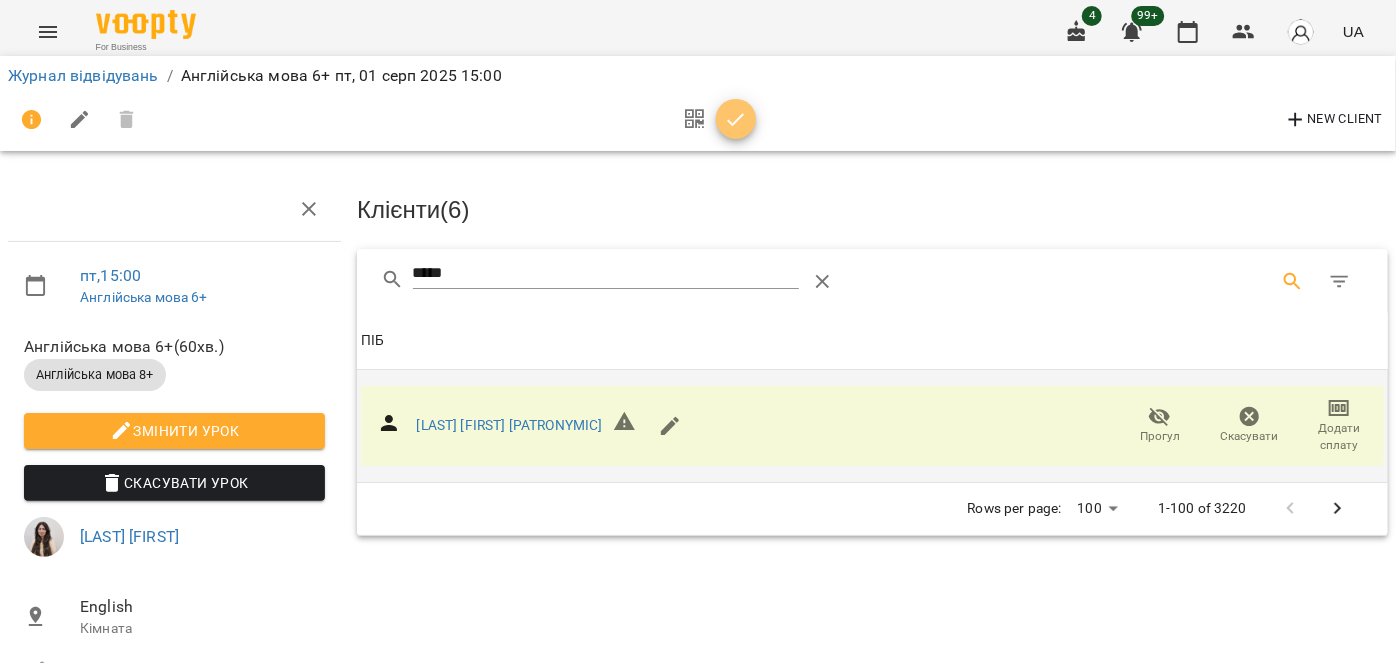 click 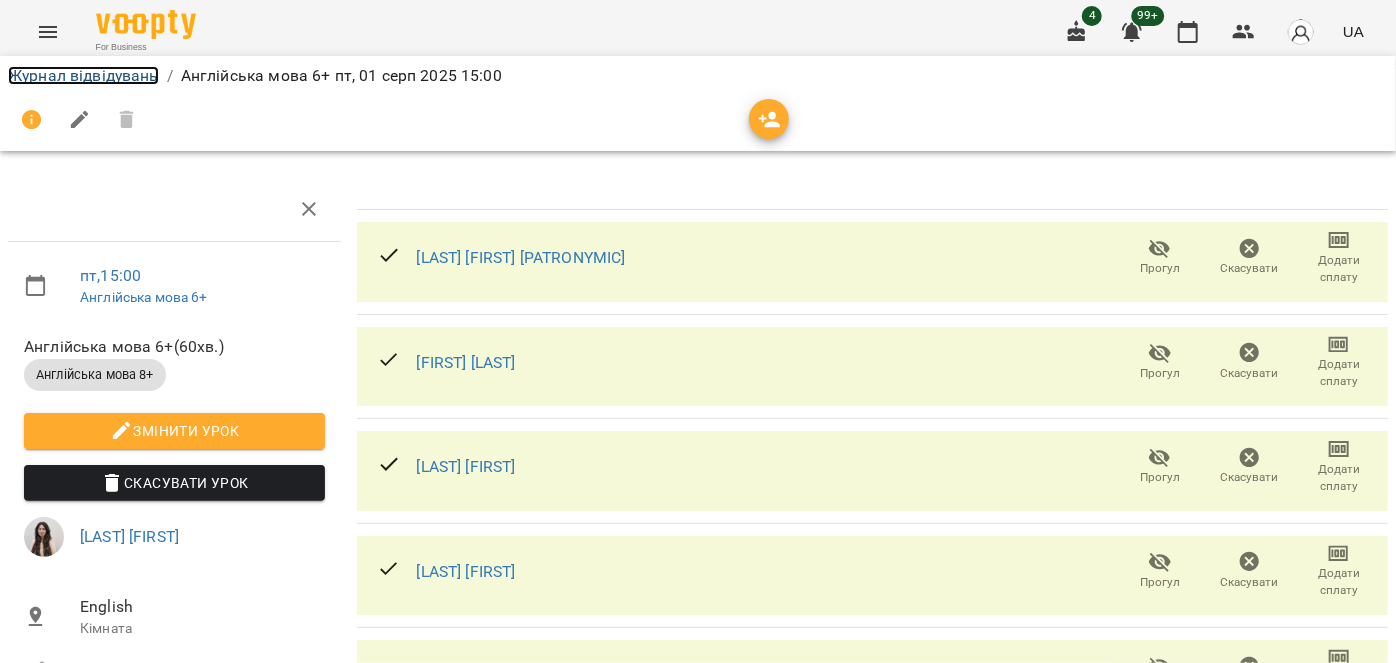 click on "Журнал відвідувань" at bounding box center (83, 75) 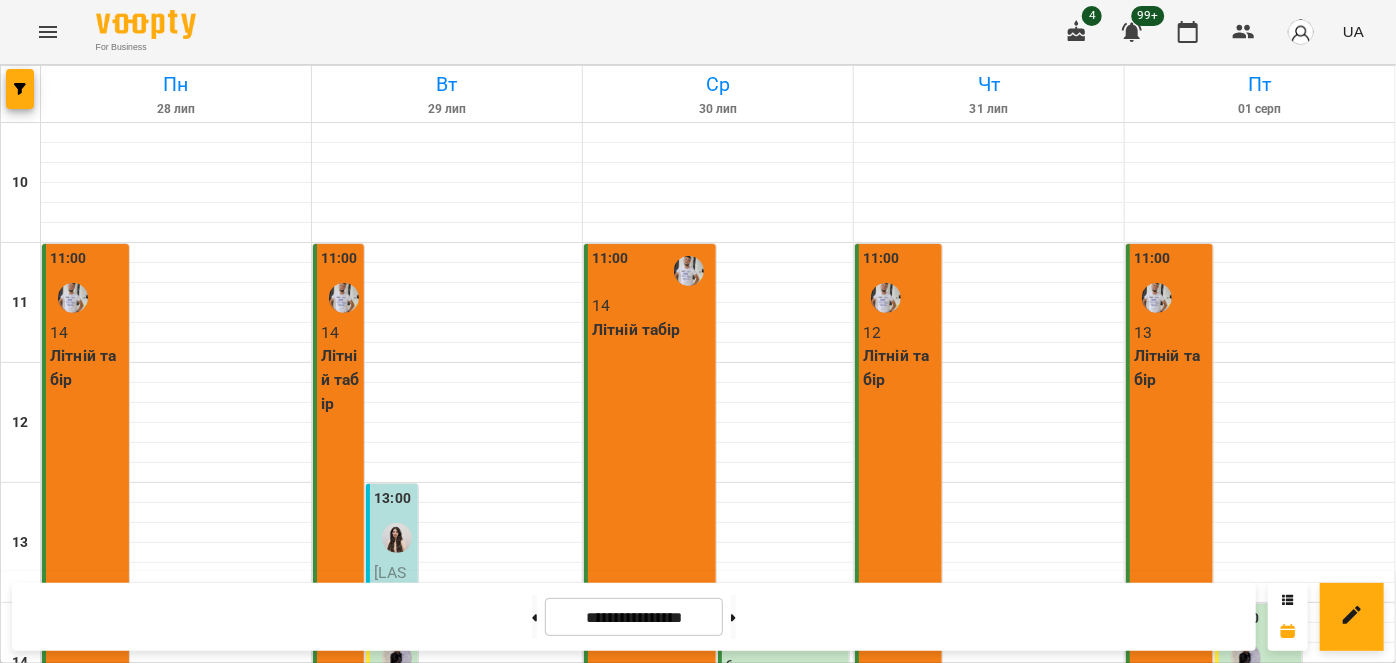 scroll, scrollTop: 749, scrollLeft: 0, axis: vertical 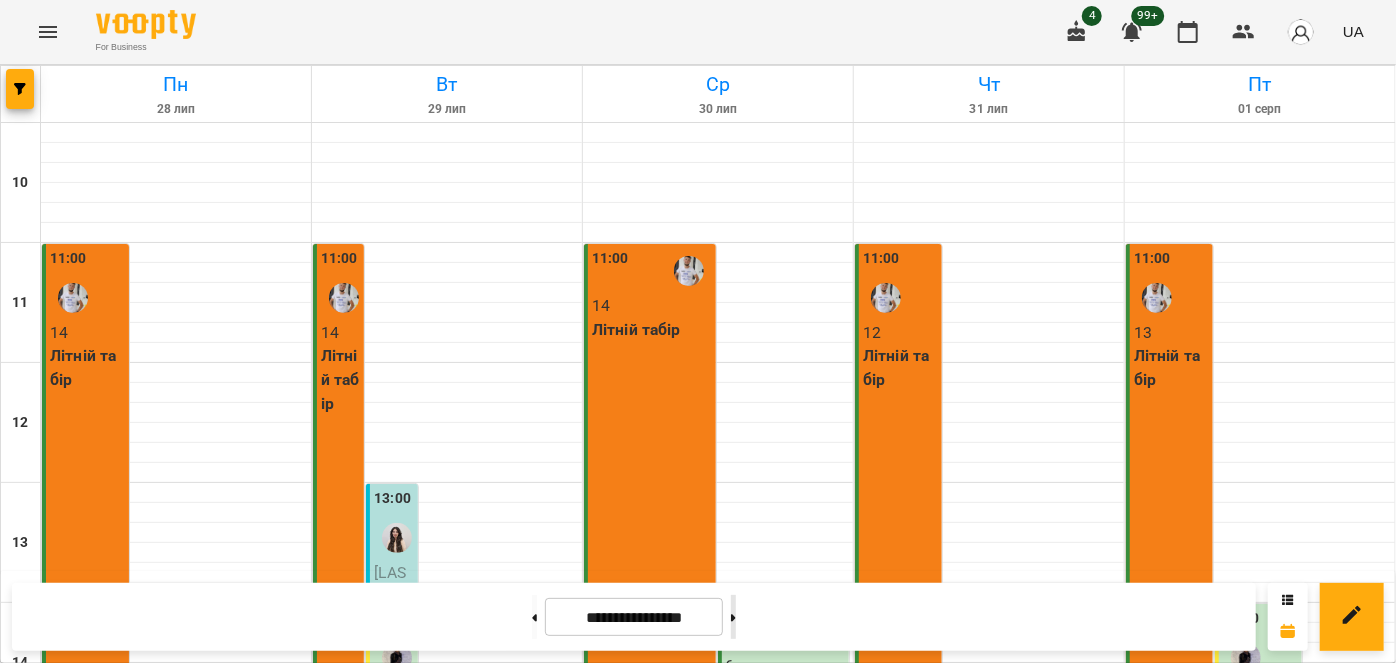 click at bounding box center (733, 617) 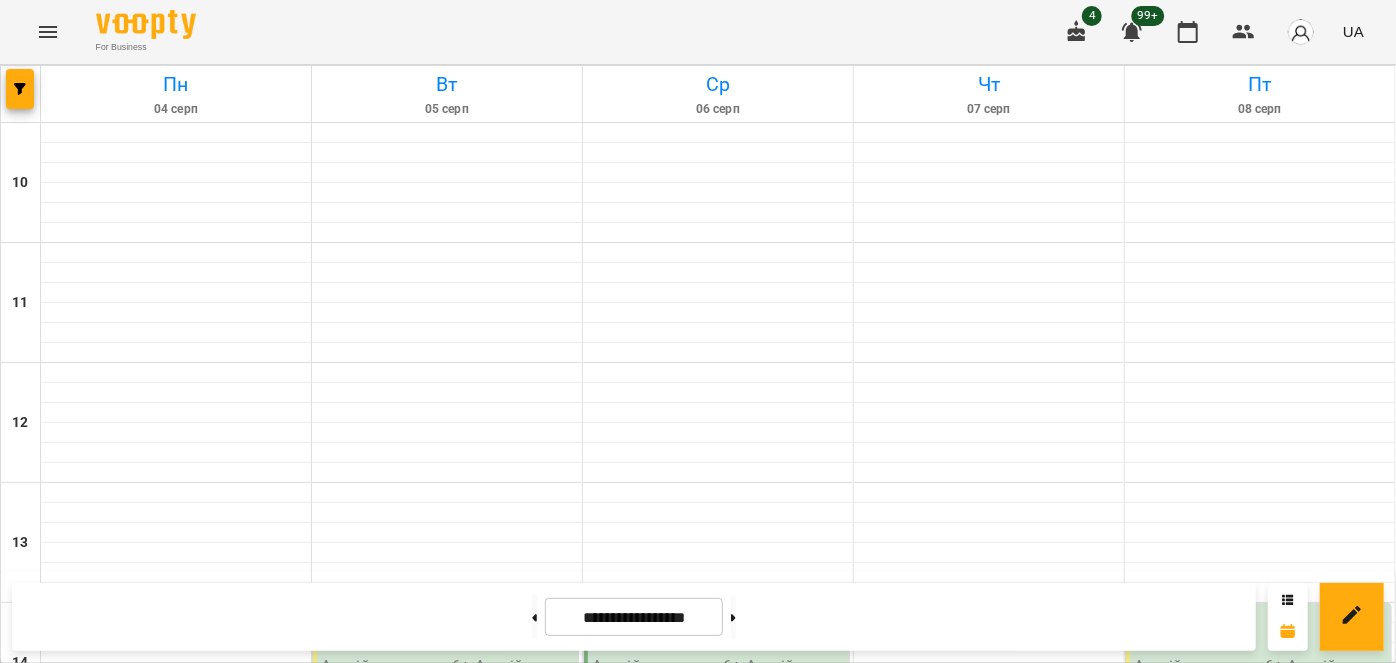 scroll, scrollTop: 476, scrollLeft: 0, axis: vertical 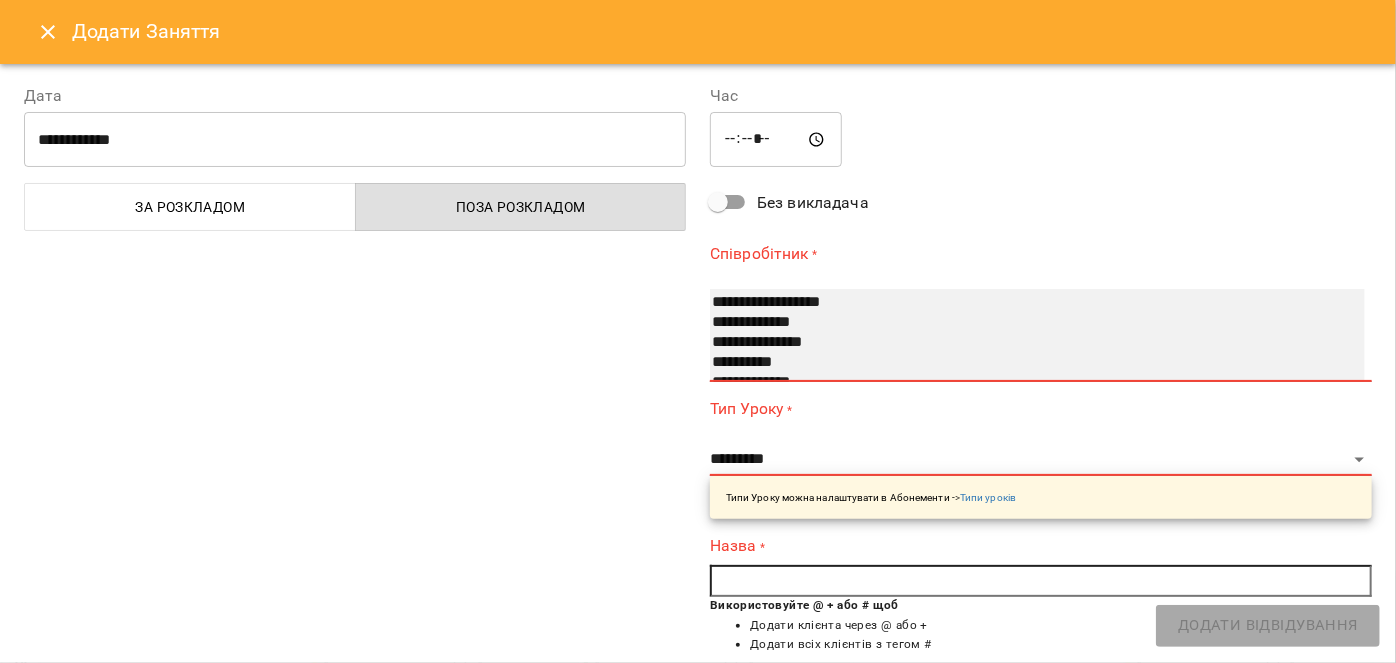 select on "**********" 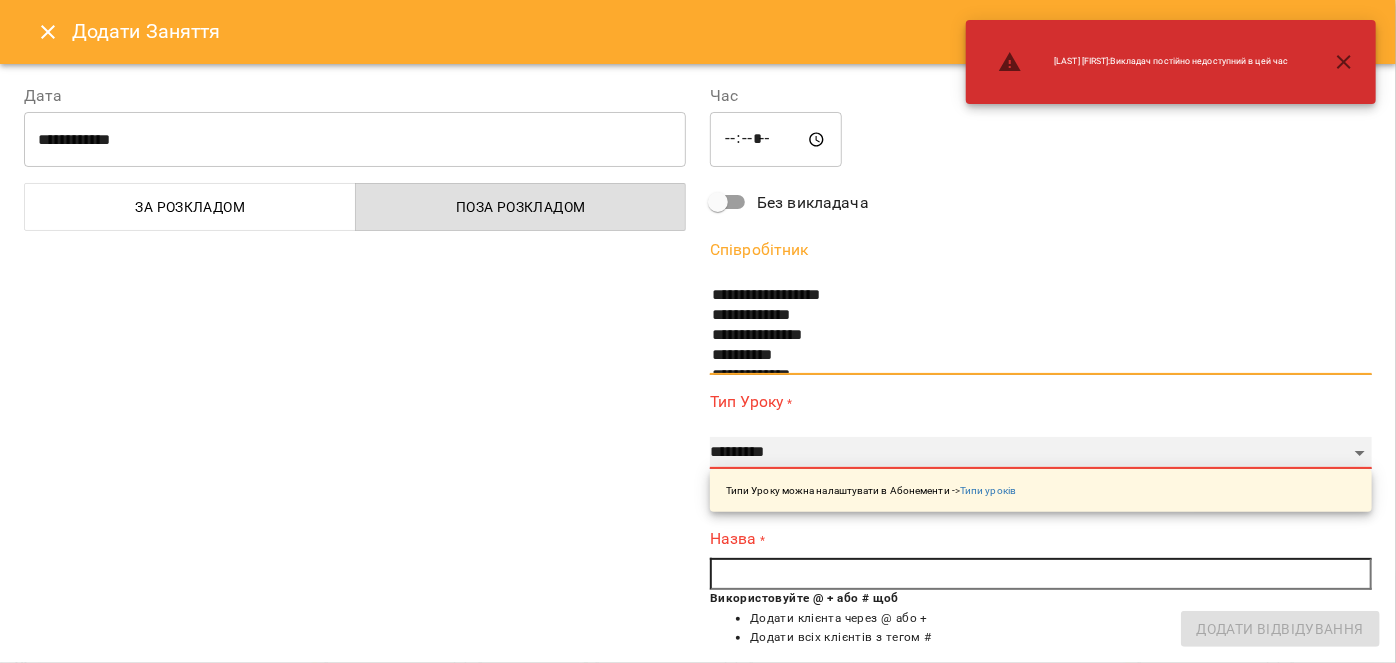 click on "**********" at bounding box center (1041, 453) 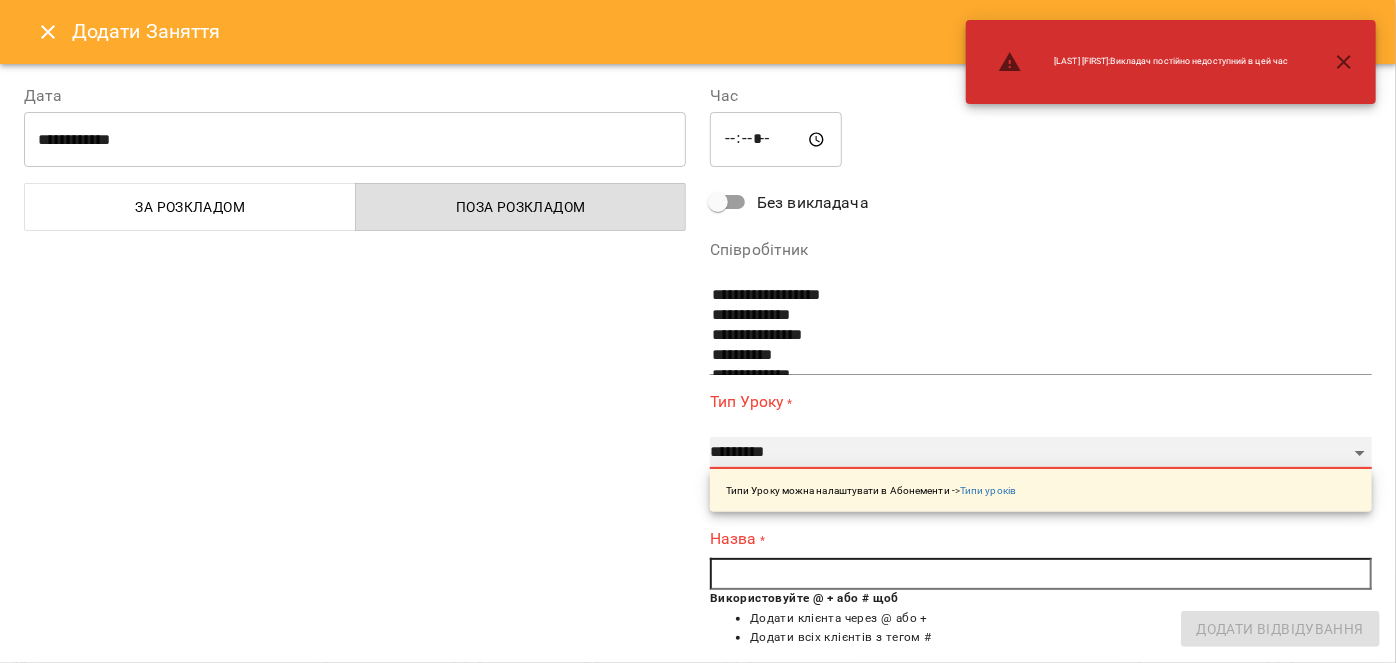select on "**********" 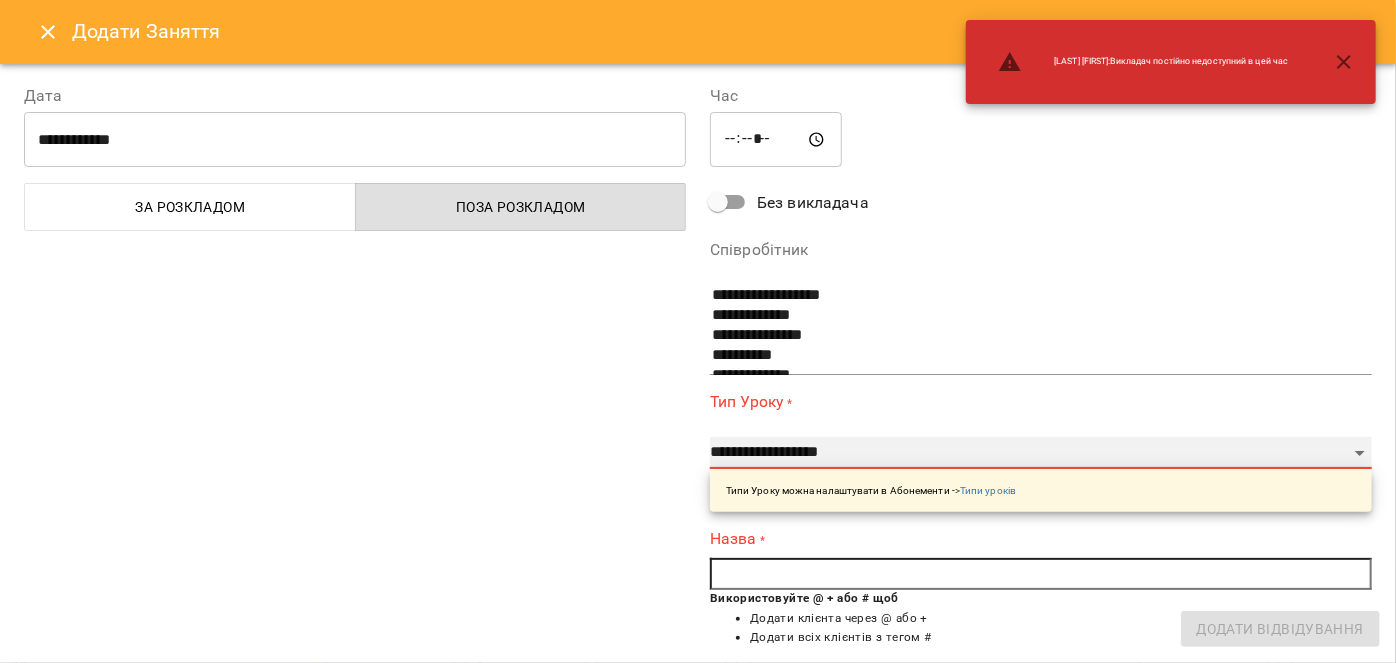 click on "**********" at bounding box center [1041, 453] 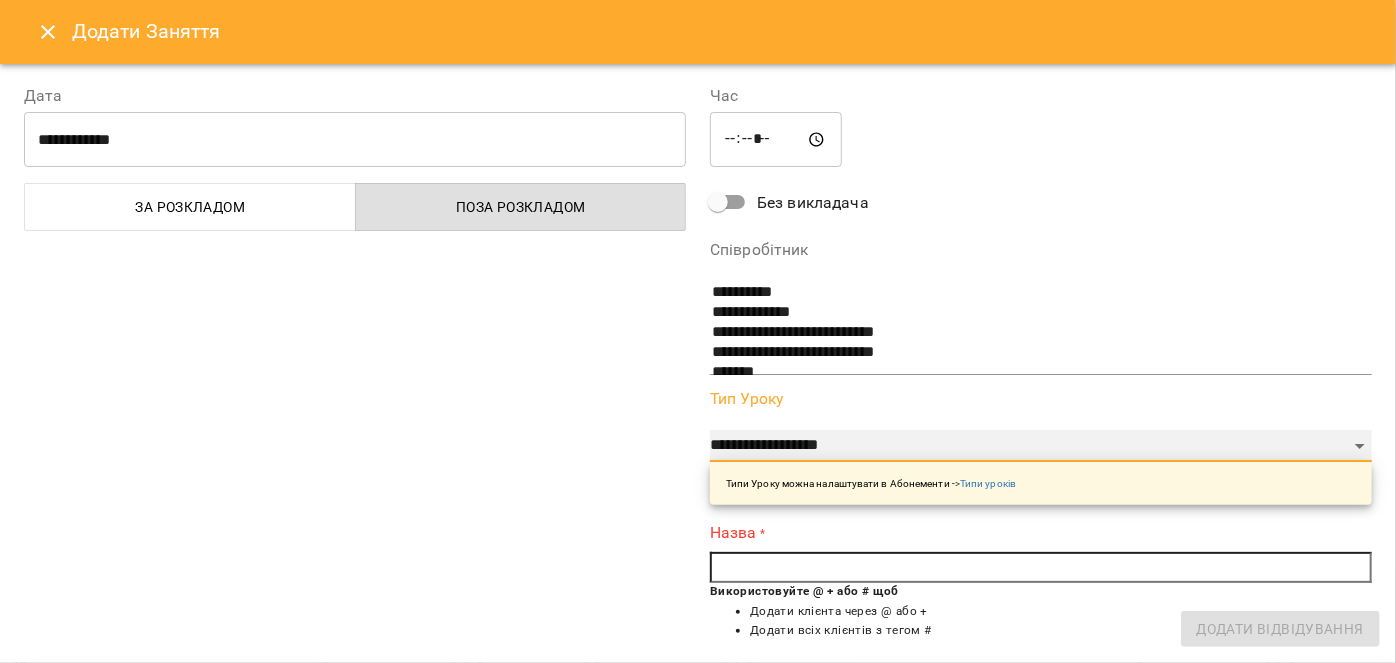 scroll, scrollTop: 358, scrollLeft: 0, axis: vertical 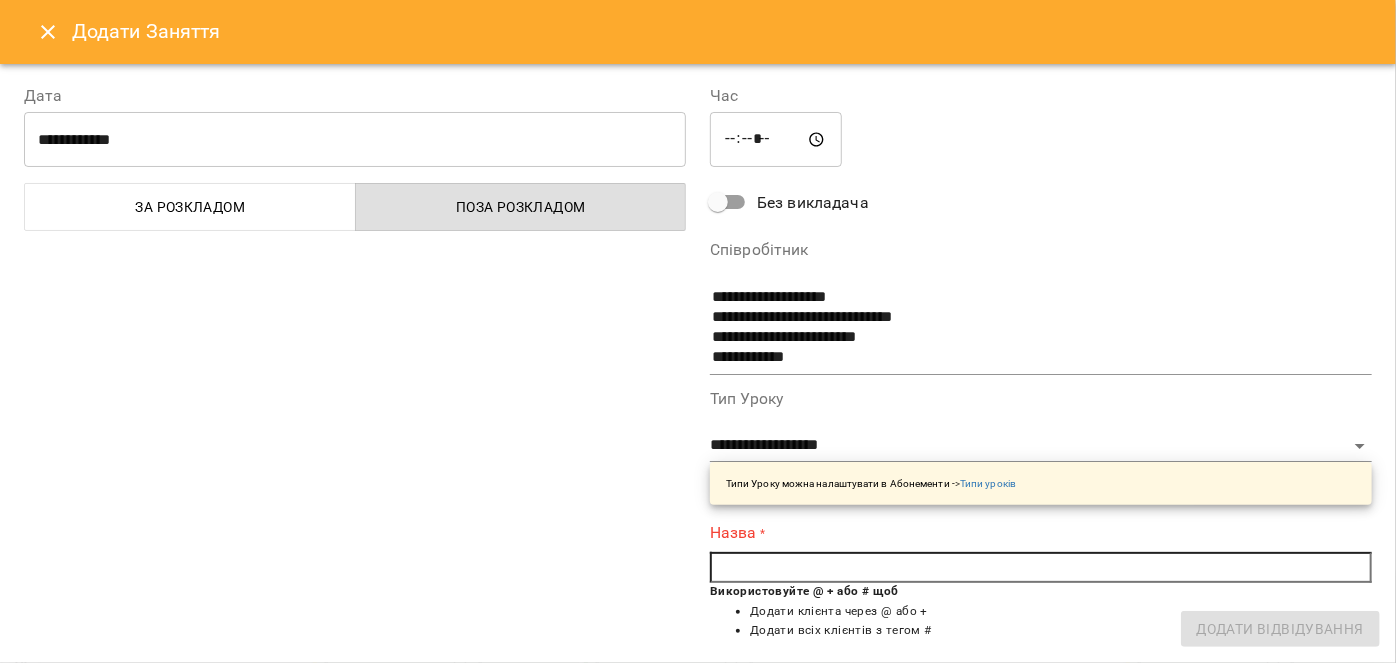 click at bounding box center (1041, 568) 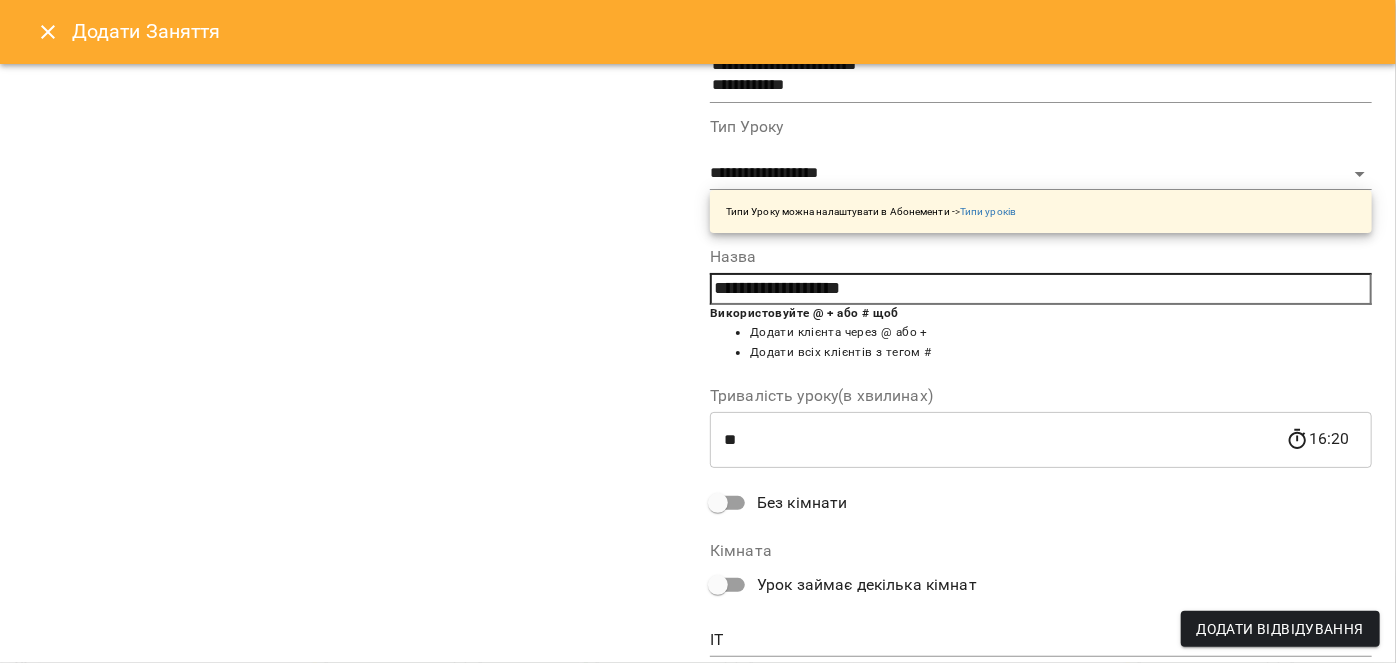 scroll, scrollTop: 333, scrollLeft: 0, axis: vertical 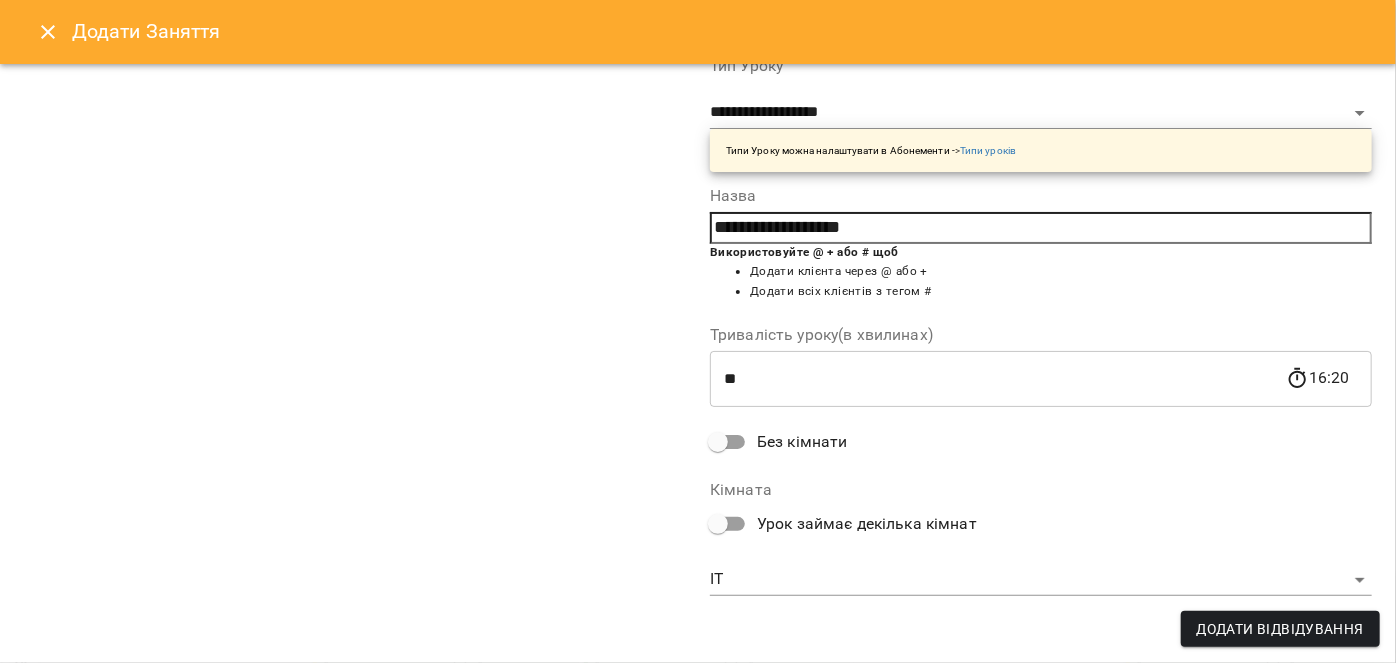 type on "**********" 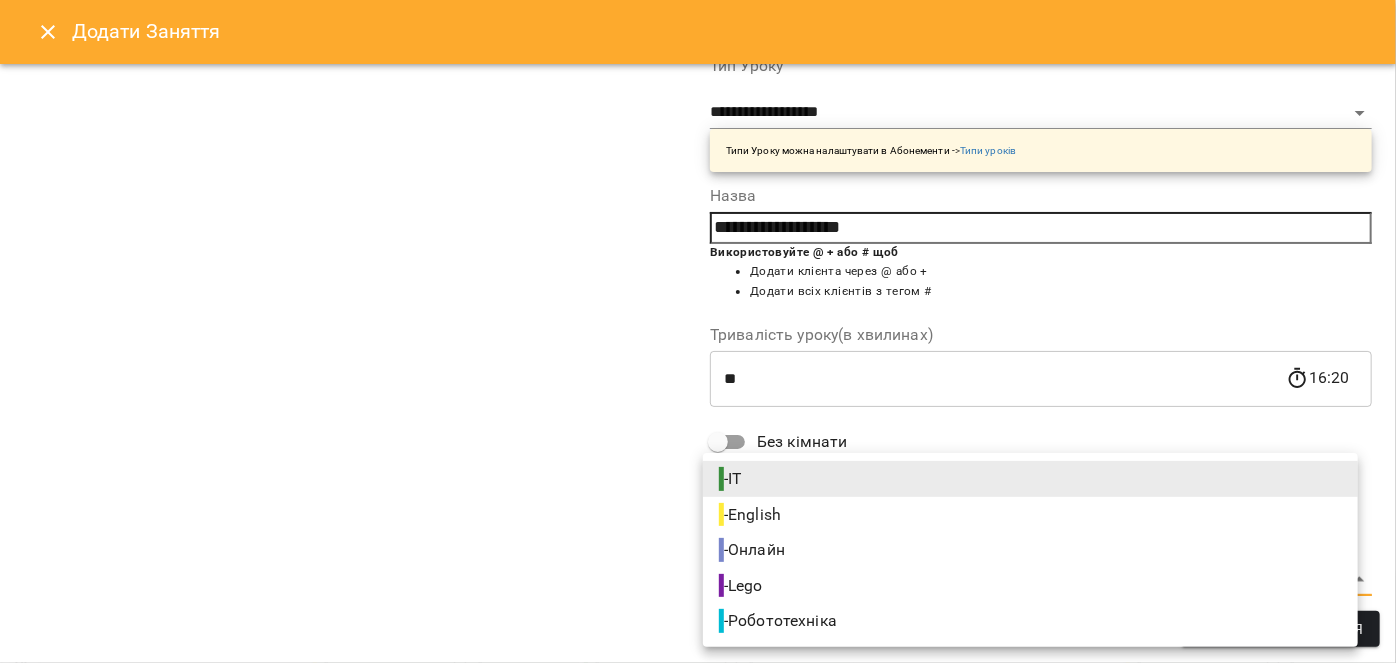 click on "-  English" at bounding box center [752, 515] 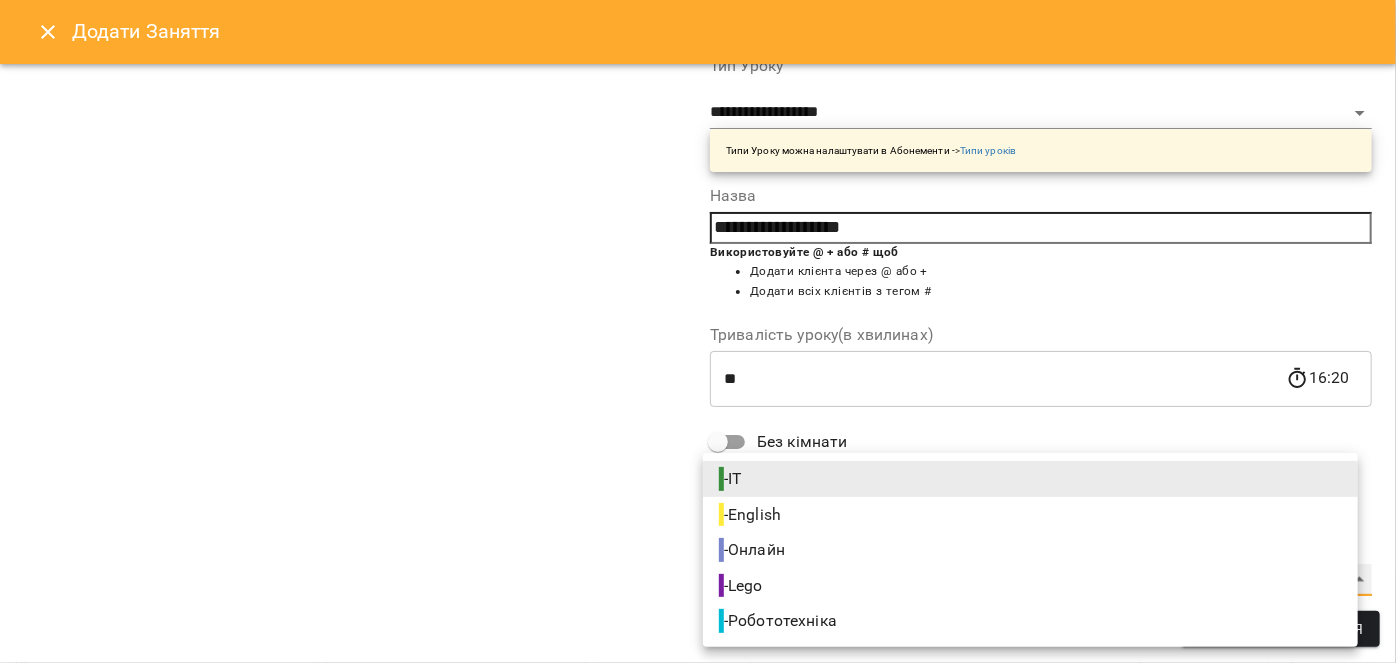type on "**********" 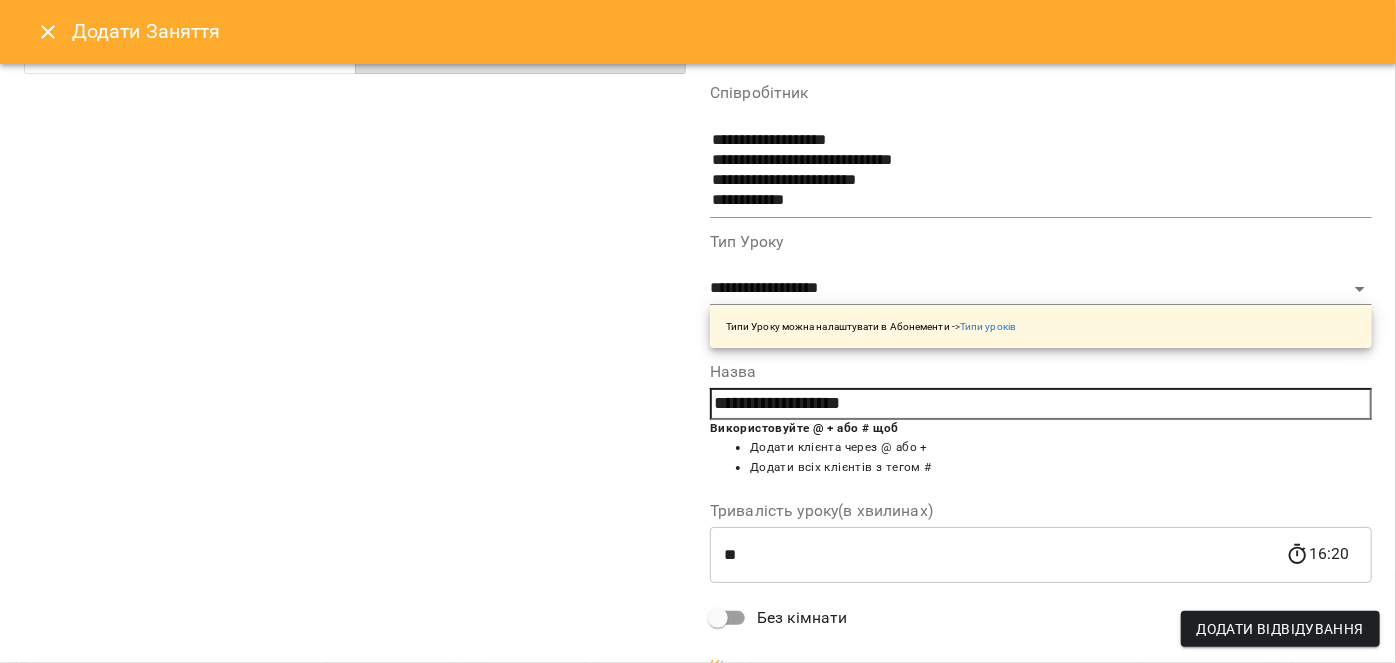 scroll, scrollTop: 0, scrollLeft: 0, axis: both 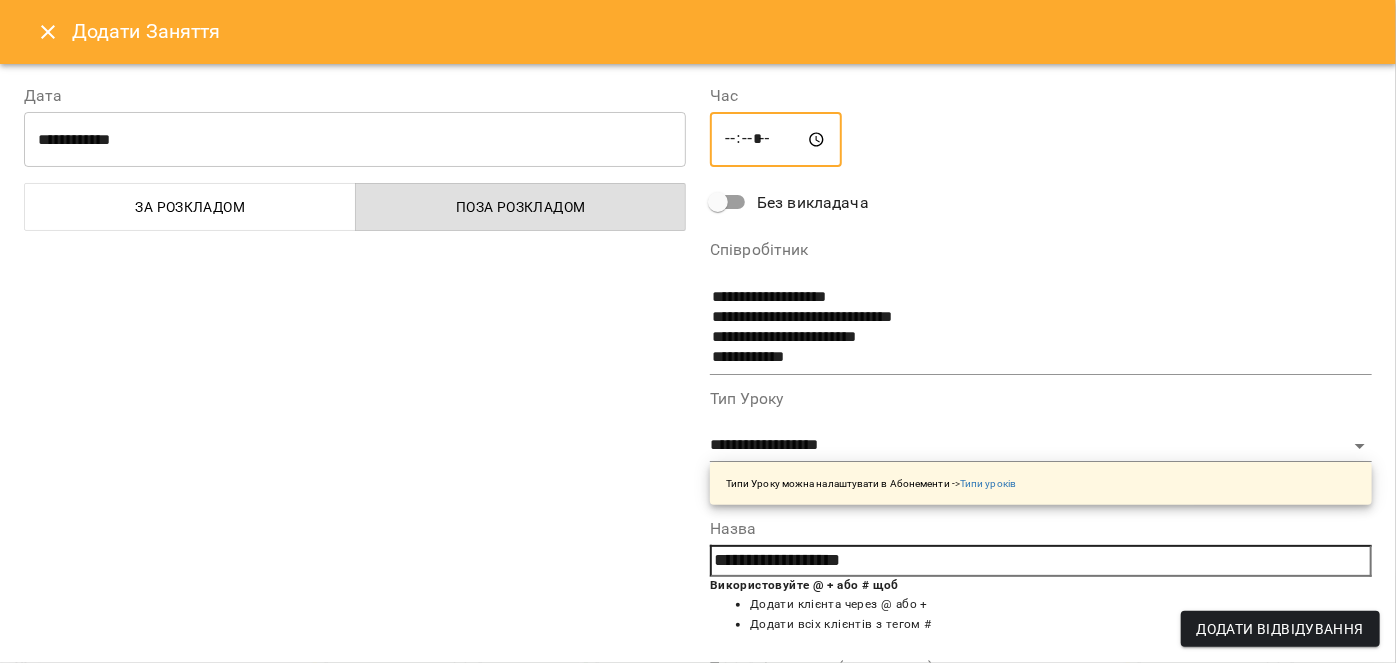 click on "*****" at bounding box center (776, 140) 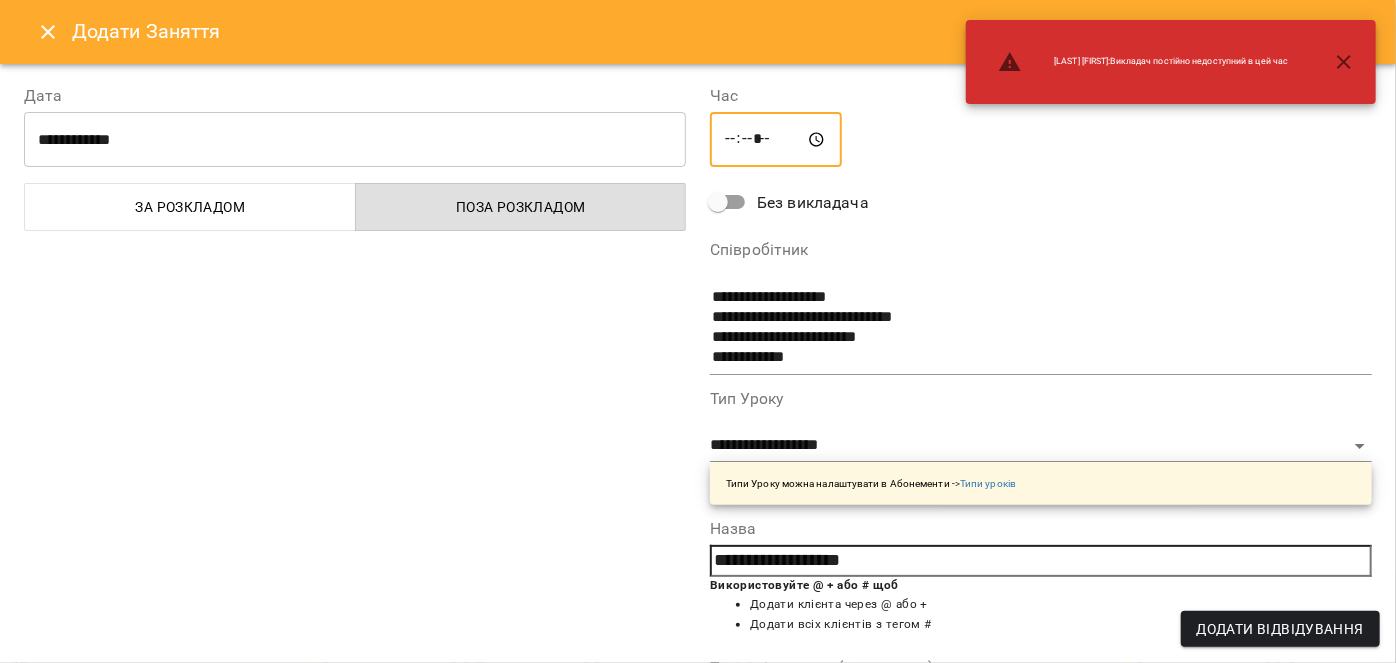 type on "*****" 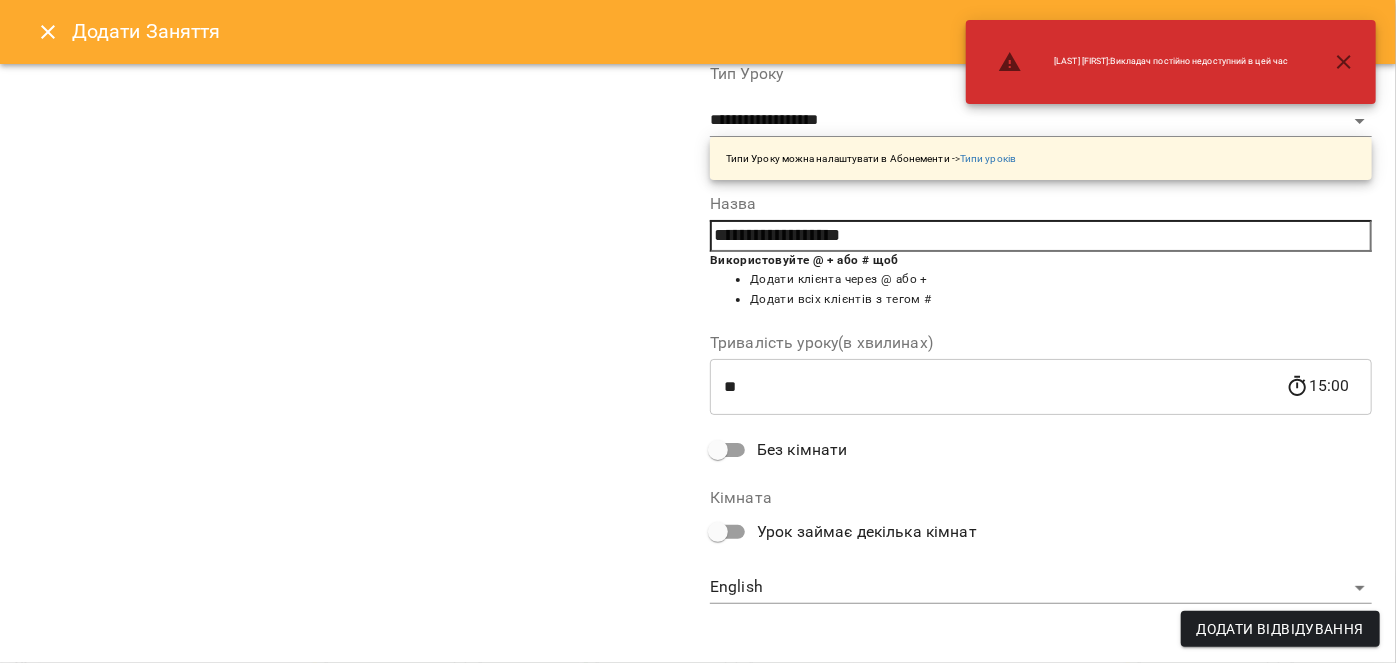 scroll, scrollTop: 333, scrollLeft: 0, axis: vertical 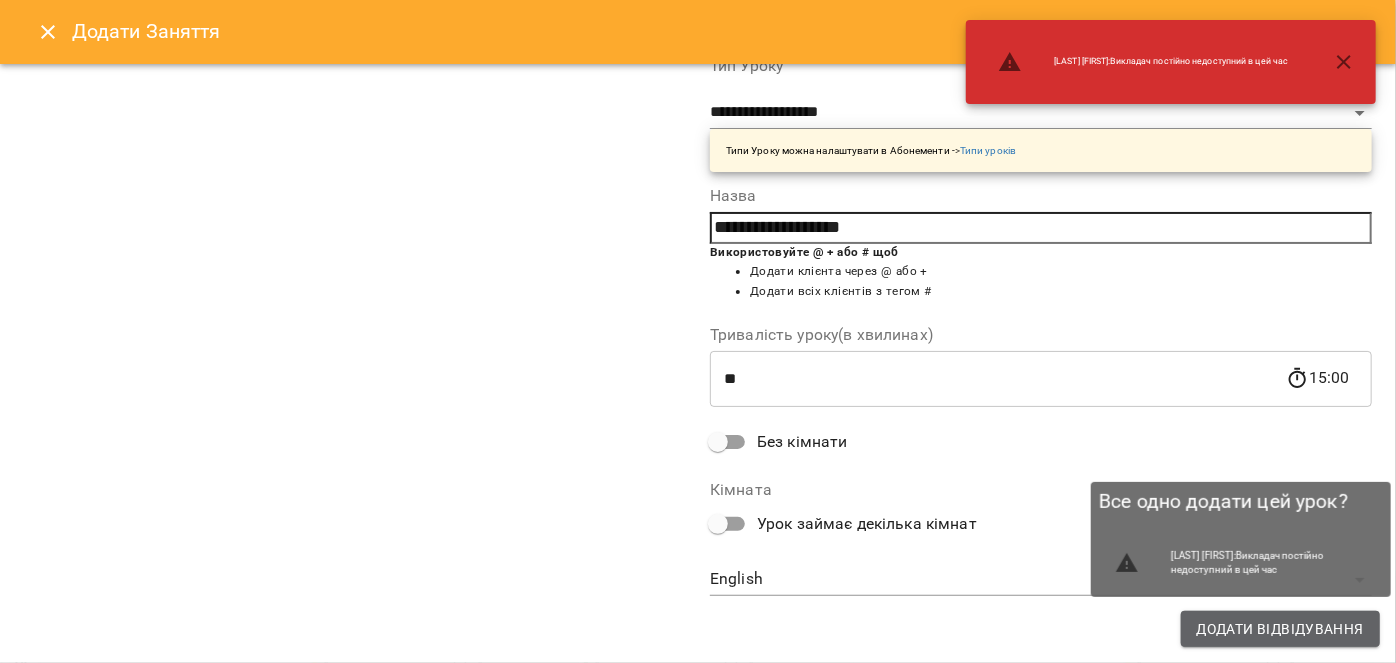 click on "Додати Відвідування" at bounding box center (1280, 629) 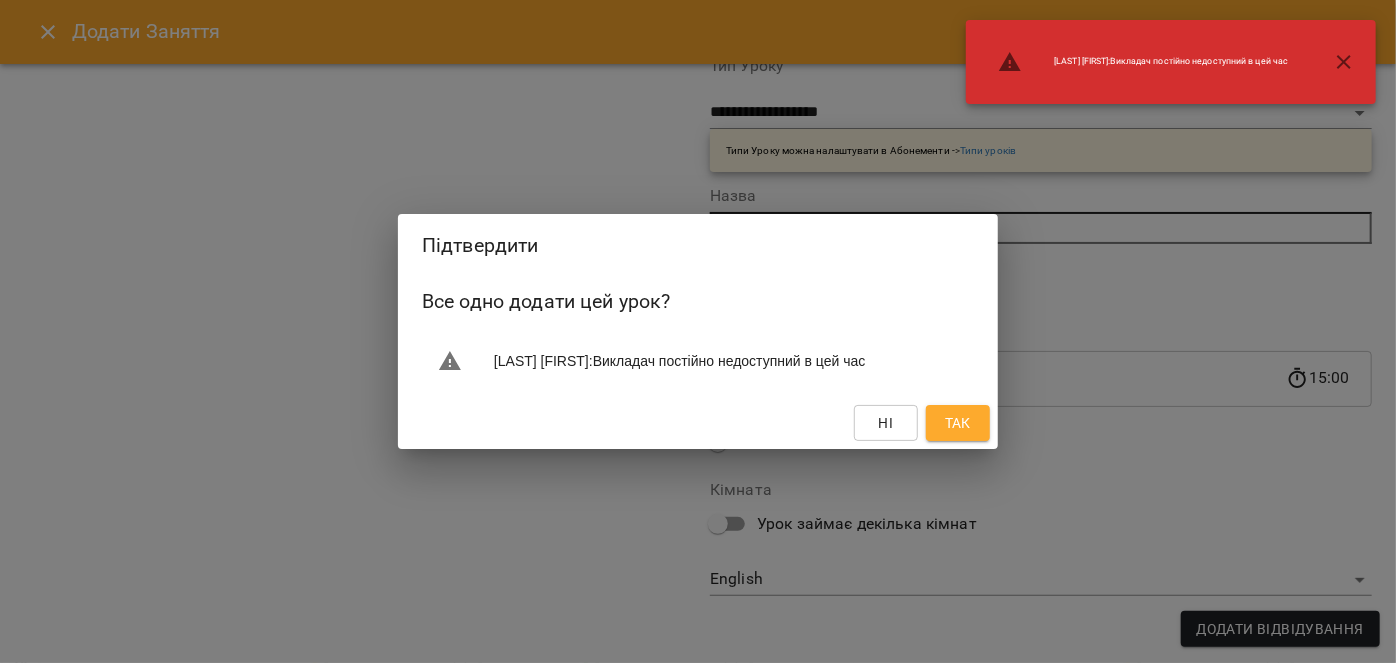 click on "Так" at bounding box center [958, 423] 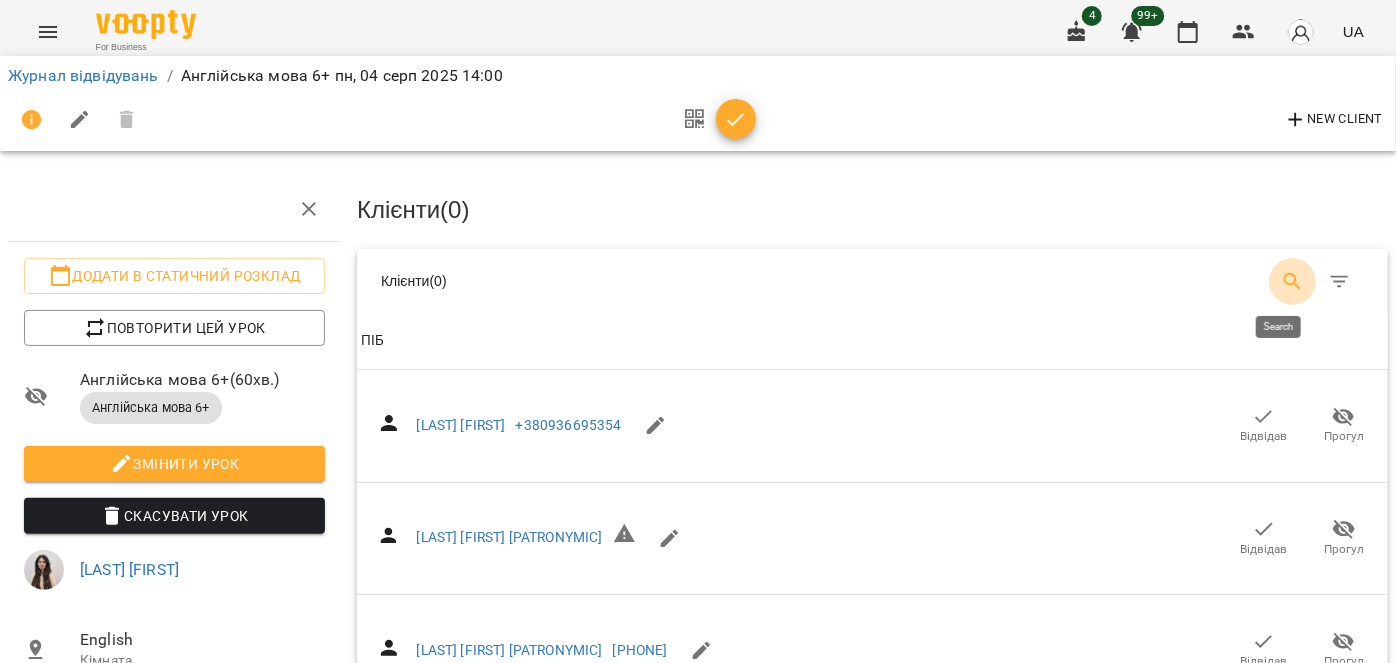 click 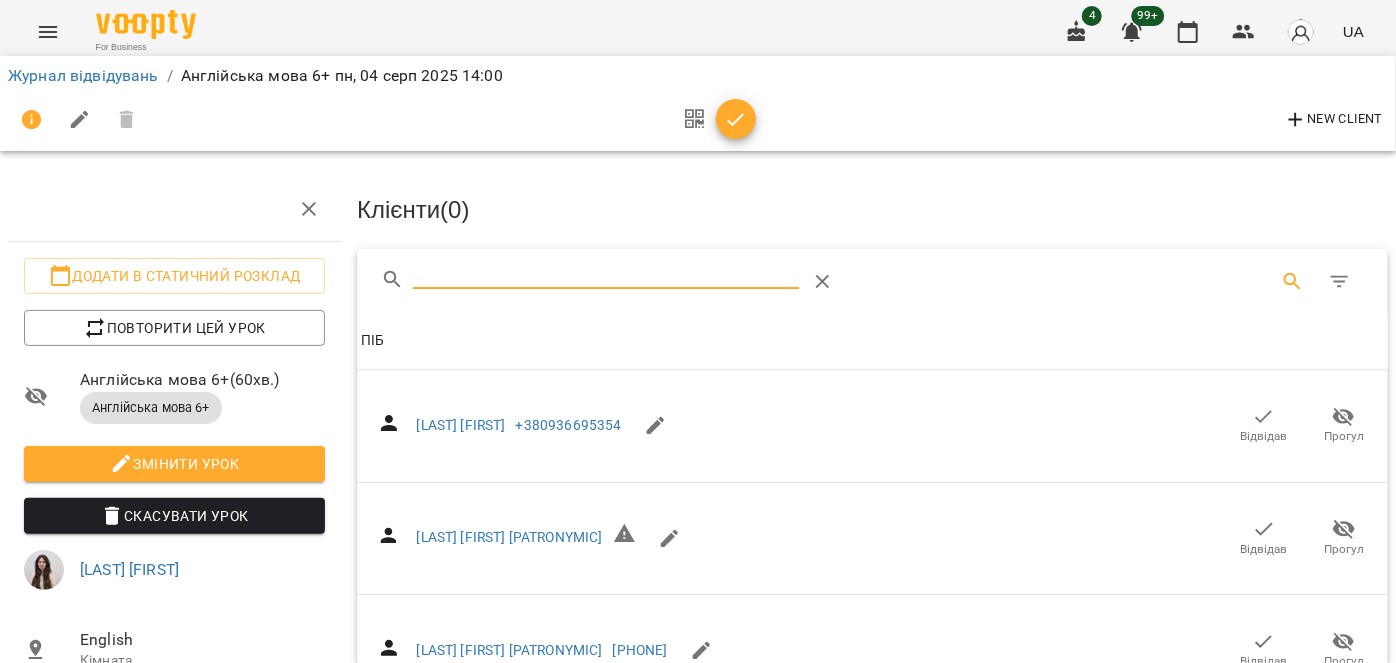 type on "*" 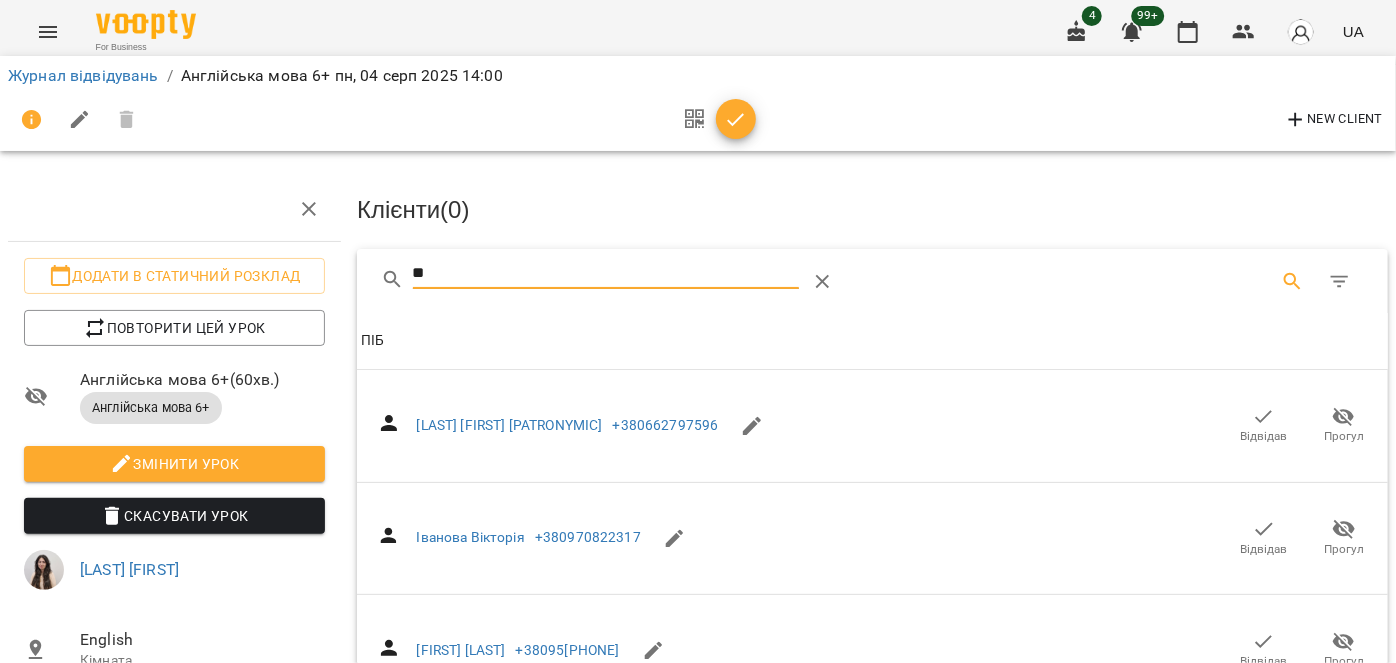 type on "*" 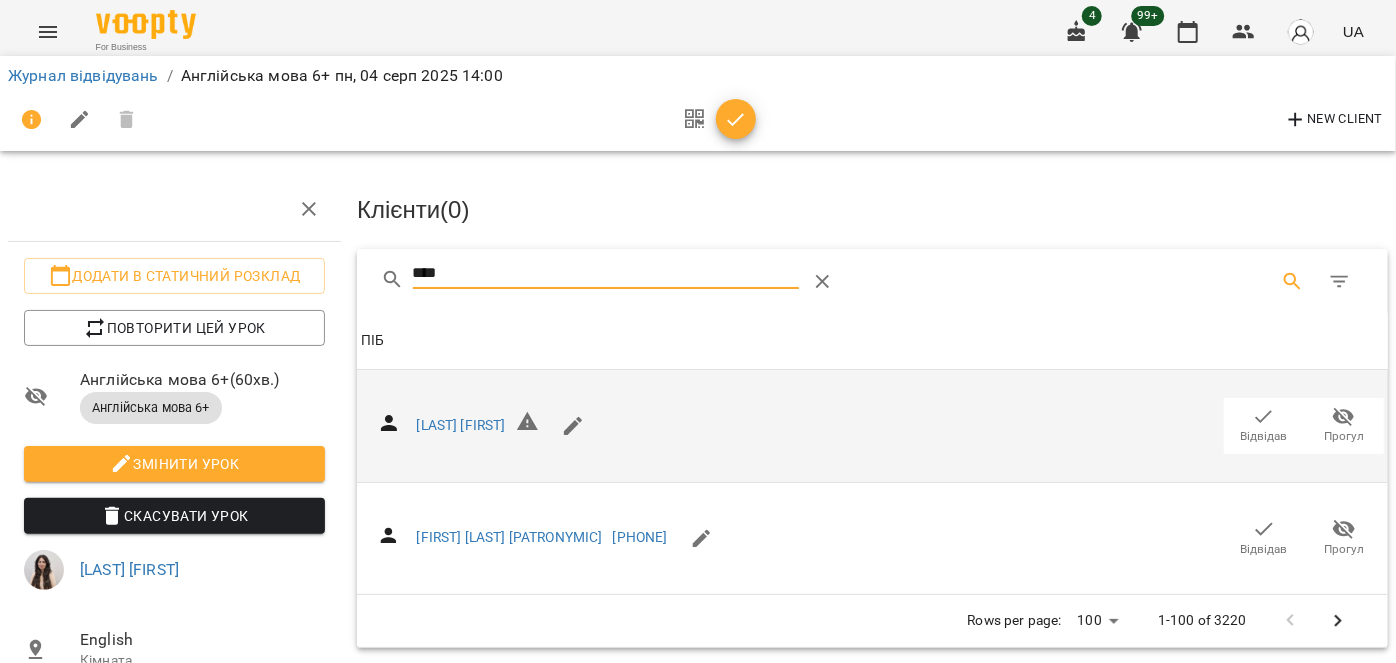 type on "****" 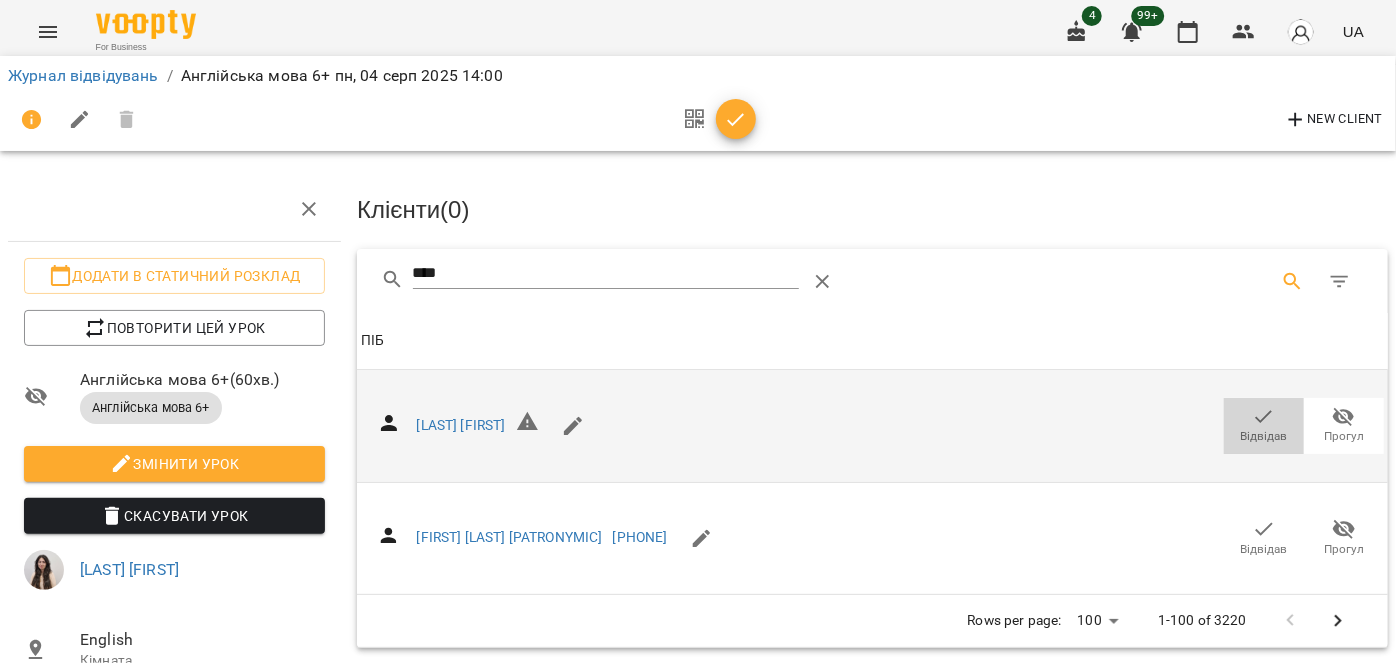 click on "Відвідав" at bounding box center [1264, 436] 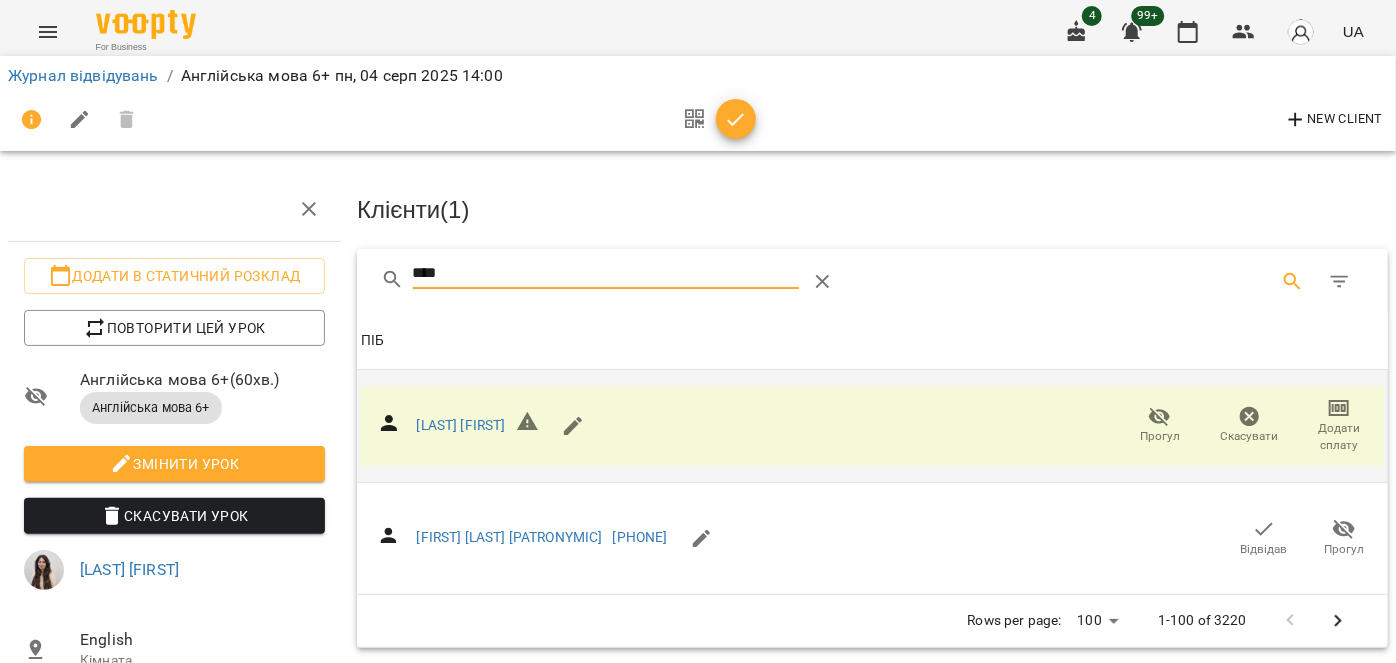 drag, startPoint x: 524, startPoint y: 266, endPoint x: 352, endPoint y: 272, distance: 172.10461 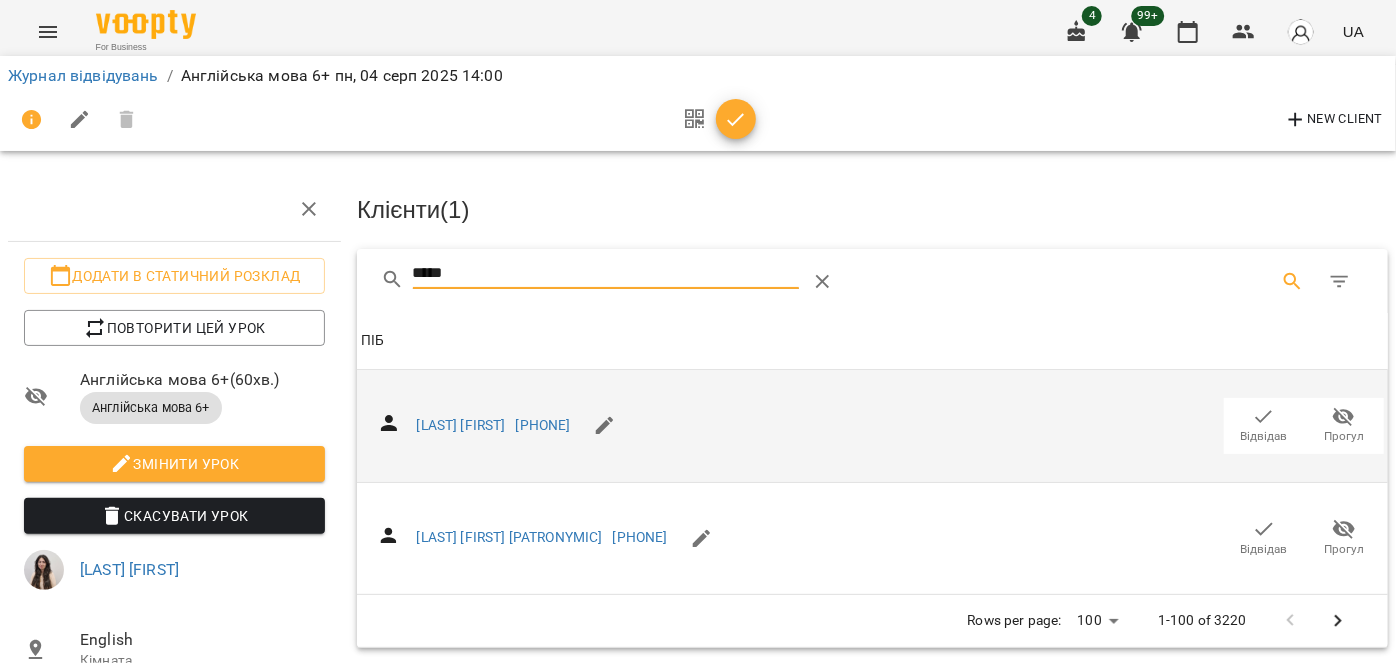 type on "*****" 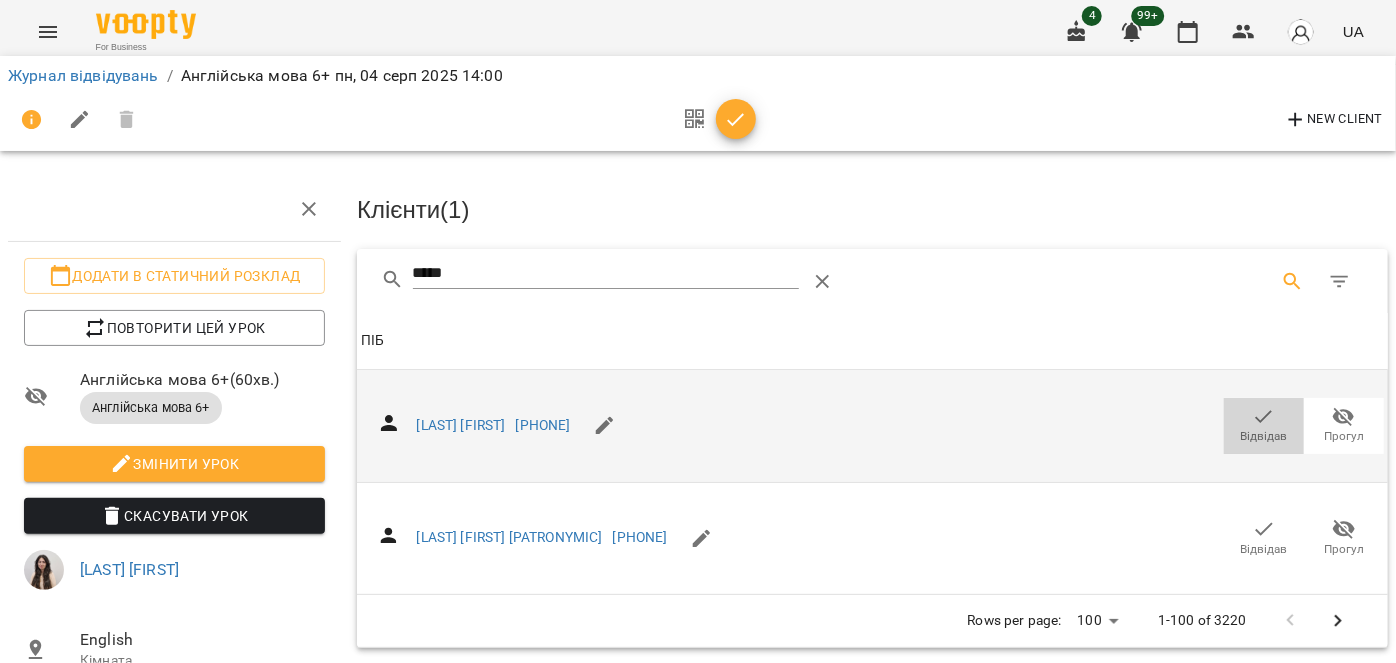 click 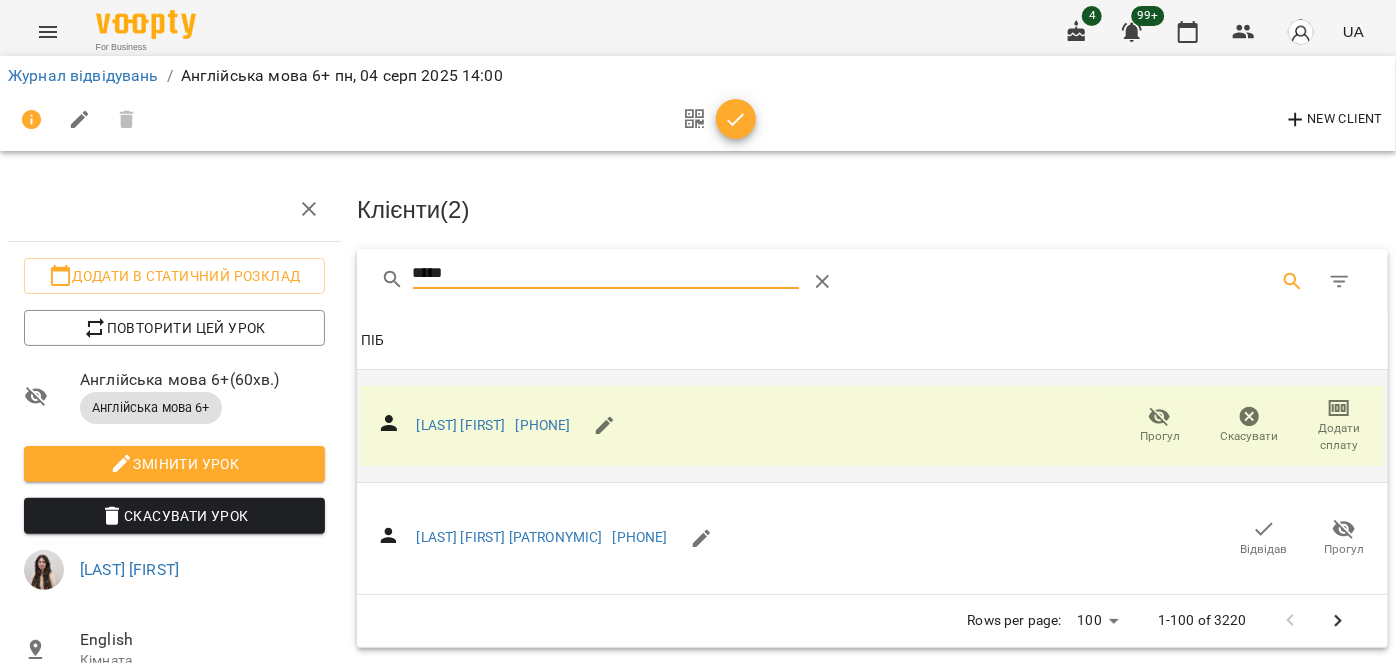 drag, startPoint x: 517, startPoint y: 269, endPoint x: 378, endPoint y: 261, distance: 139.23003 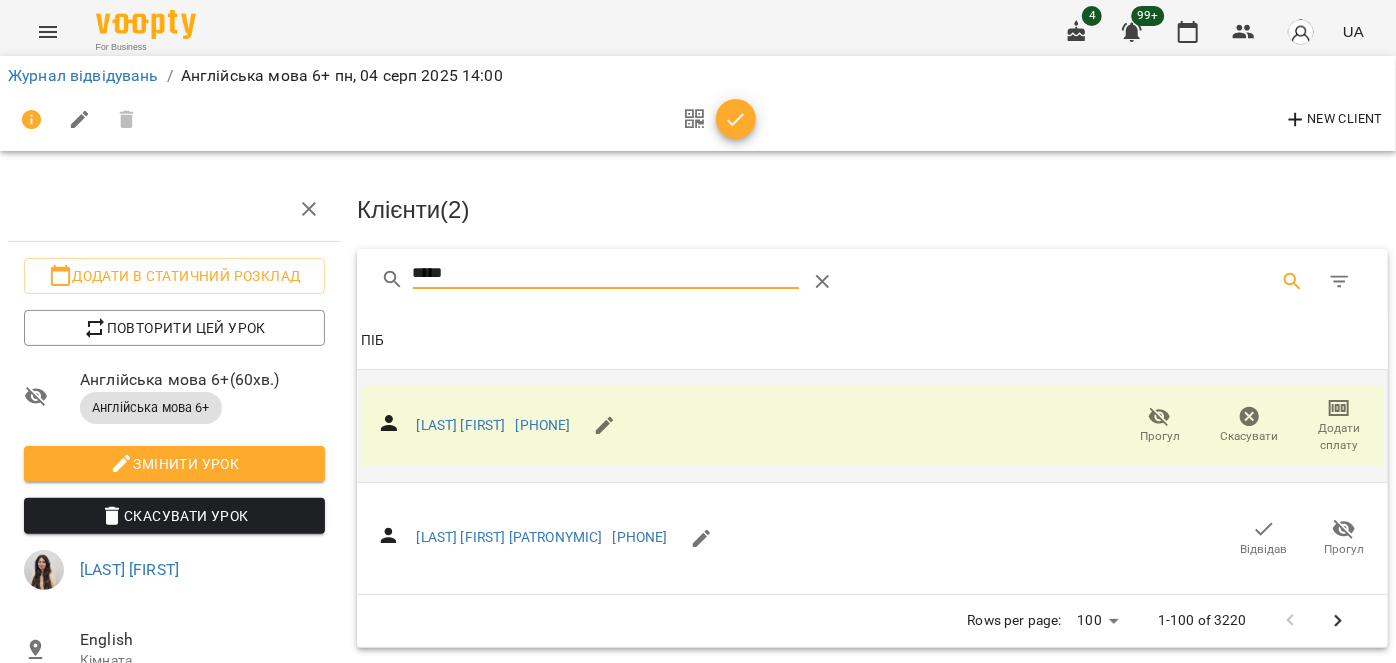 click on "*****" at bounding box center [662, 282] 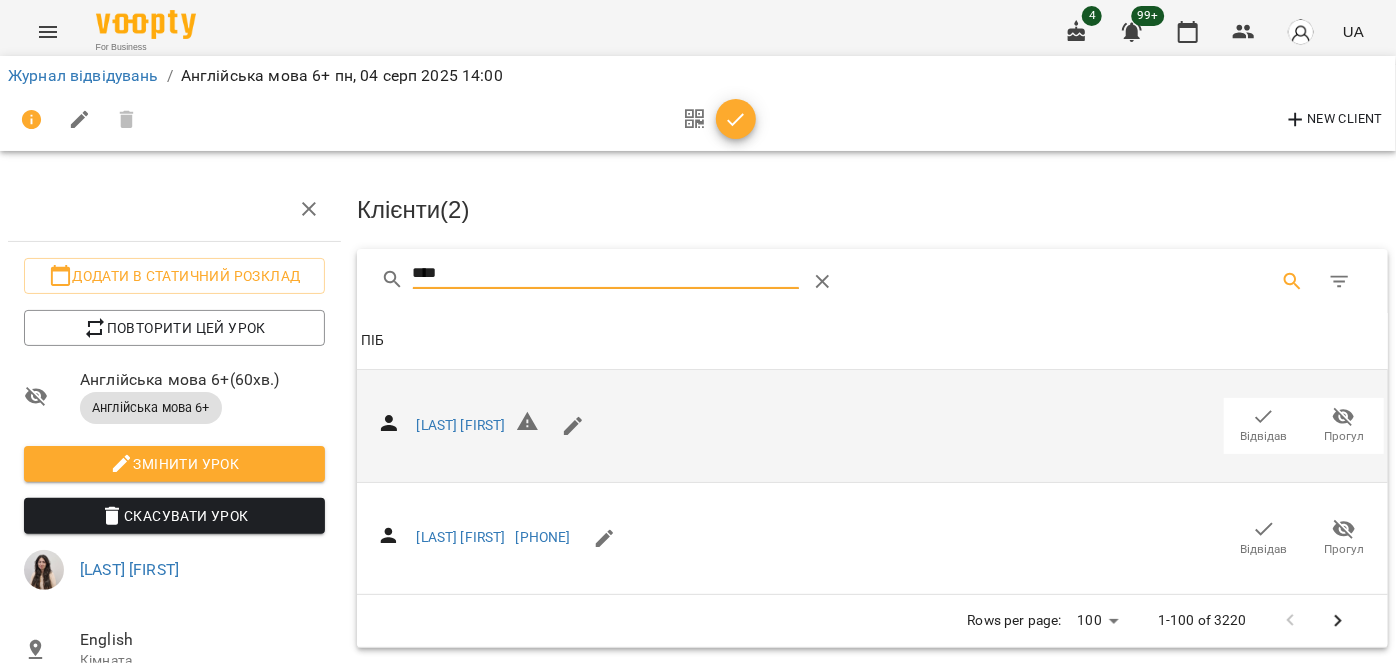 type on "****" 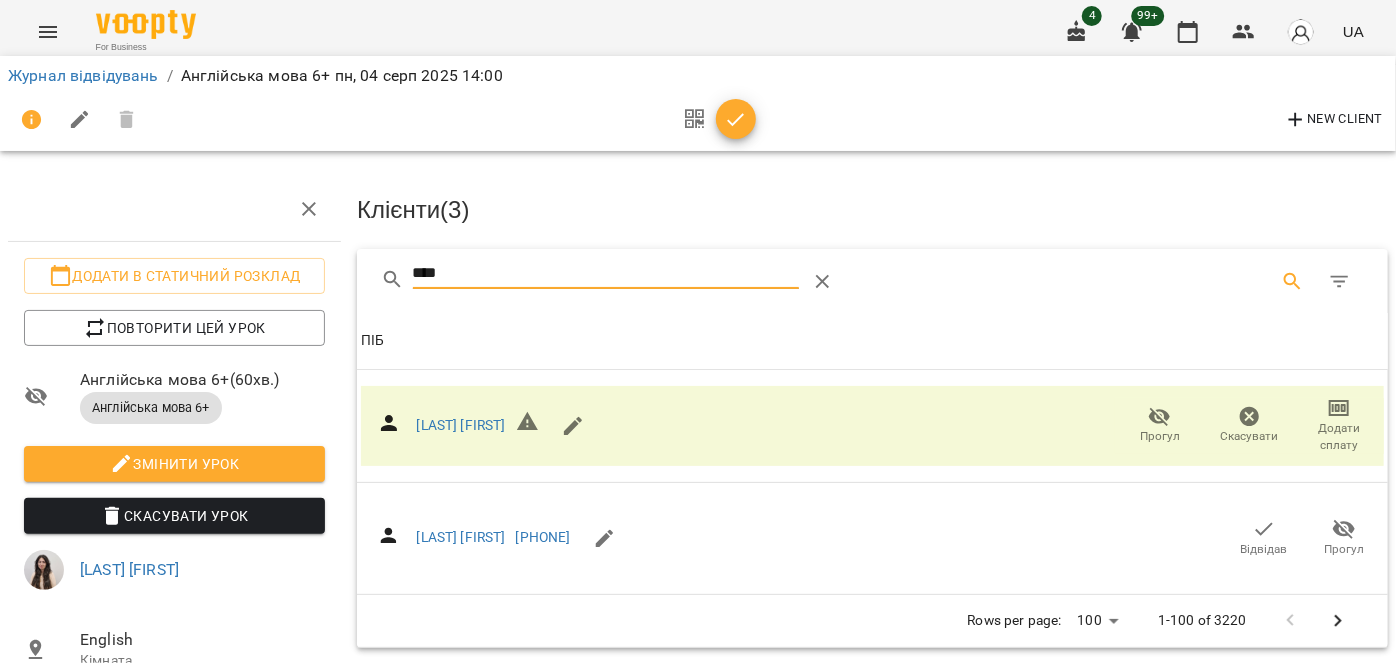 drag, startPoint x: 482, startPoint y: 274, endPoint x: 338, endPoint y: 265, distance: 144.28098 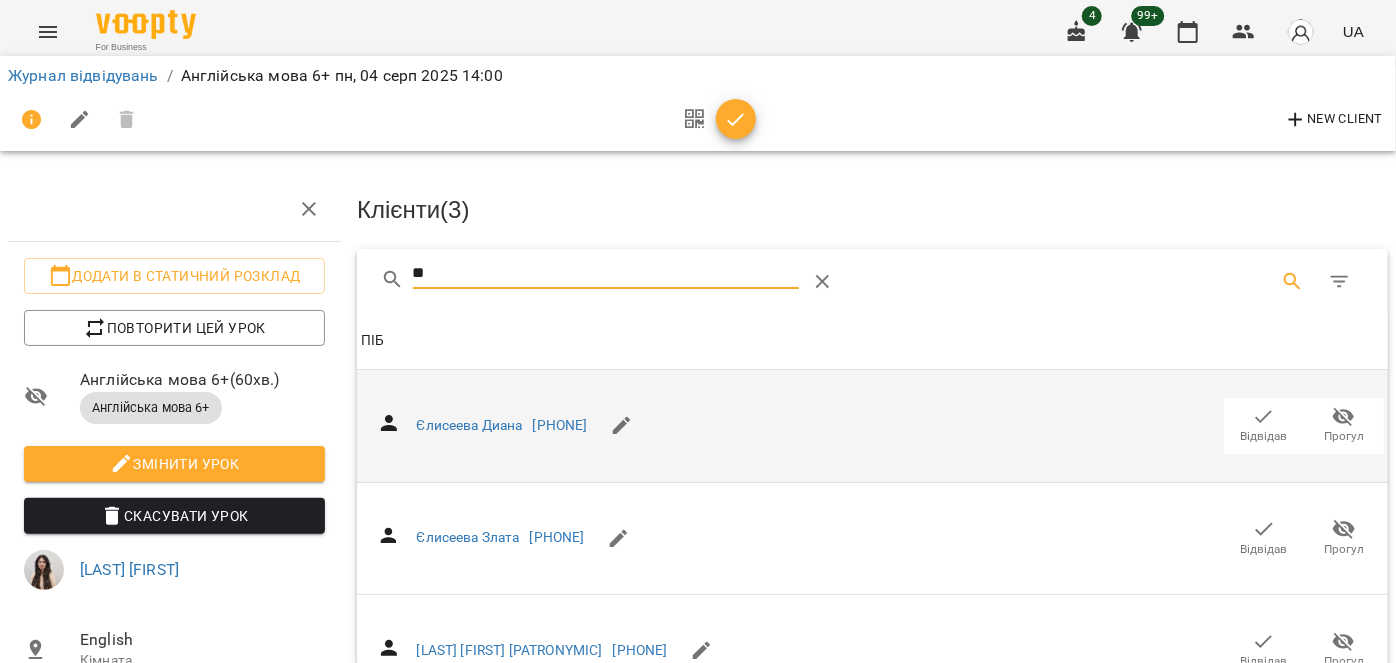type on "**" 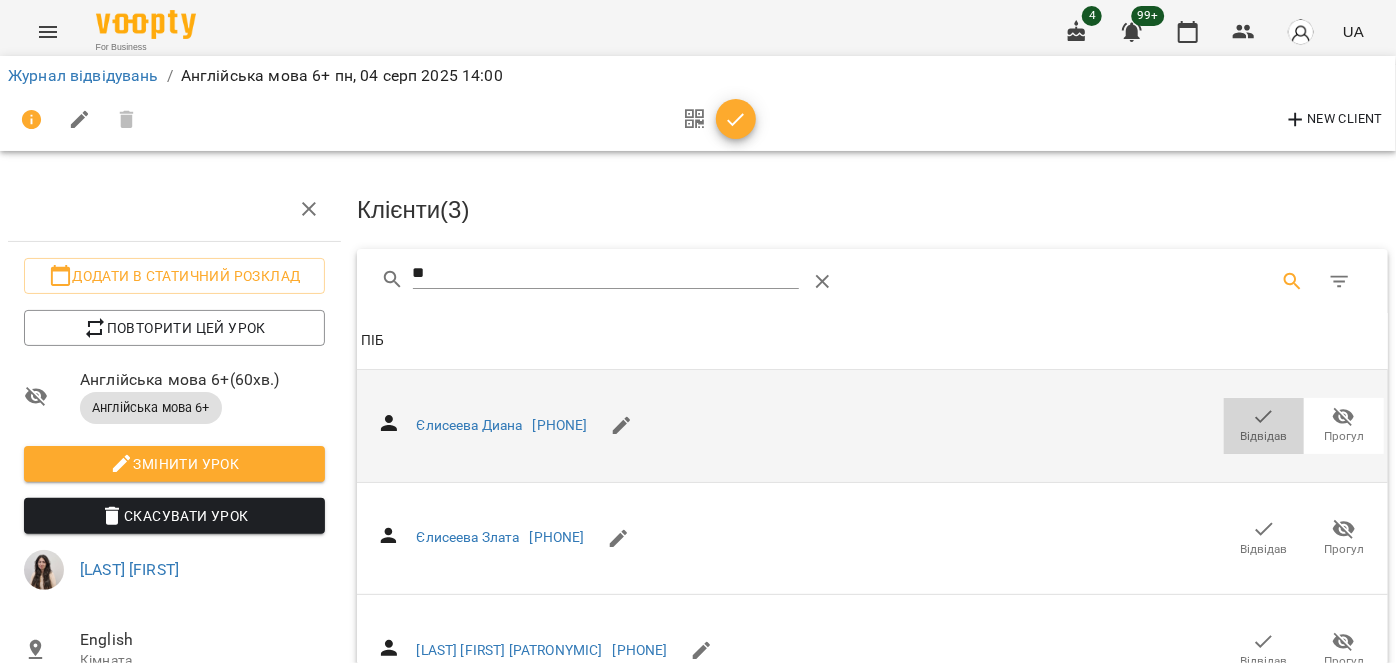 click 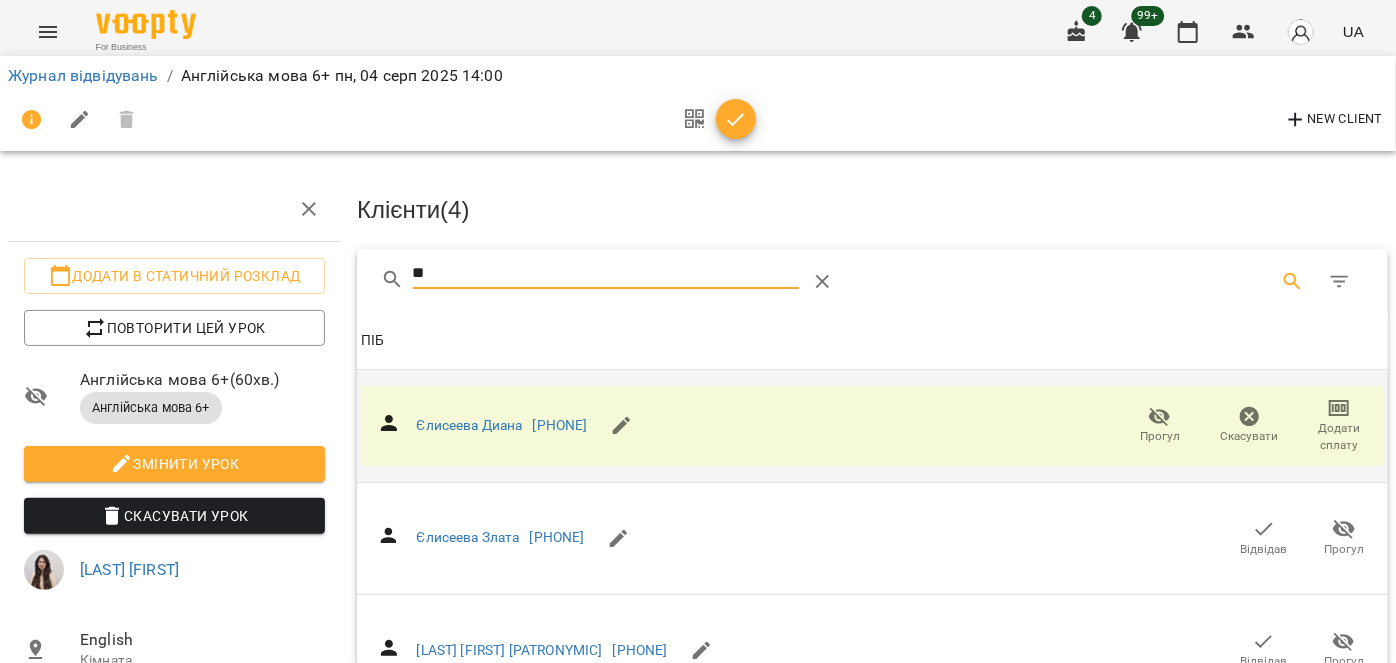drag, startPoint x: 477, startPoint y: 265, endPoint x: 368, endPoint y: 262, distance: 109.041275 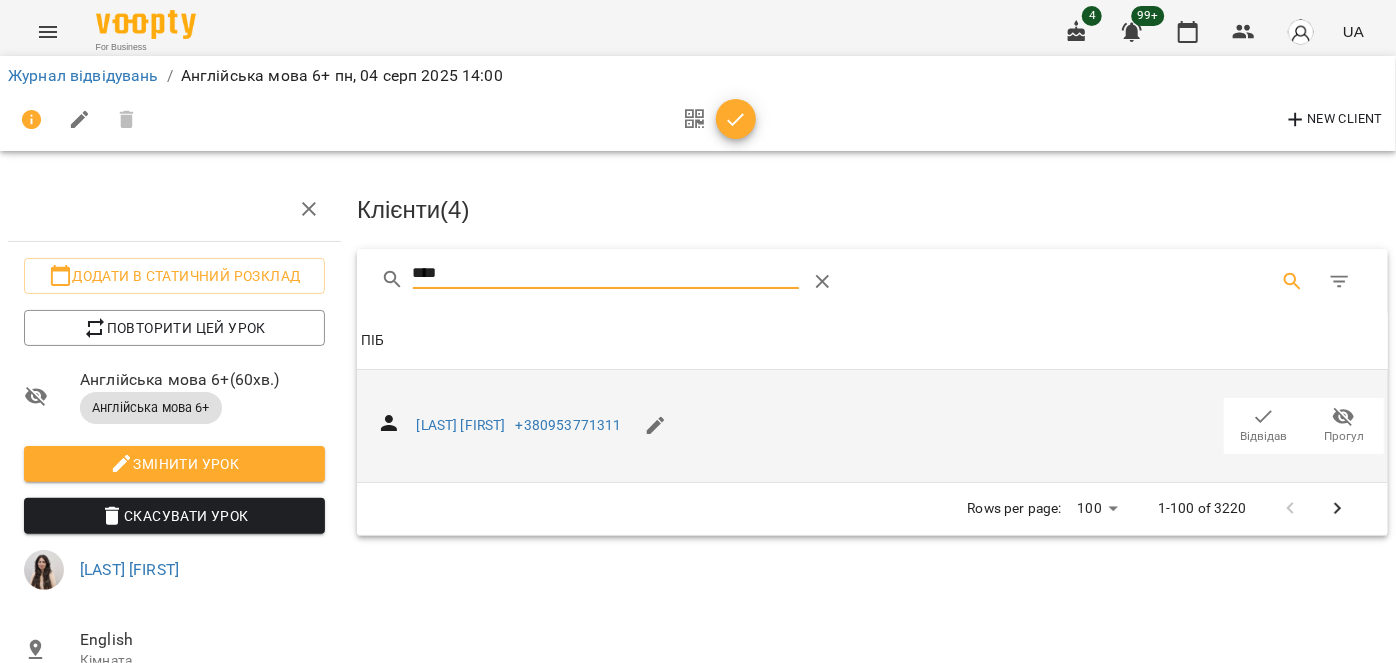 type on "****" 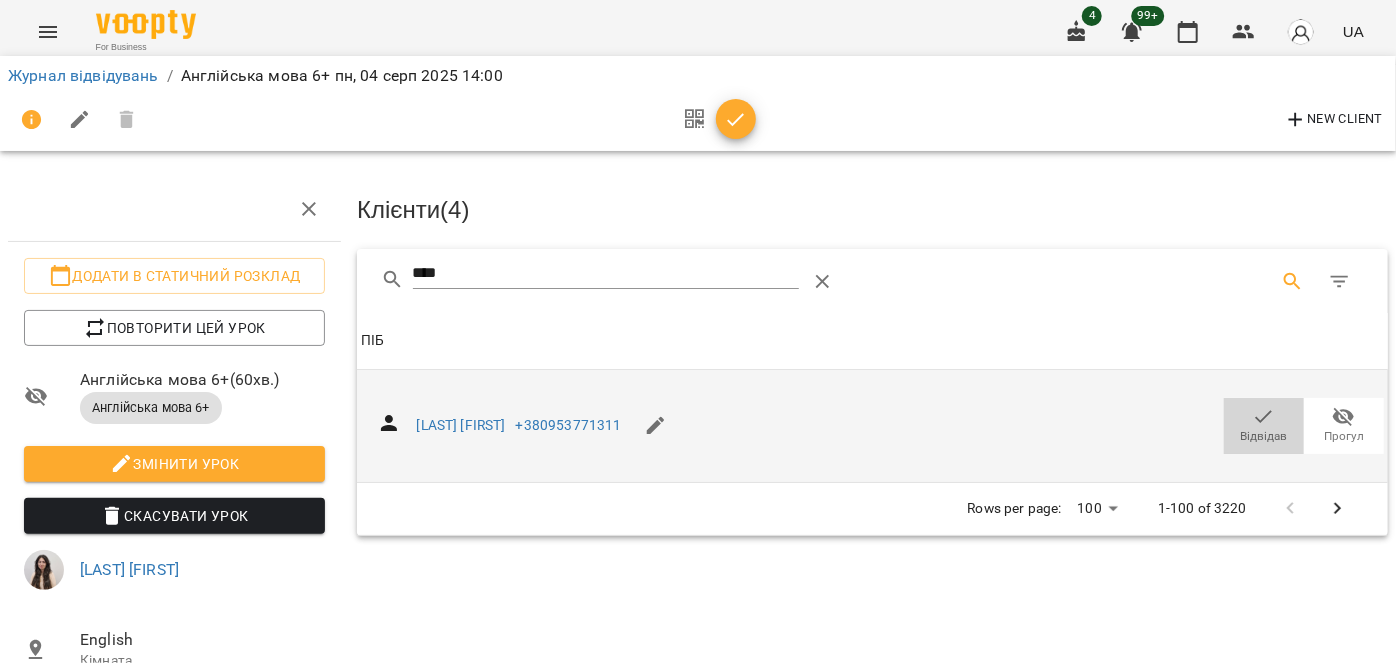 click 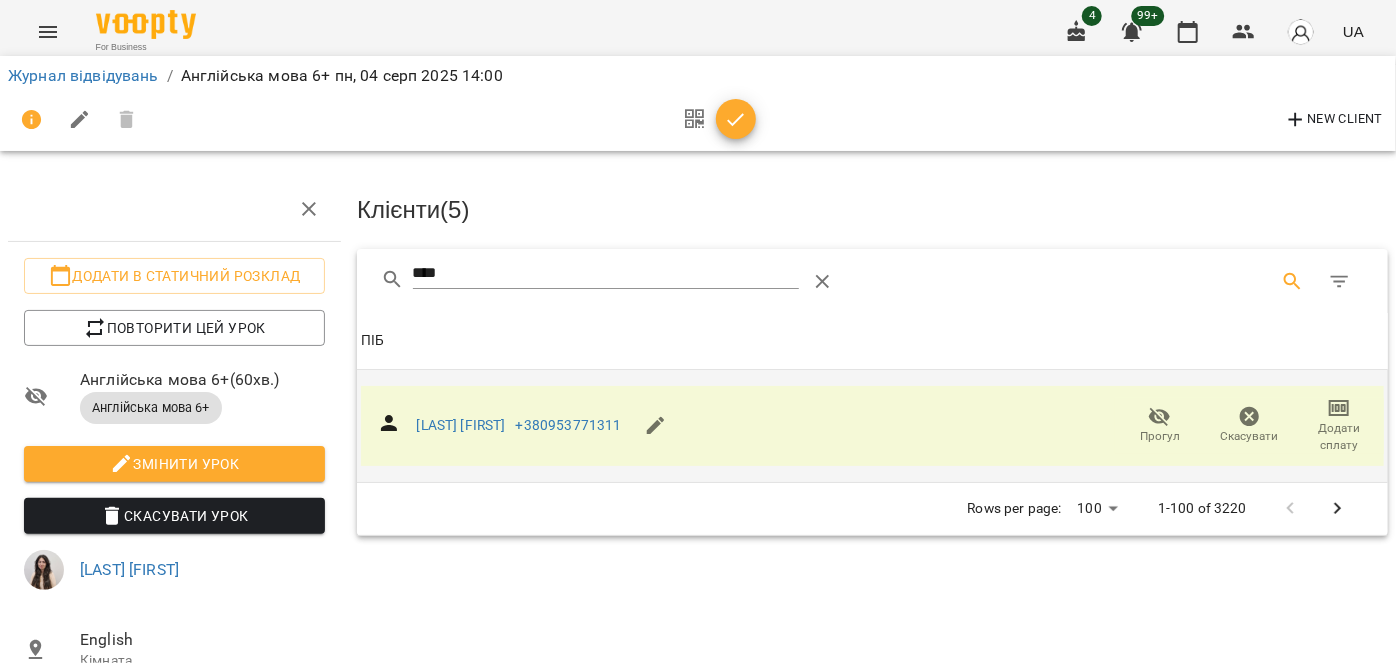 click 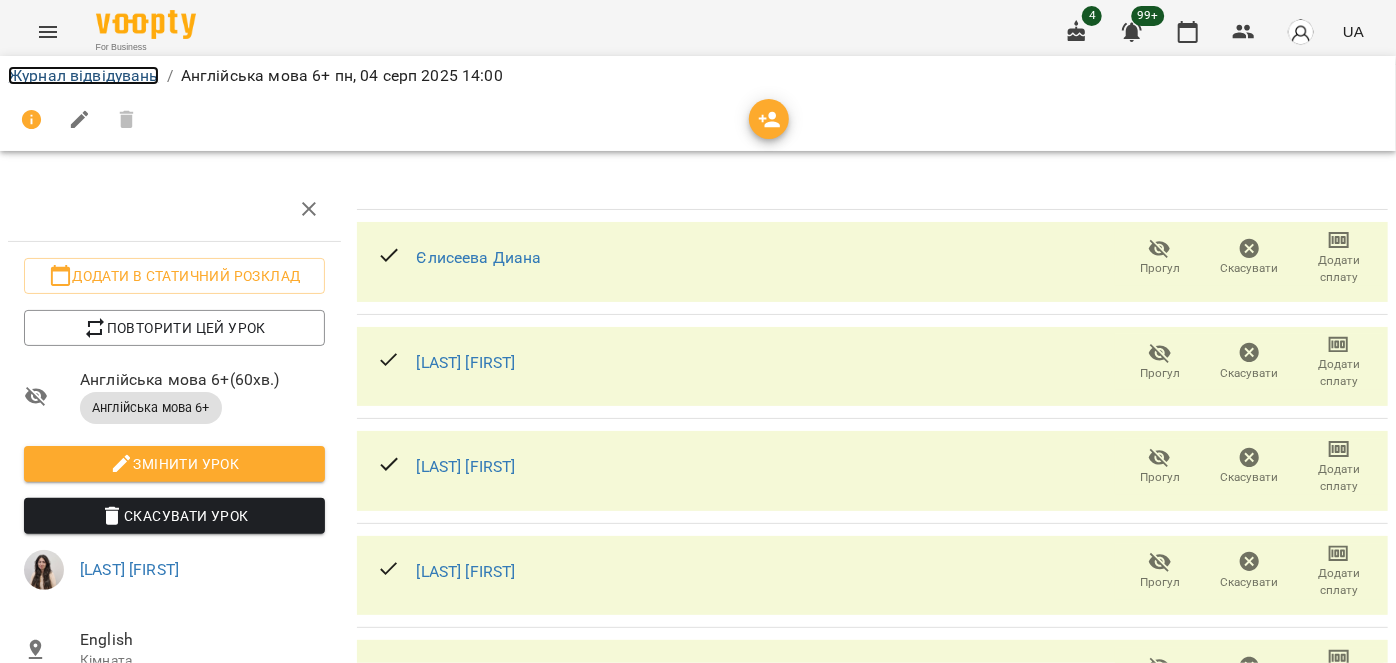 click on "Журнал відвідувань" at bounding box center (83, 75) 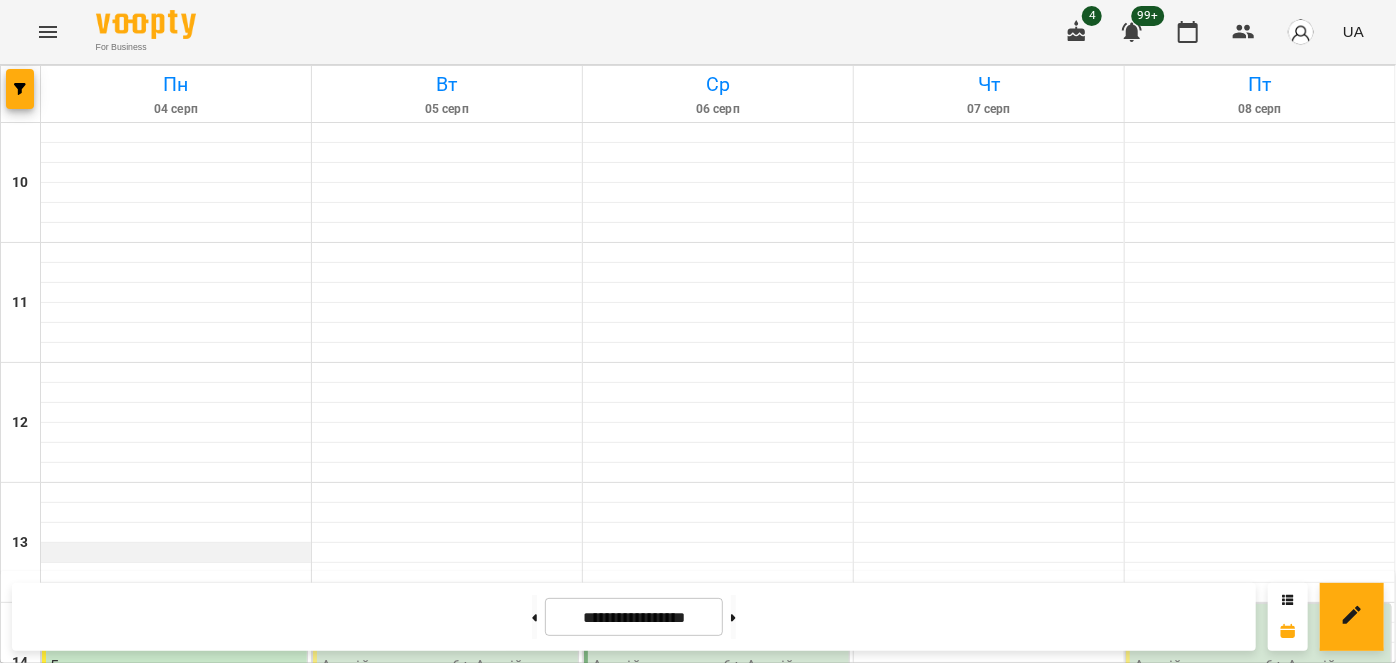 scroll, scrollTop: 454, scrollLeft: 0, axis: vertical 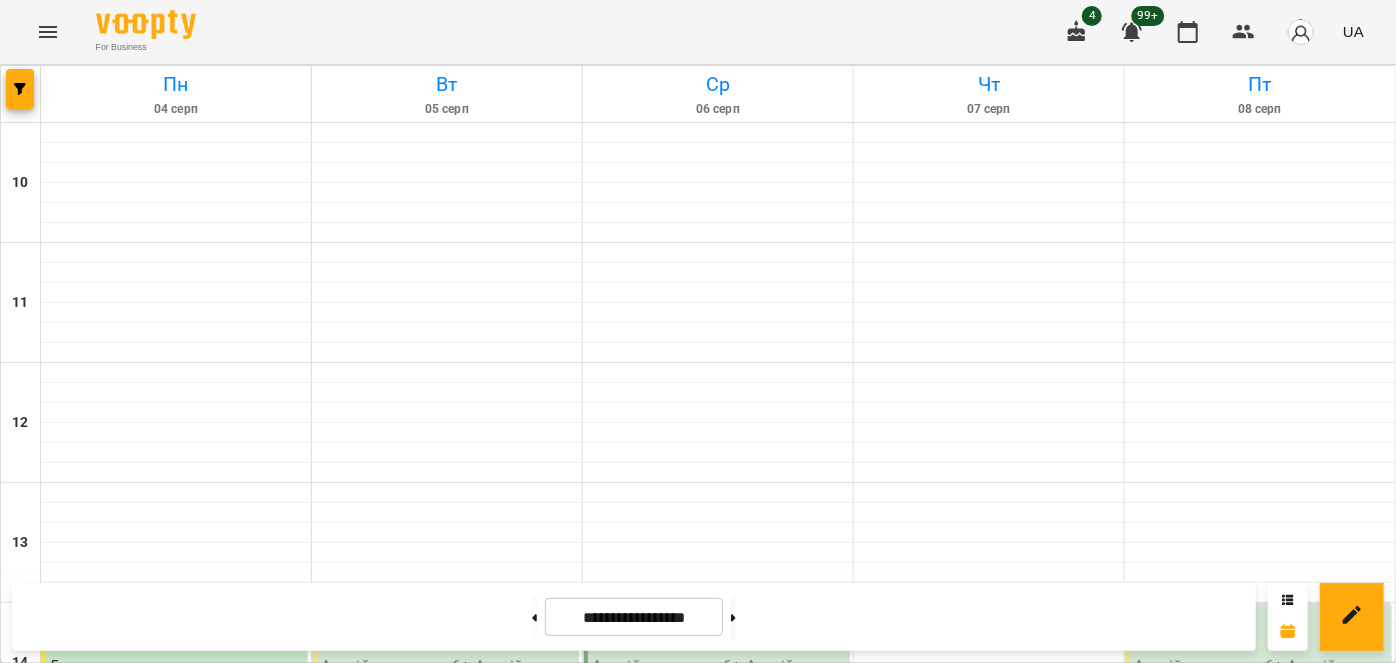 click at bounding box center (176, 753) 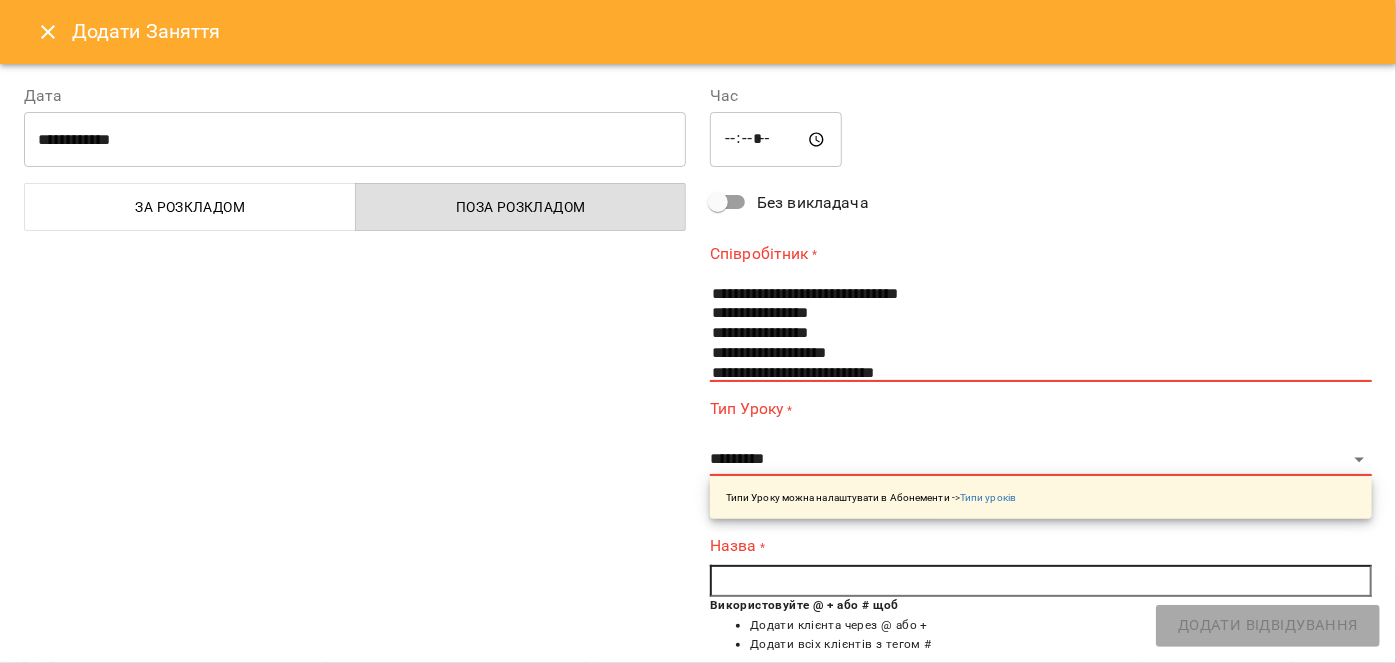 scroll, scrollTop: 181, scrollLeft: 0, axis: vertical 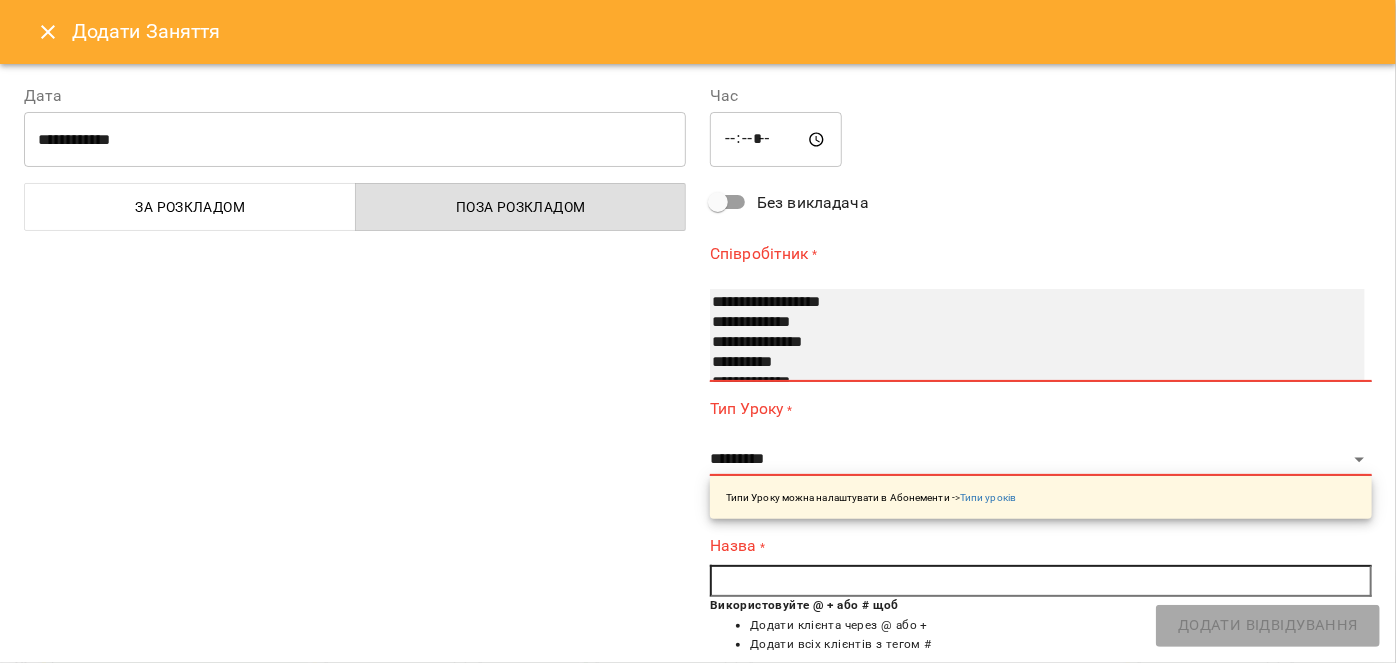 select on "**********" 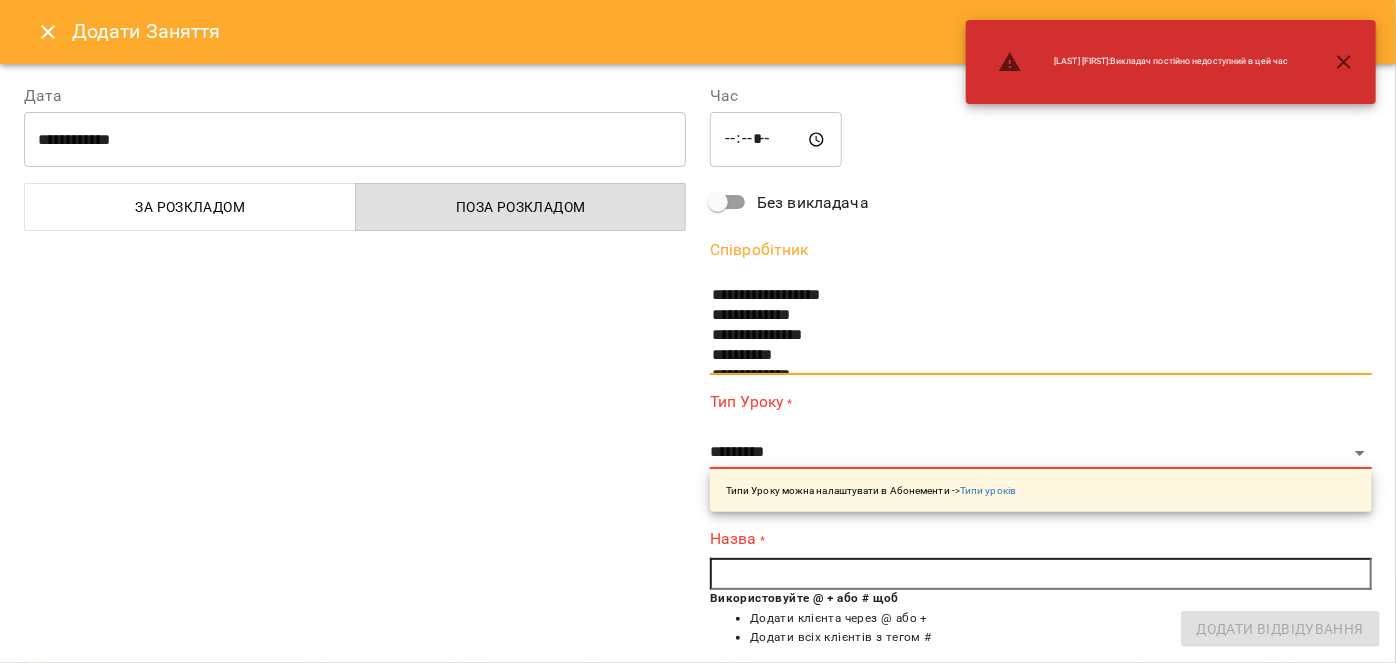 click on "*****" at bounding box center [776, 140] 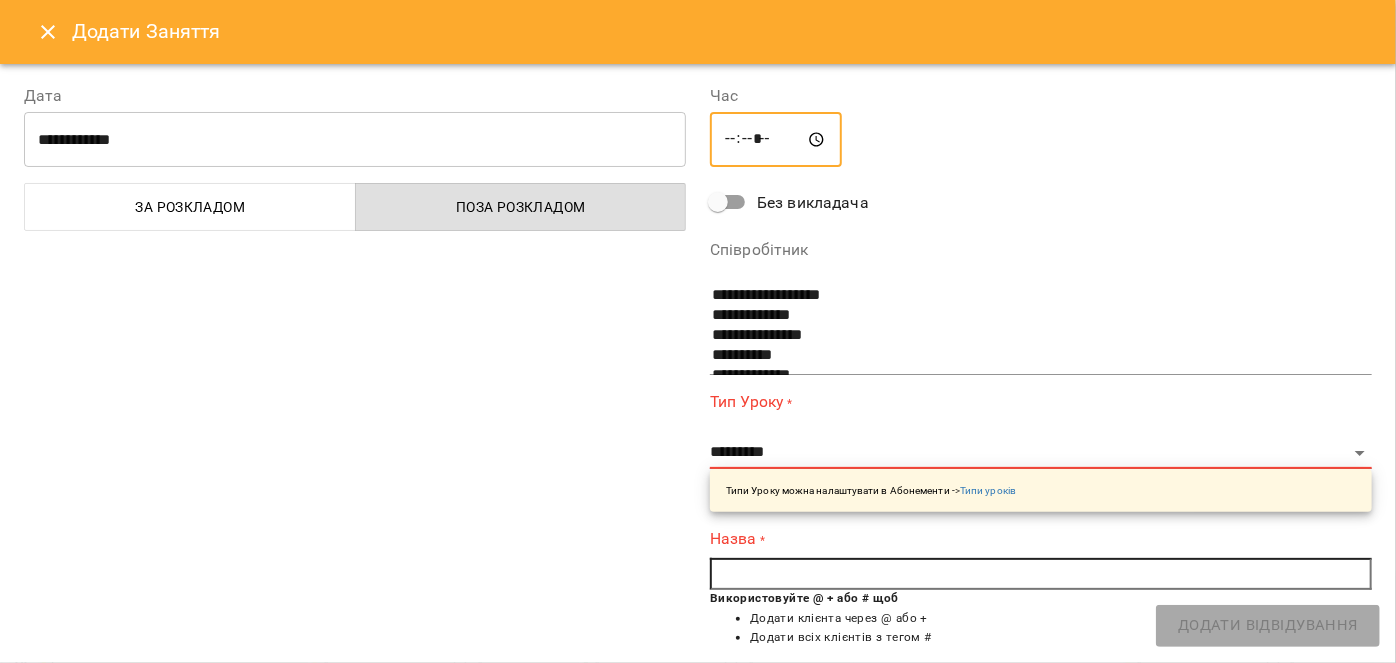 type on "*****" 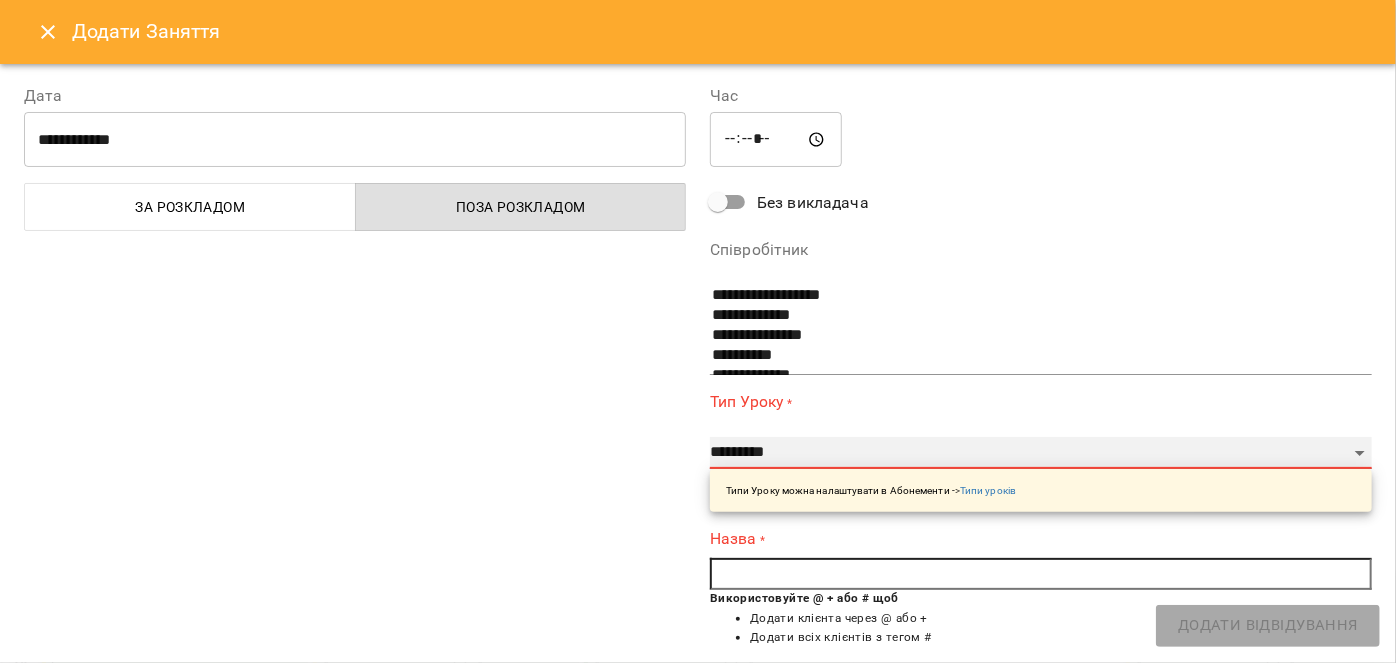 click on "**********" at bounding box center (1041, 453) 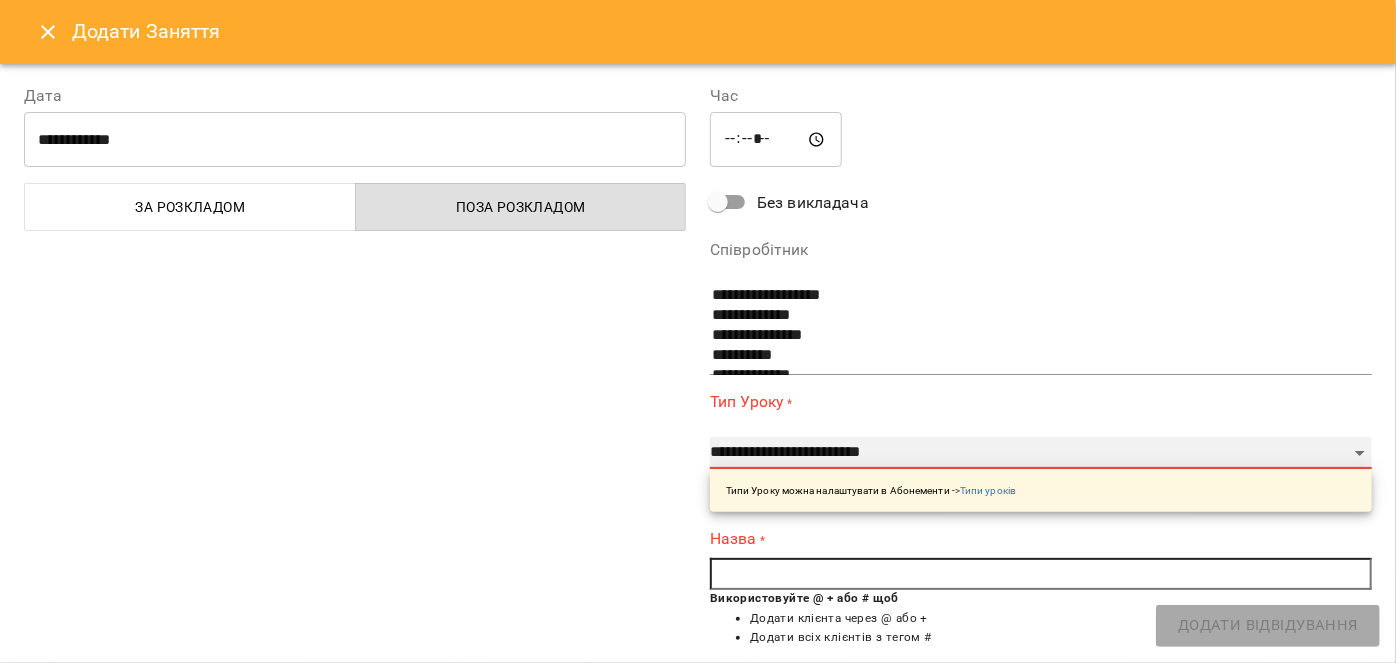 click on "**********" at bounding box center (1041, 453) 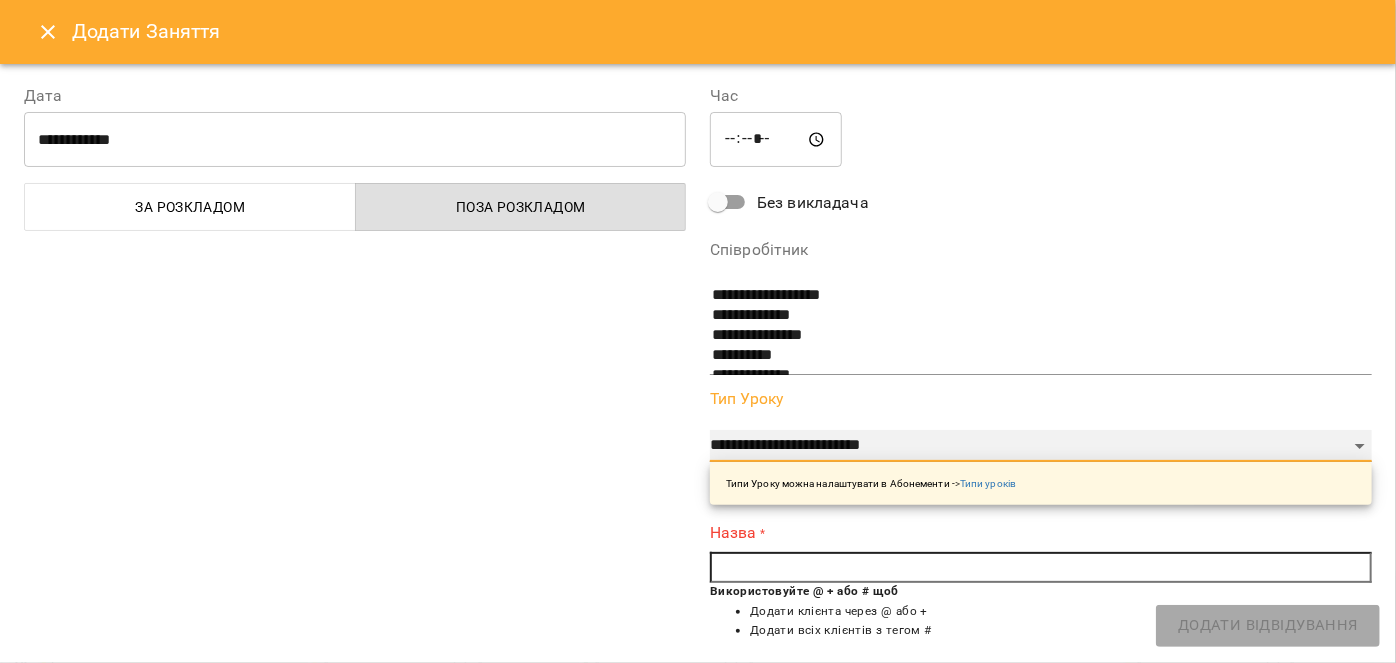 scroll, scrollTop: 90, scrollLeft: 0, axis: vertical 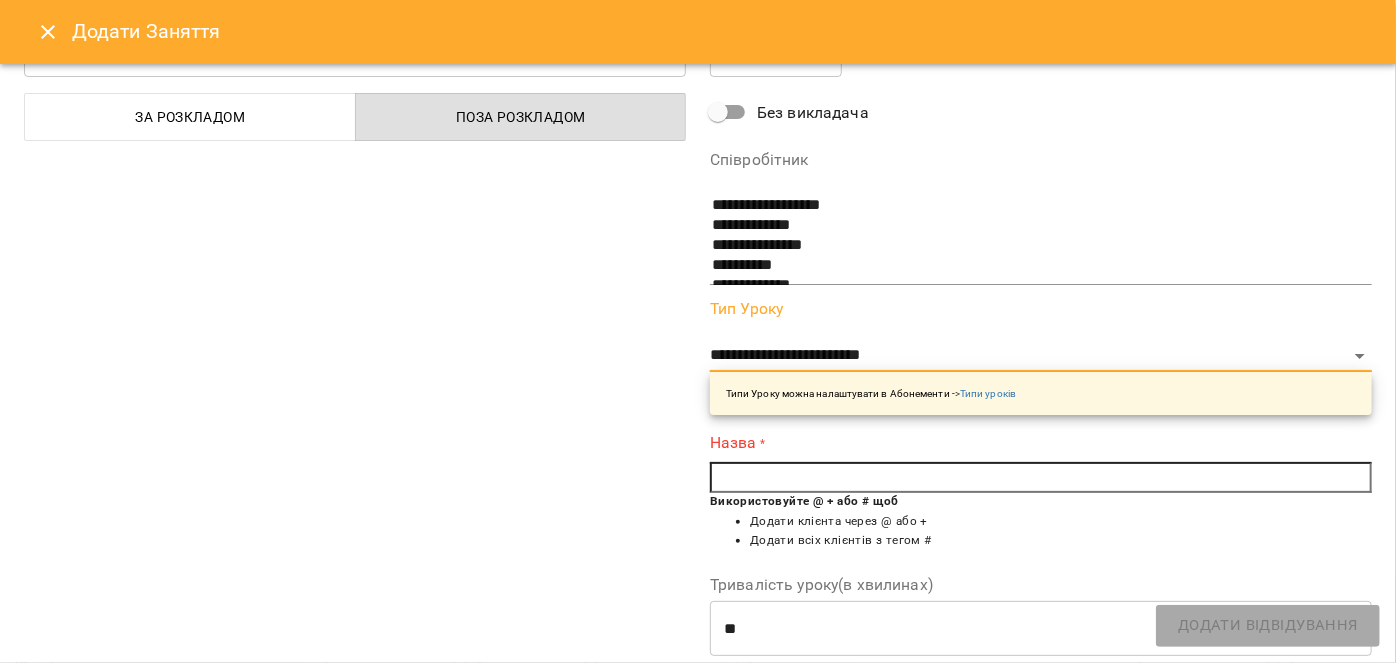 click at bounding box center [1041, 478] 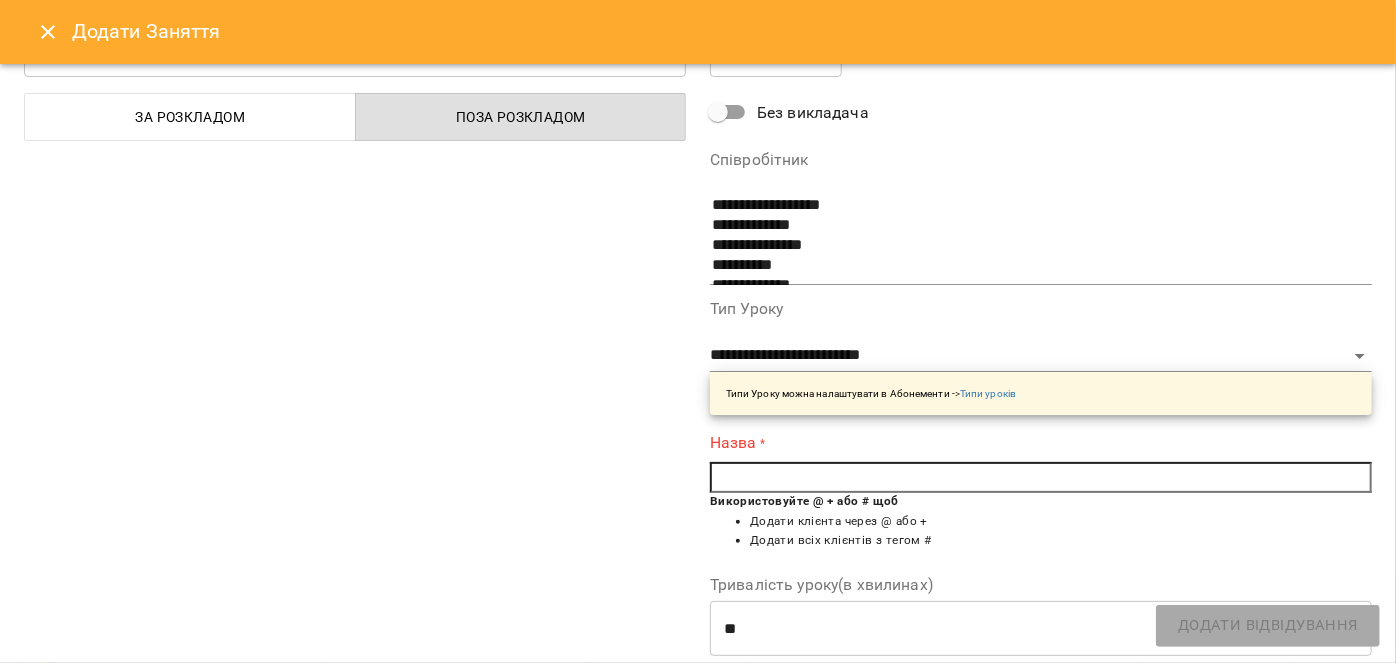 paste on "**********" 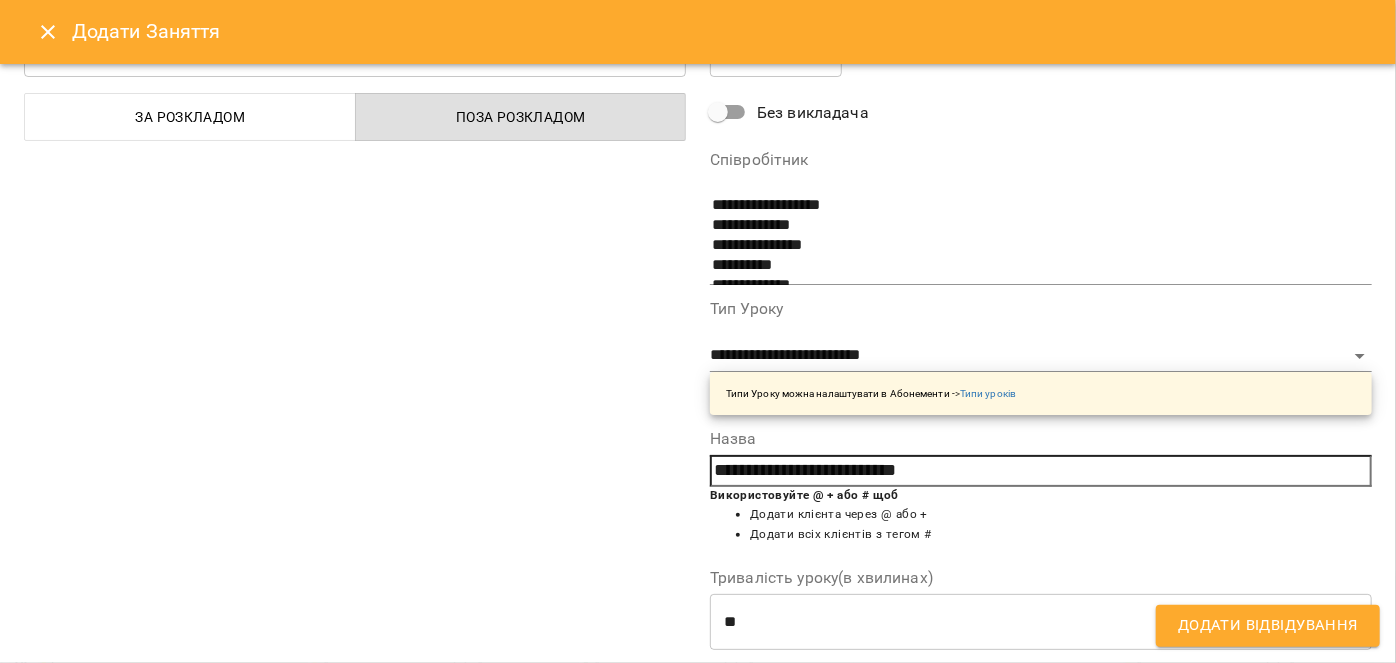 type on "**********" 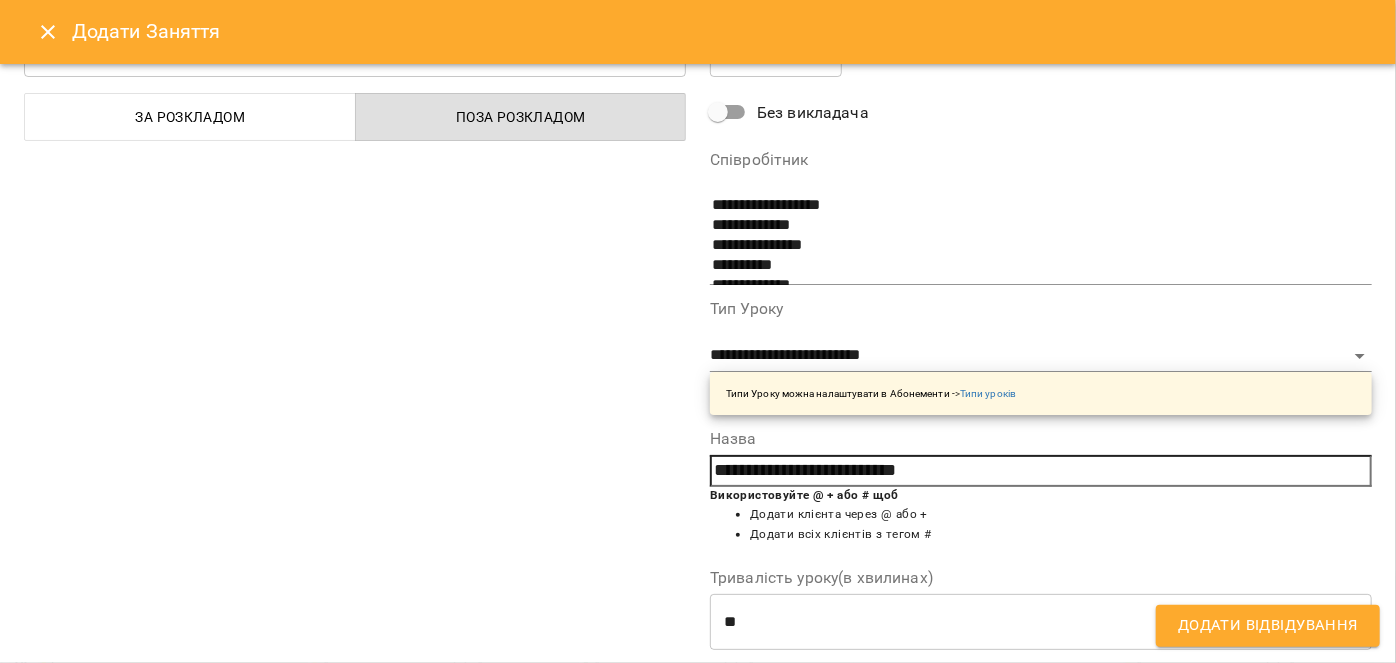 click on "**********" at bounding box center (355, 418) 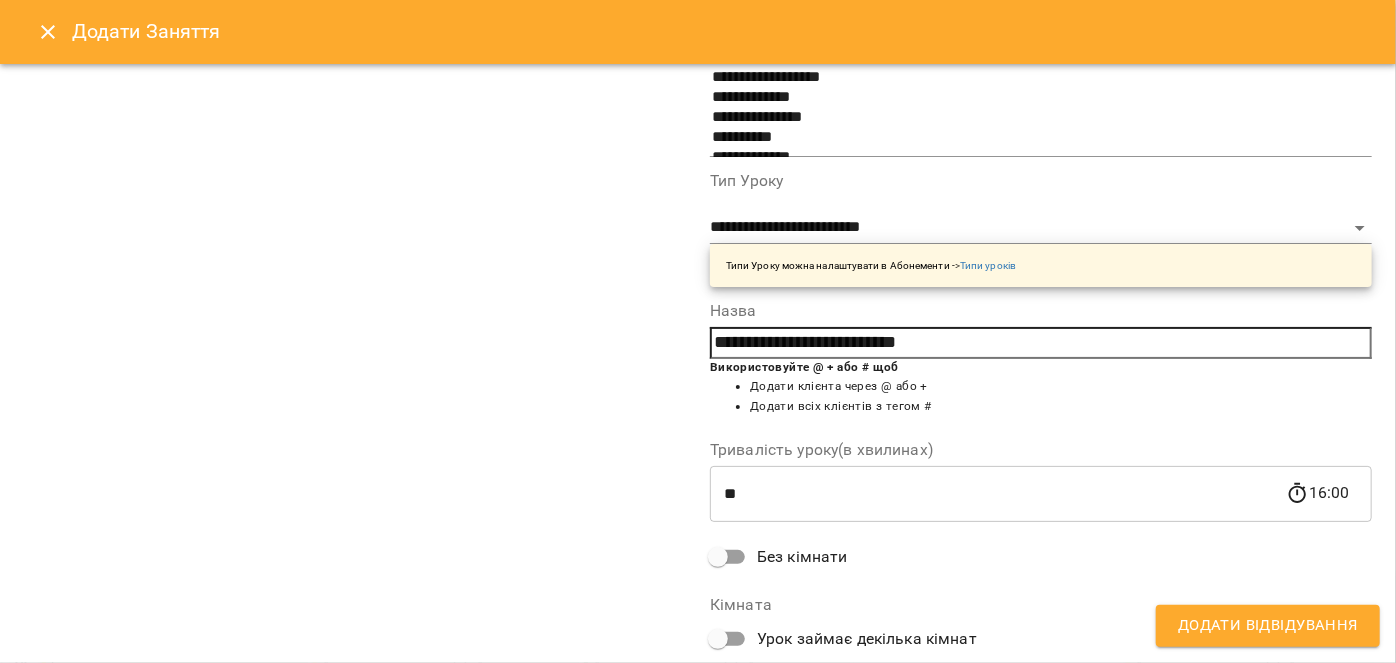 scroll, scrollTop: 333, scrollLeft: 0, axis: vertical 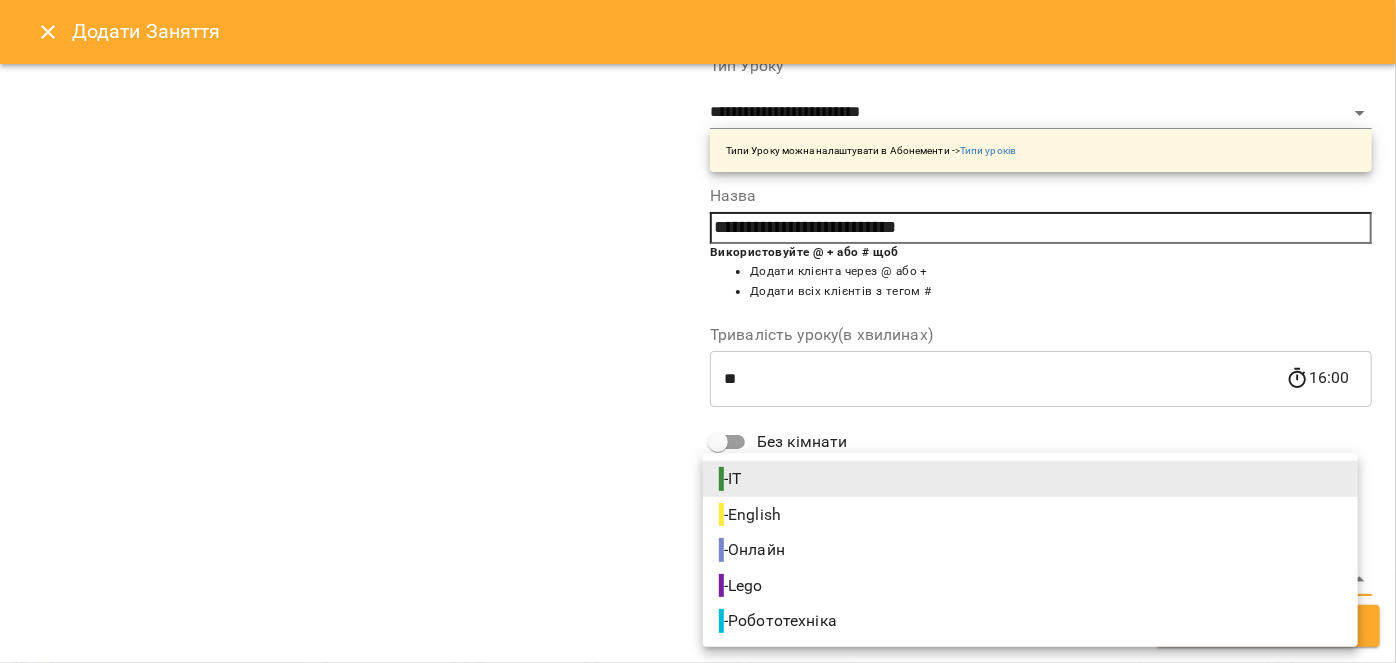 click on "For Business 4 99+ UA Пн 04 серп Вт 05 серп Ср 06 серп Чт 07 серп Пт 08 серп 10 11 12 13 14 15 16 17 18 19 14:00 5 Англійська мова 6+ 16:00 Stop motion animation 8+  - Stop motion  17:00 Lego club - Лего клуб  17:00 Математика онлайн (6-7 років) - Математика онлайн 17:10 3D-Моделювання у FreeCAD 10+  - 3D-Моделювання у FreeCAD 10+ 14:00 Англійська мова 6+ - Англійська мова  6+ 15:00 Англійська мова 8+ - Англійська мова  6+ 15:00 Українська мова онлайн 8-9 р - Українська мова онлайн 8-9р. 15:00 Англійська мова 8+ - Англійська мова індивідуально 16:00 Англійська мова 8+ - Англійська мова індивідуально 17:00 C# програмування  - 18:00 - 18:00 - -" at bounding box center [698, 706] 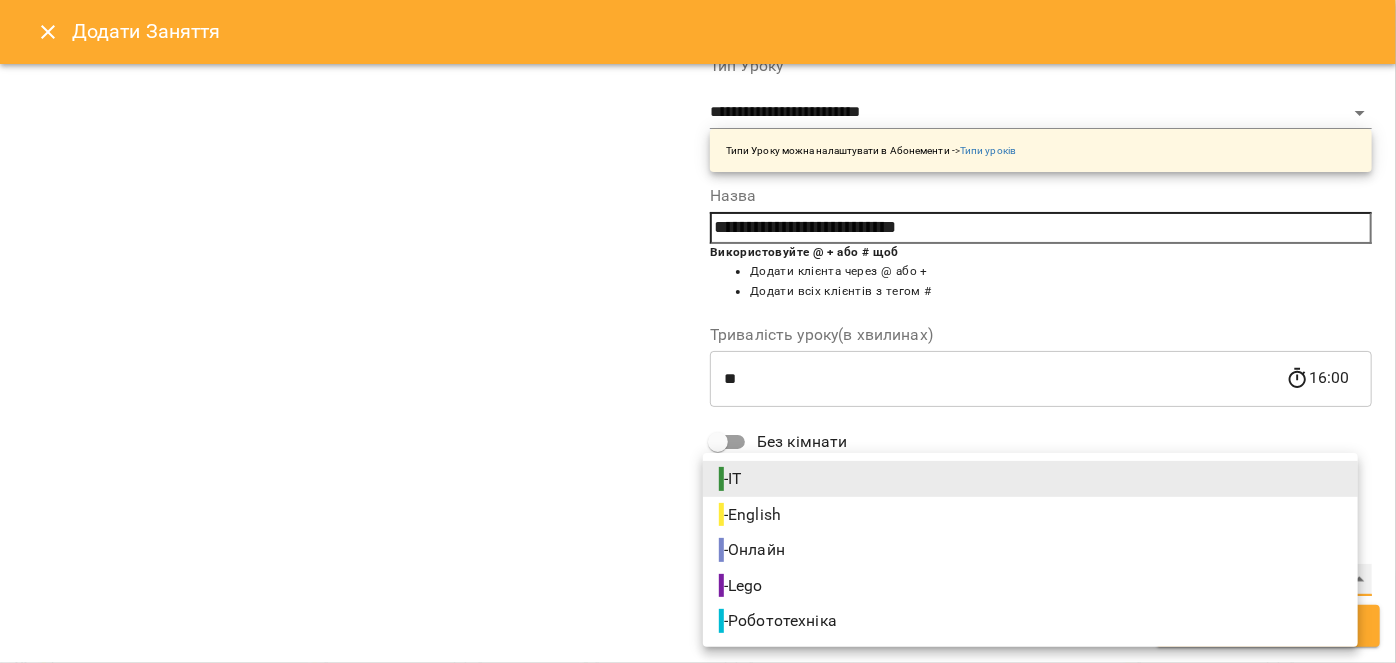 type on "**********" 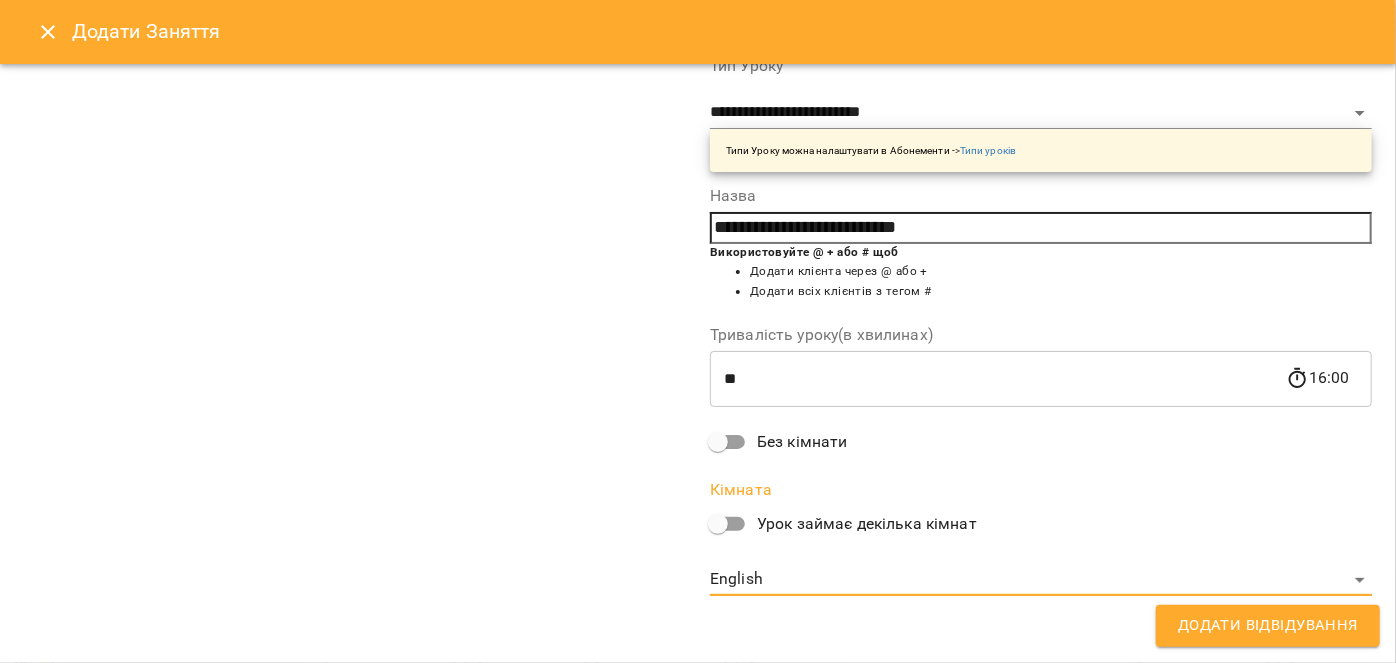 click on "Додати Відвідування" at bounding box center (1268, 626) 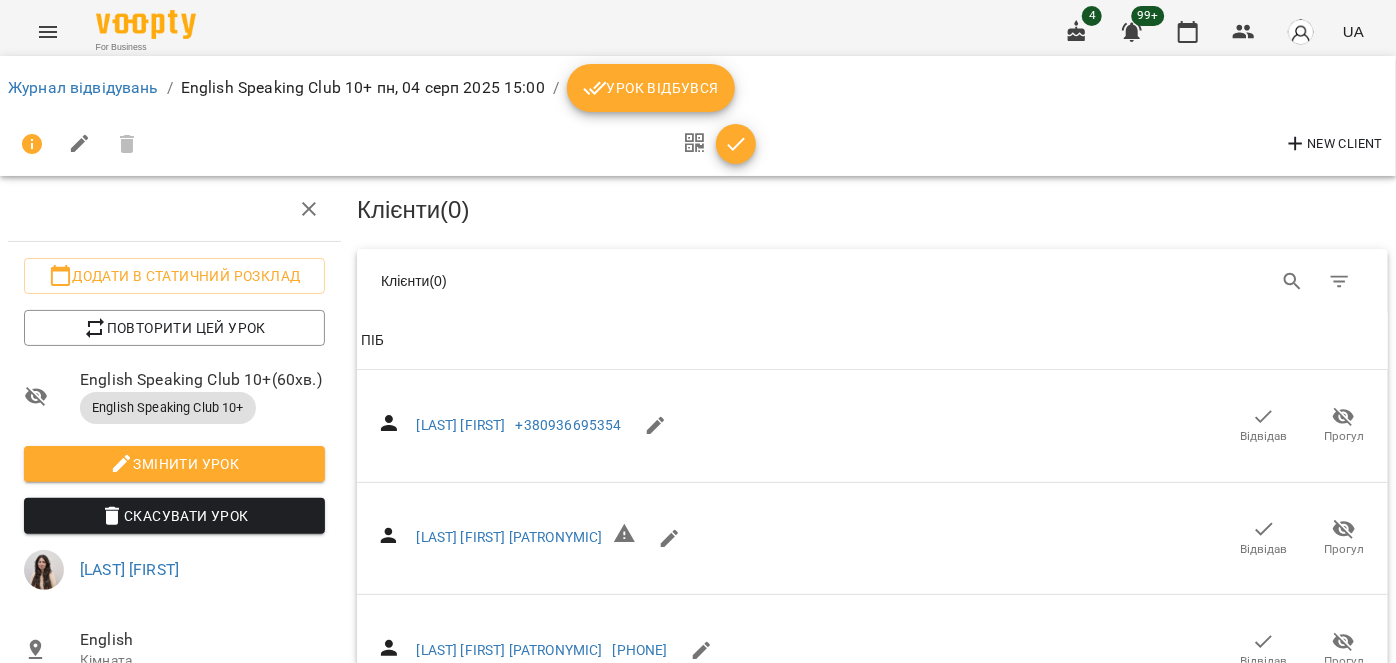 click on "Урок відбувся" at bounding box center [651, 88] 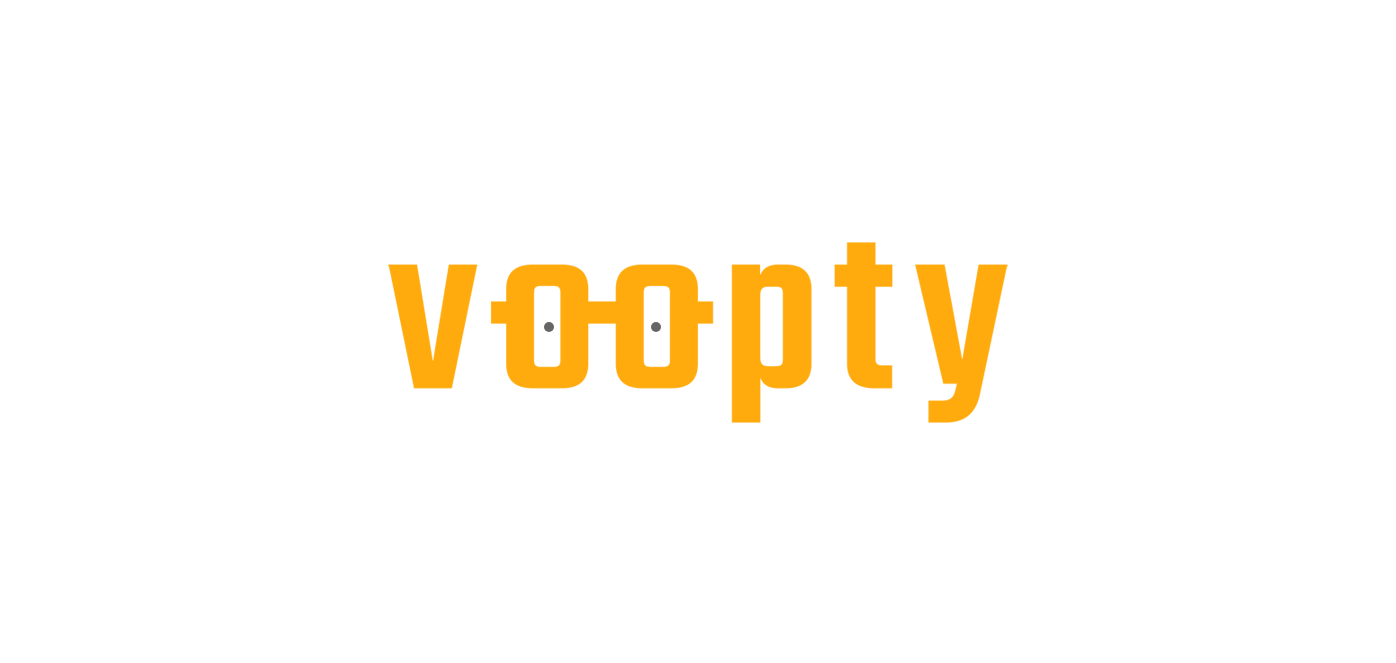 scroll, scrollTop: 0, scrollLeft: 0, axis: both 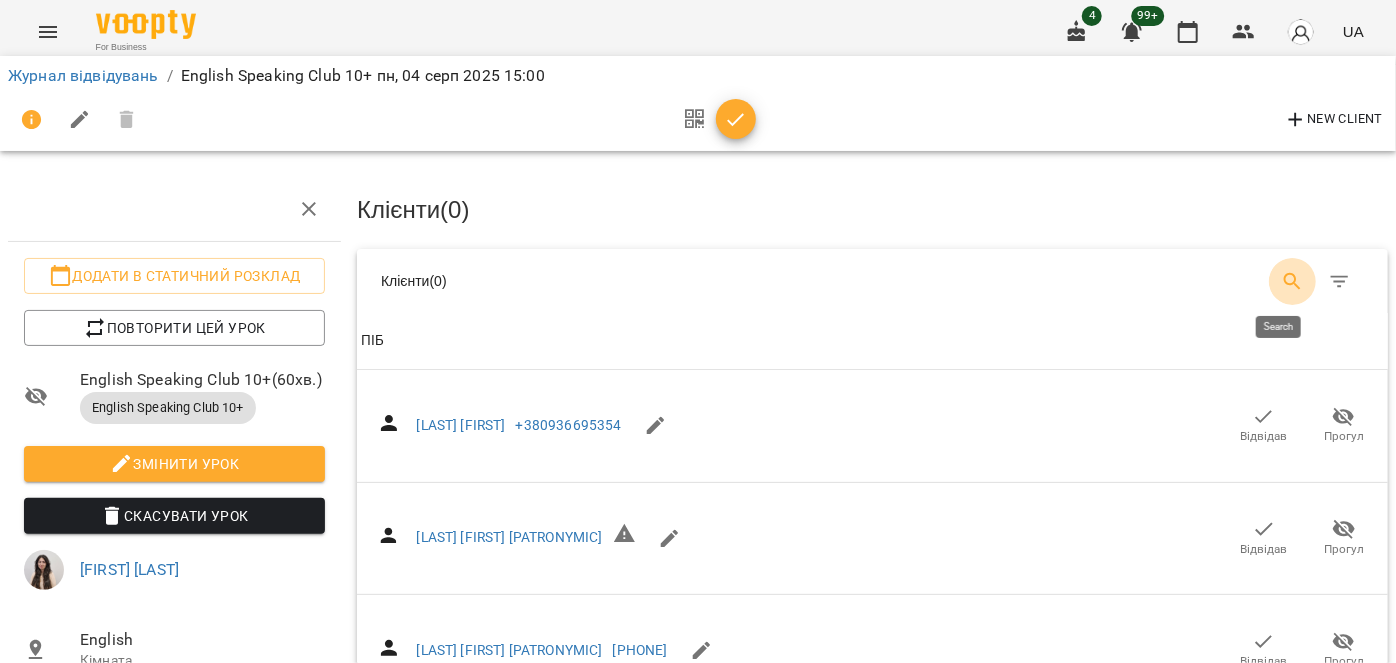 click 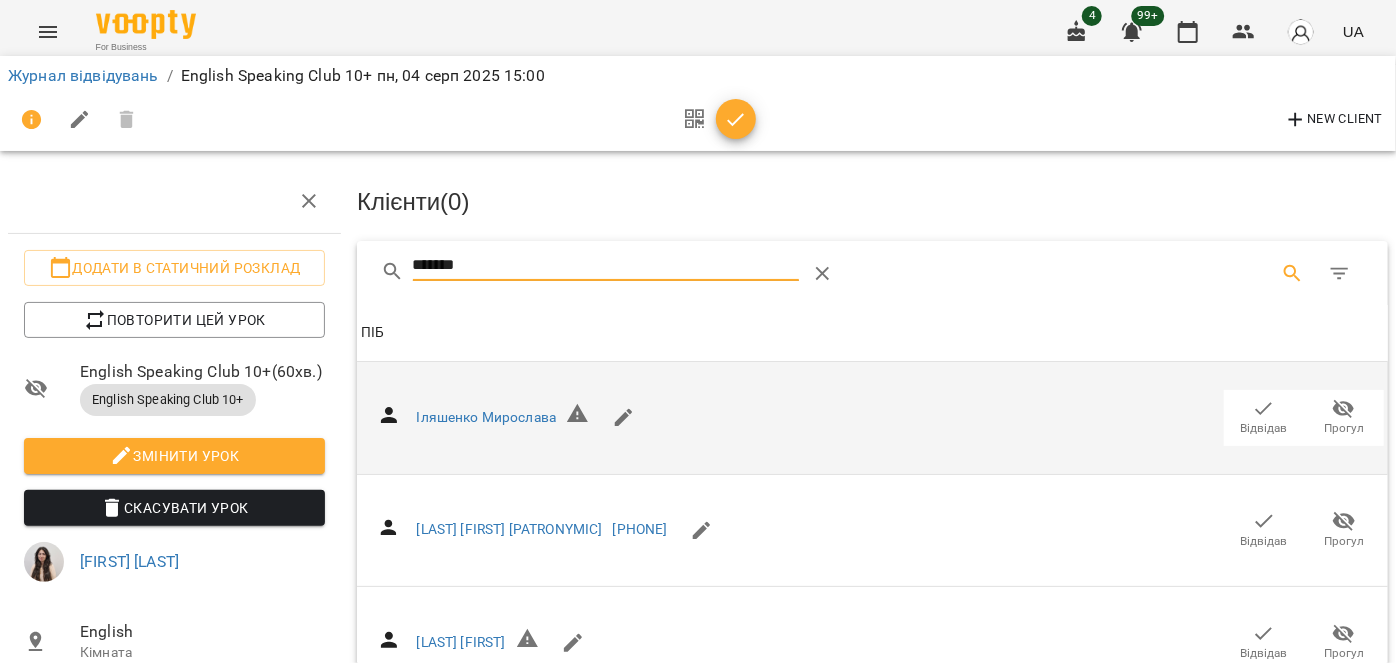 scroll, scrollTop: 234, scrollLeft: 0, axis: vertical 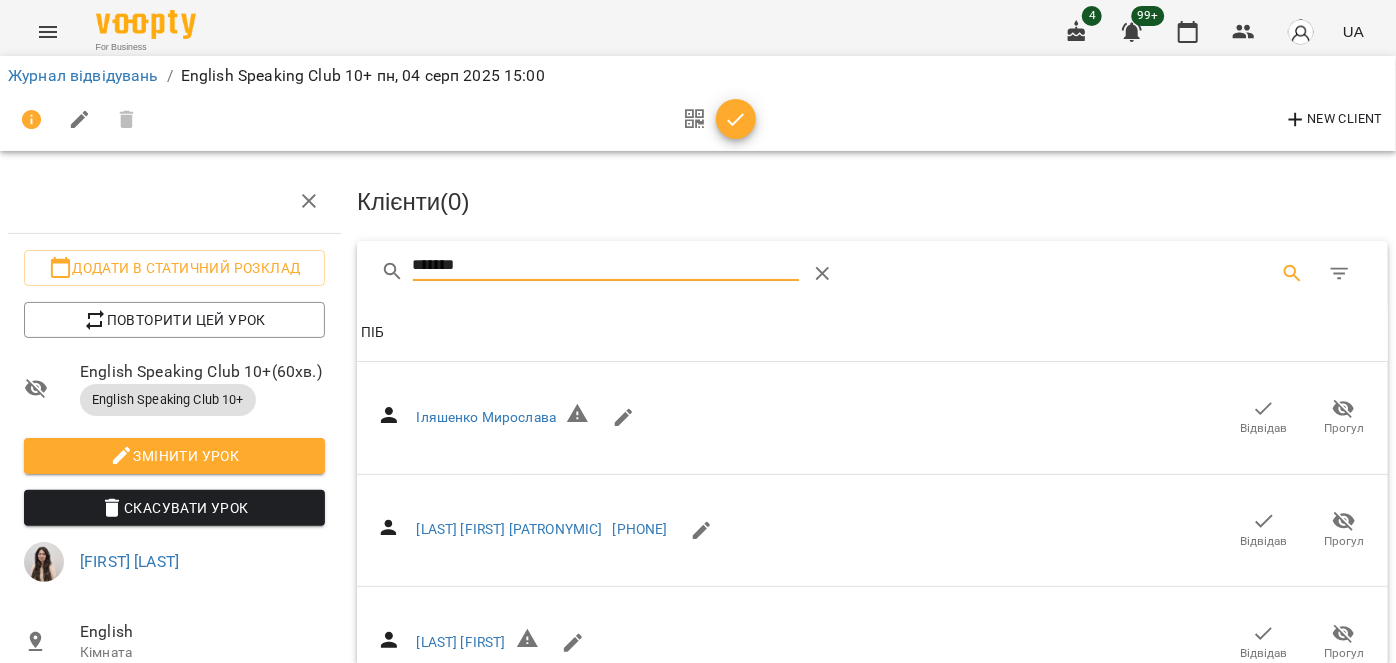 type on "*******" 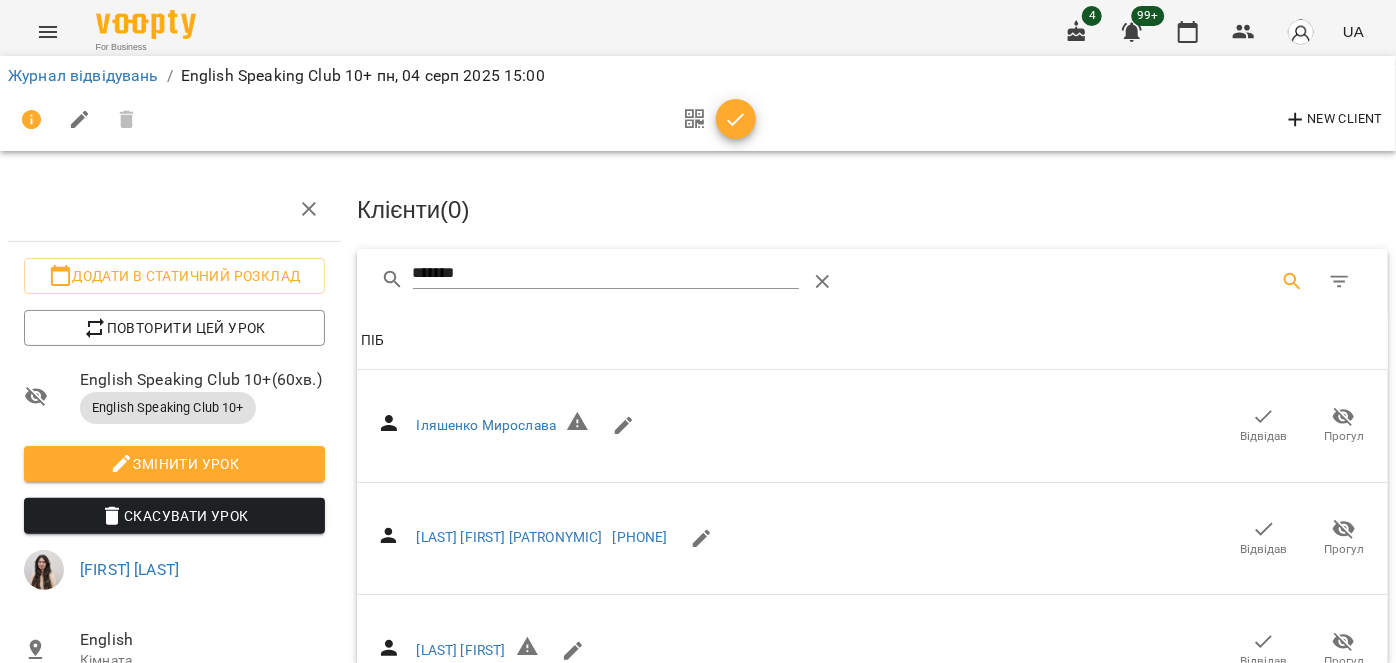 scroll, scrollTop: 0, scrollLeft: 0, axis: both 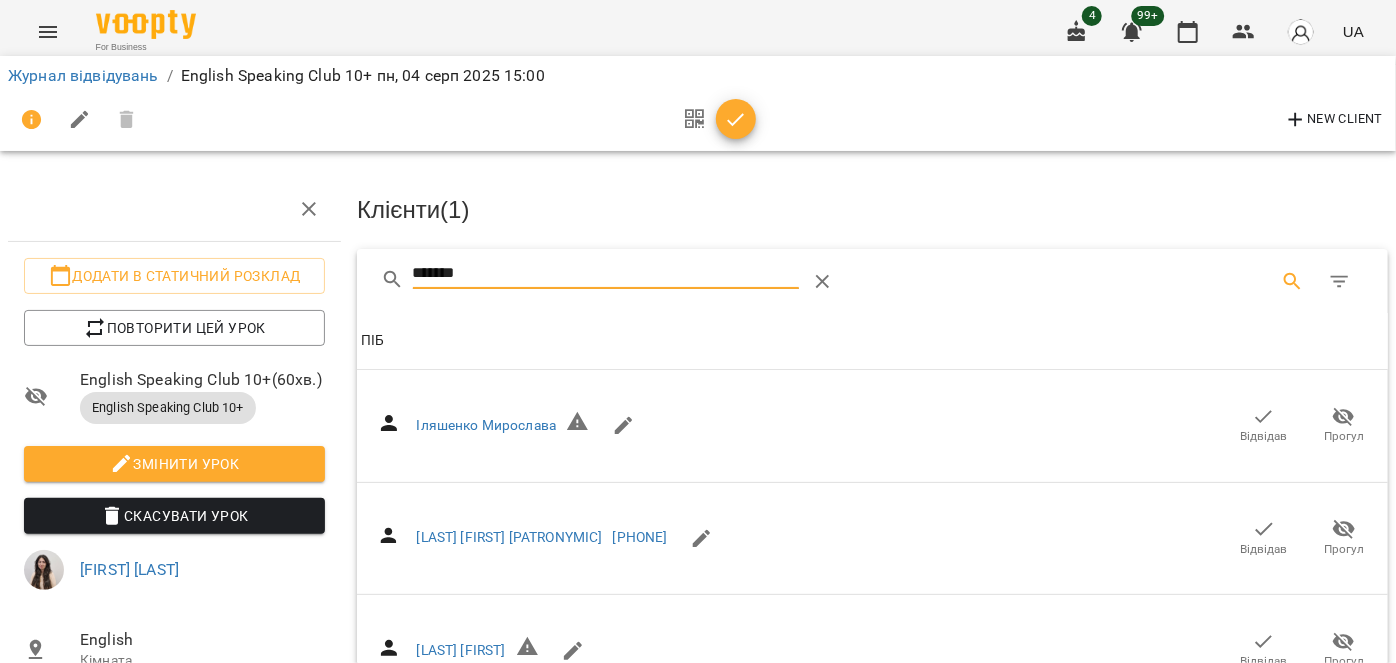 drag, startPoint x: 398, startPoint y: 277, endPoint x: 339, endPoint y: 264, distance: 60.41523 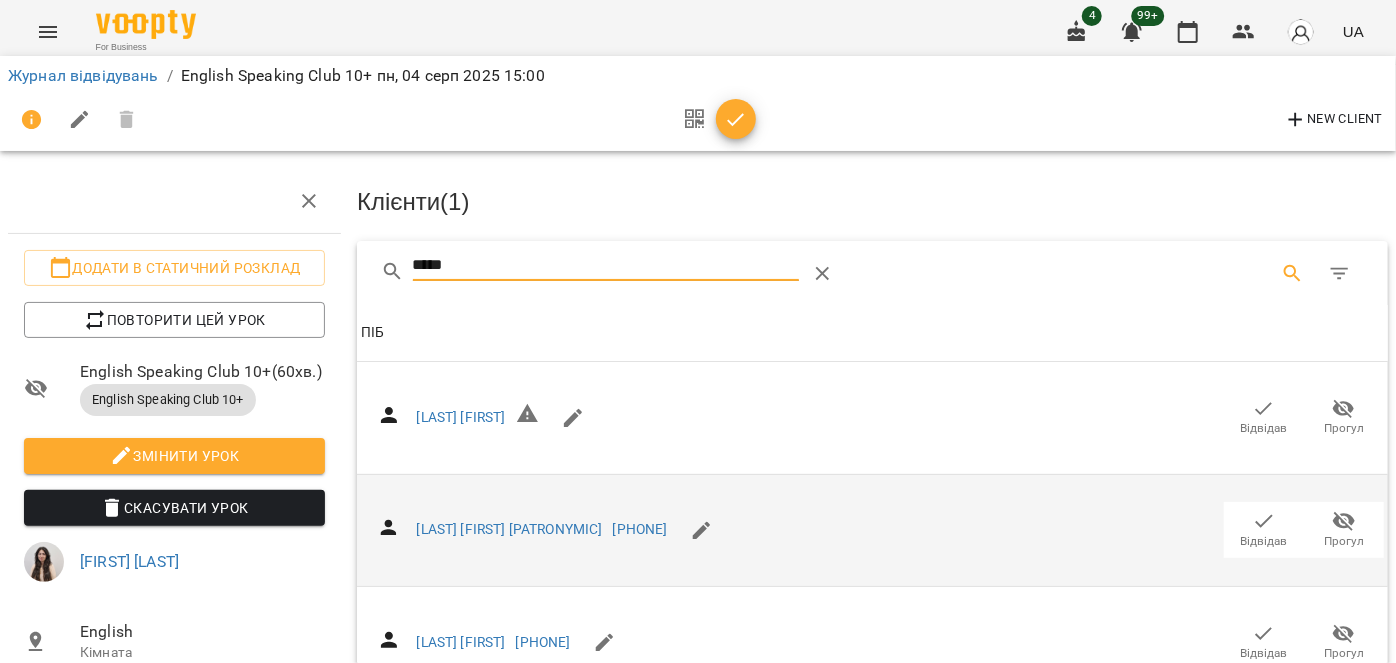 scroll, scrollTop: 90, scrollLeft: 0, axis: vertical 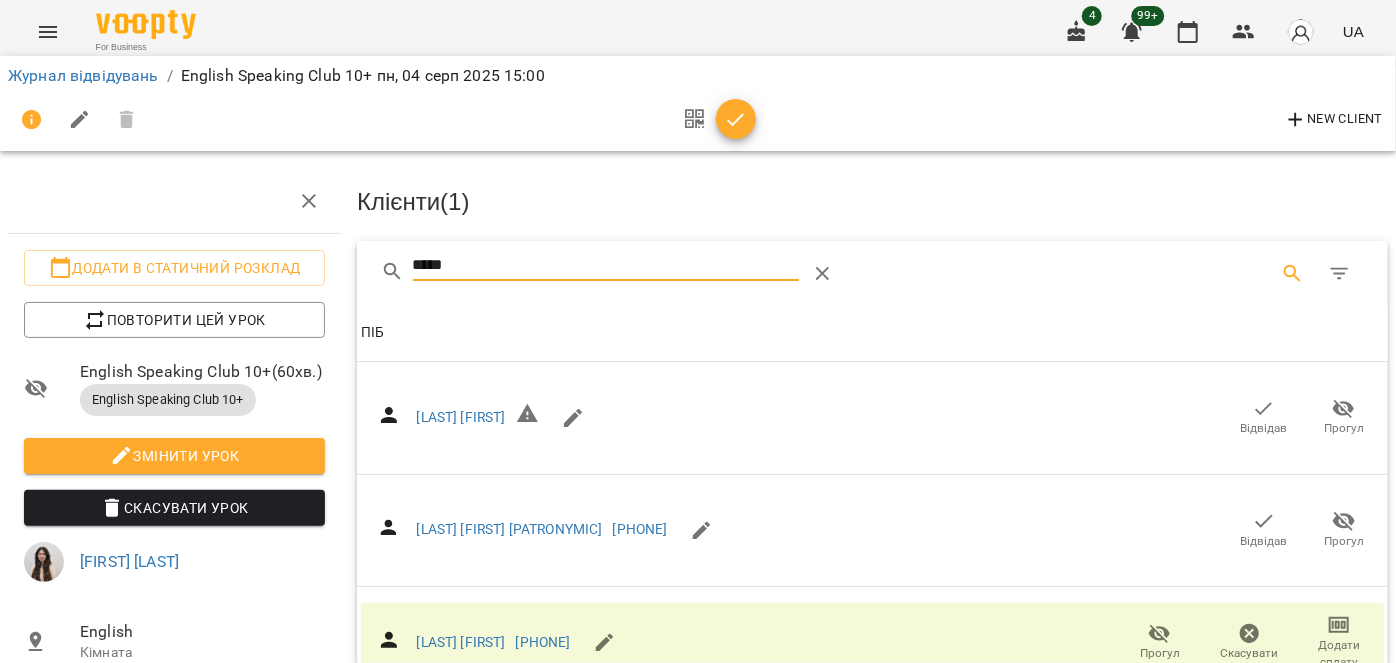 drag, startPoint x: 459, startPoint y: 173, endPoint x: 352, endPoint y: 170, distance: 107.042046 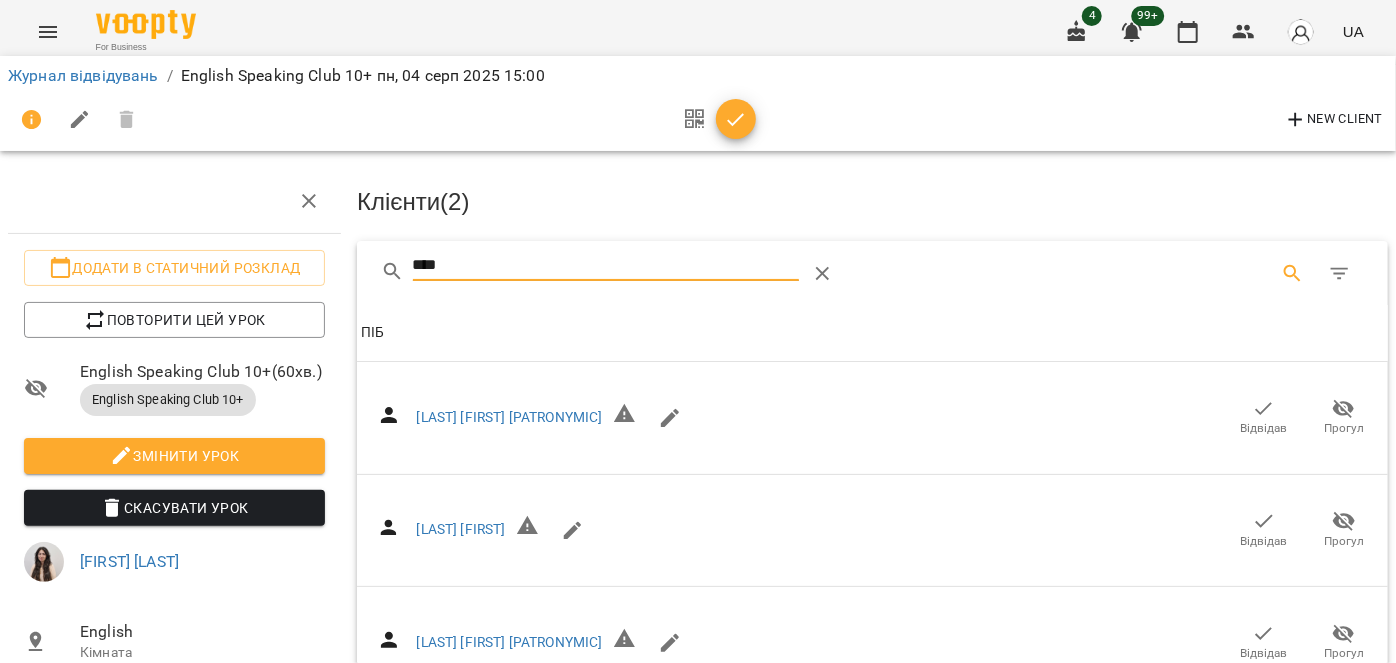 scroll, scrollTop: 1181, scrollLeft: 0, axis: vertical 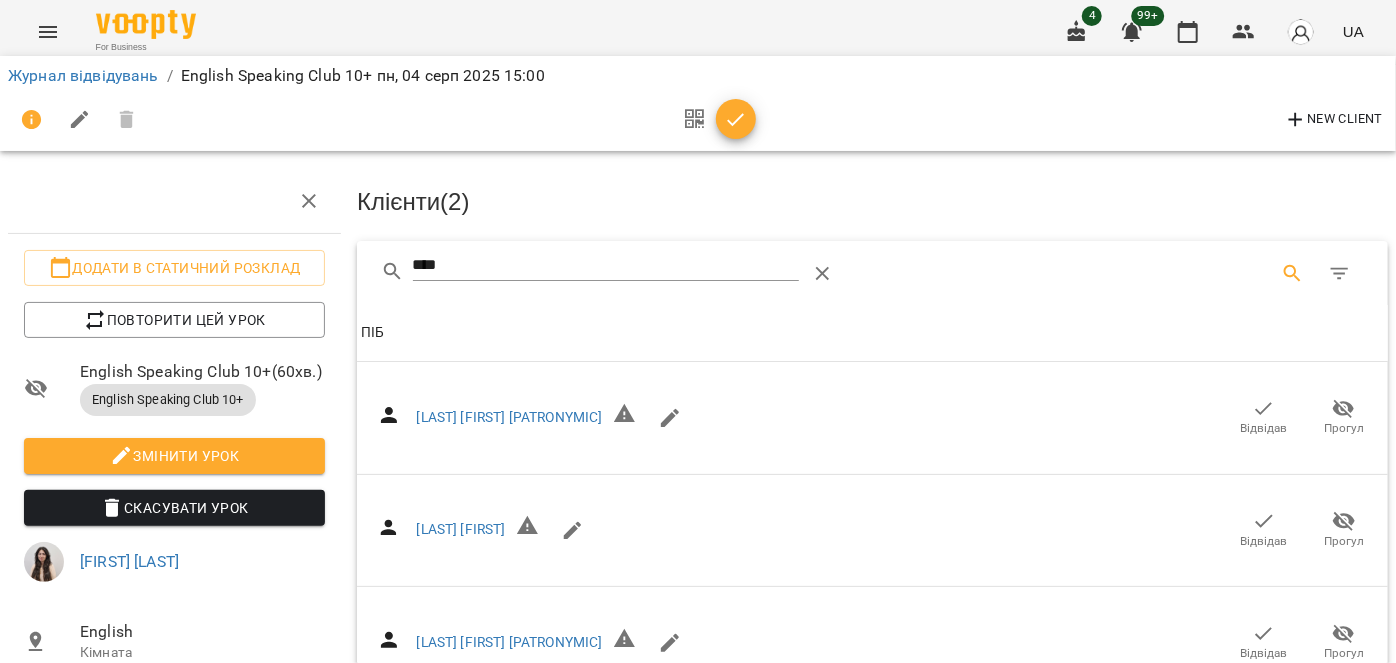 click 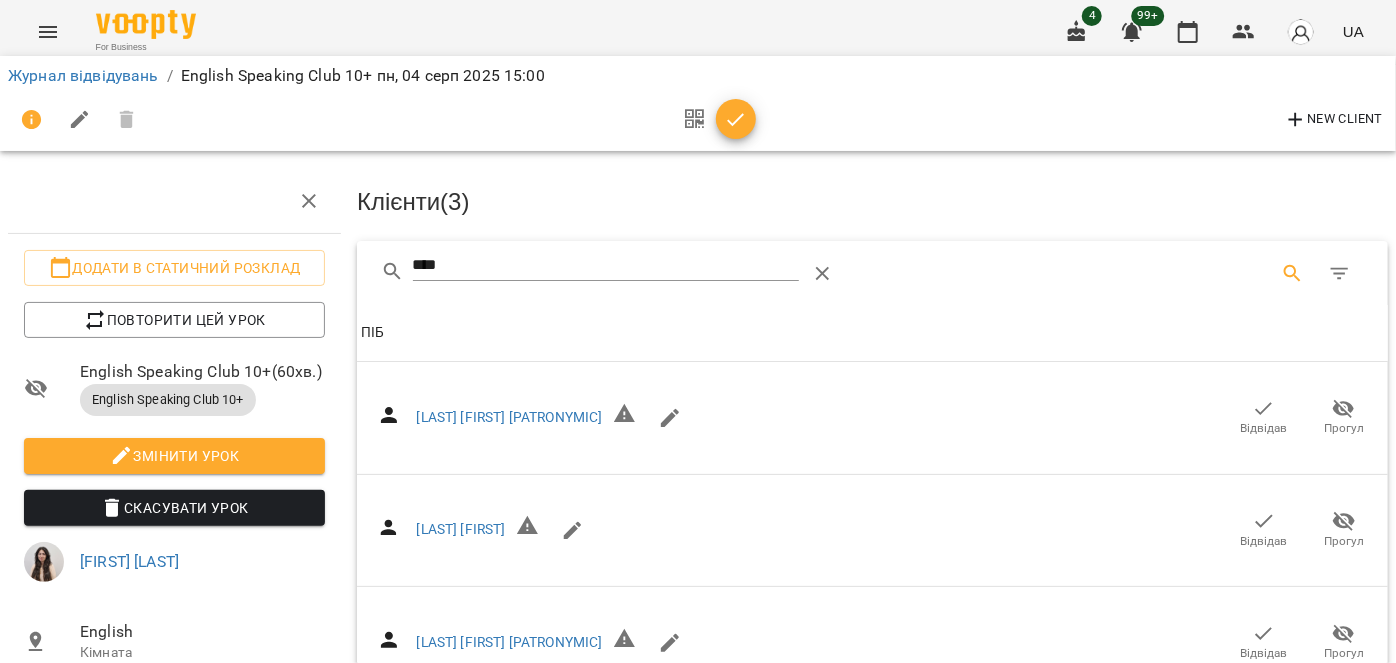scroll, scrollTop: 0, scrollLeft: 0, axis: both 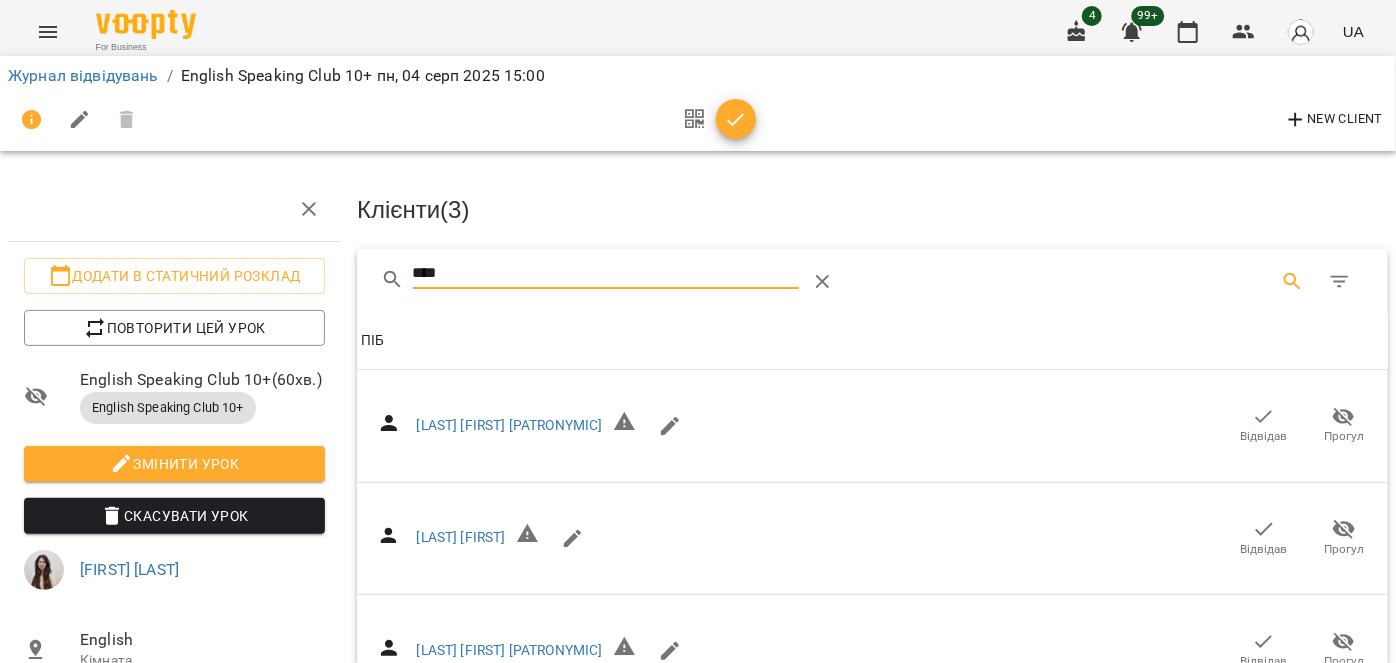 drag, startPoint x: 520, startPoint y: 274, endPoint x: 309, endPoint y: 237, distance: 214.21951 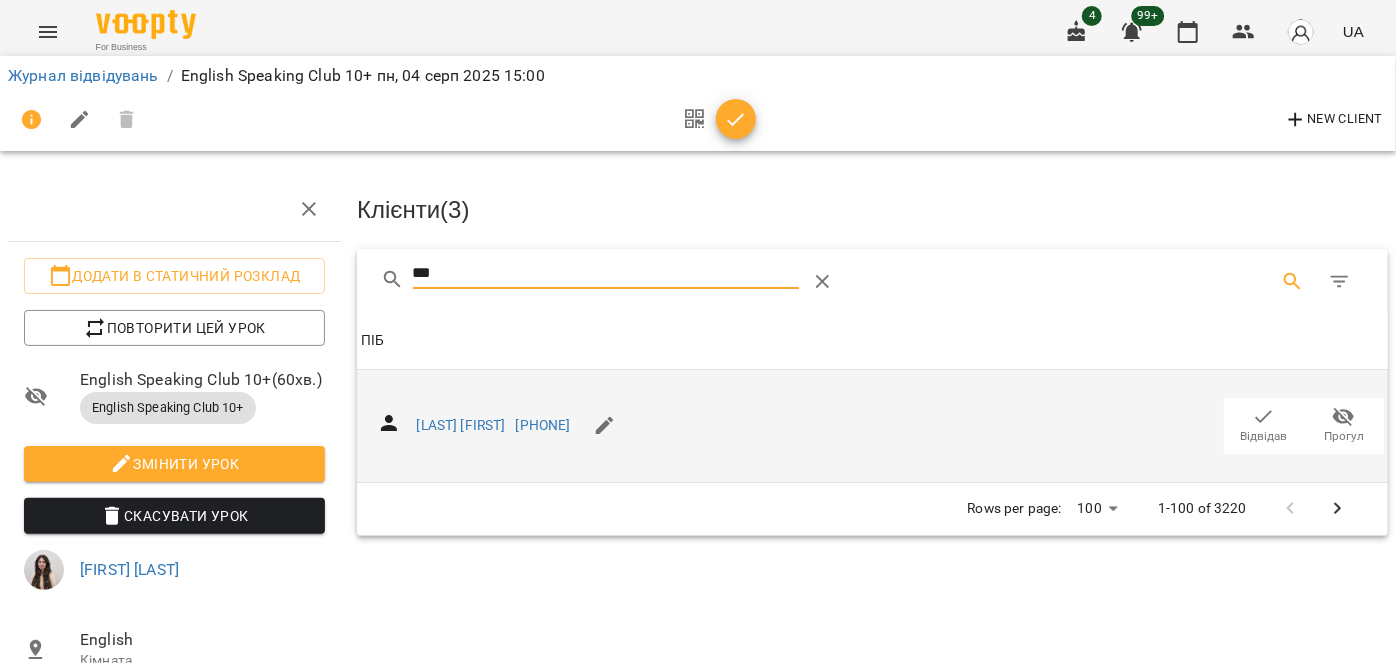 type on "***" 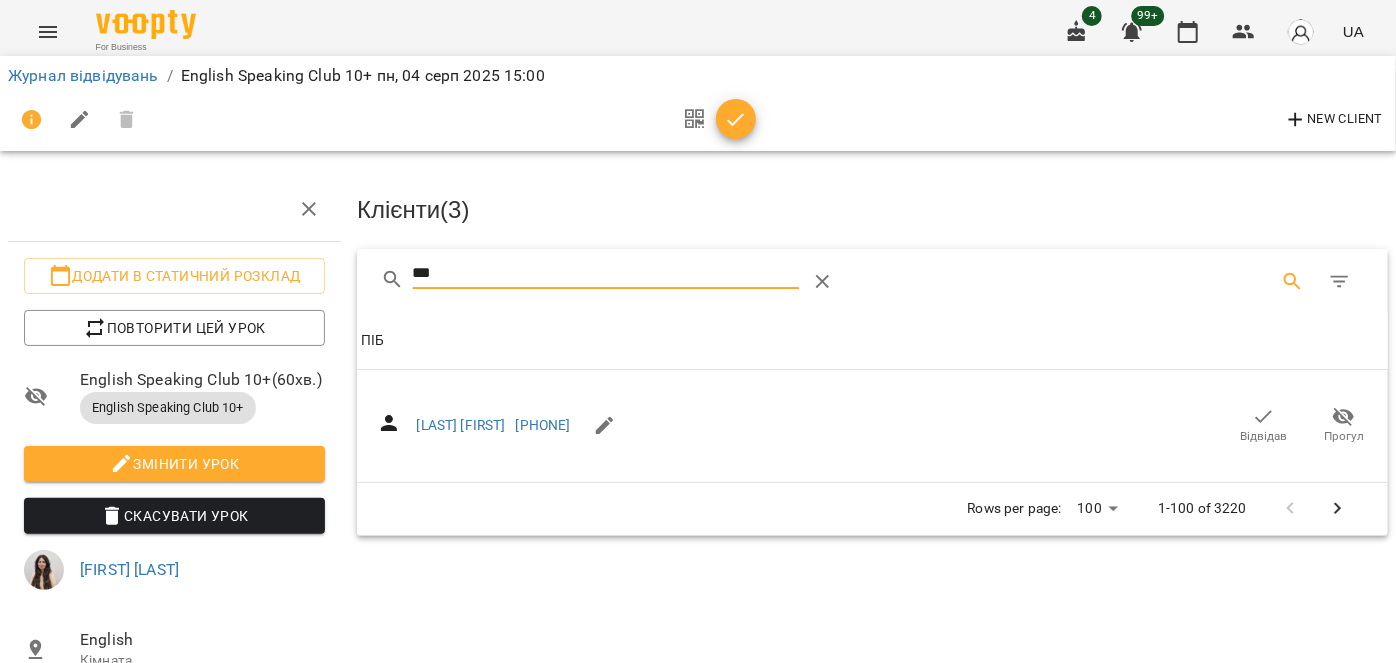 drag, startPoint x: 1247, startPoint y: 427, endPoint x: 925, endPoint y: 337, distance: 334.34116 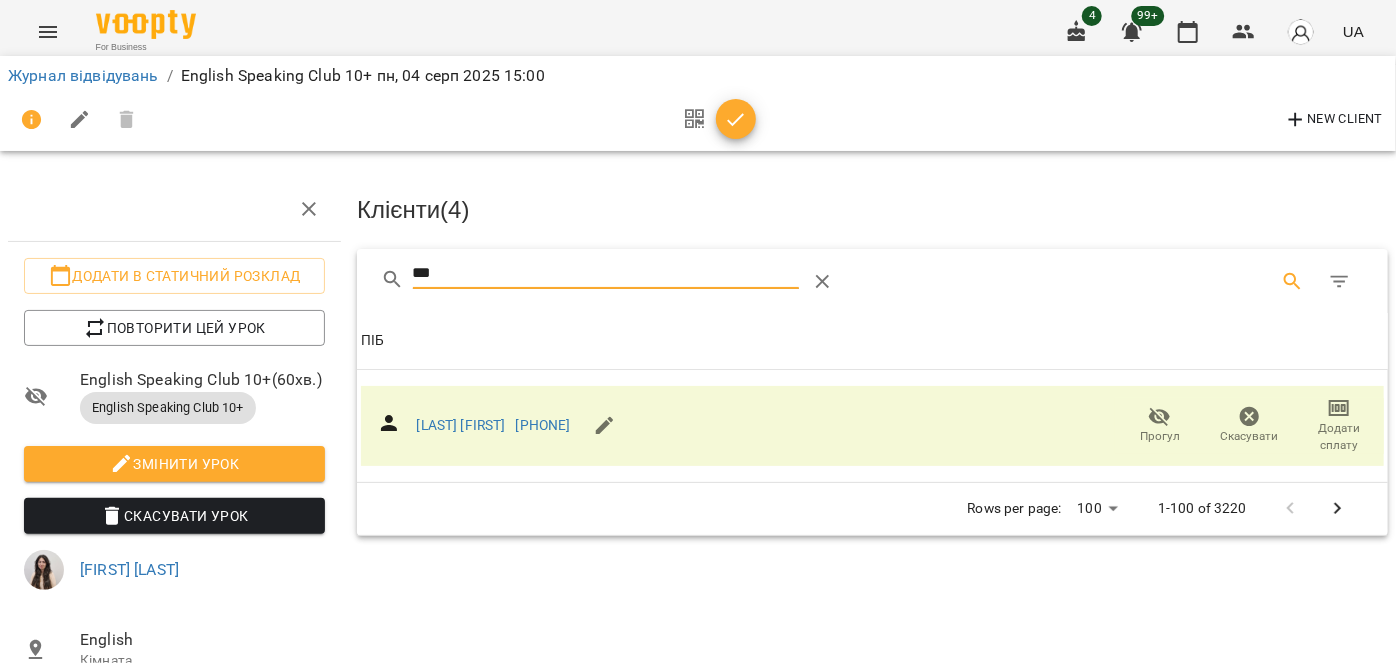 drag, startPoint x: 494, startPoint y: 268, endPoint x: 333, endPoint y: 254, distance: 161.60754 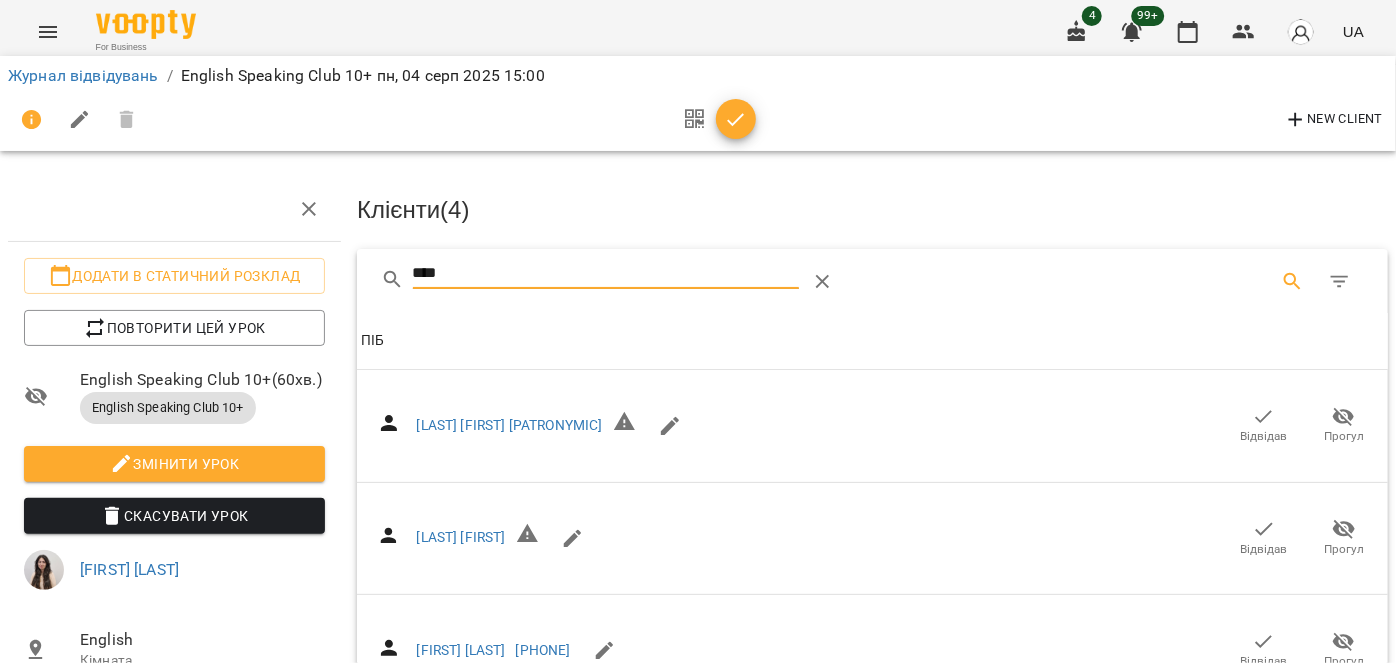 type on "****" 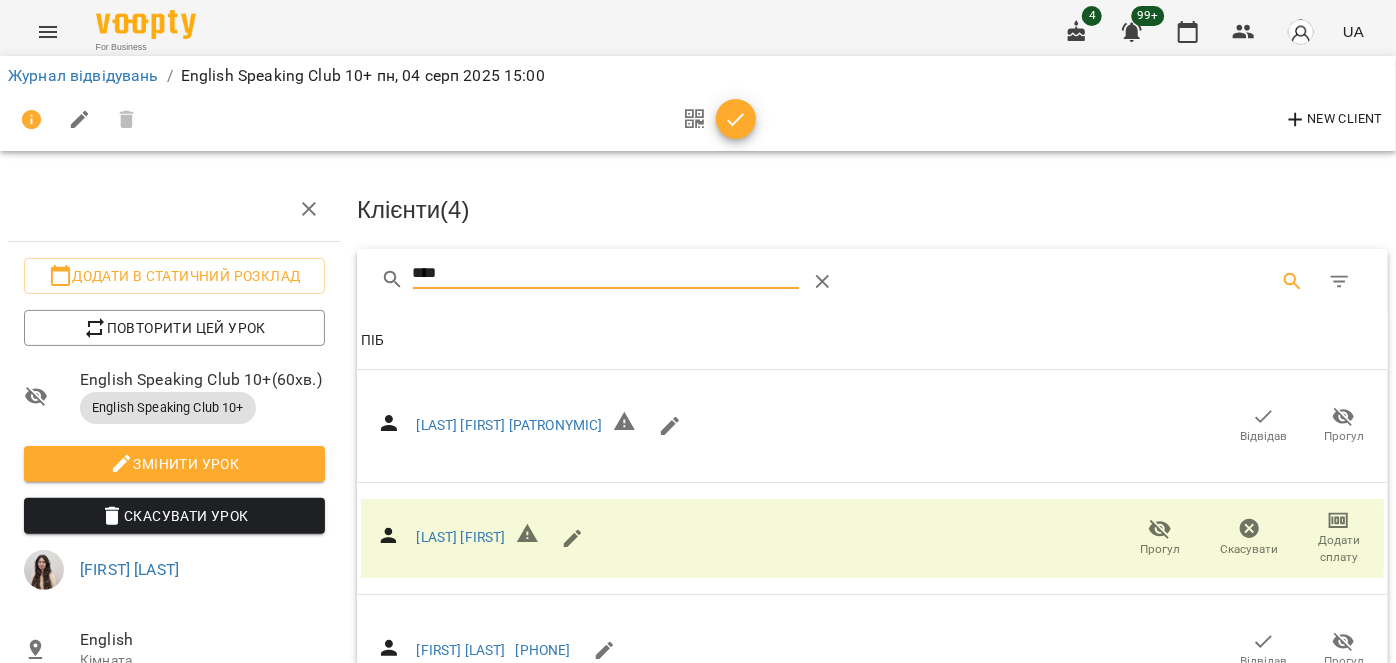 drag, startPoint x: 477, startPoint y: 278, endPoint x: 342, endPoint y: 268, distance: 135.36986 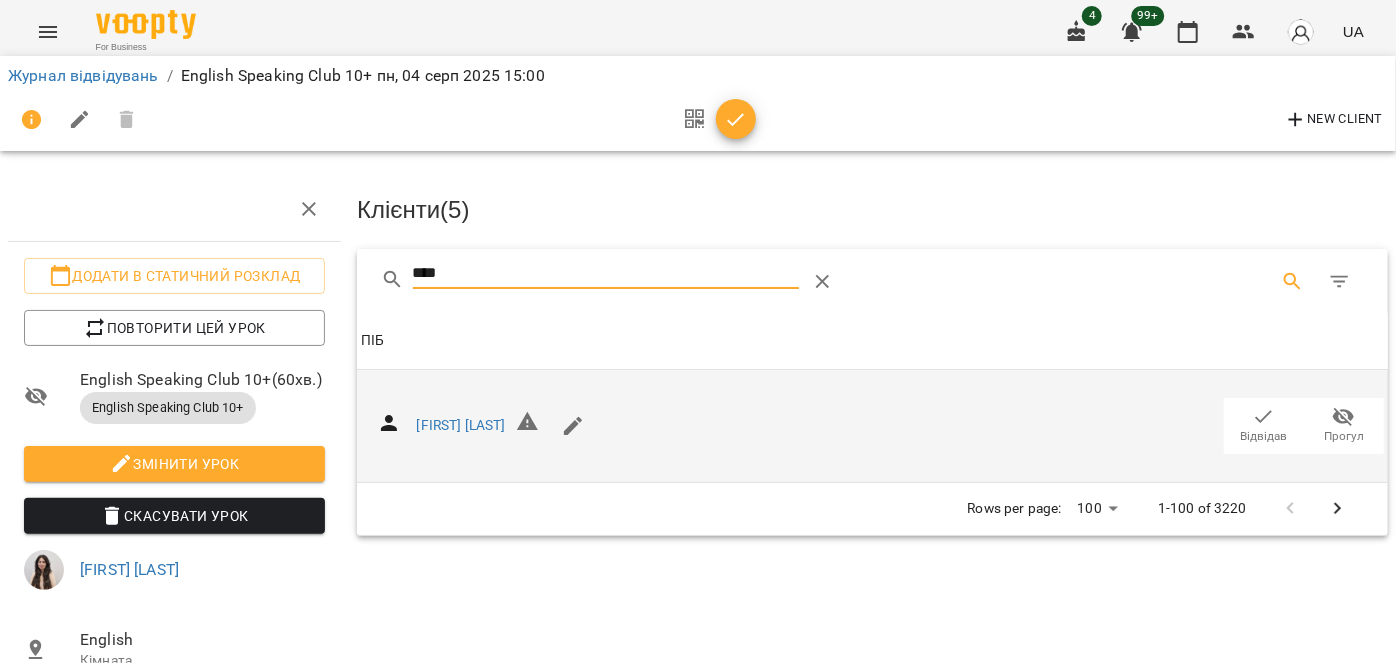 type on "****" 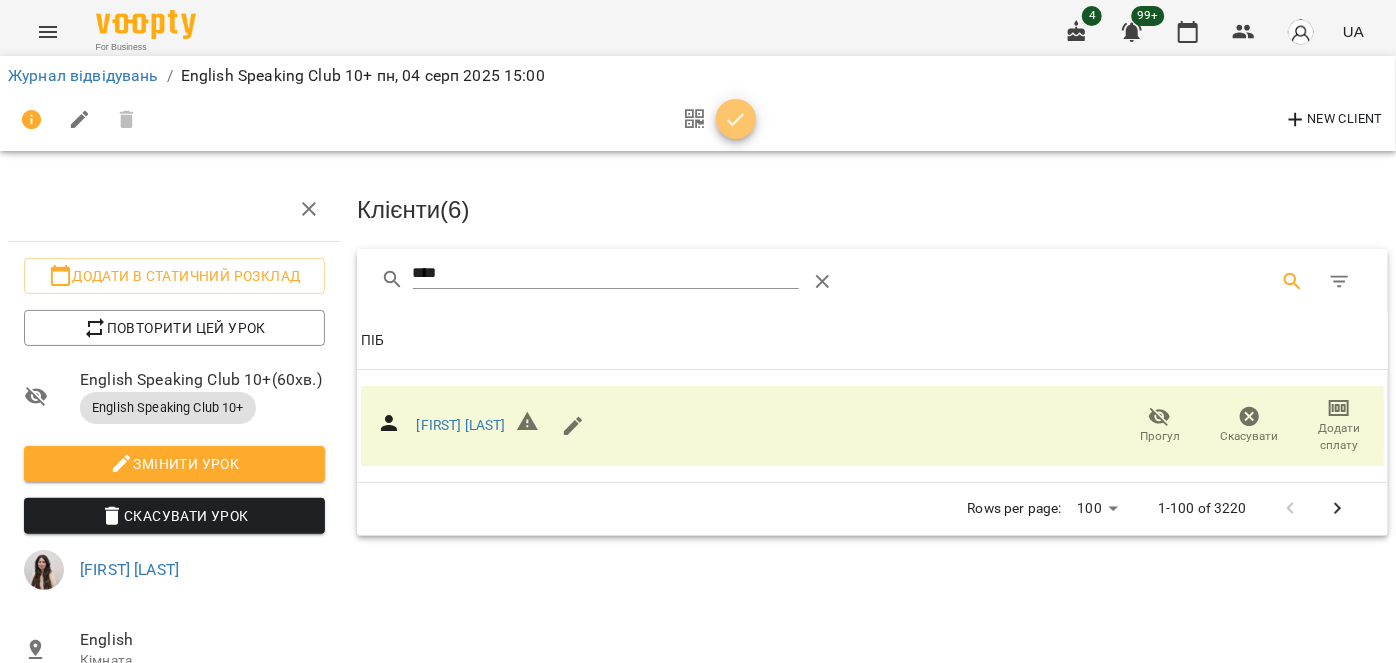 click 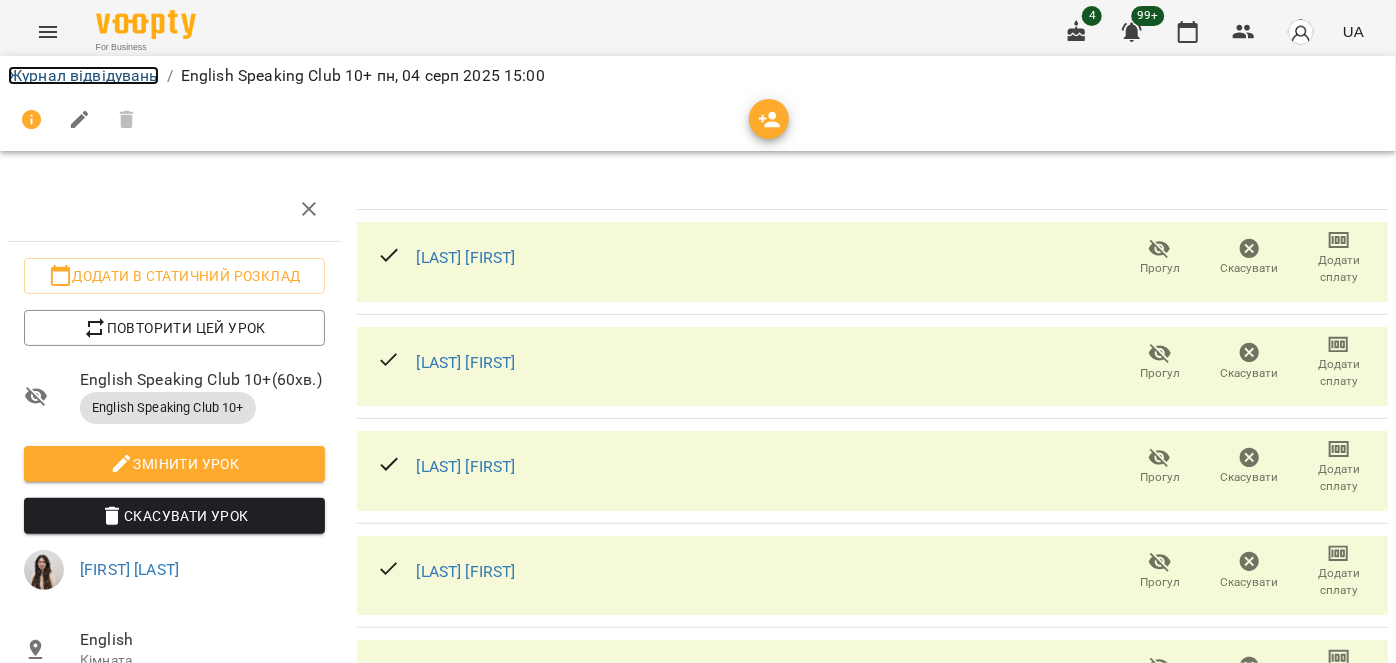 click on "Журнал відвідувань" at bounding box center [83, 75] 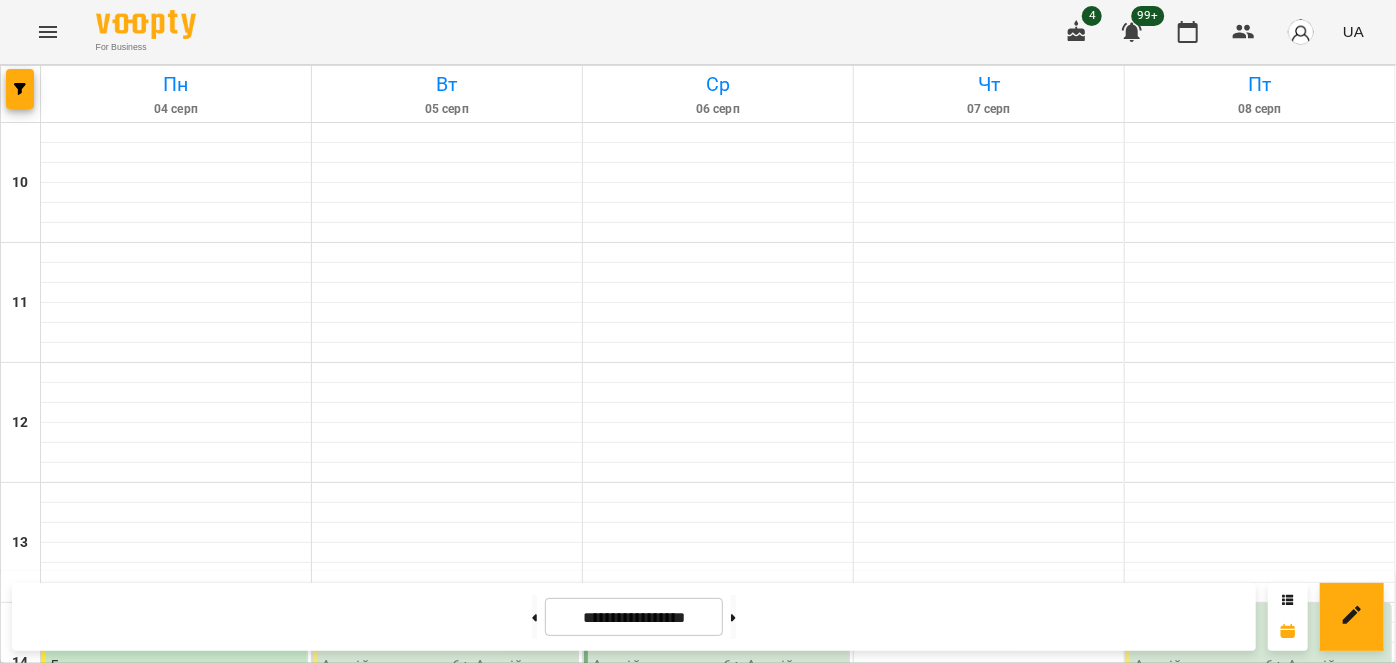 scroll, scrollTop: 272, scrollLeft: 0, axis: vertical 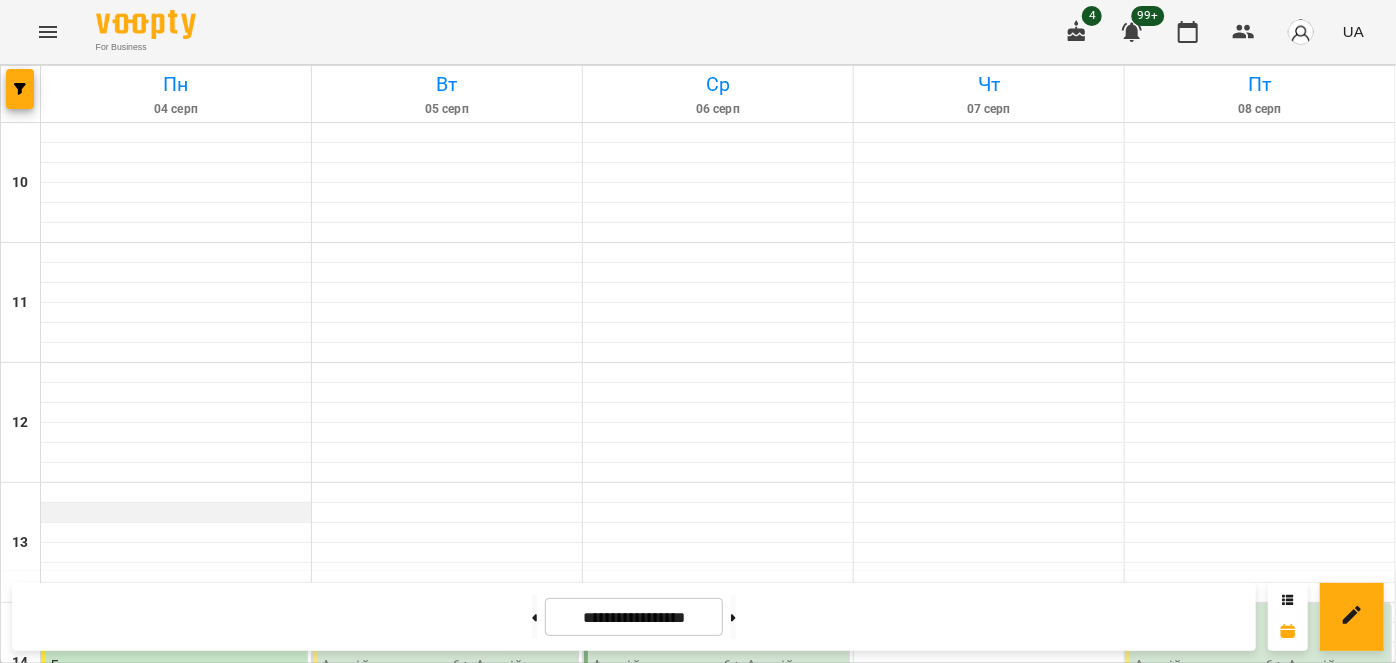 click at bounding box center (176, 513) 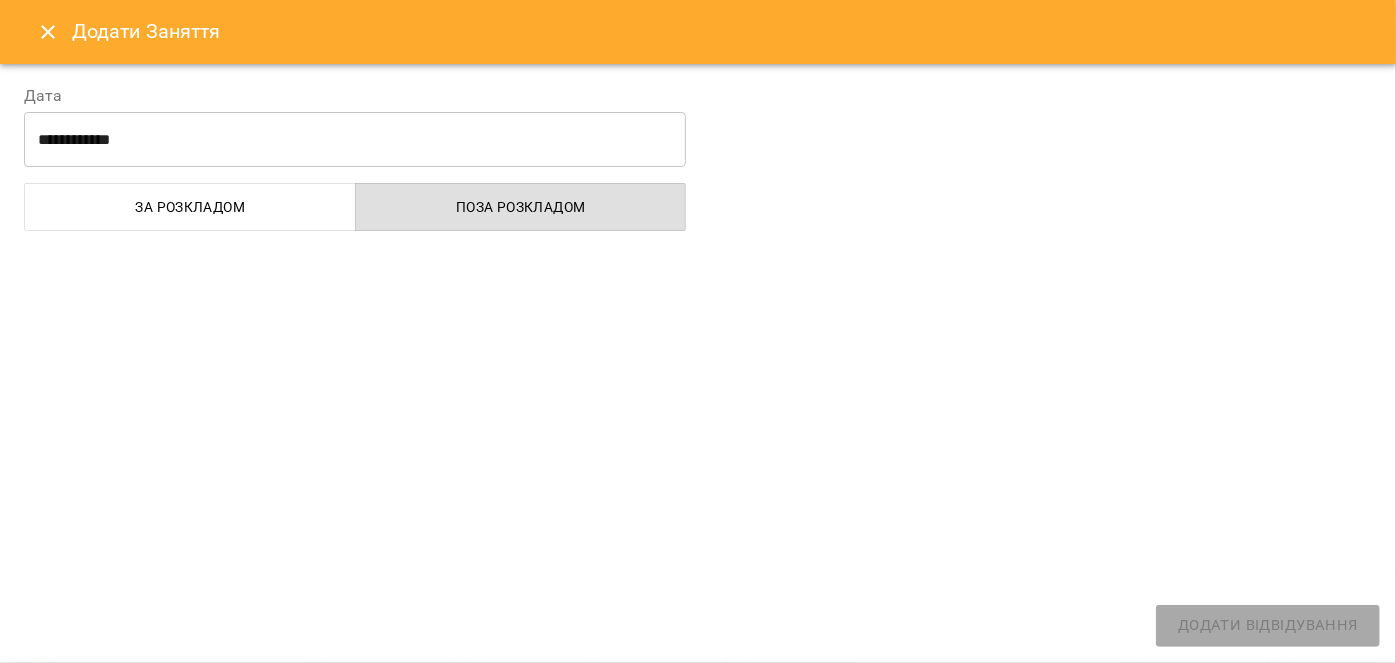 select 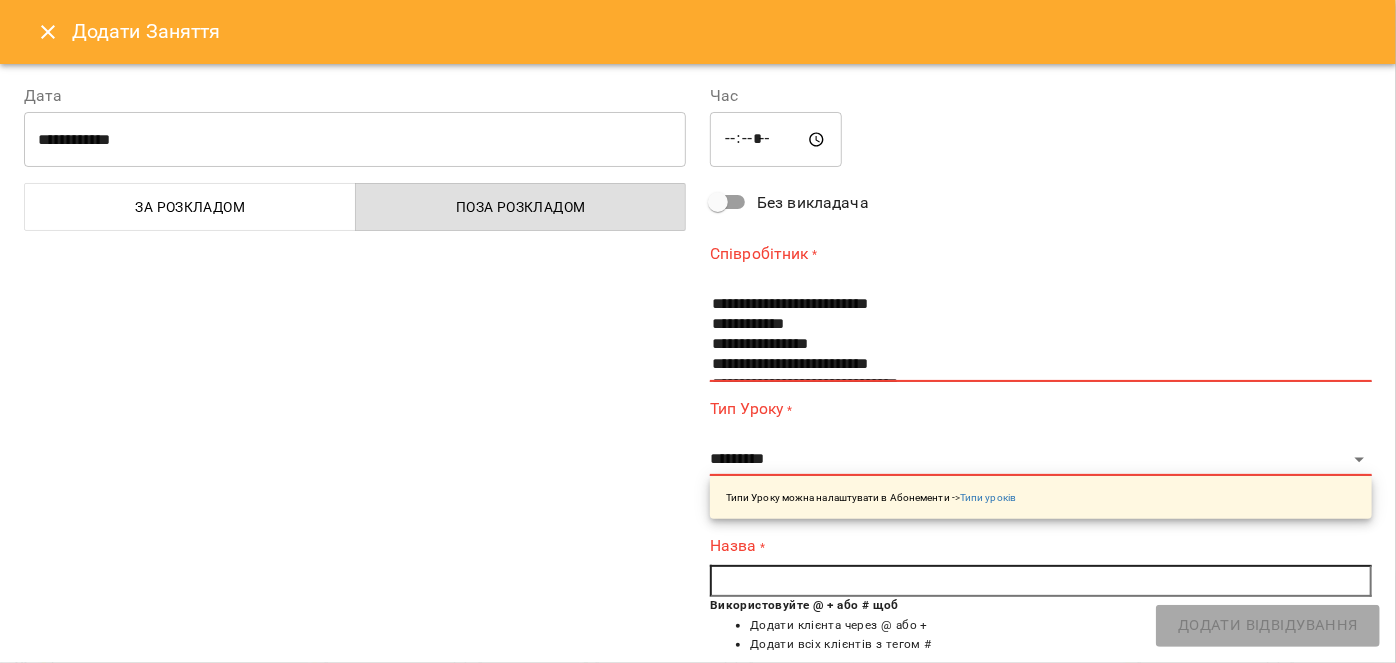 click on "*****" at bounding box center (776, 140) 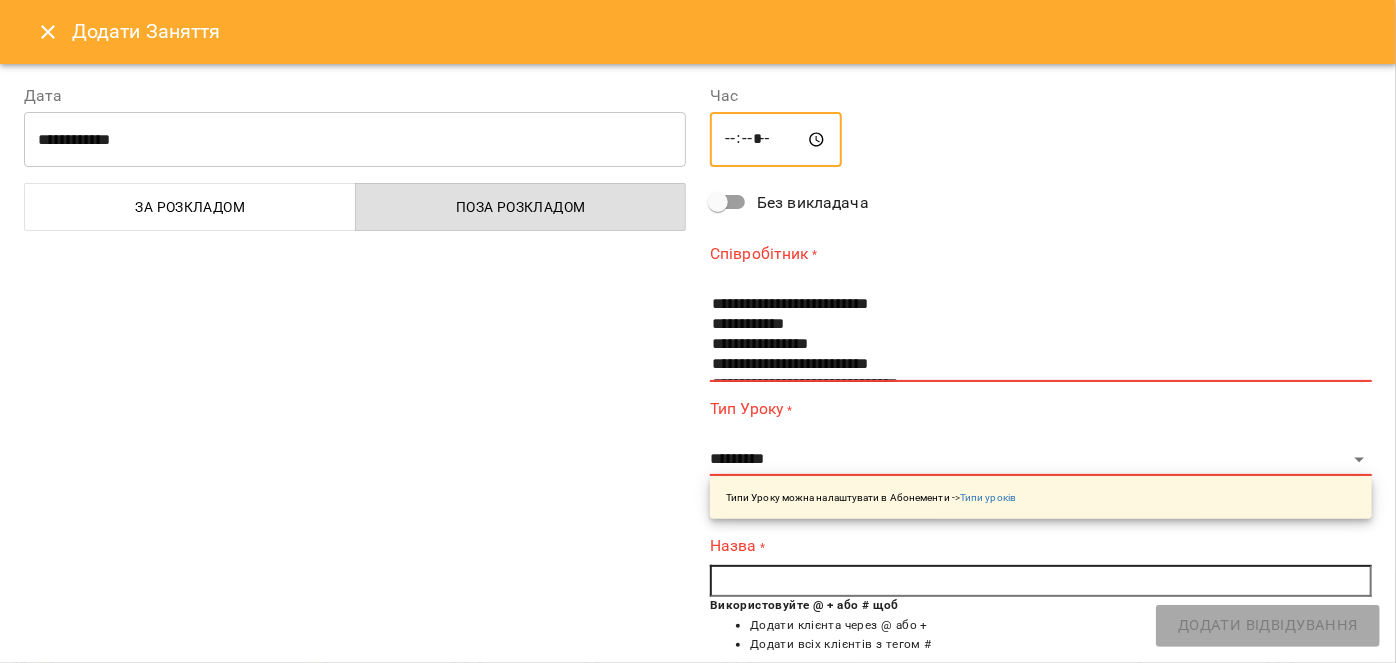 click on "*****" at bounding box center (776, 140) 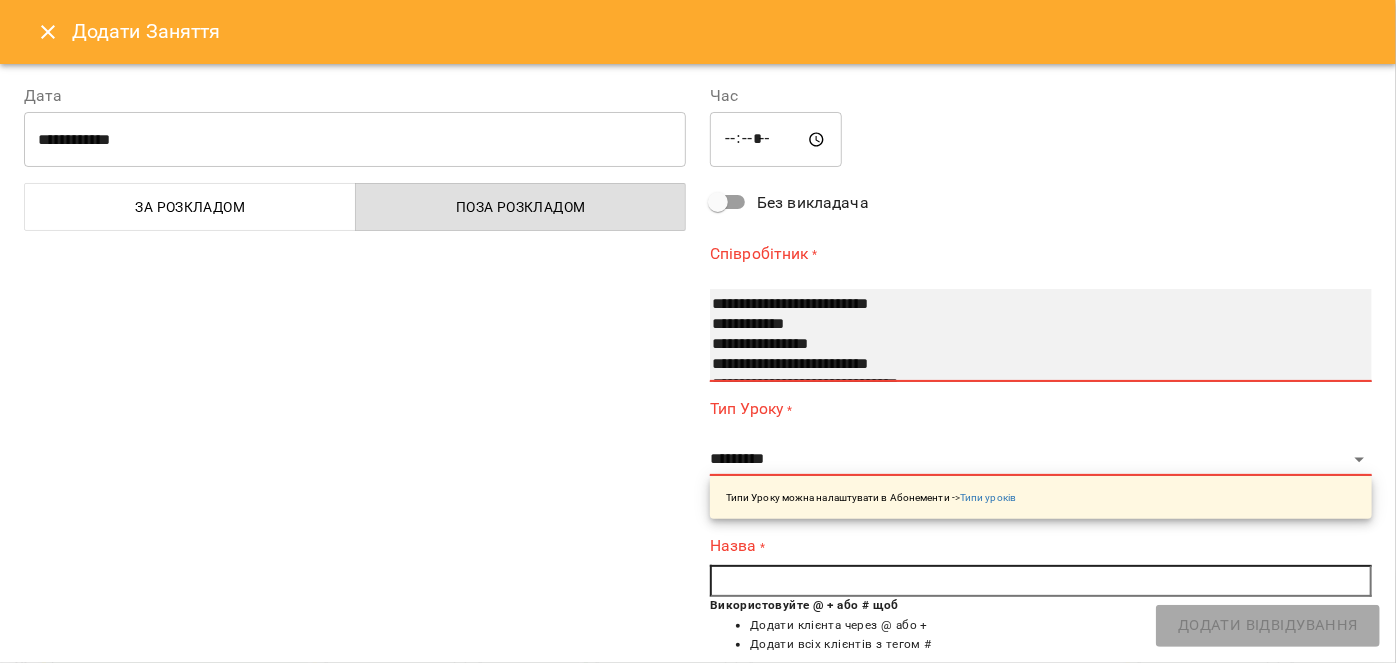 select on "**********" 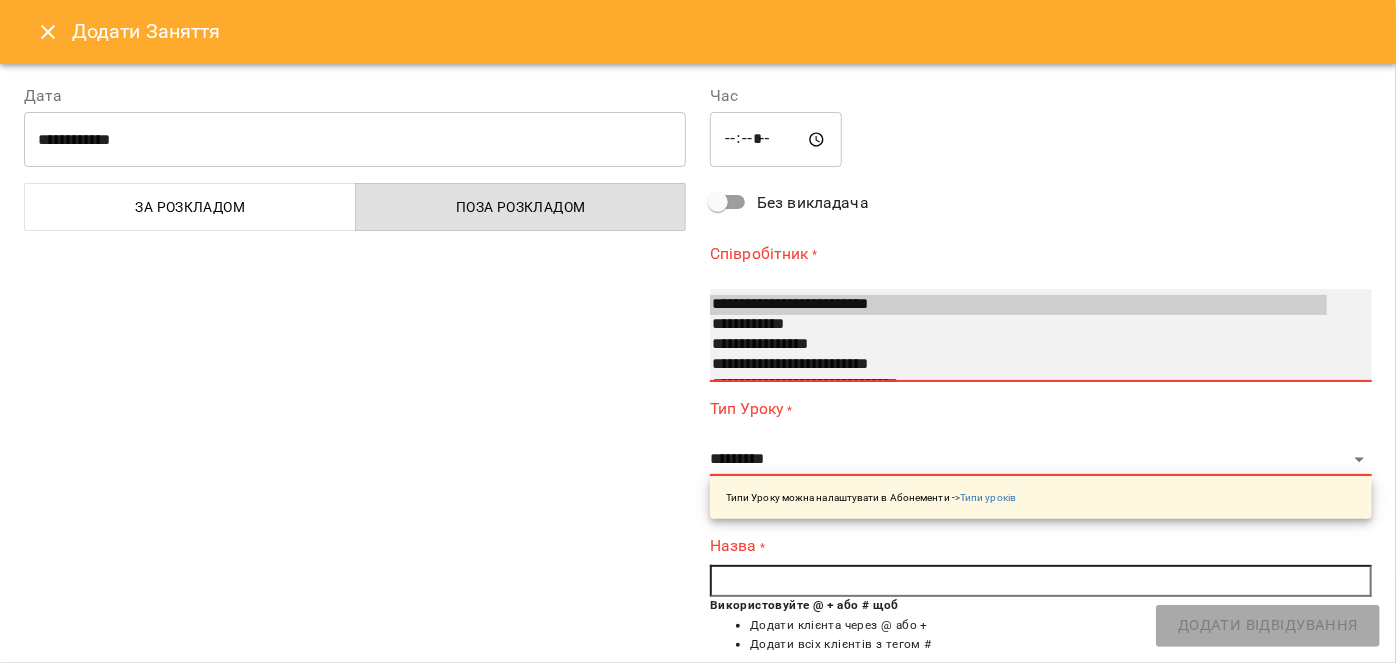click on "**********" at bounding box center (1018, 365) 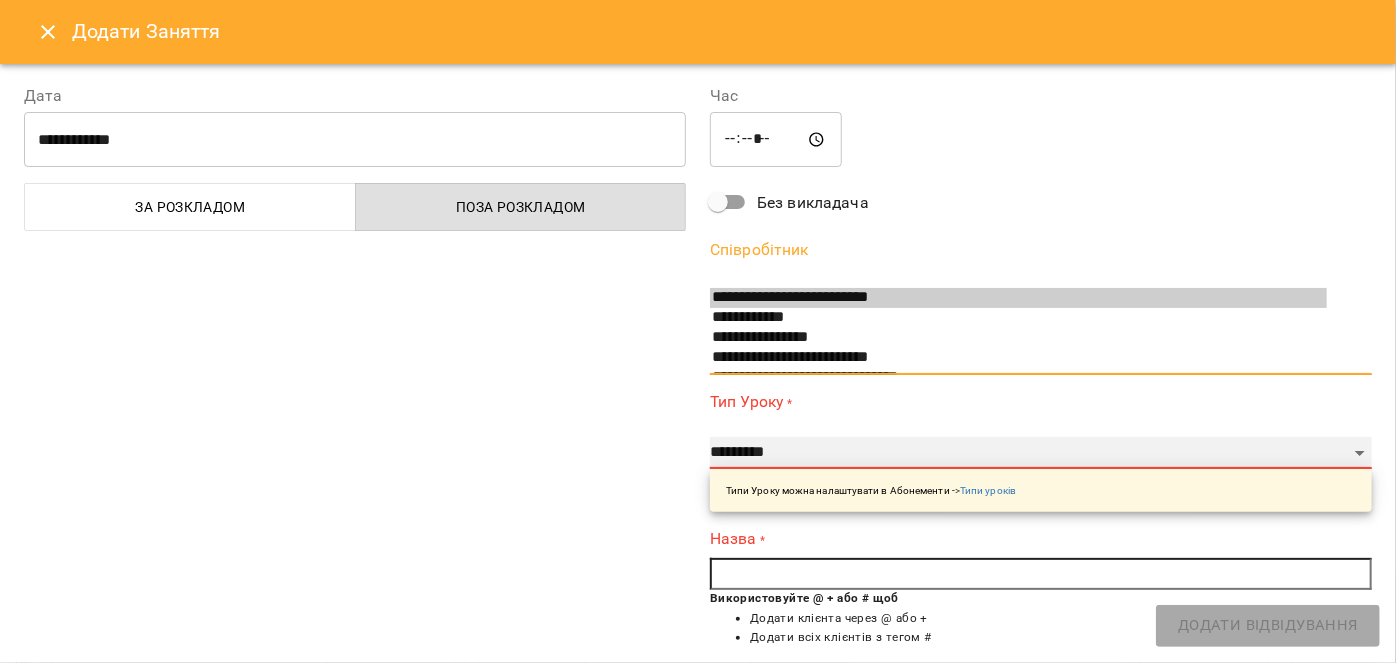 click on "**********" at bounding box center [1041, 453] 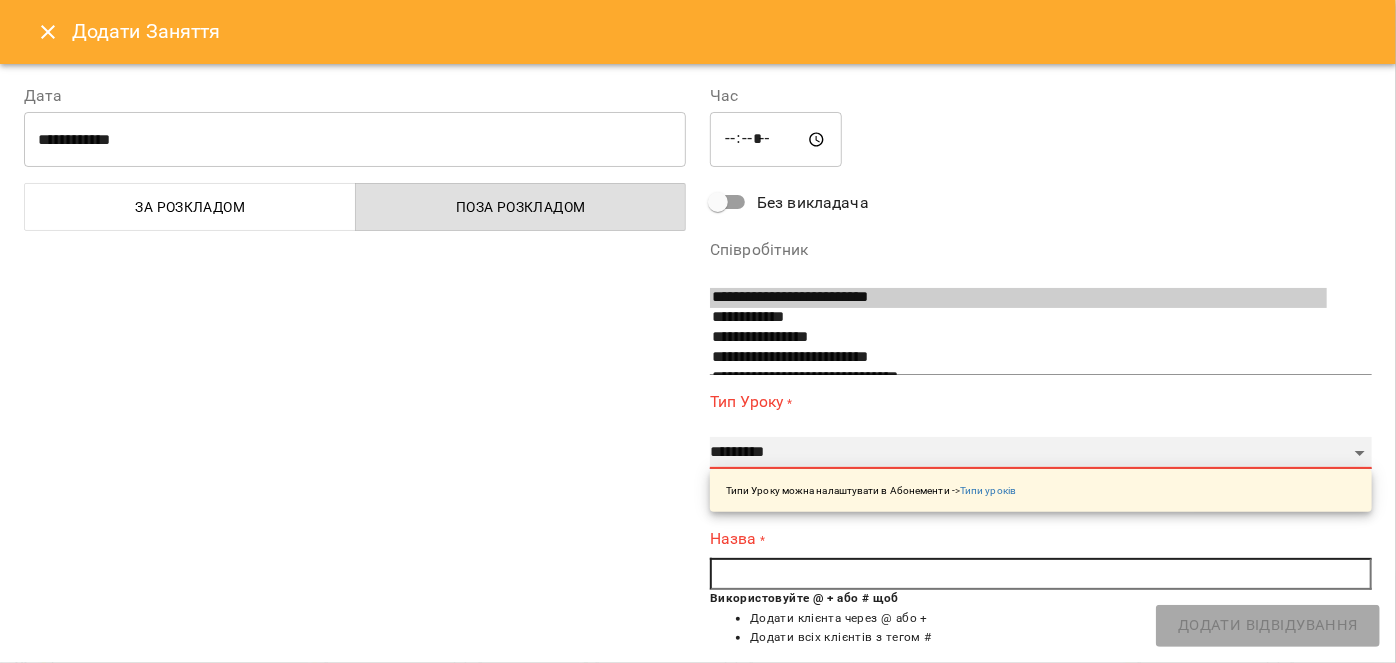 select on "**********" 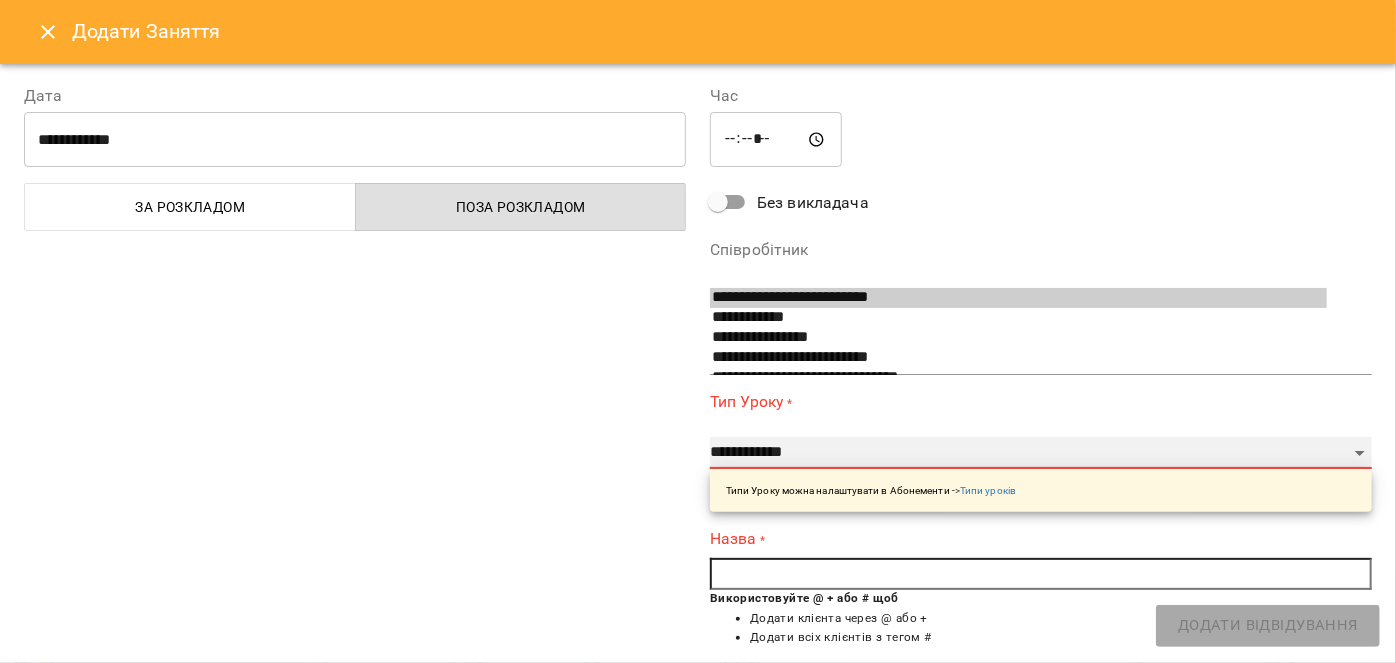 click on "**********" at bounding box center (1041, 453) 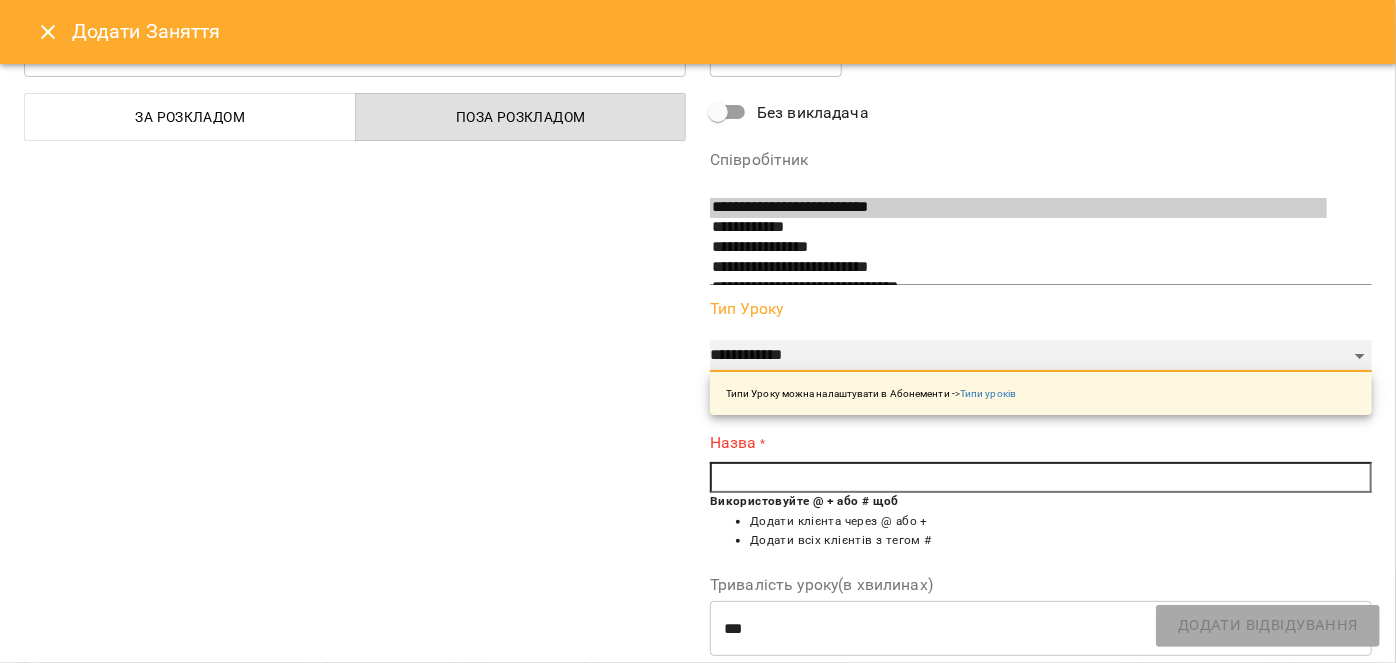 scroll, scrollTop: 90, scrollLeft: 0, axis: vertical 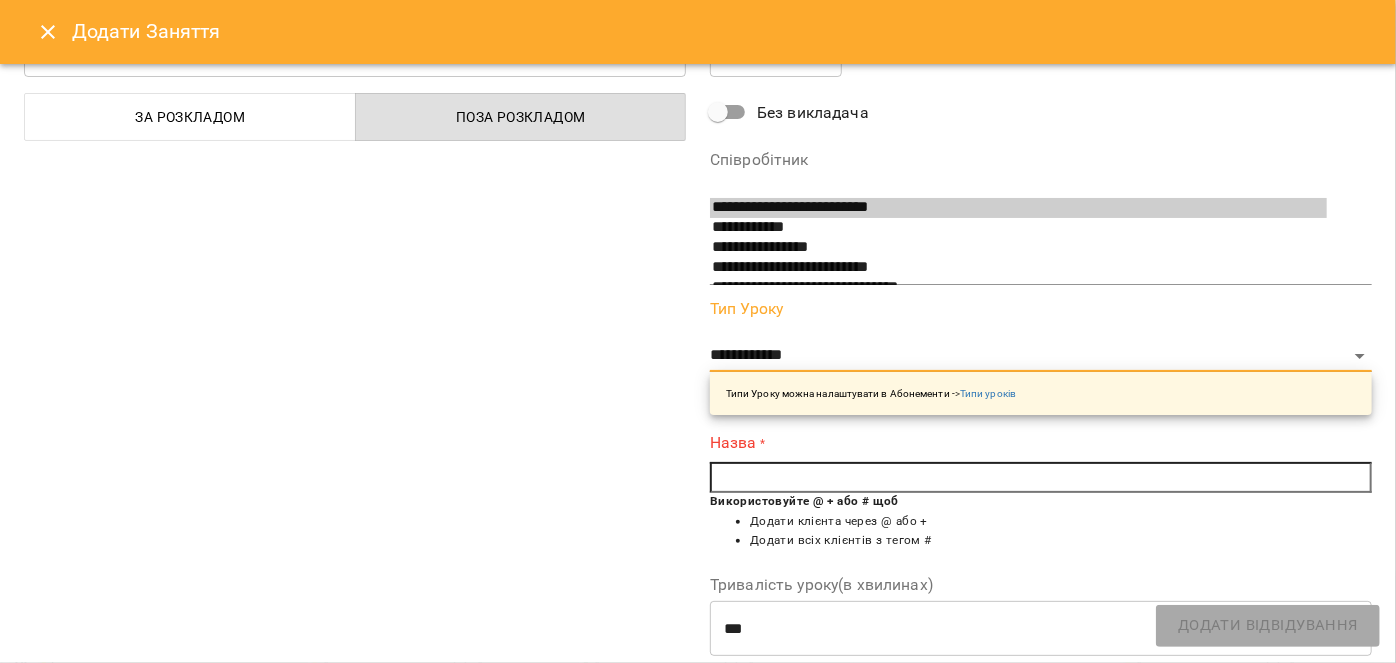 click at bounding box center [1041, 478] 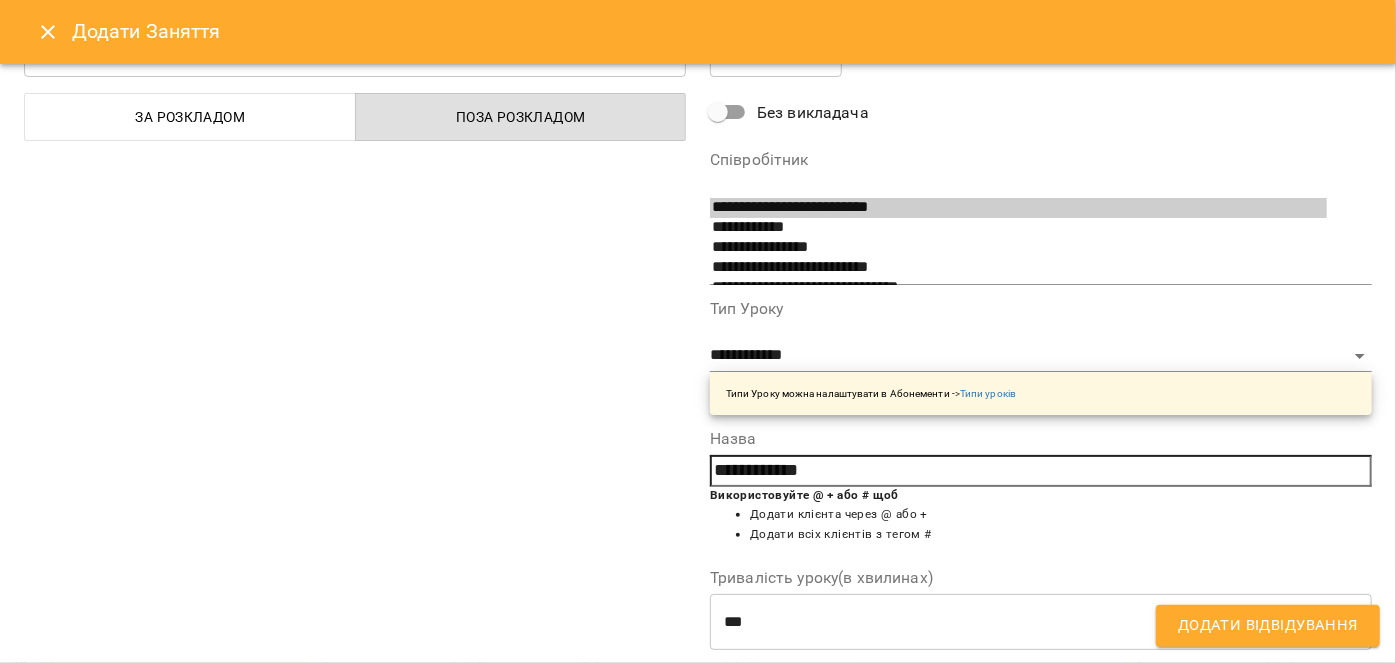 type on "**********" 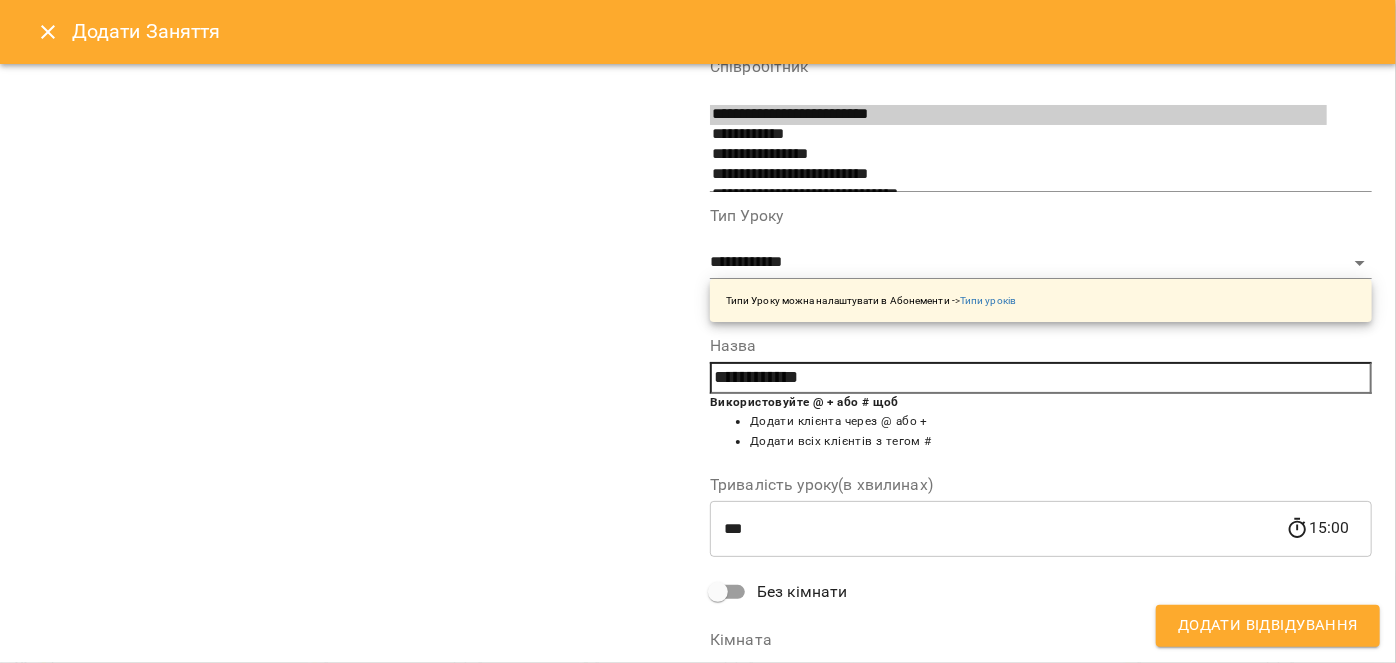 scroll, scrollTop: 272, scrollLeft: 0, axis: vertical 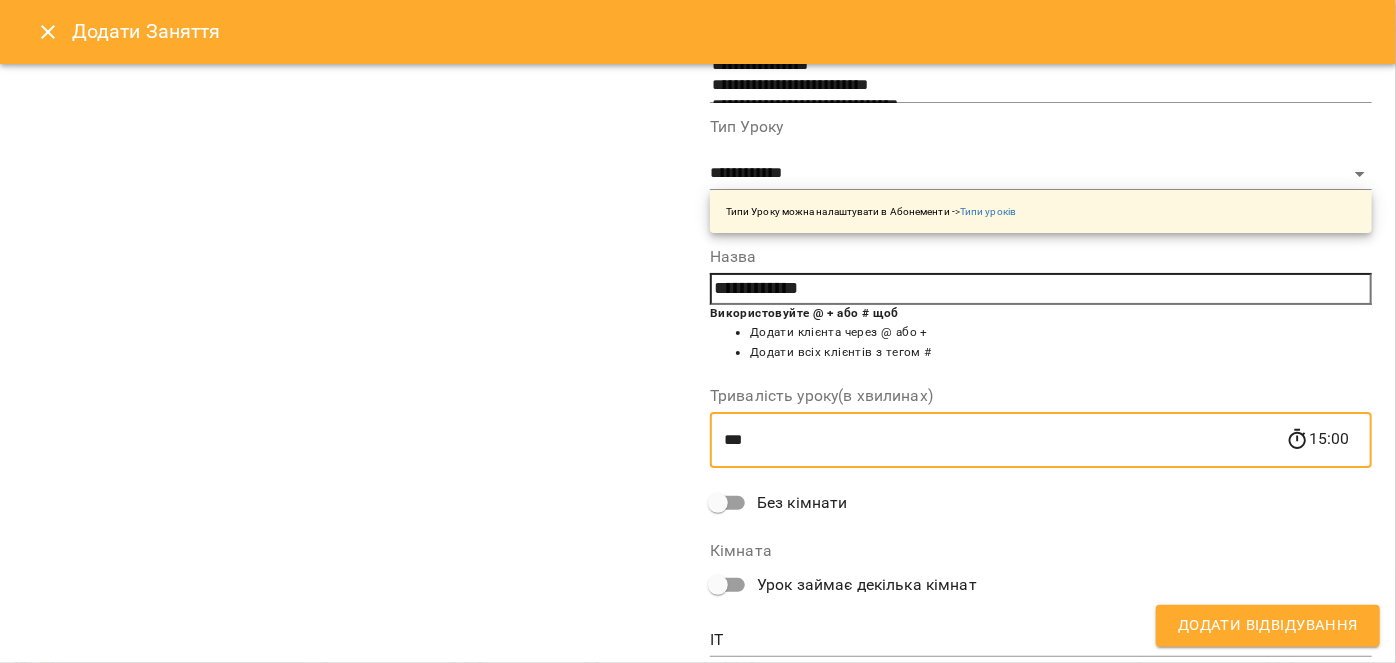 click on "***" at bounding box center [998, 440] 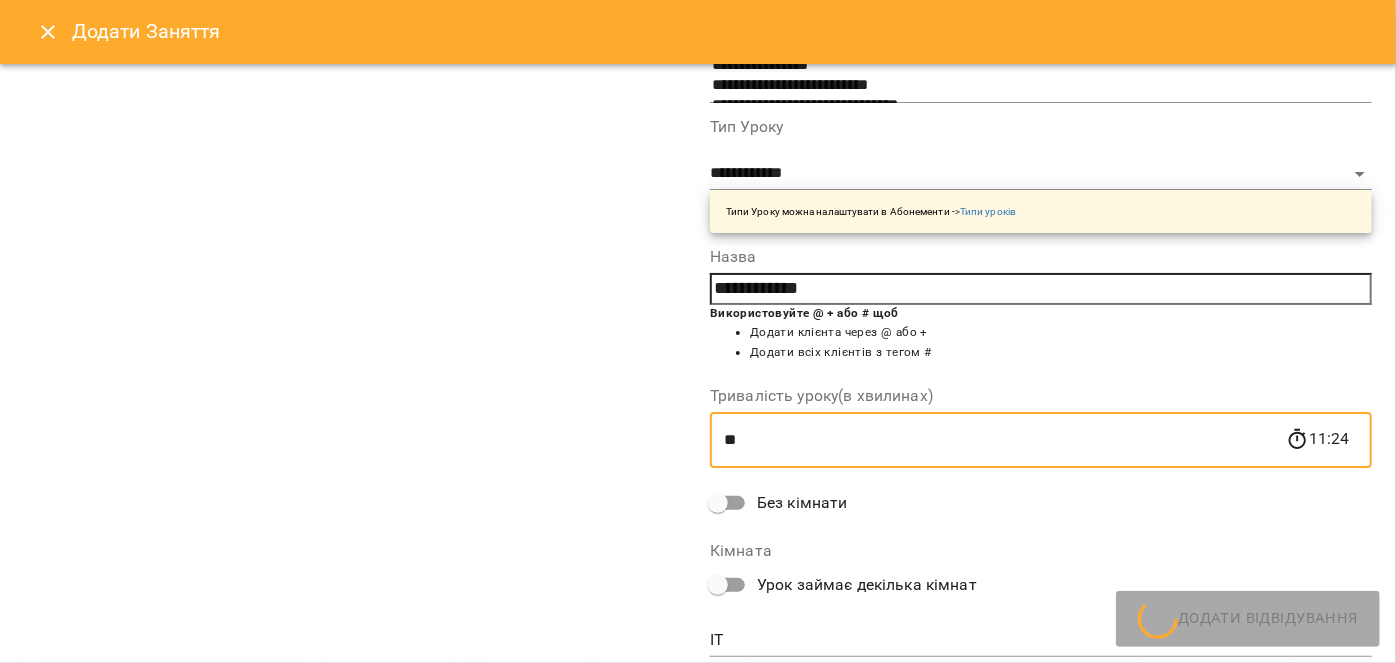 type on "*" 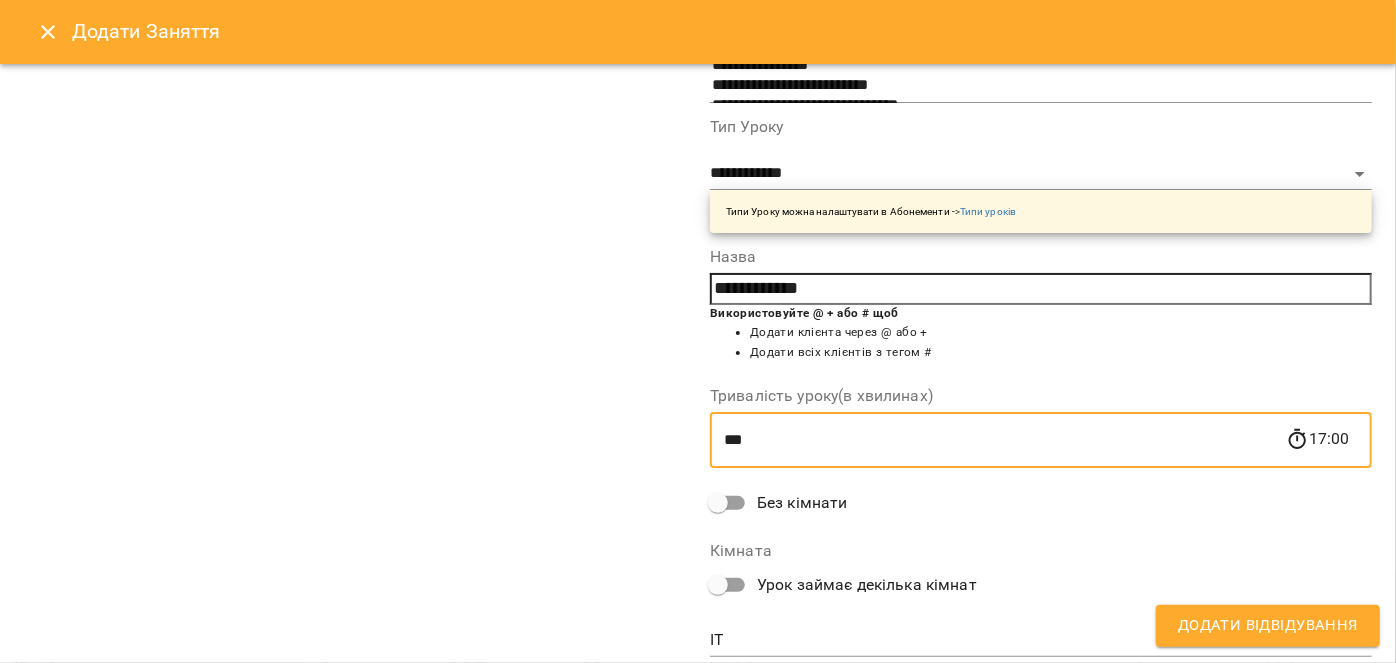 type on "***" 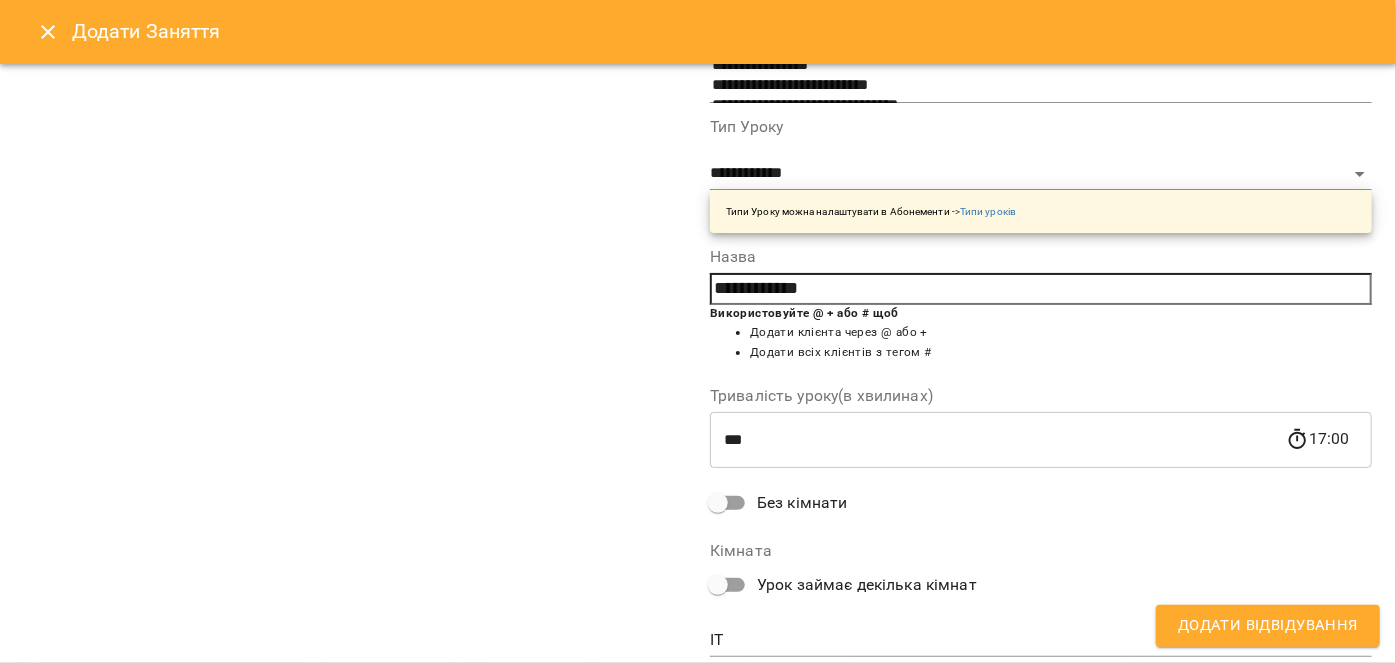 click on "**********" at bounding box center [355, 236] 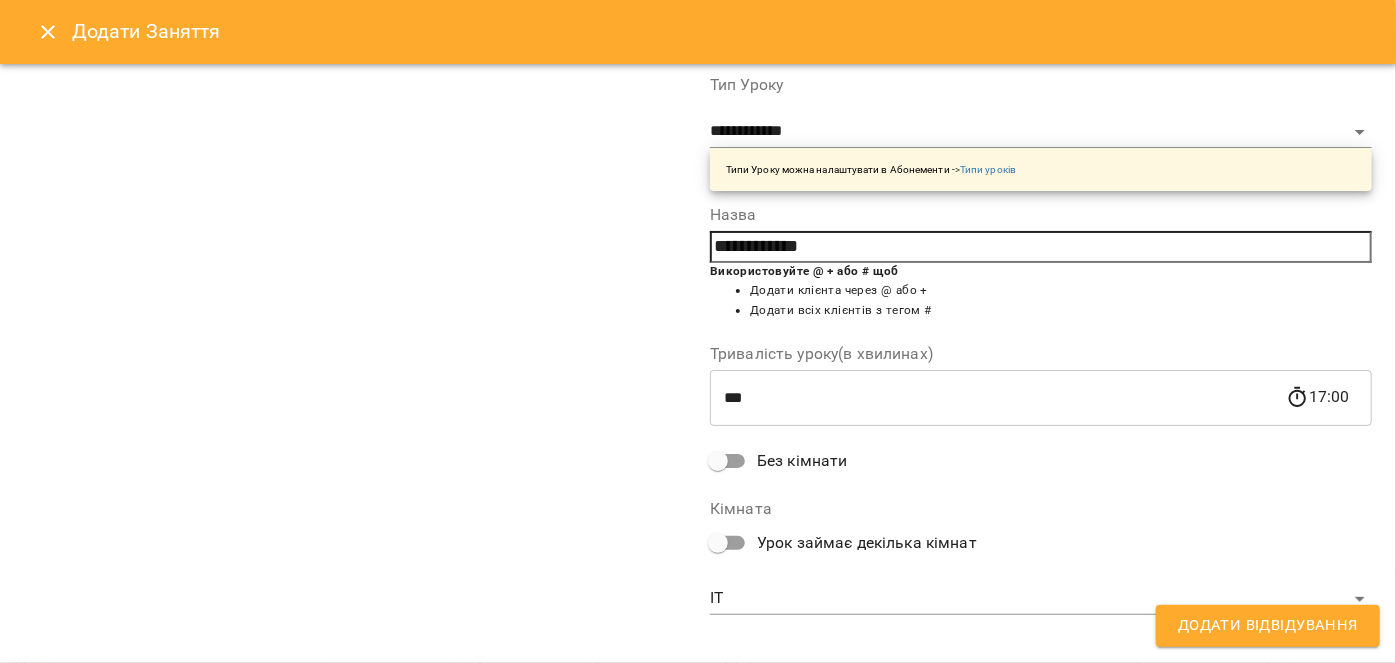 scroll, scrollTop: 333, scrollLeft: 0, axis: vertical 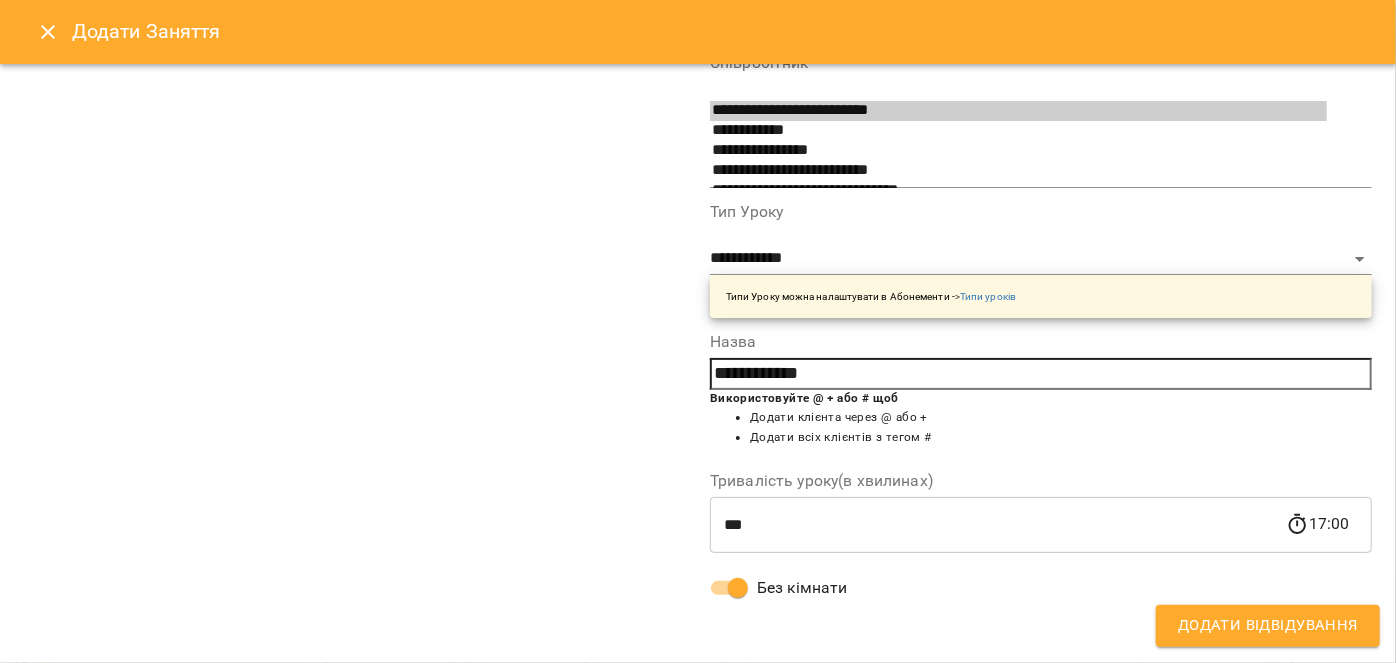 click on "Додати Відвідування" at bounding box center (1268, 626) 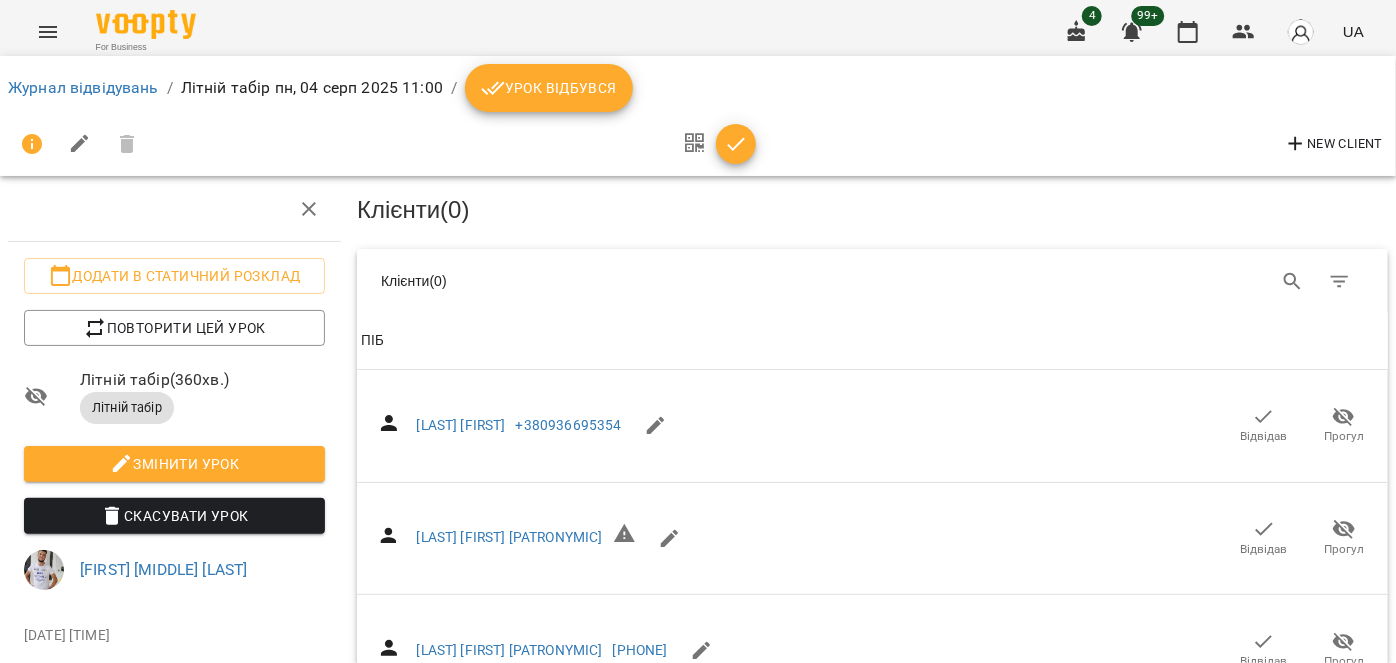 click on "Урок відбувся" at bounding box center [549, 88] 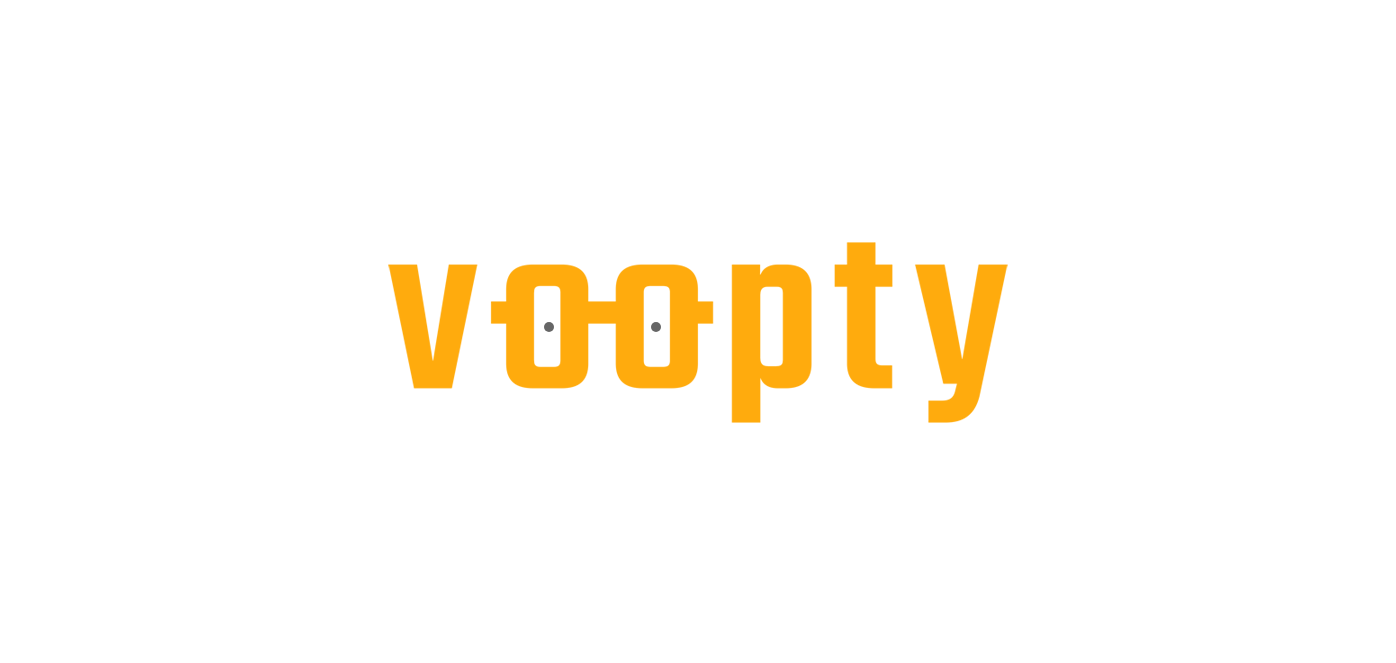 scroll, scrollTop: 0, scrollLeft: 0, axis: both 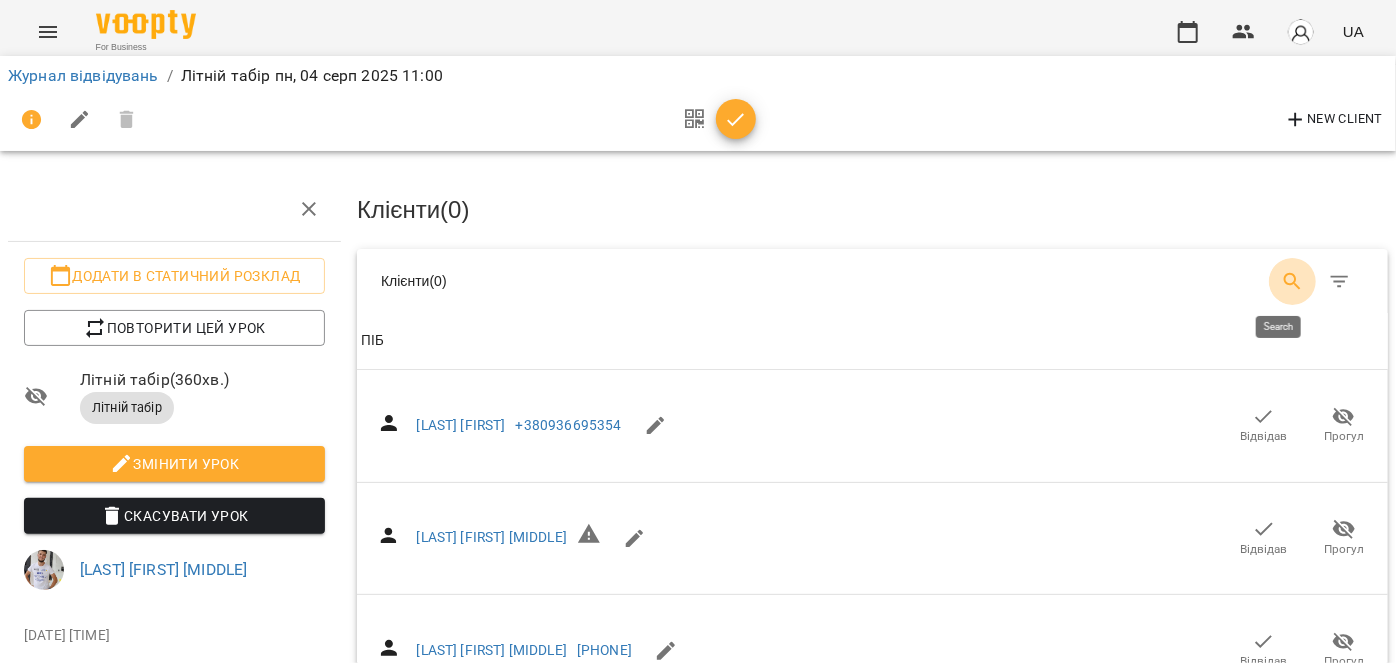 click 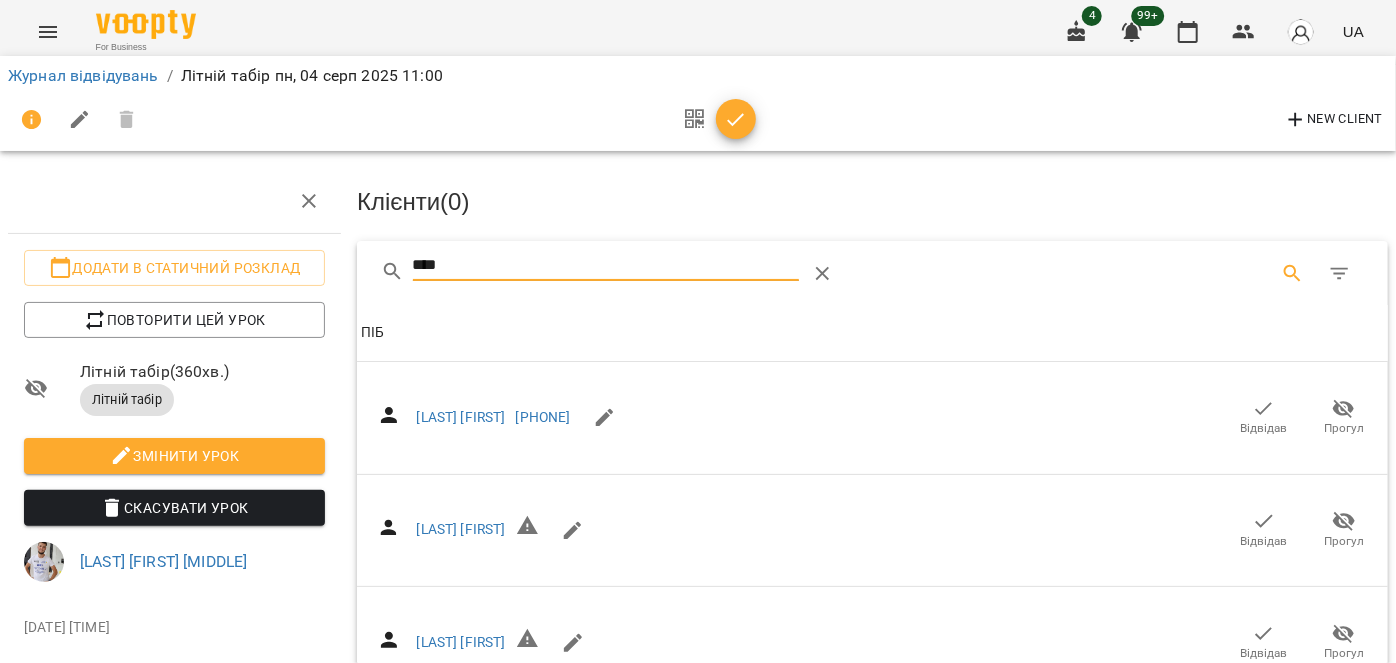 scroll, scrollTop: 0, scrollLeft: 0, axis: both 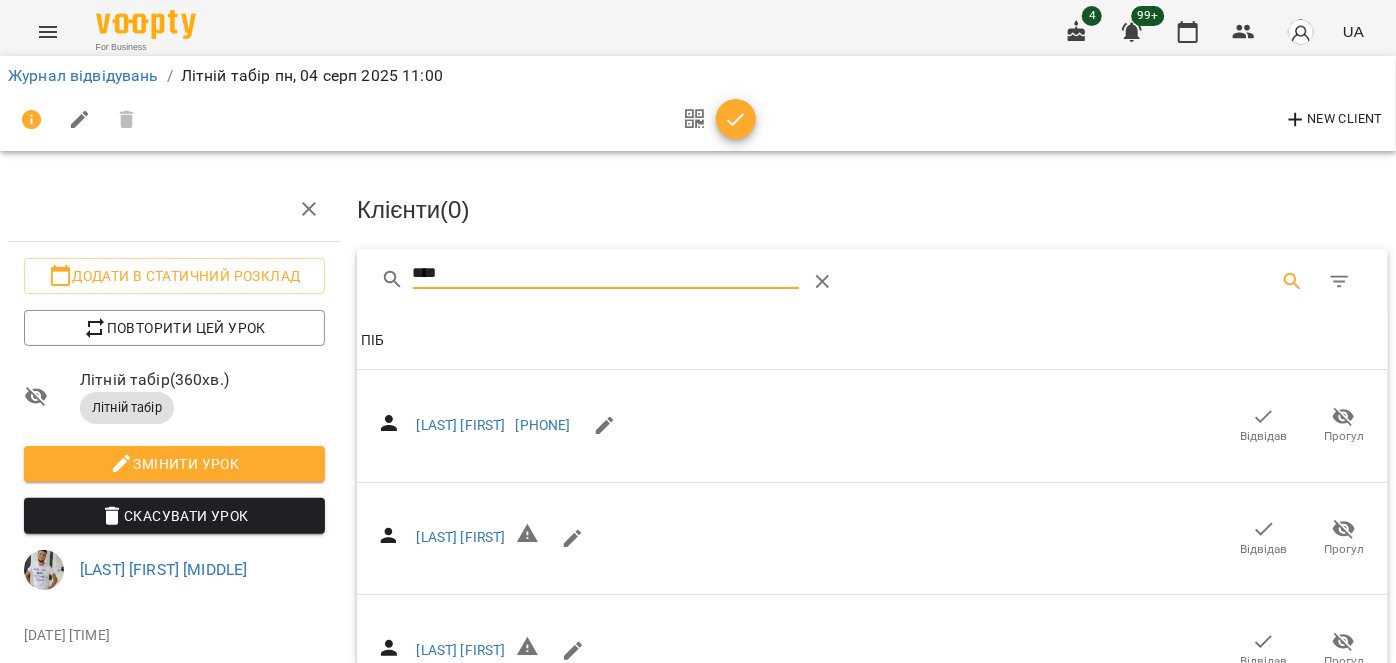 type on "****" 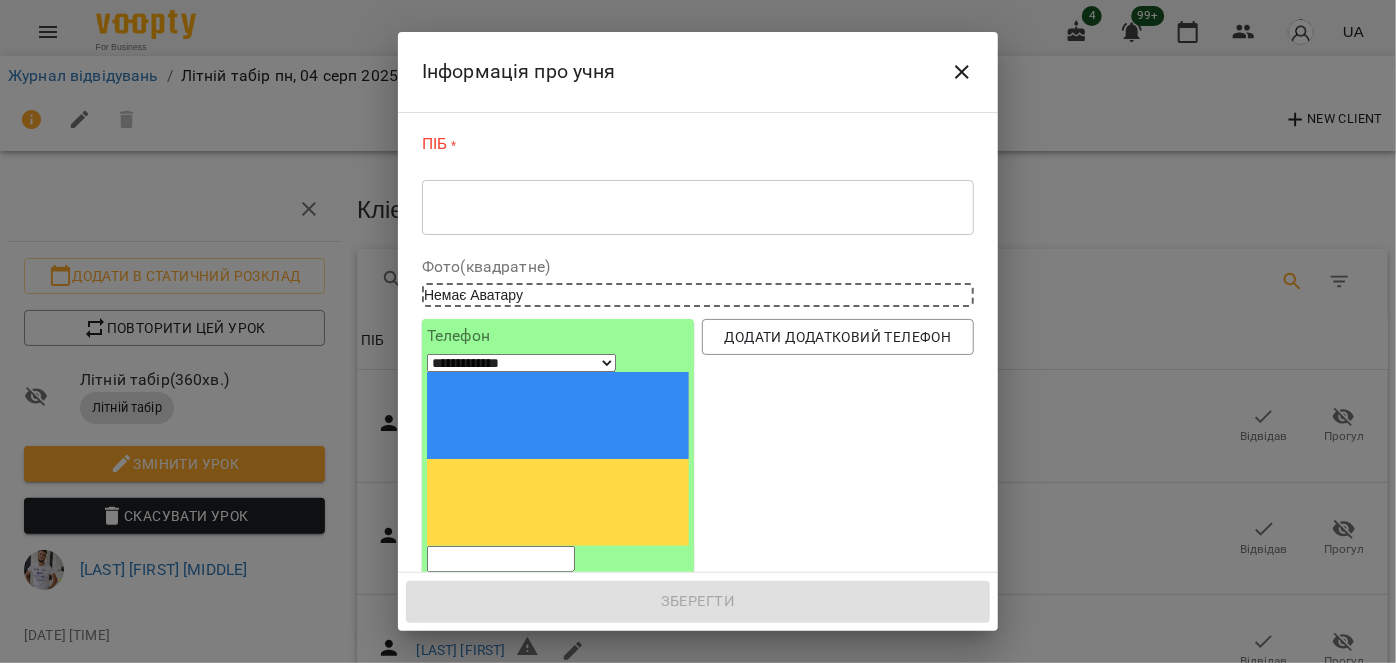 click on "* ​" at bounding box center [698, 207] 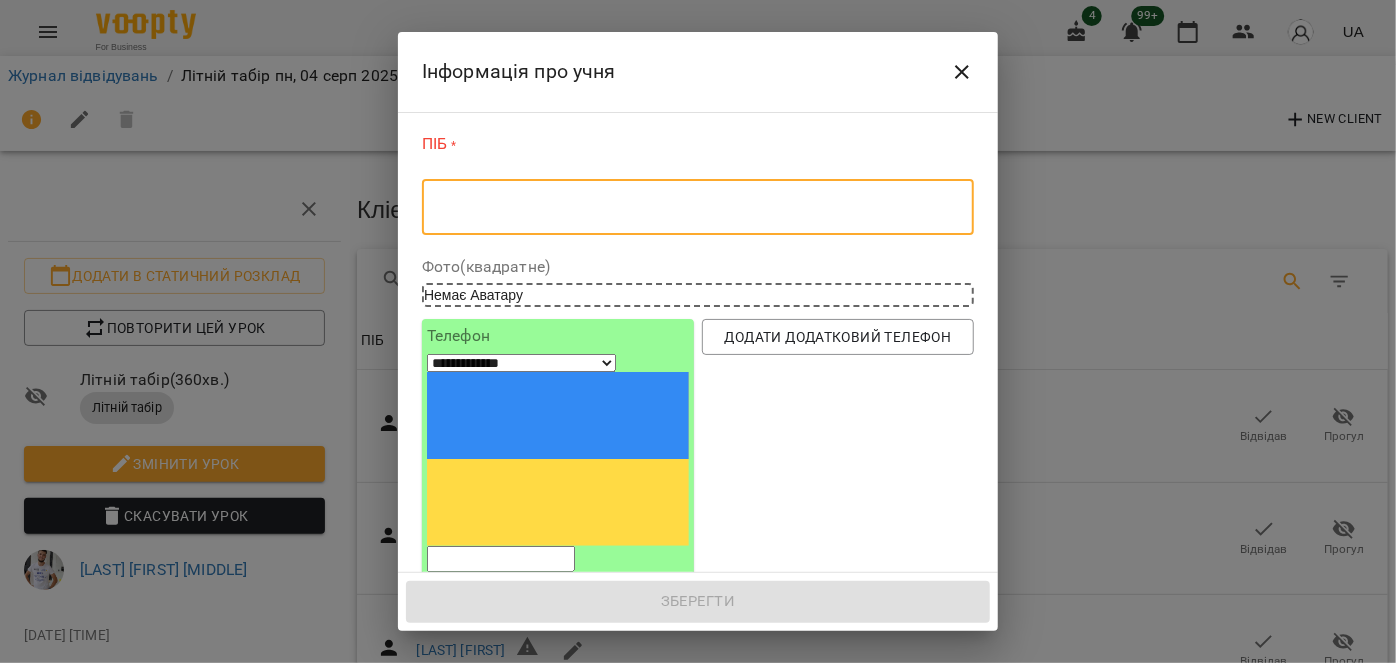 paste on "**********" 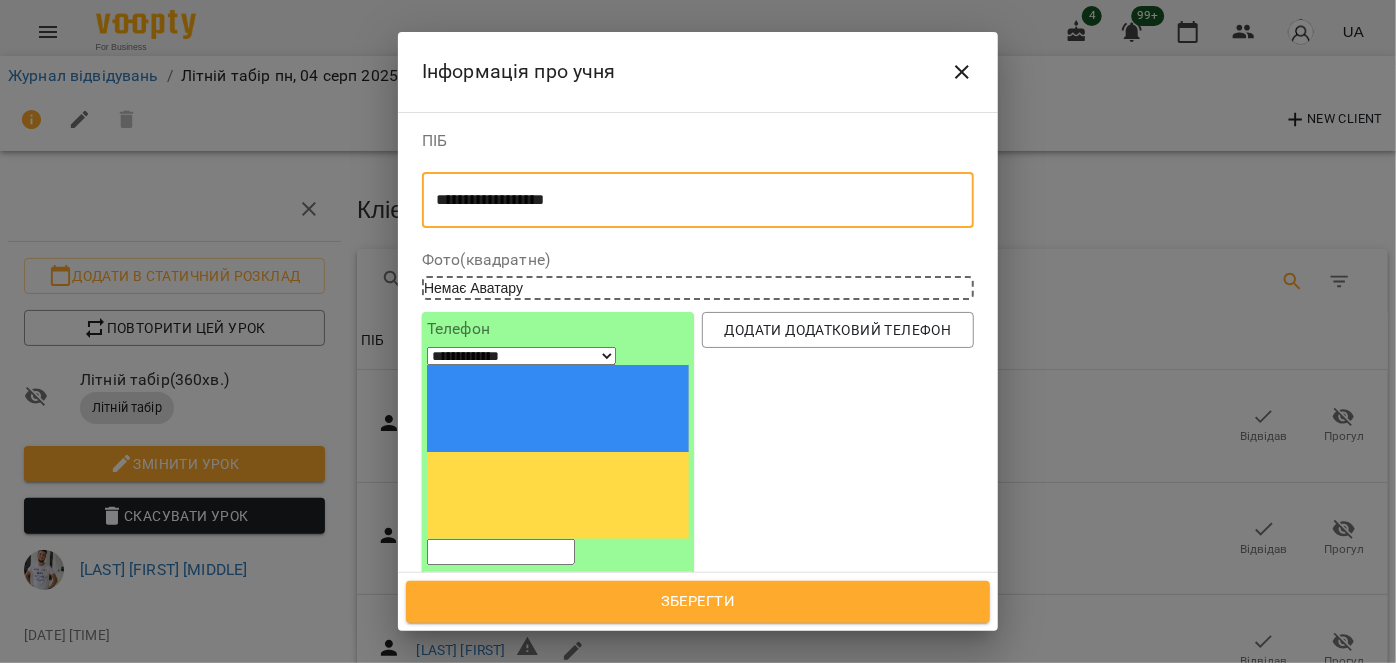 type on "**********" 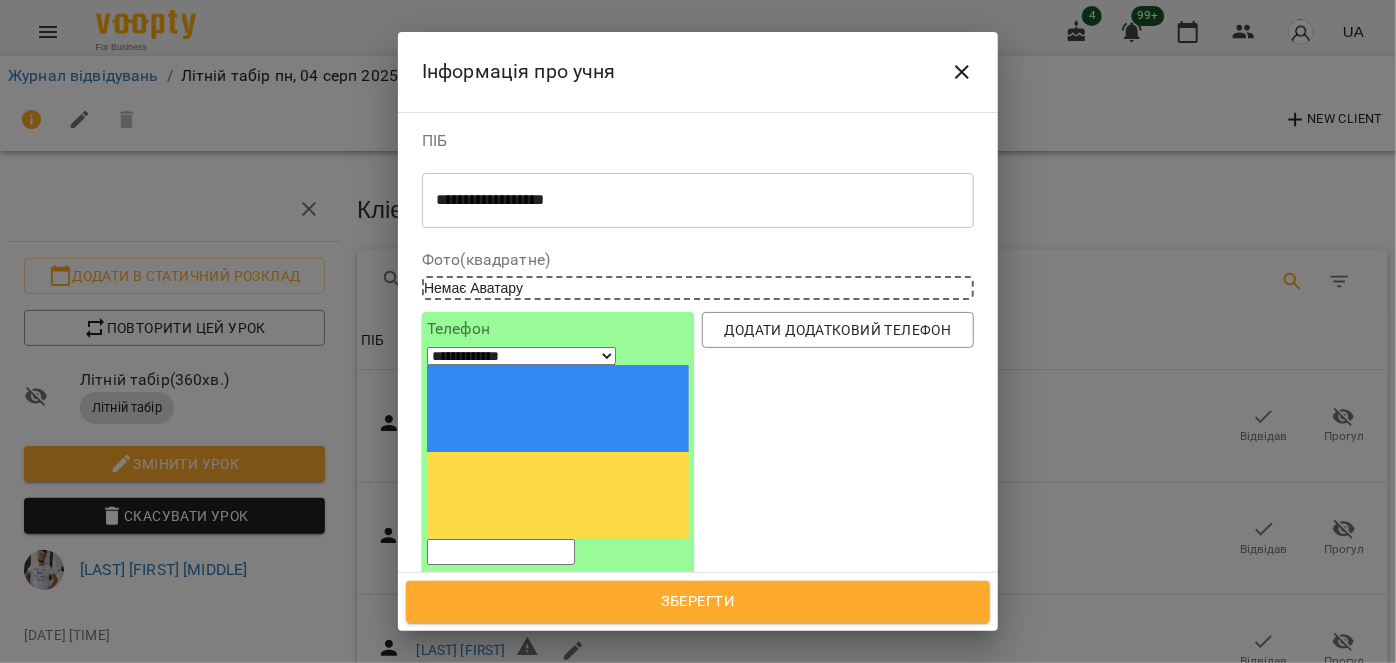 click at bounding box center (501, 552) 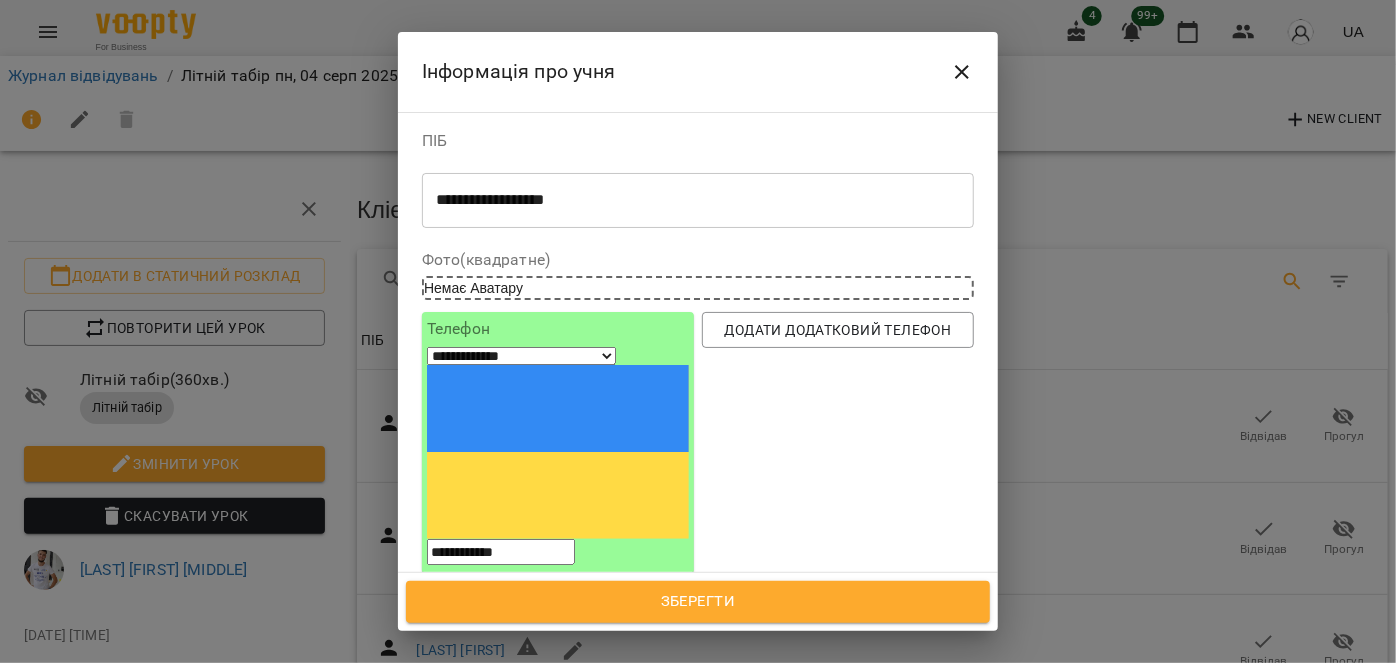 type on "**********" 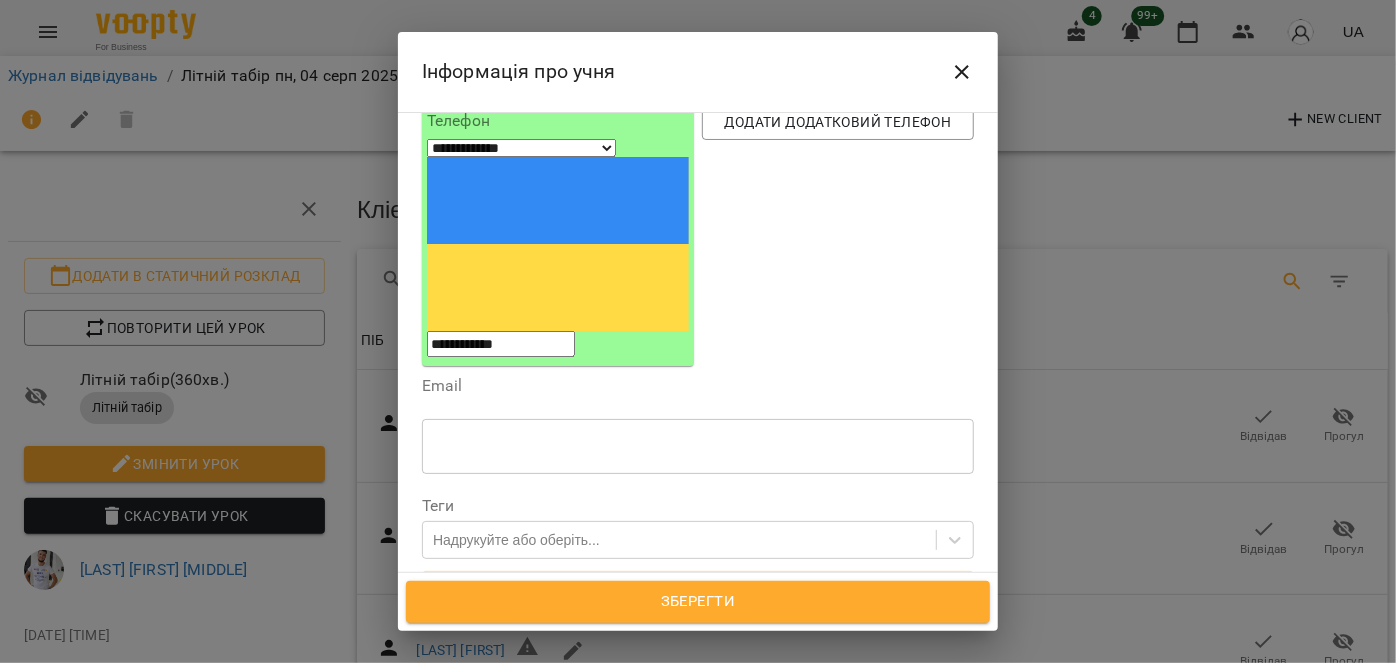 scroll, scrollTop: 363, scrollLeft: 0, axis: vertical 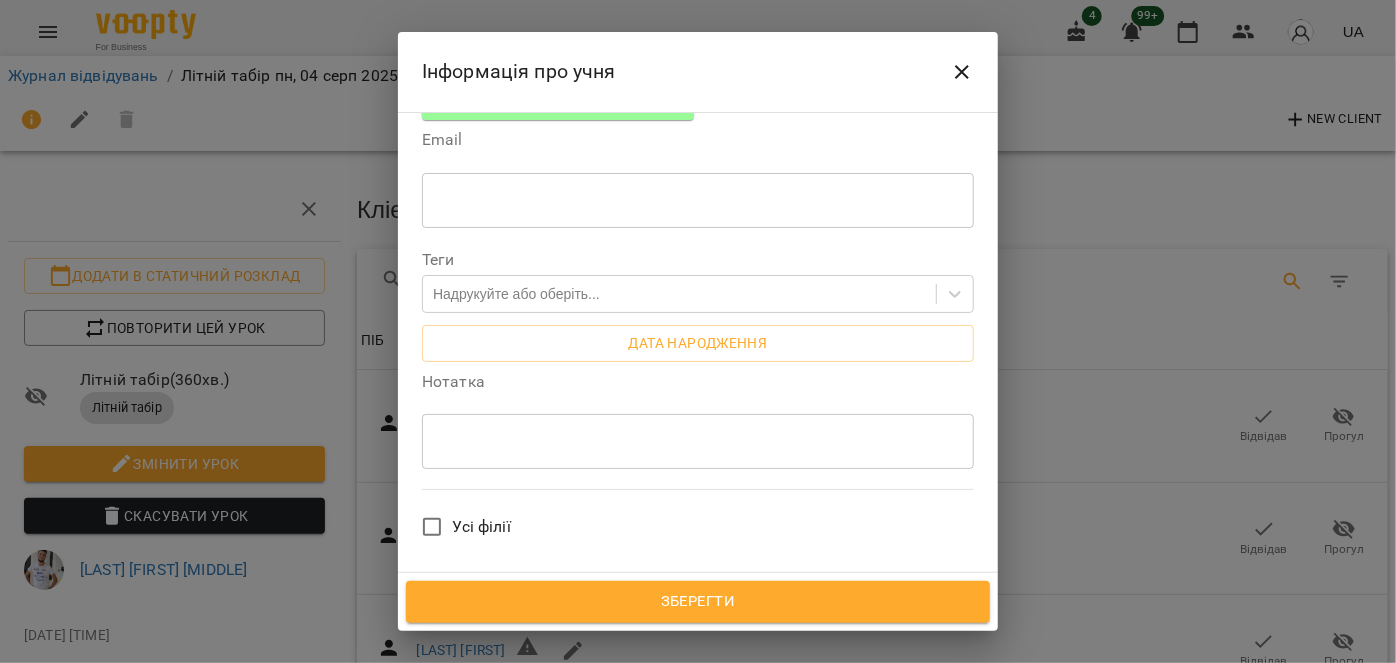 click on "Зберегти" at bounding box center (698, 602) 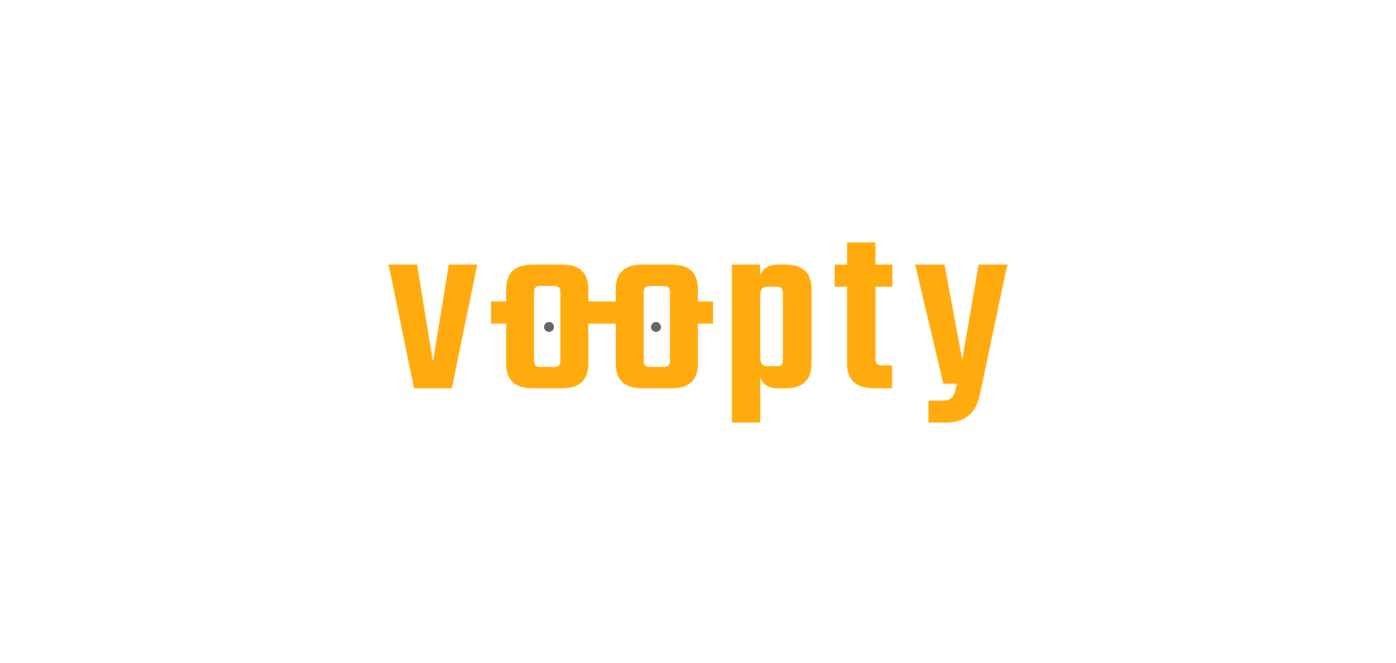 scroll, scrollTop: 0, scrollLeft: 0, axis: both 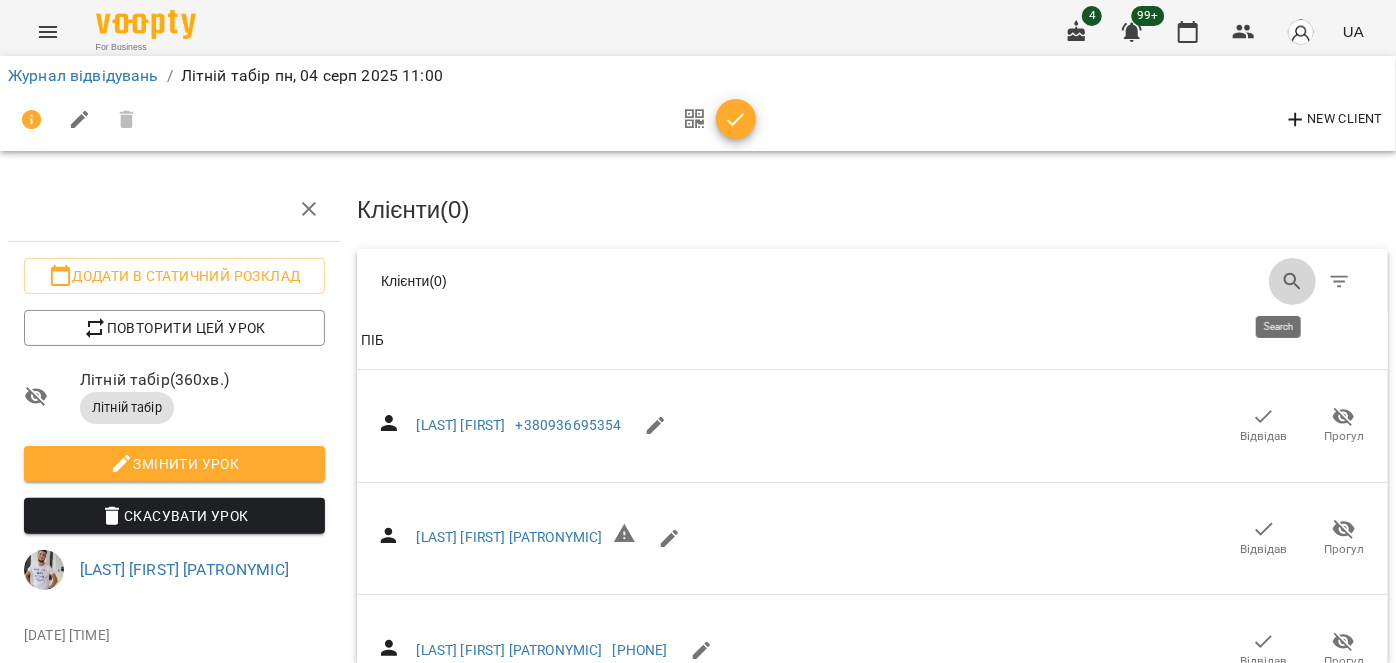 drag, startPoint x: 1278, startPoint y: 274, endPoint x: 694, endPoint y: 262, distance: 584.1233 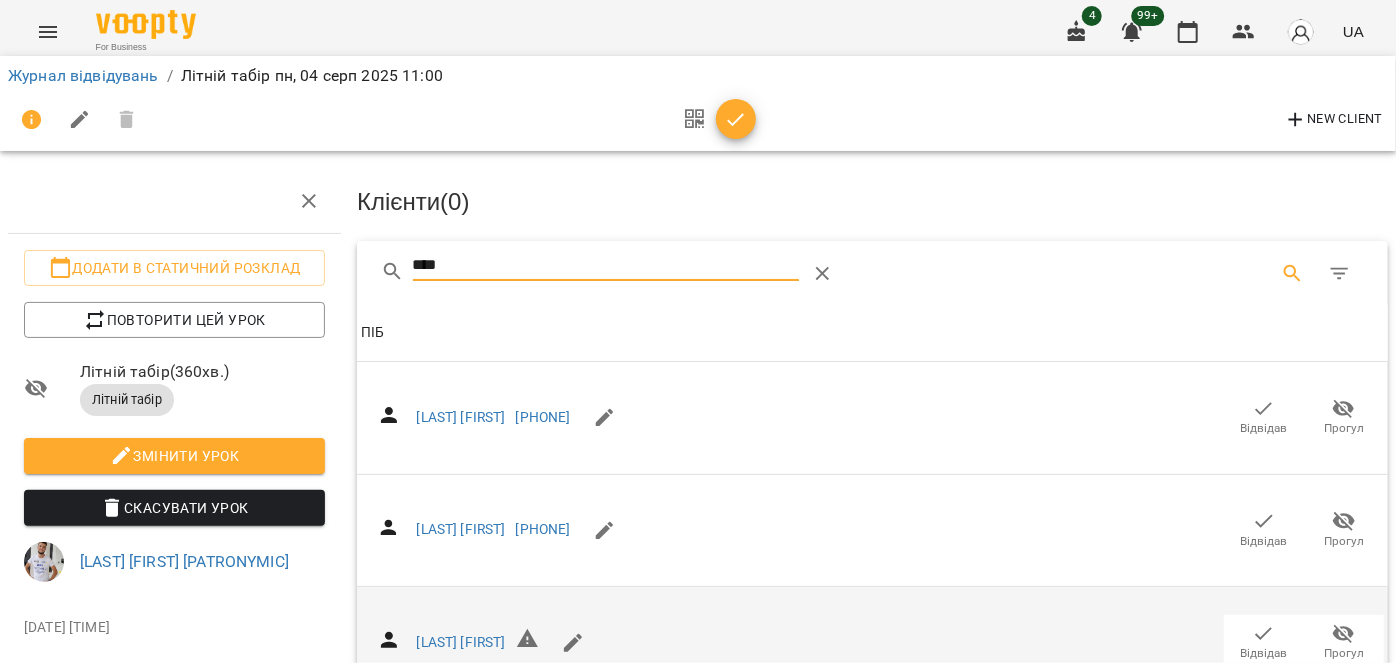 scroll, scrollTop: 74, scrollLeft: 0, axis: vertical 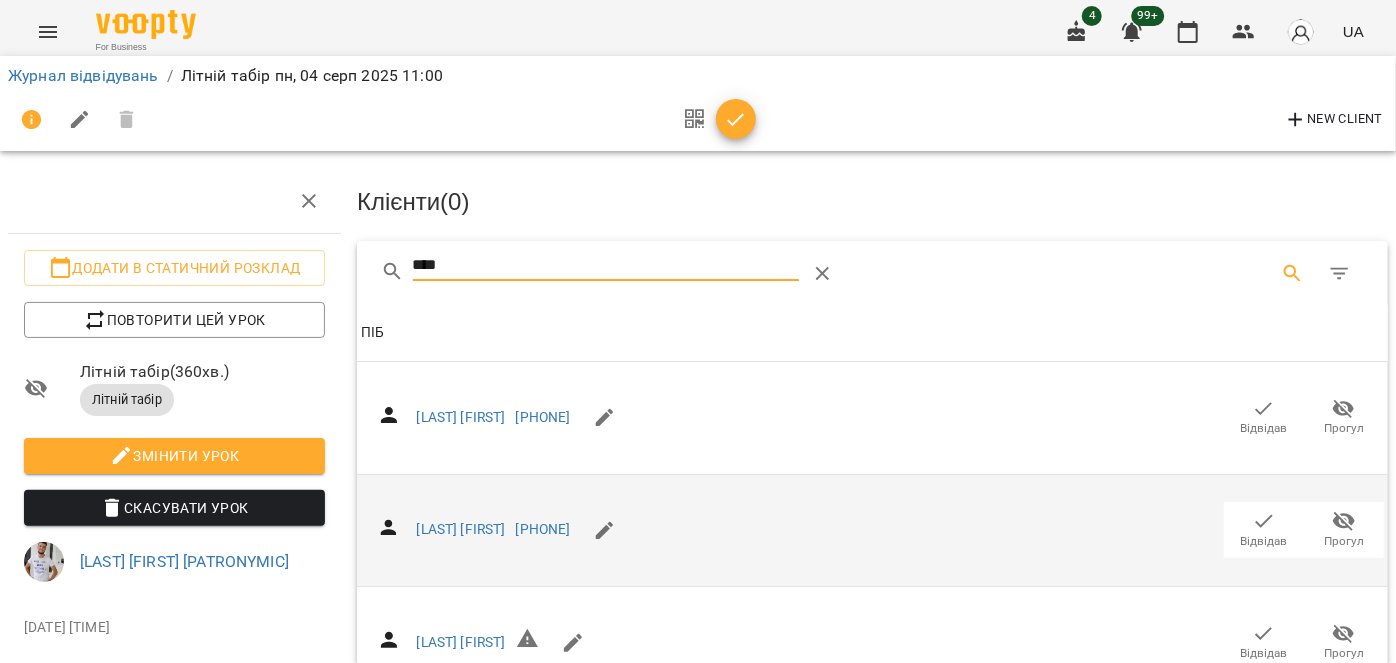 type on "****" 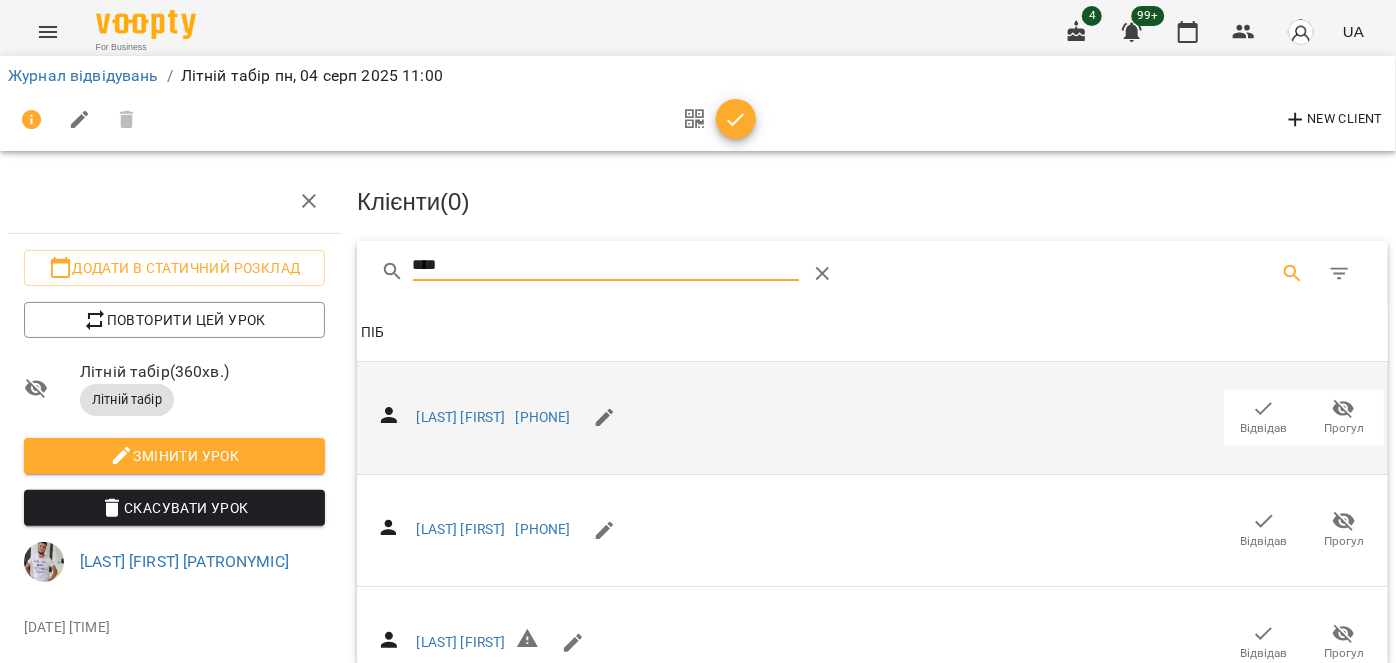 drag, startPoint x: 1256, startPoint y: 459, endPoint x: 1049, endPoint y: 333, distance: 242.33241 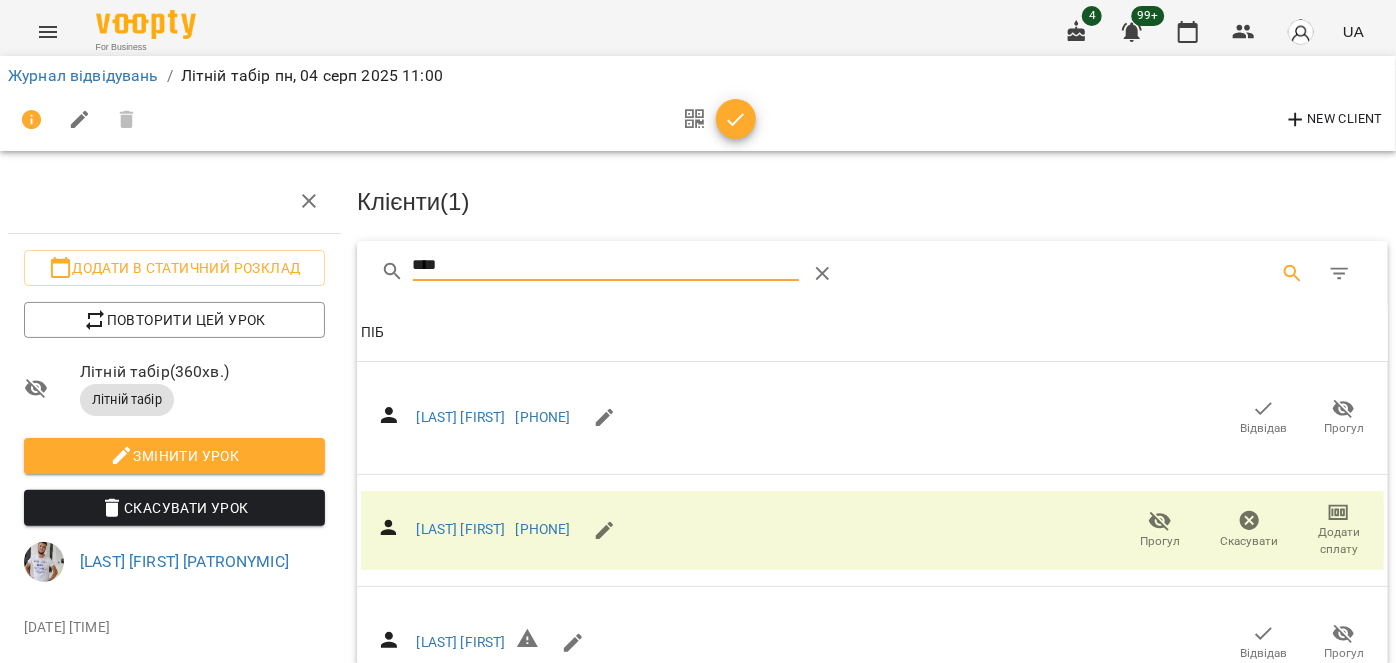 drag, startPoint x: 485, startPoint y: 200, endPoint x: 333, endPoint y: 194, distance: 152.11838 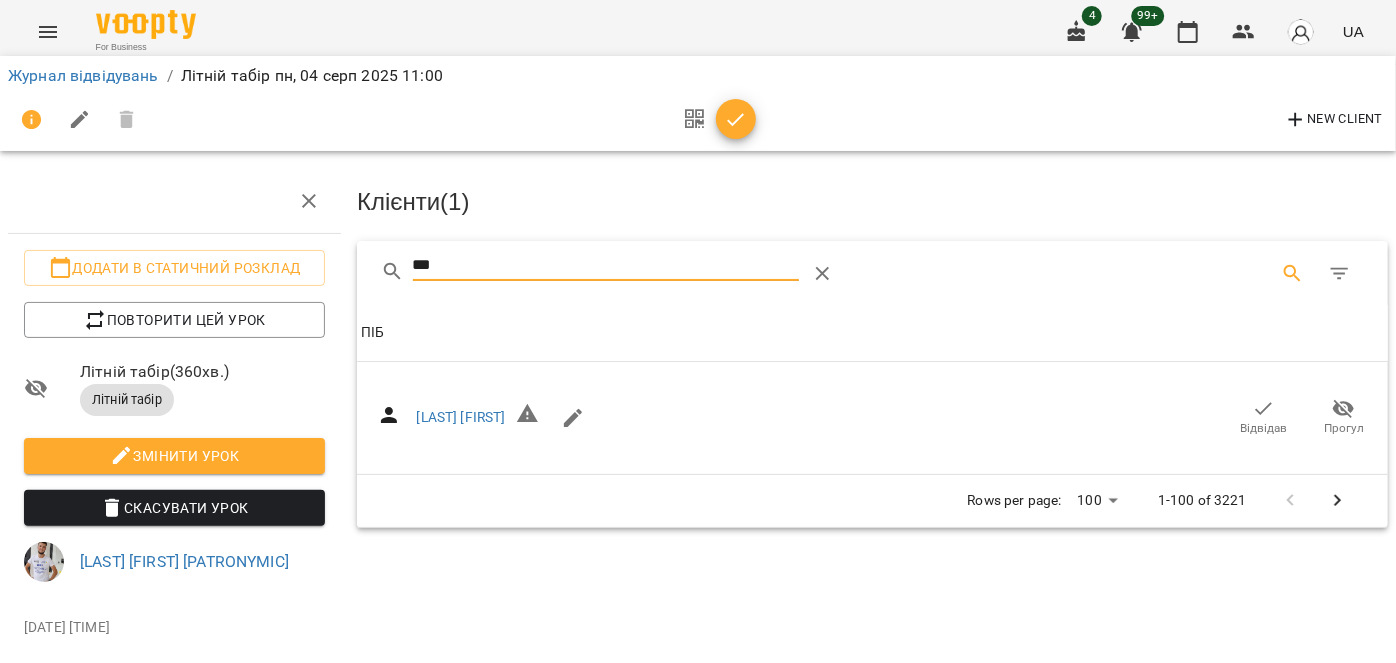 type on "***" 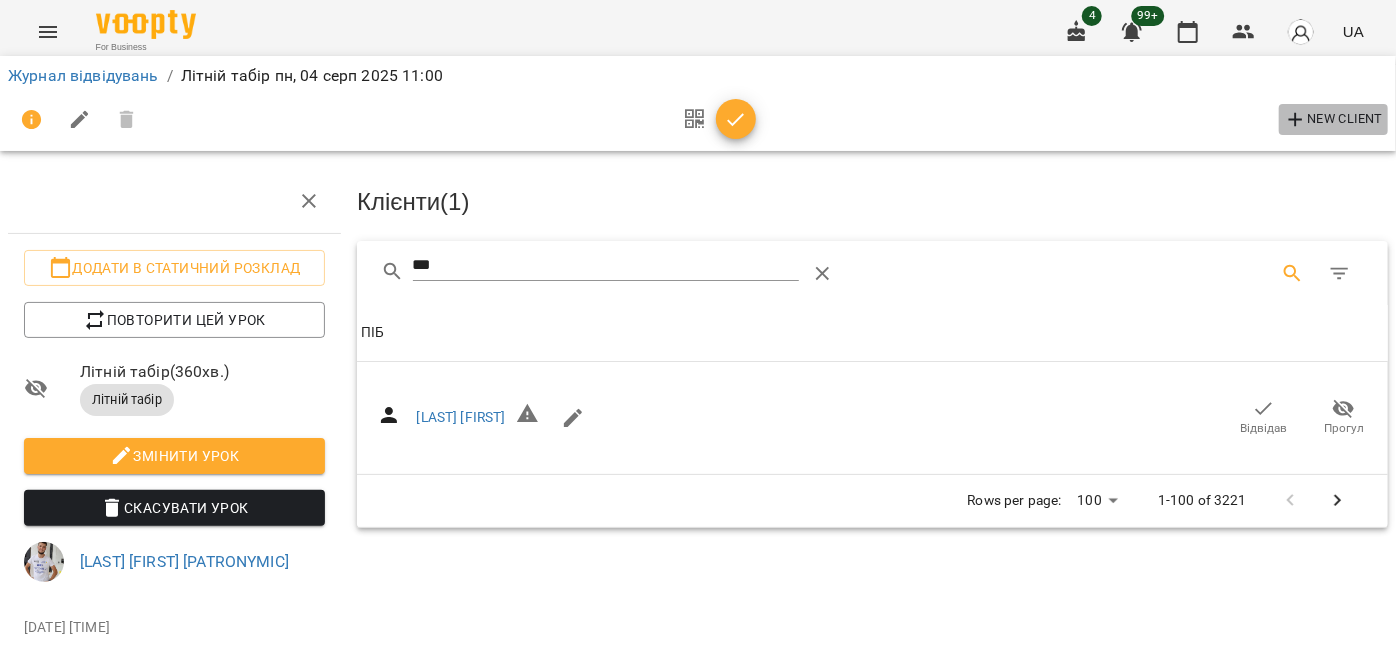 click on "New Client" at bounding box center [1333, 120] 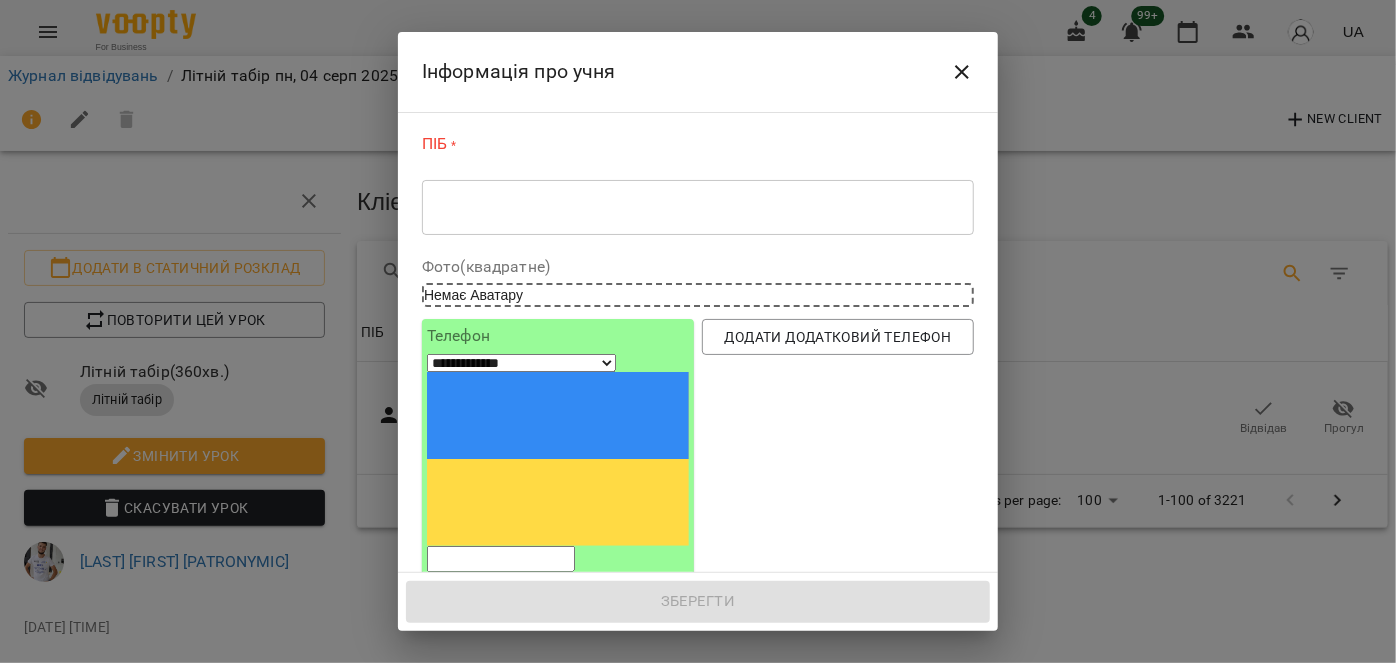click at bounding box center (698, 207) 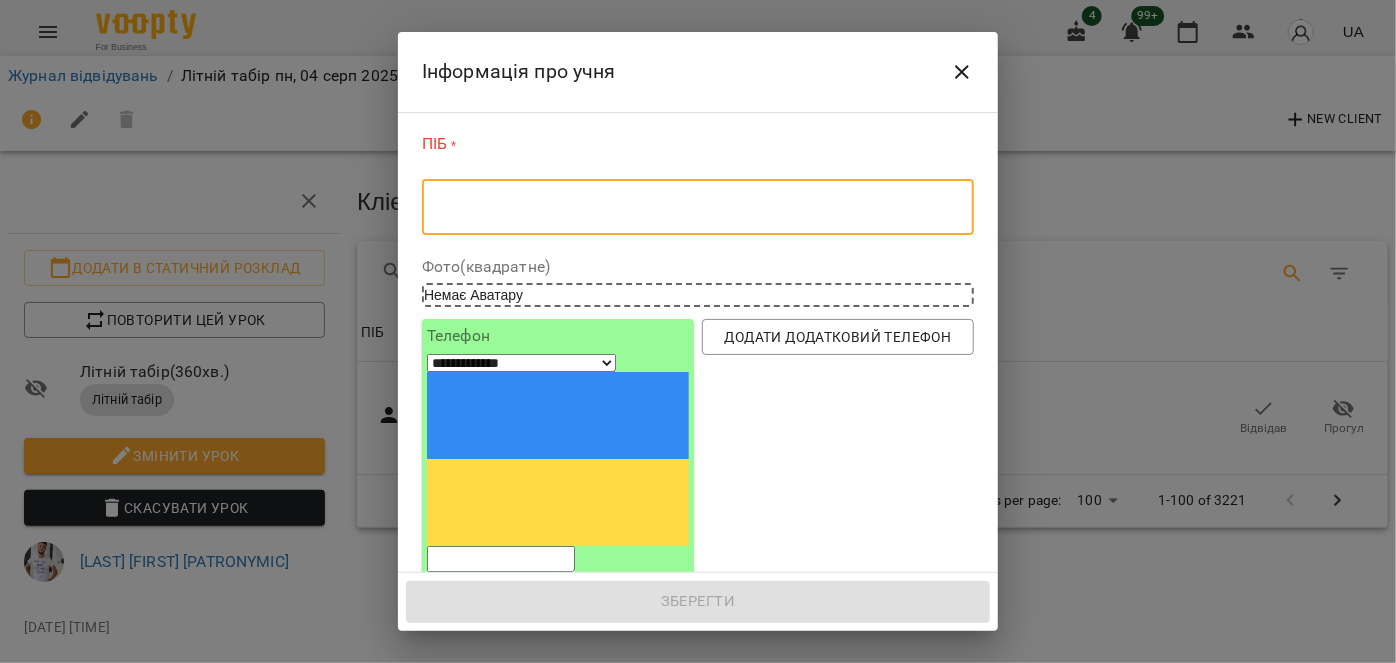 paste on "**********" 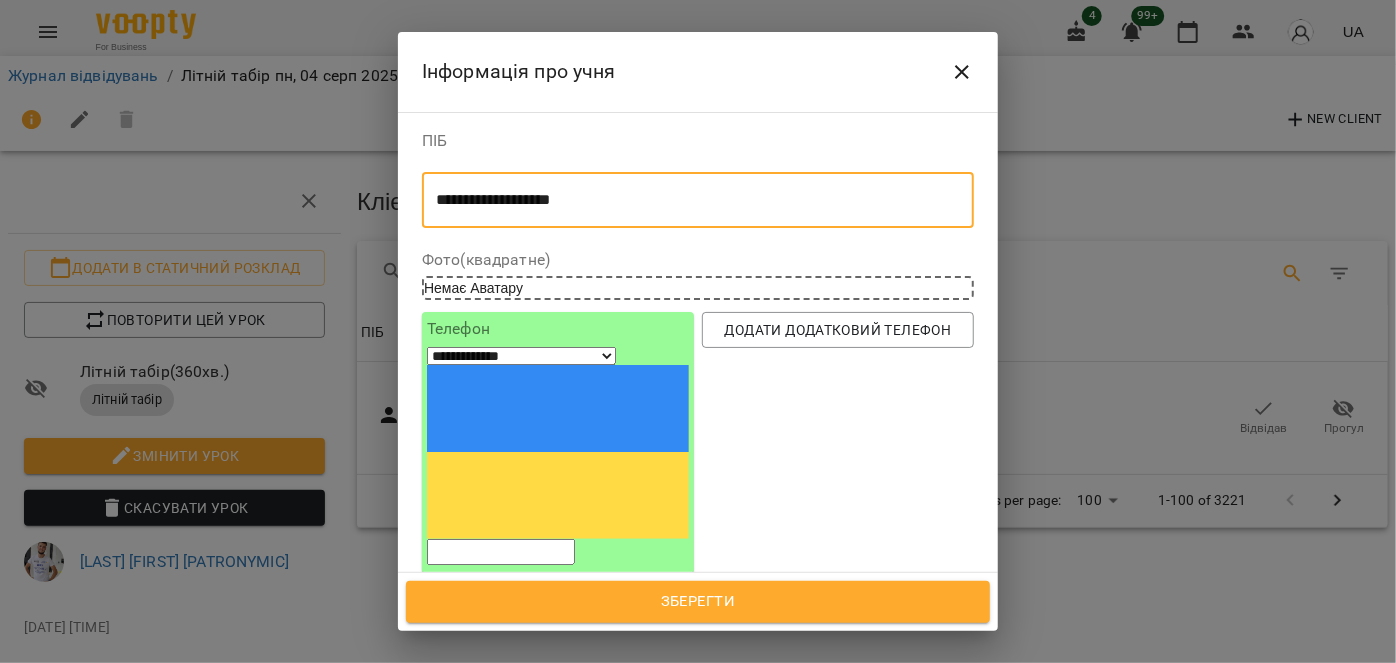 type on "**********" 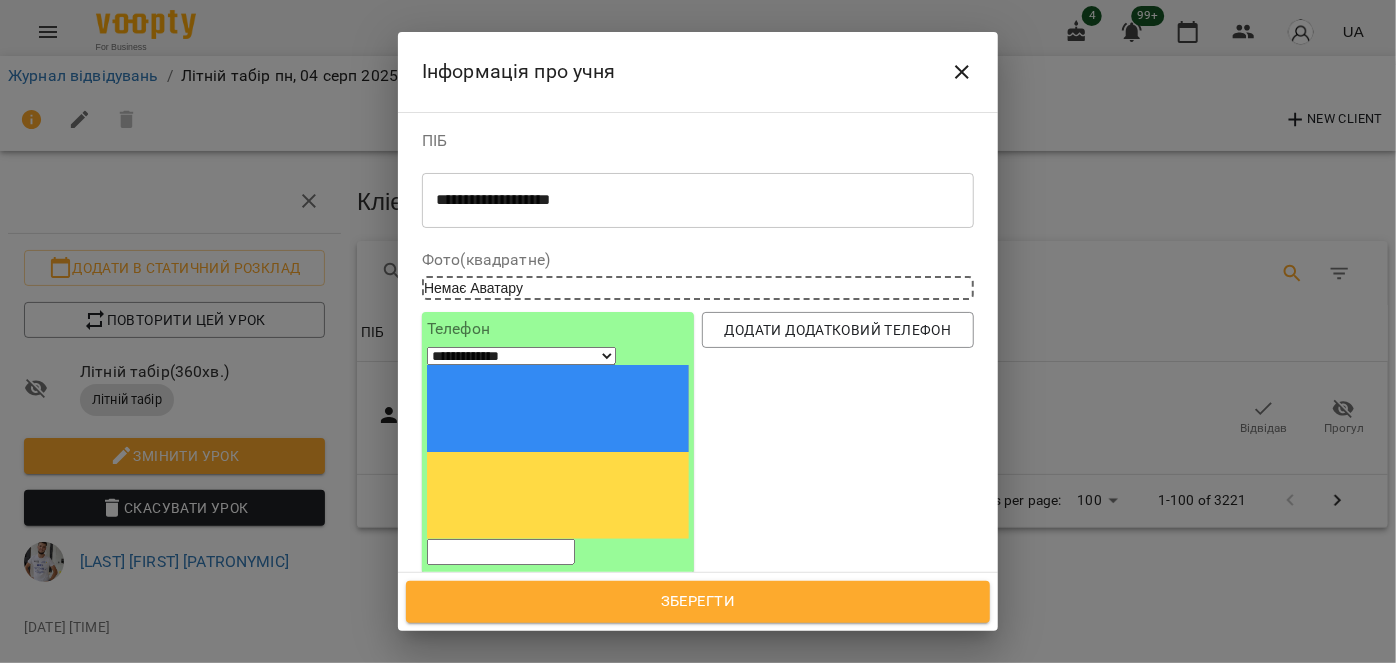 click at bounding box center [501, 552] 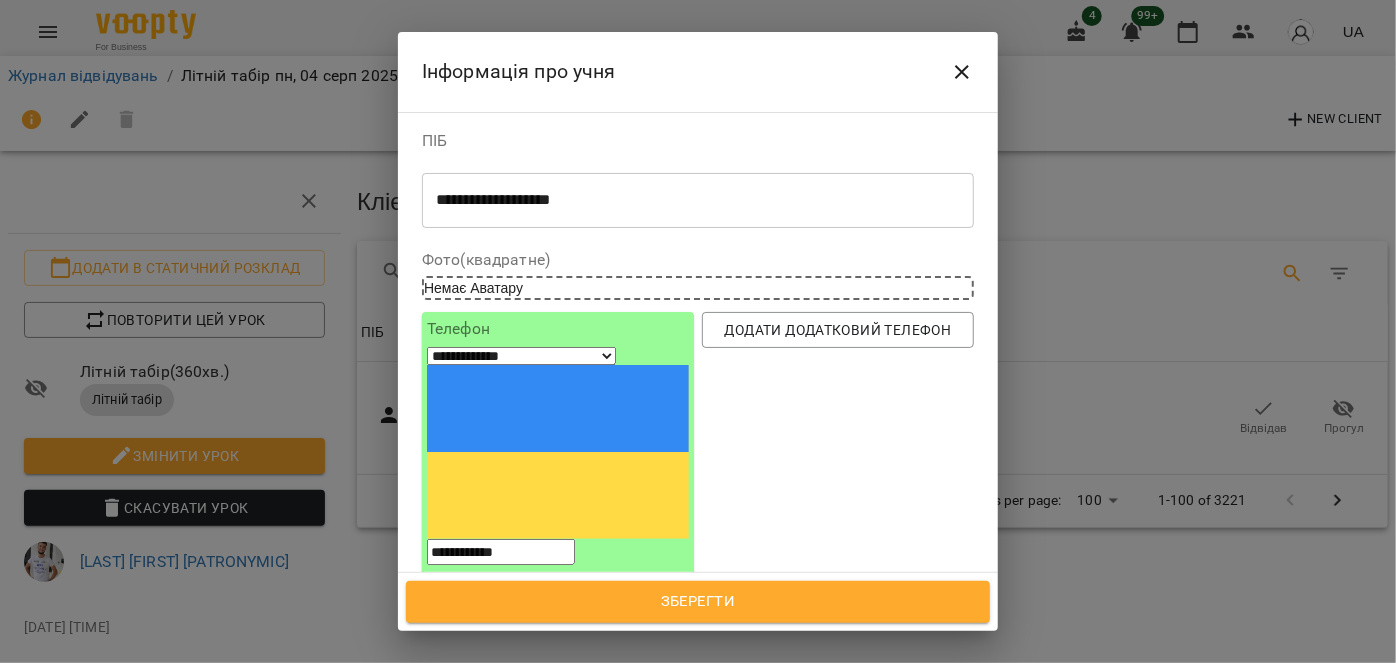 type on "**********" 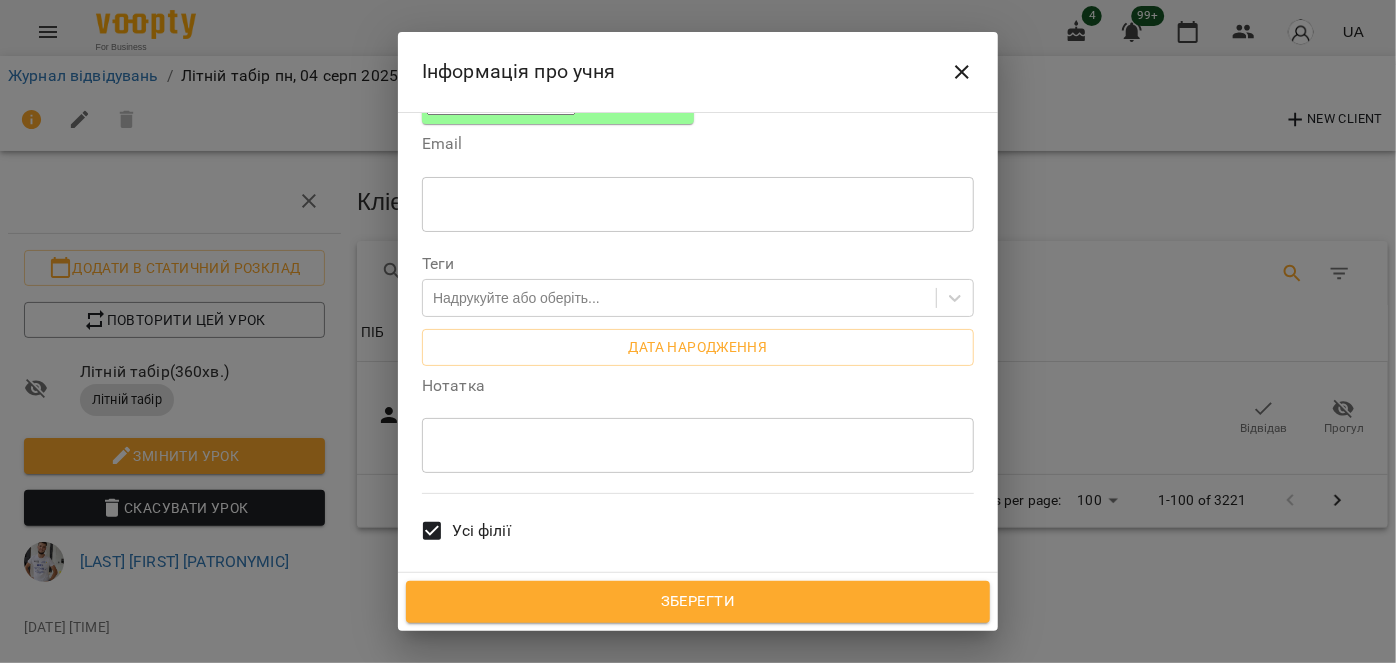 scroll, scrollTop: 454, scrollLeft: 0, axis: vertical 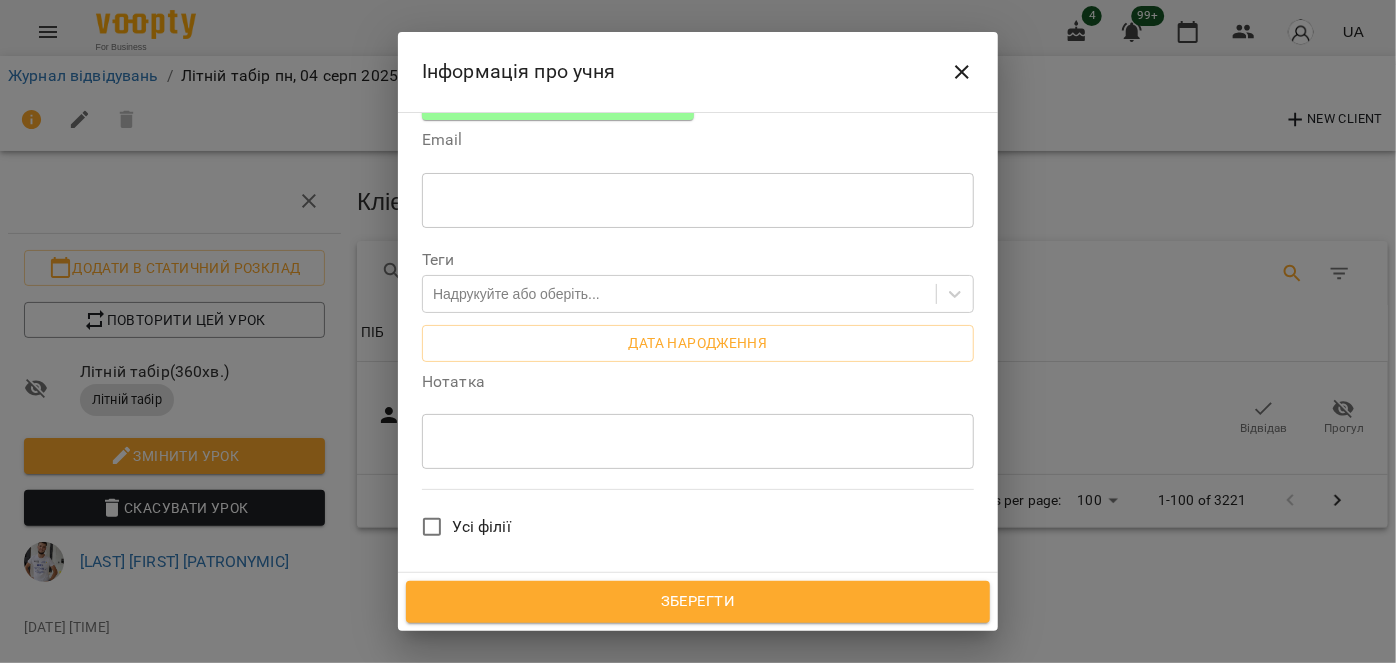 click on "Зберегти" at bounding box center [698, 602] 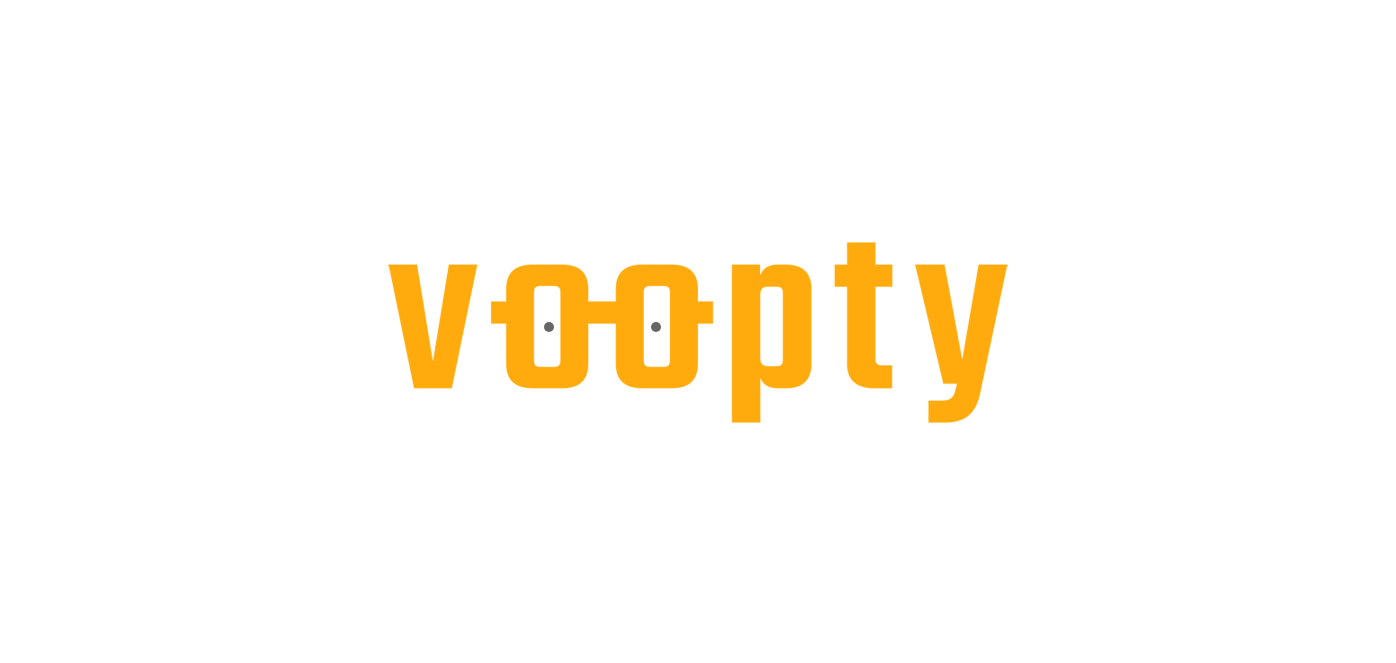 scroll, scrollTop: 0, scrollLeft: 0, axis: both 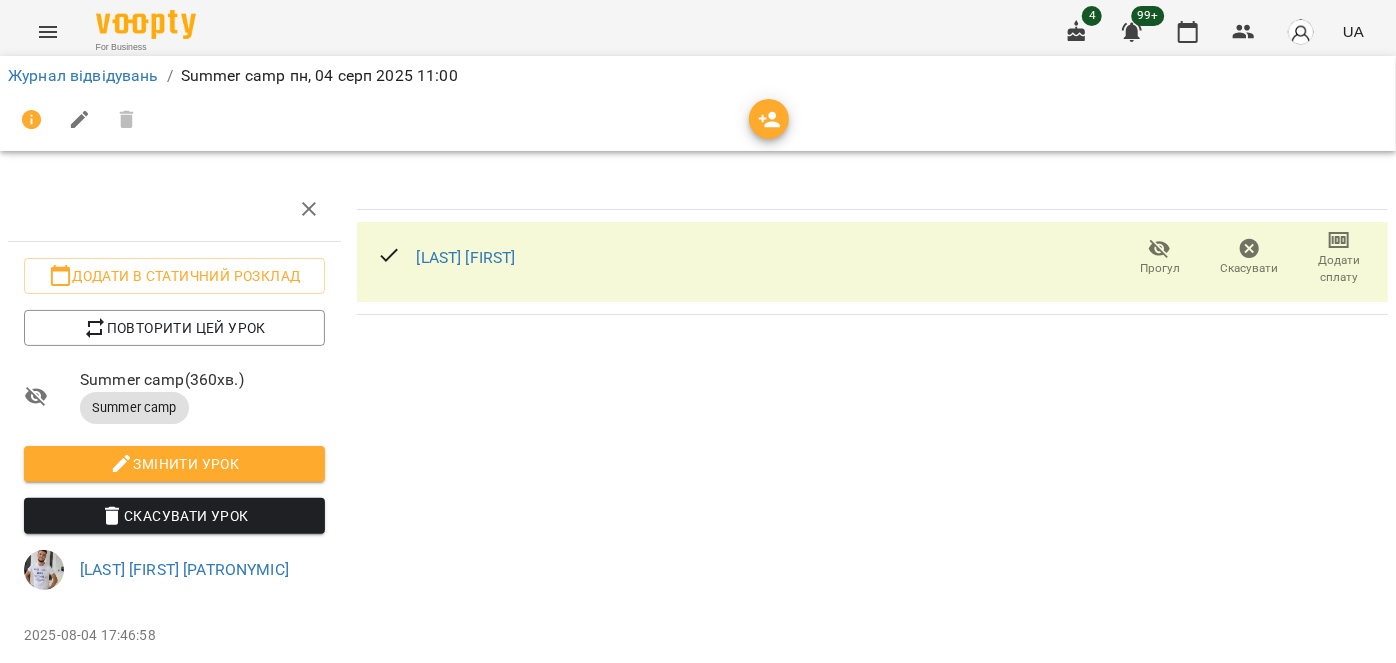 click 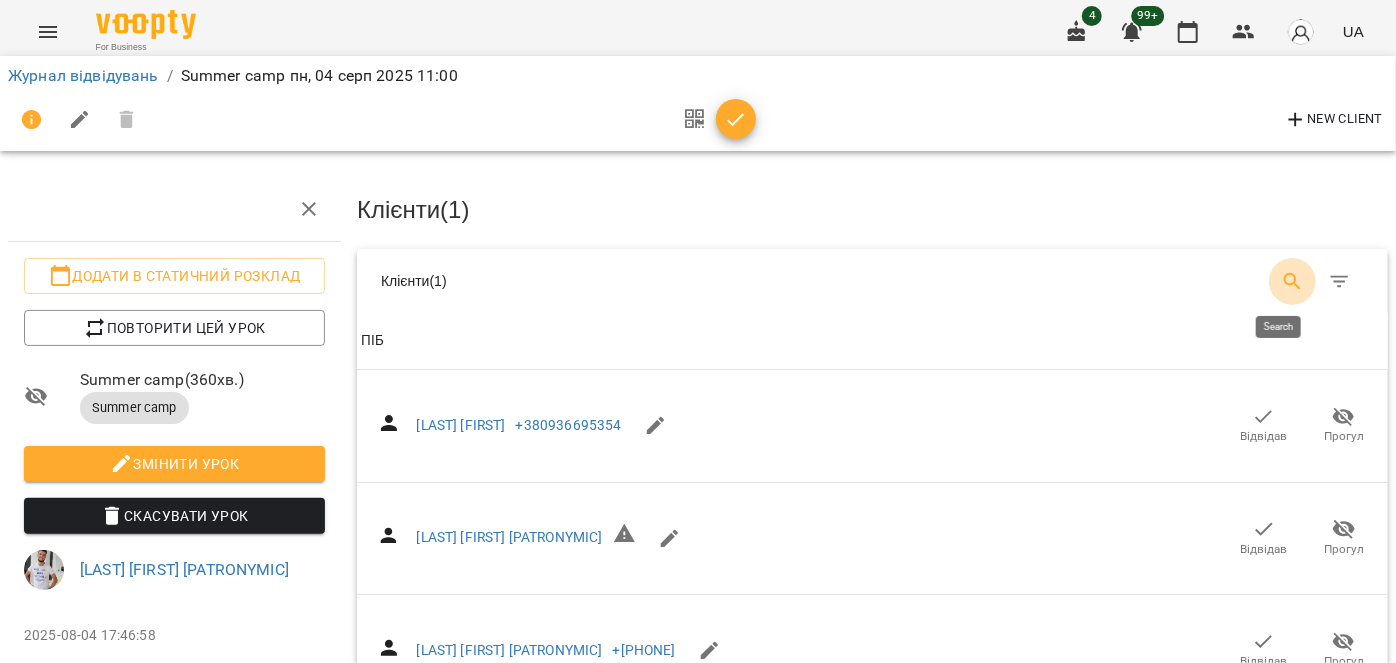 click 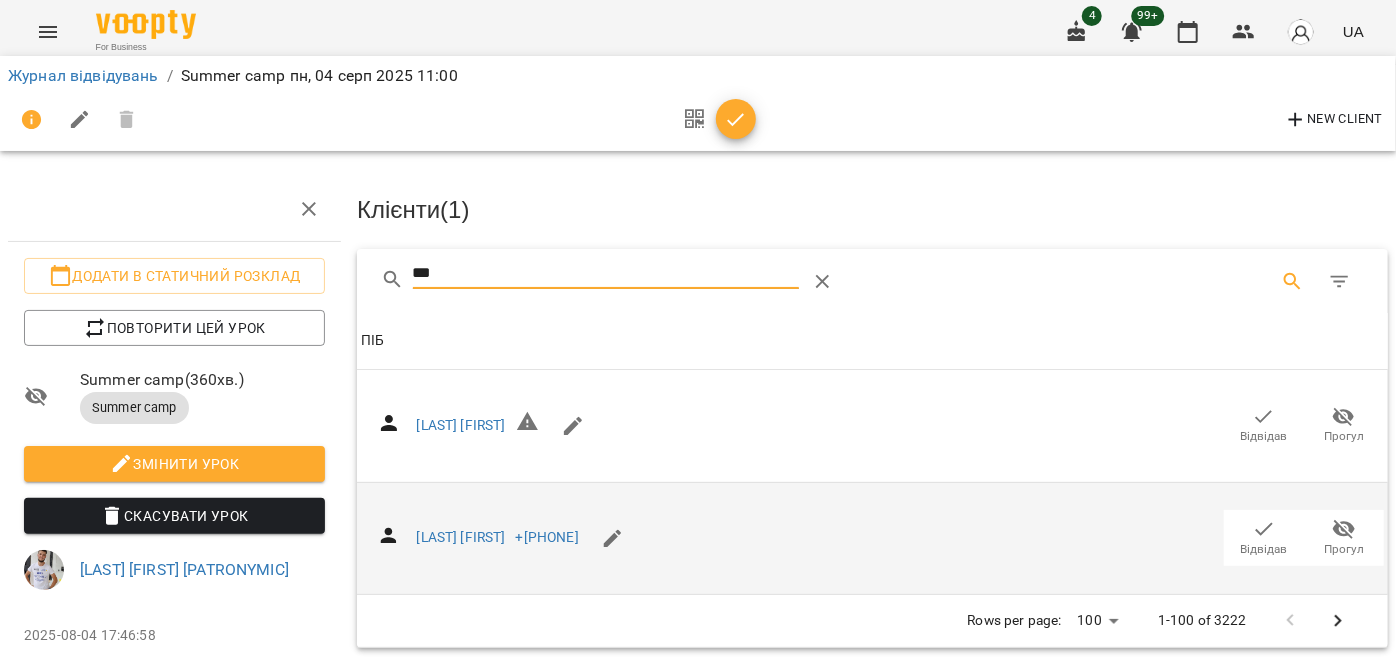 type on "***" 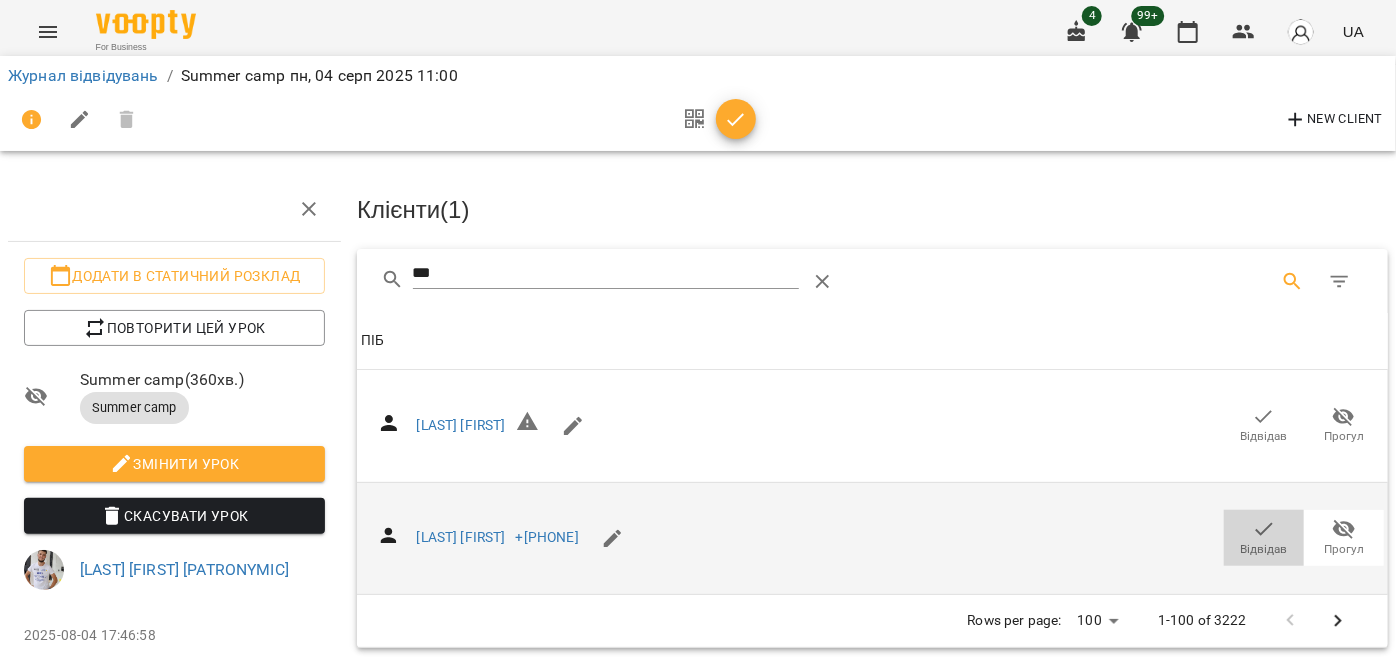 drag, startPoint x: 1244, startPoint y: 523, endPoint x: 739, endPoint y: 229, distance: 584.3466 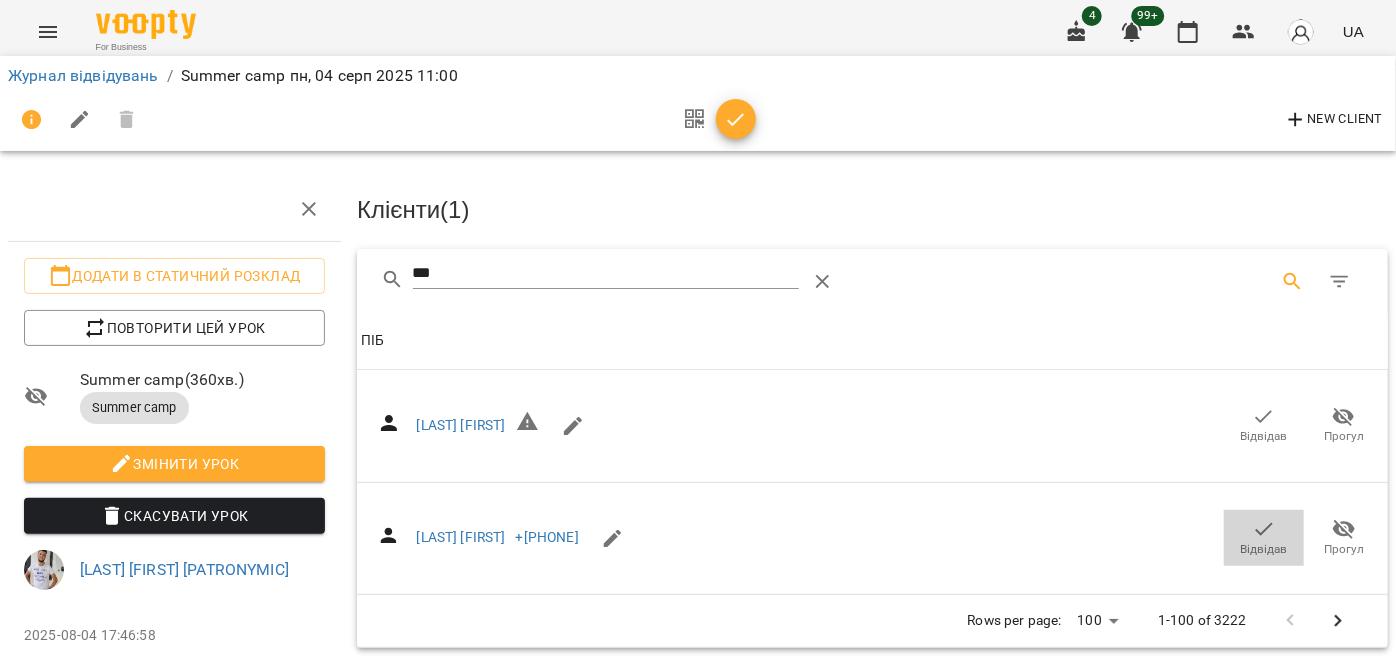 click 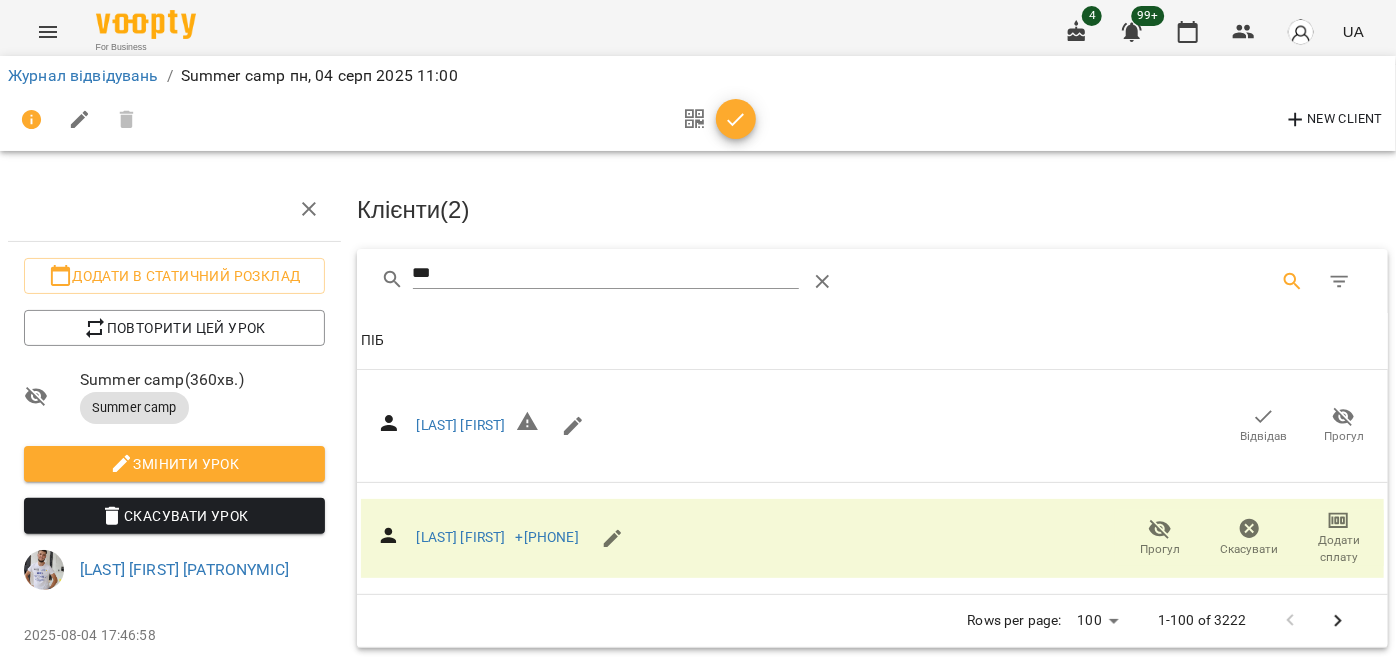 click 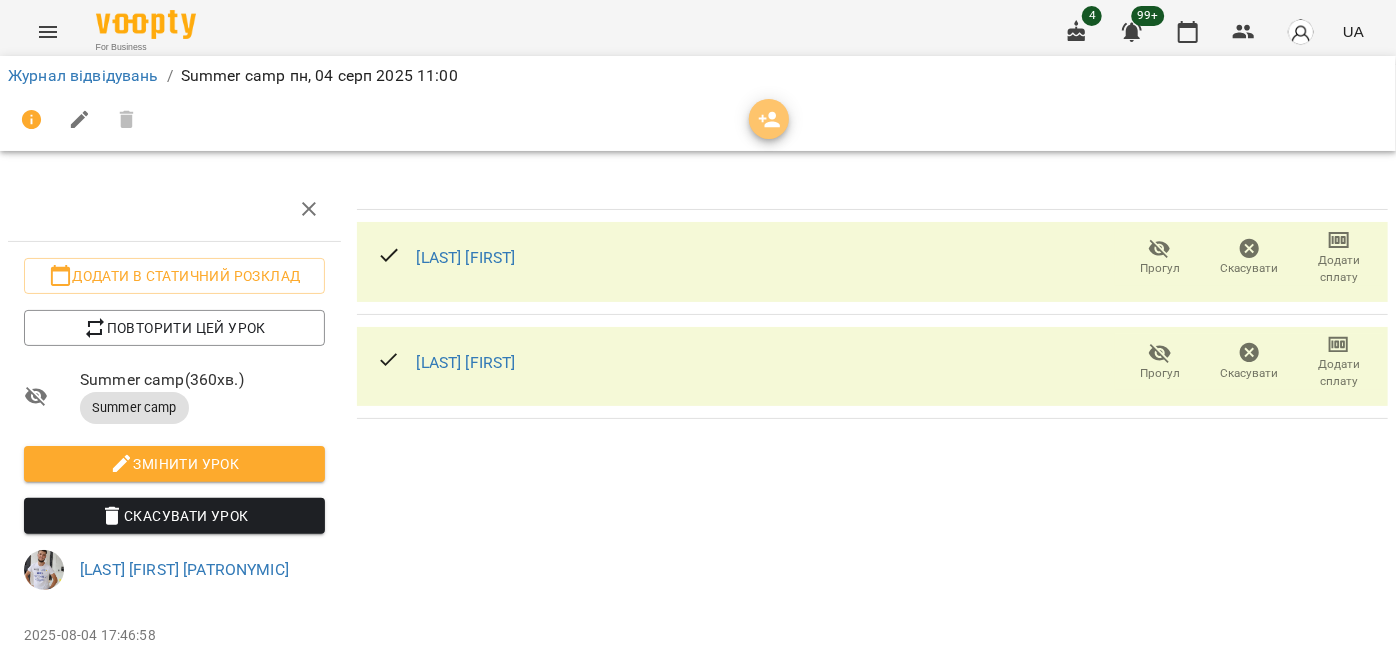 click 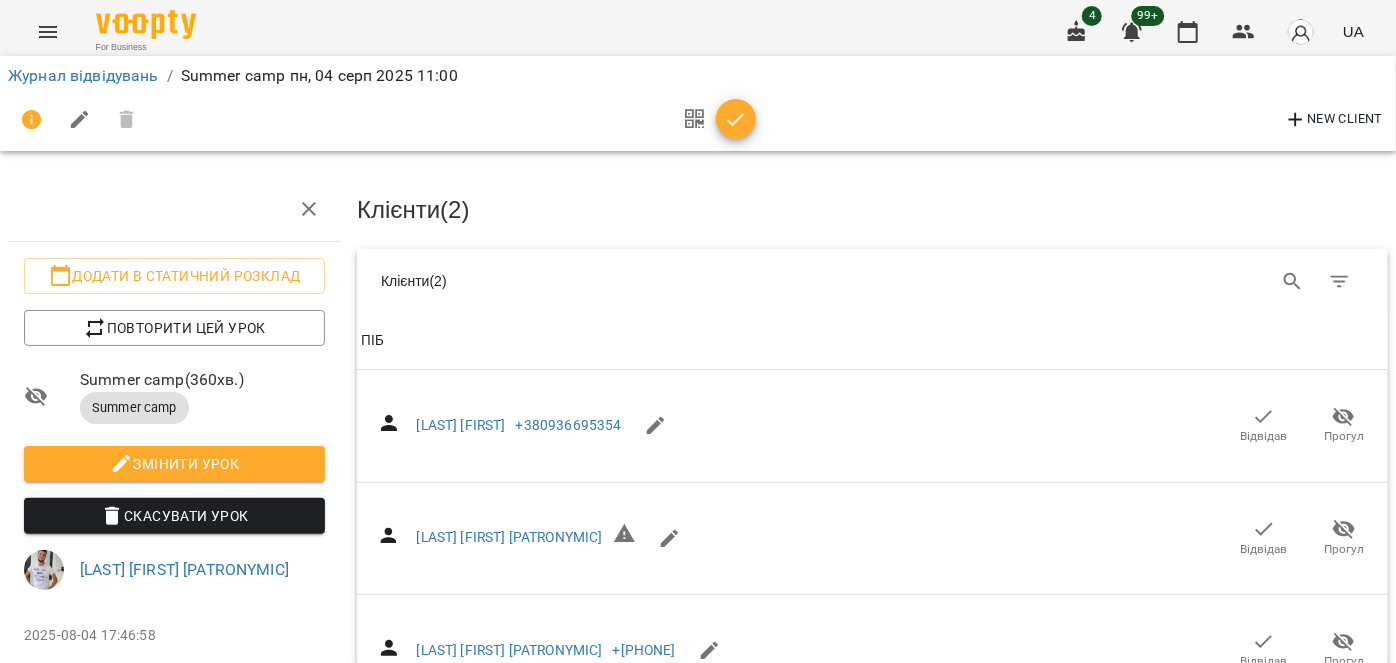 click on "New Client" at bounding box center (1333, 120) 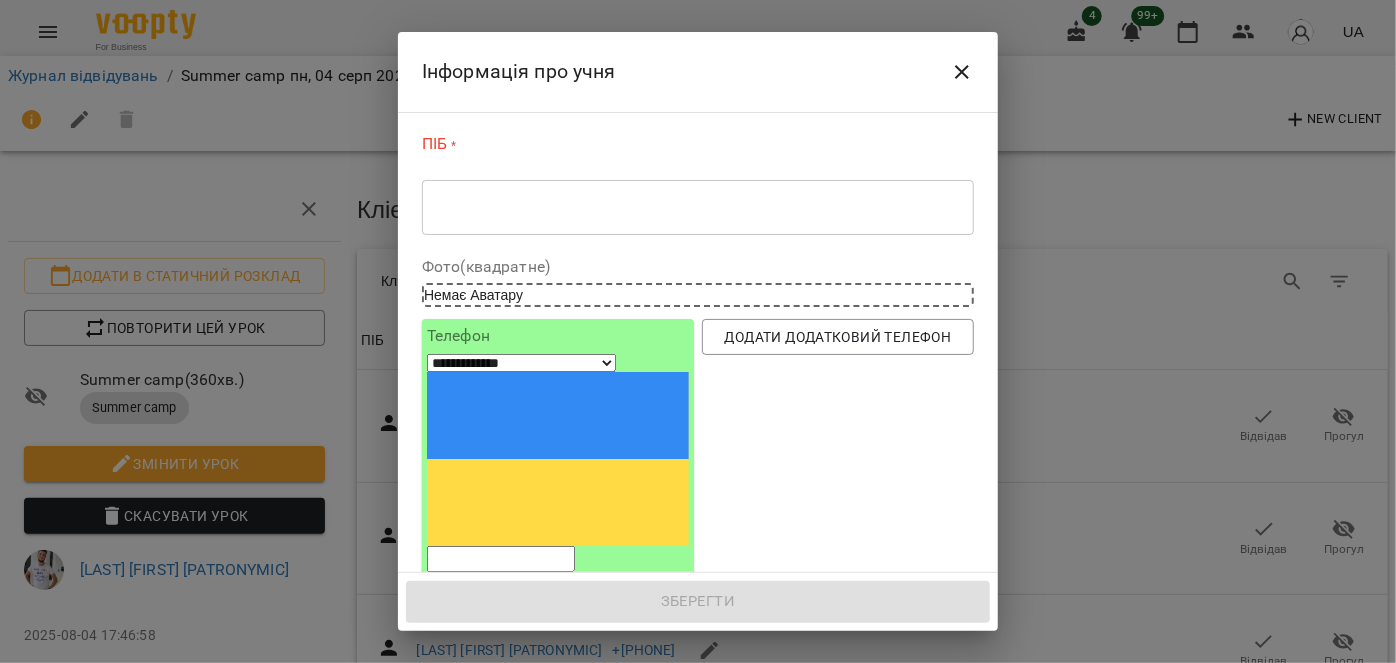 click at bounding box center [698, 207] 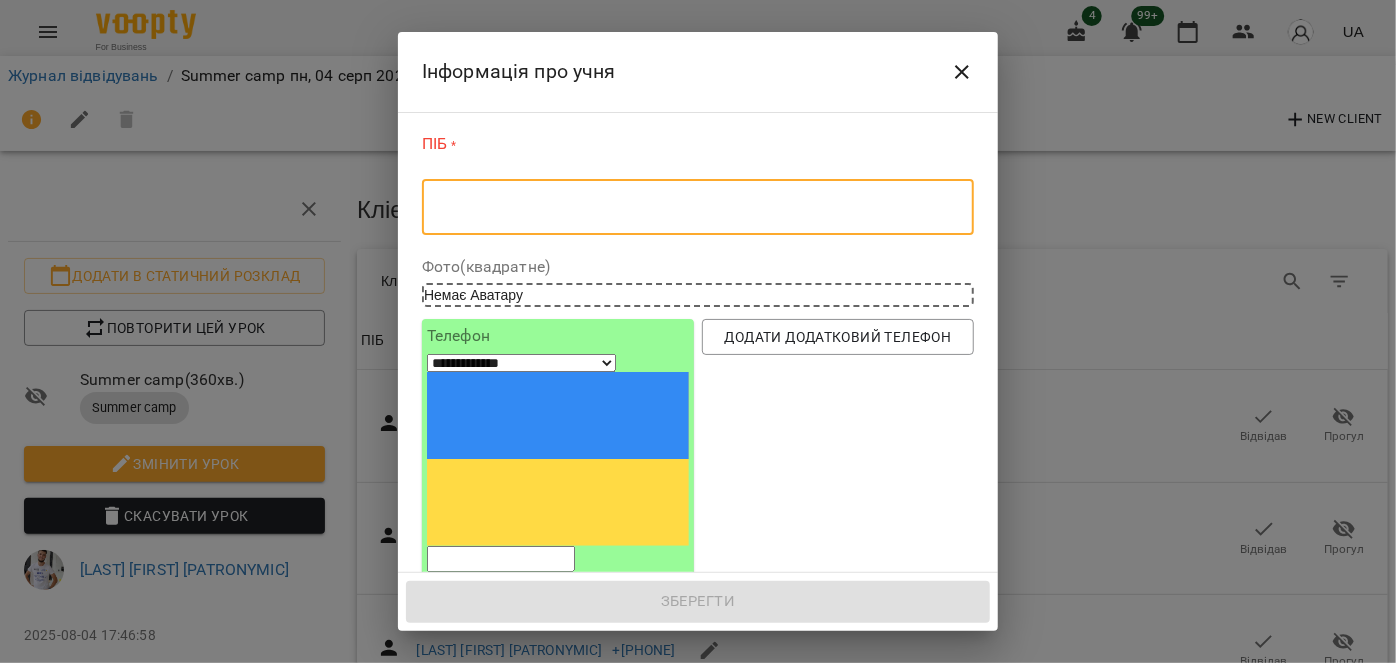 paste on "**********" 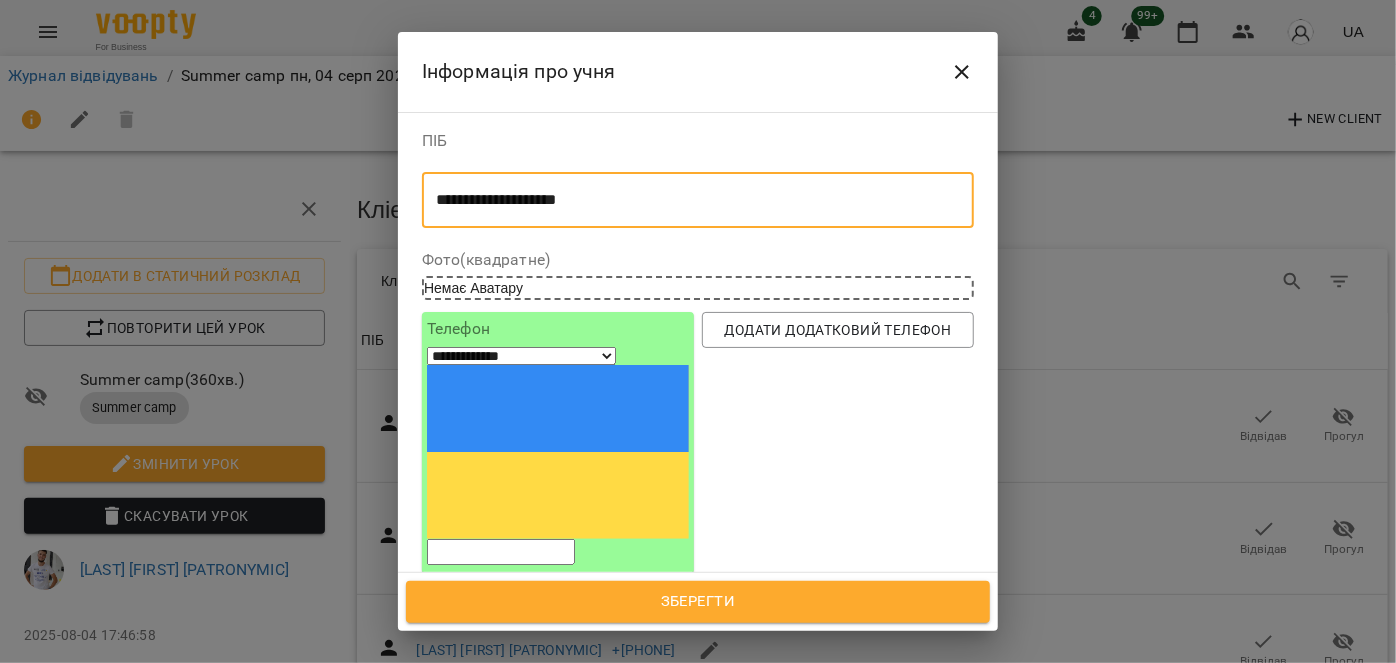 type on "**********" 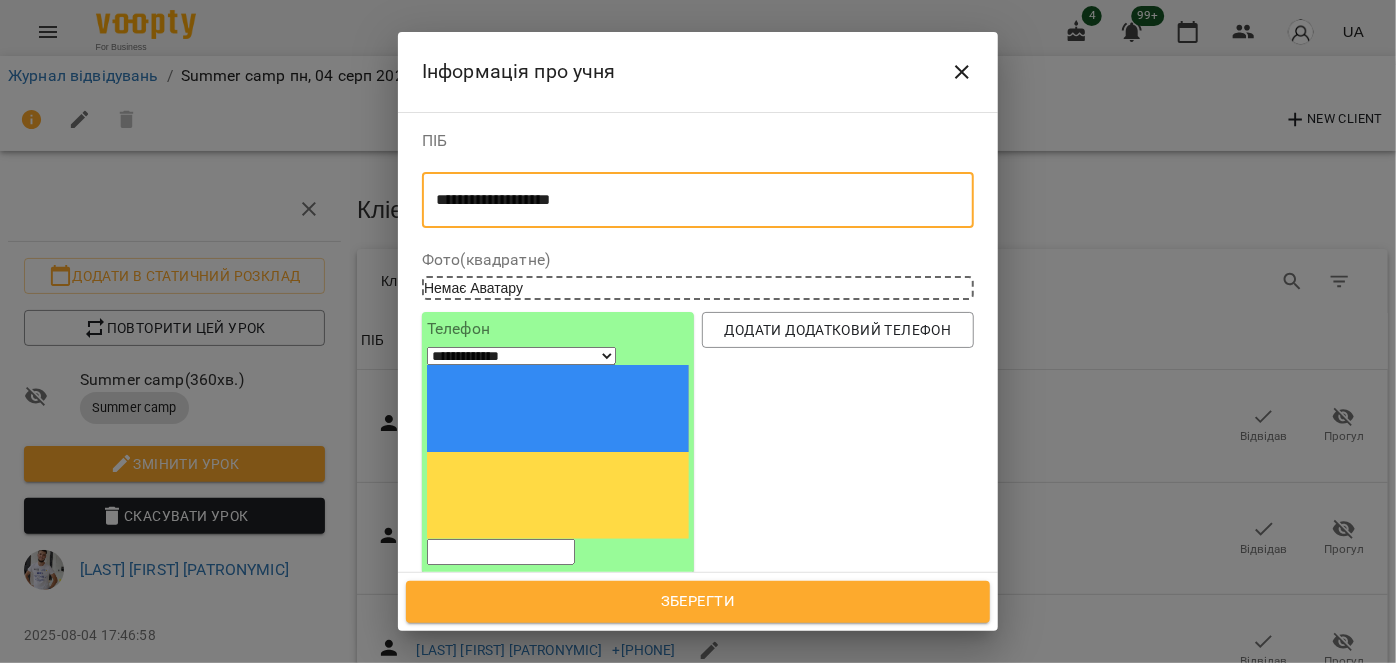 click at bounding box center (501, 552) 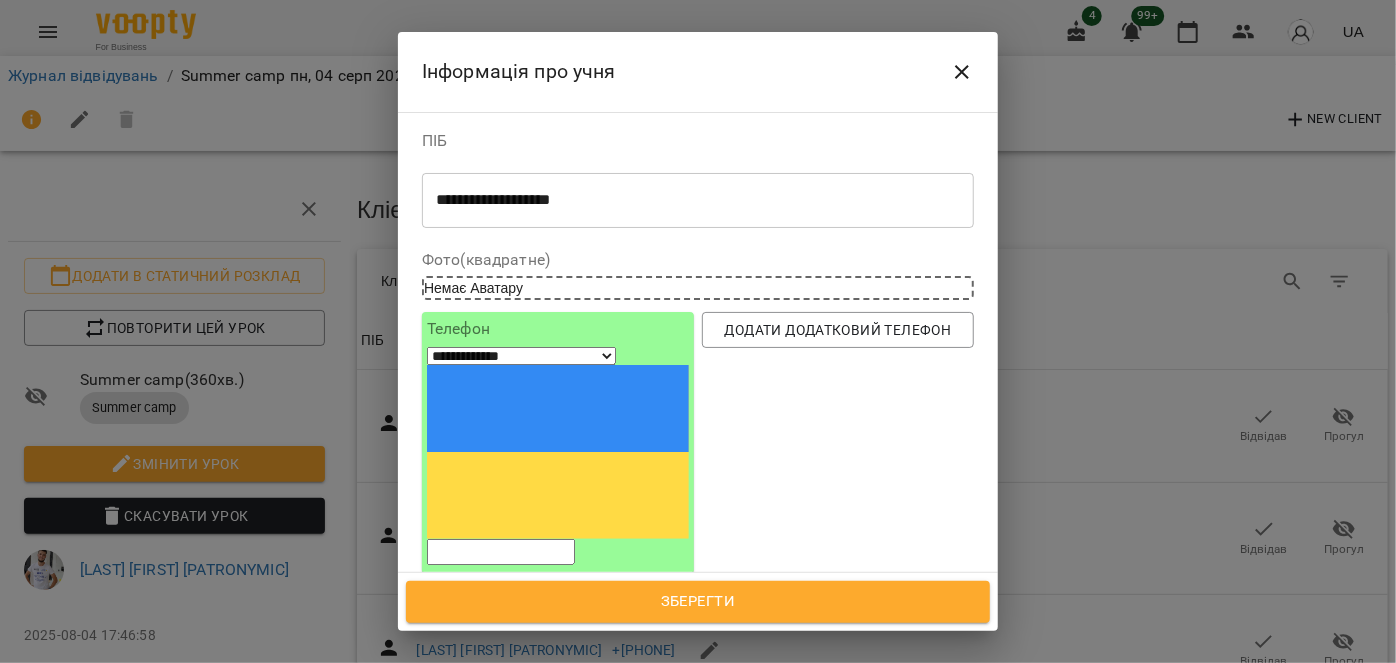 click at bounding box center (501, 552) 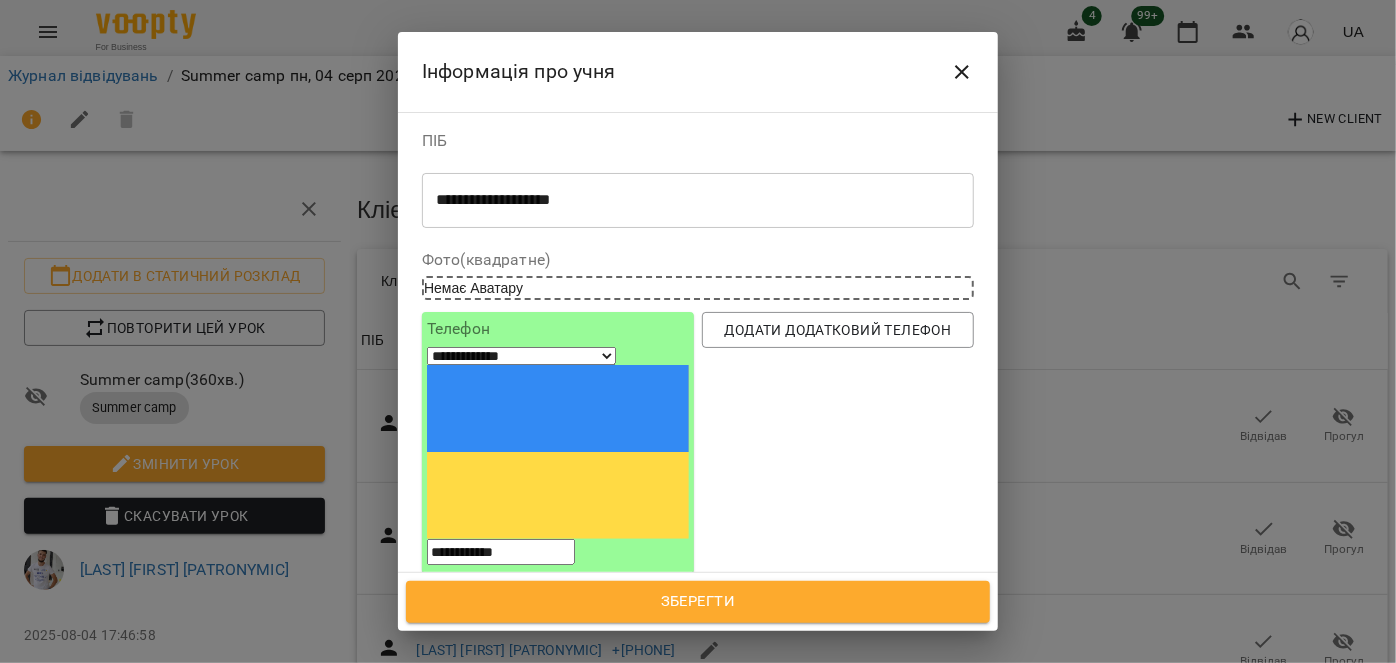 type on "**********" 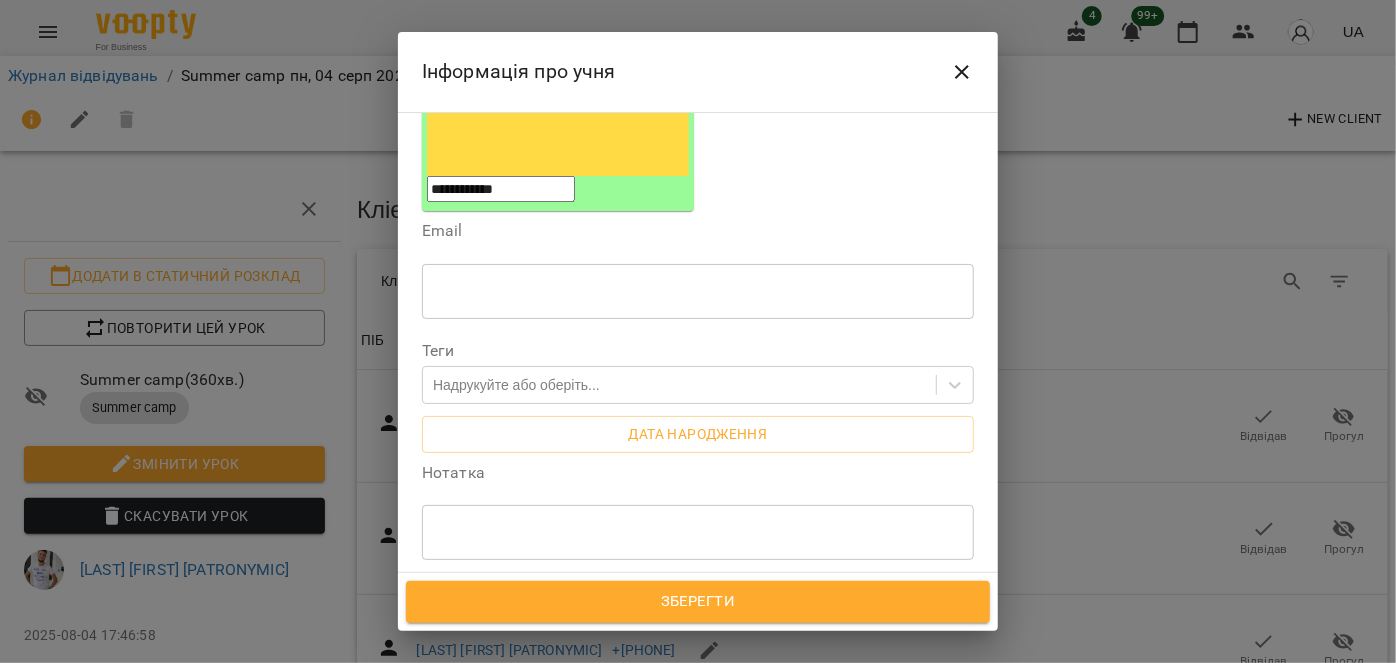 scroll, scrollTop: 545, scrollLeft: 0, axis: vertical 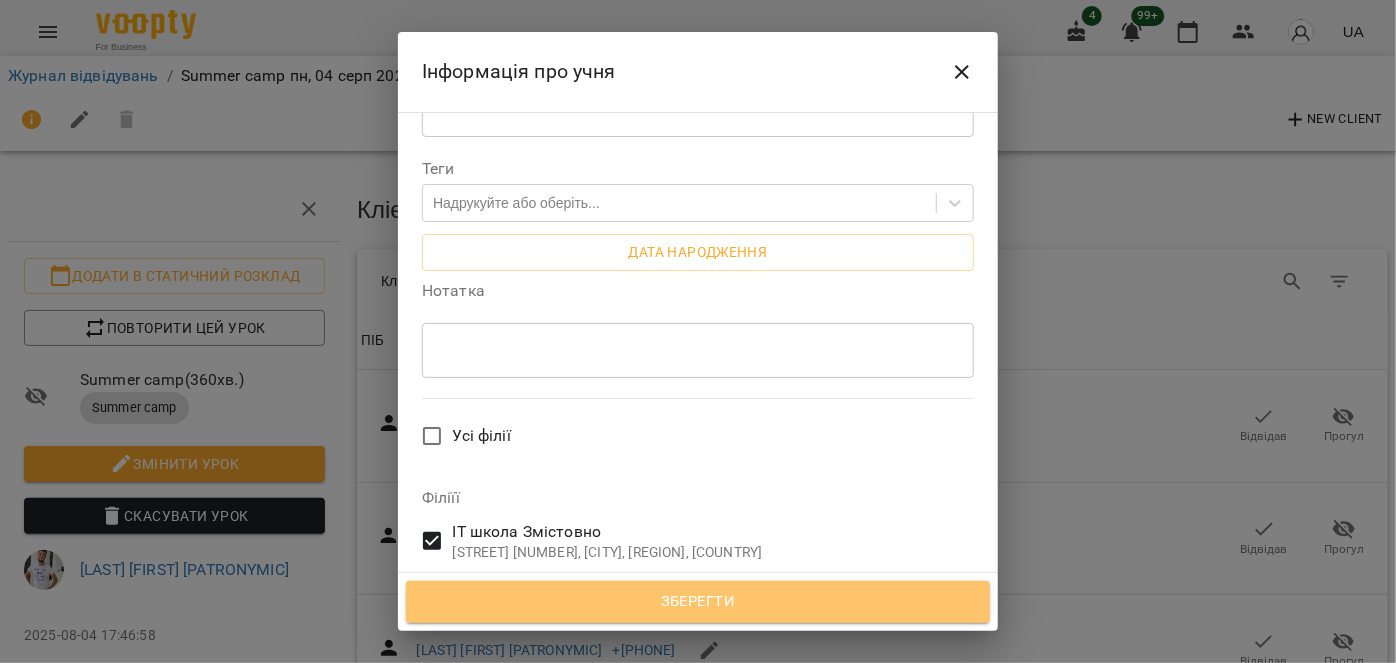 click on "Зберегти" at bounding box center [698, 602] 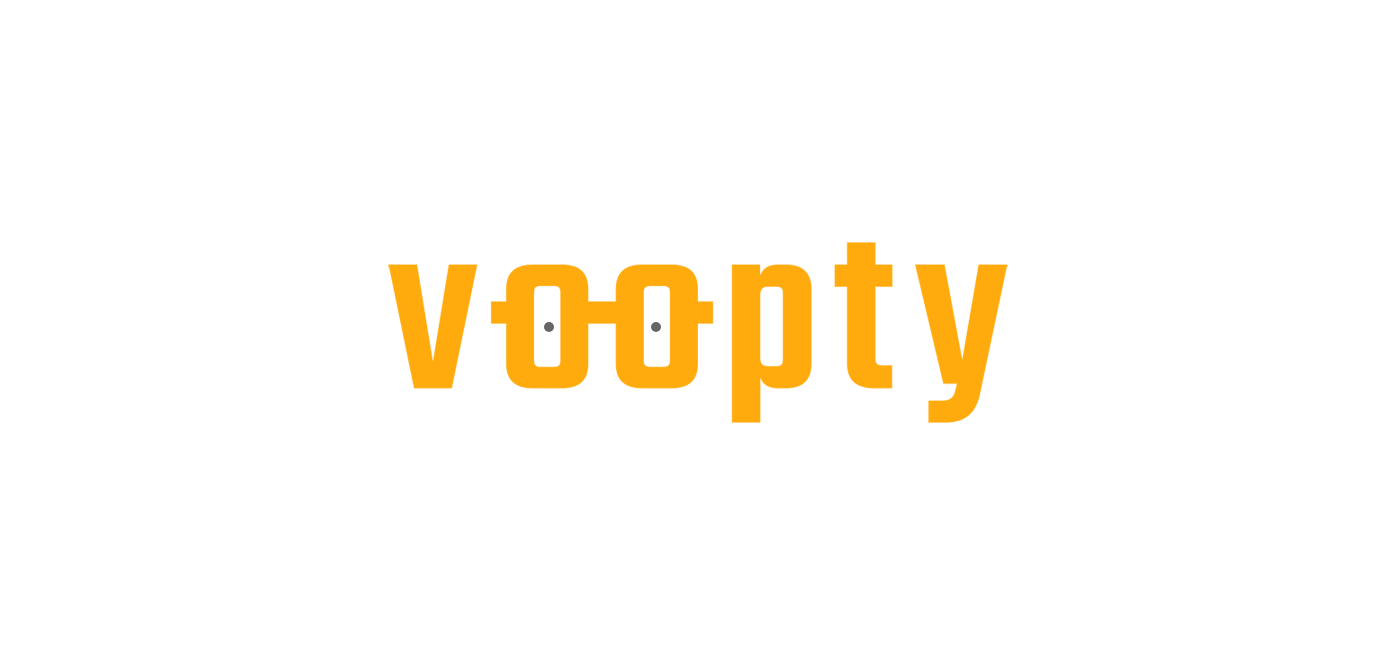 scroll, scrollTop: 0, scrollLeft: 0, axis: both 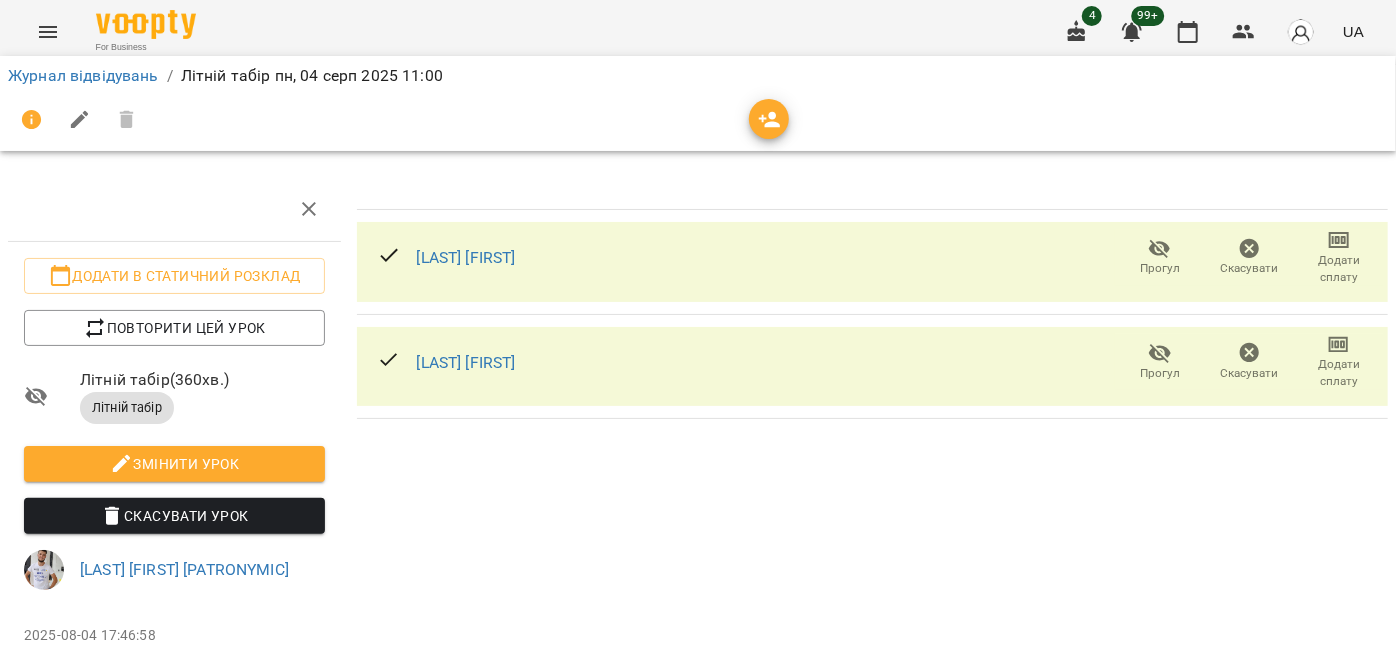 click 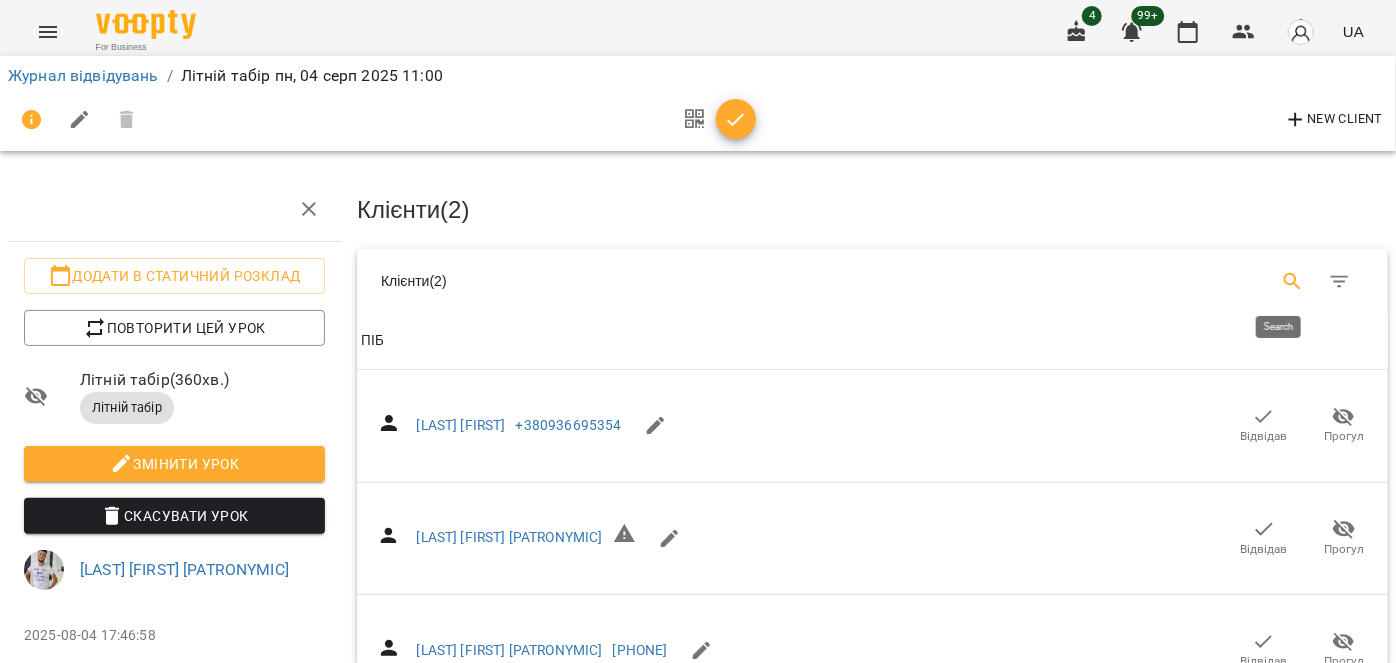 click 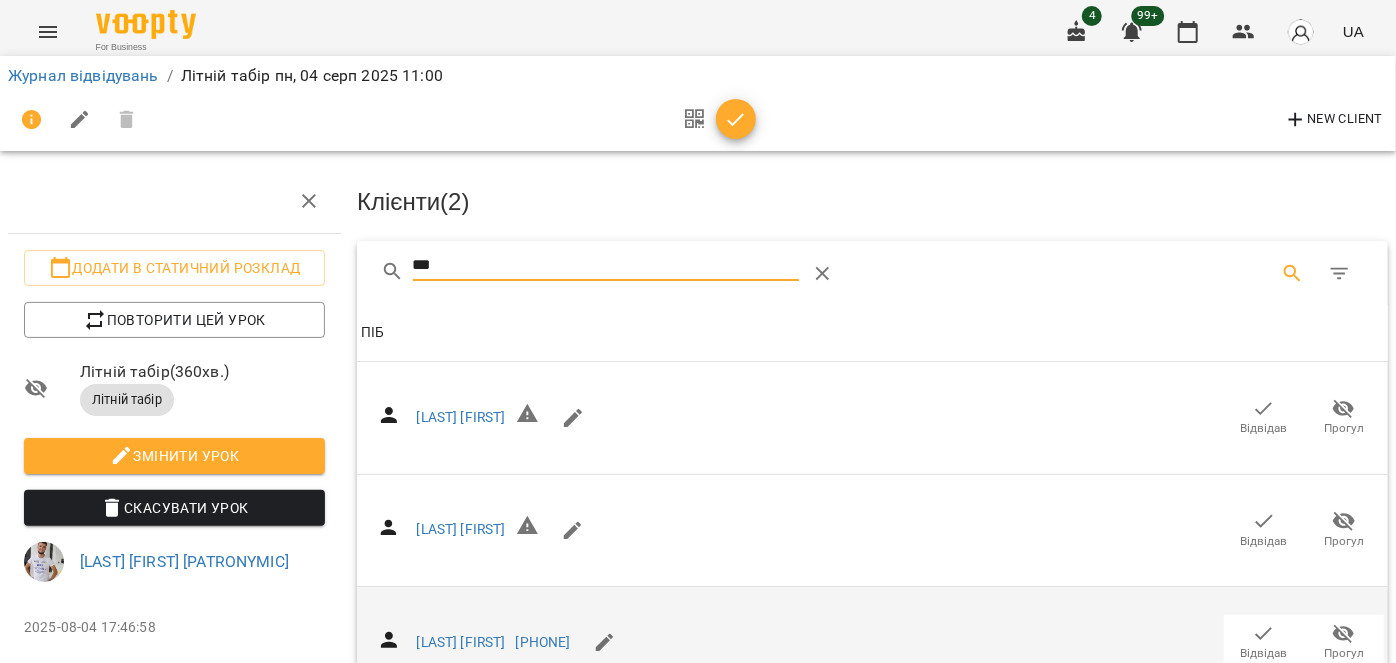 scroll, scrollTop: 122, scrollLeft: 0, axis: vertical 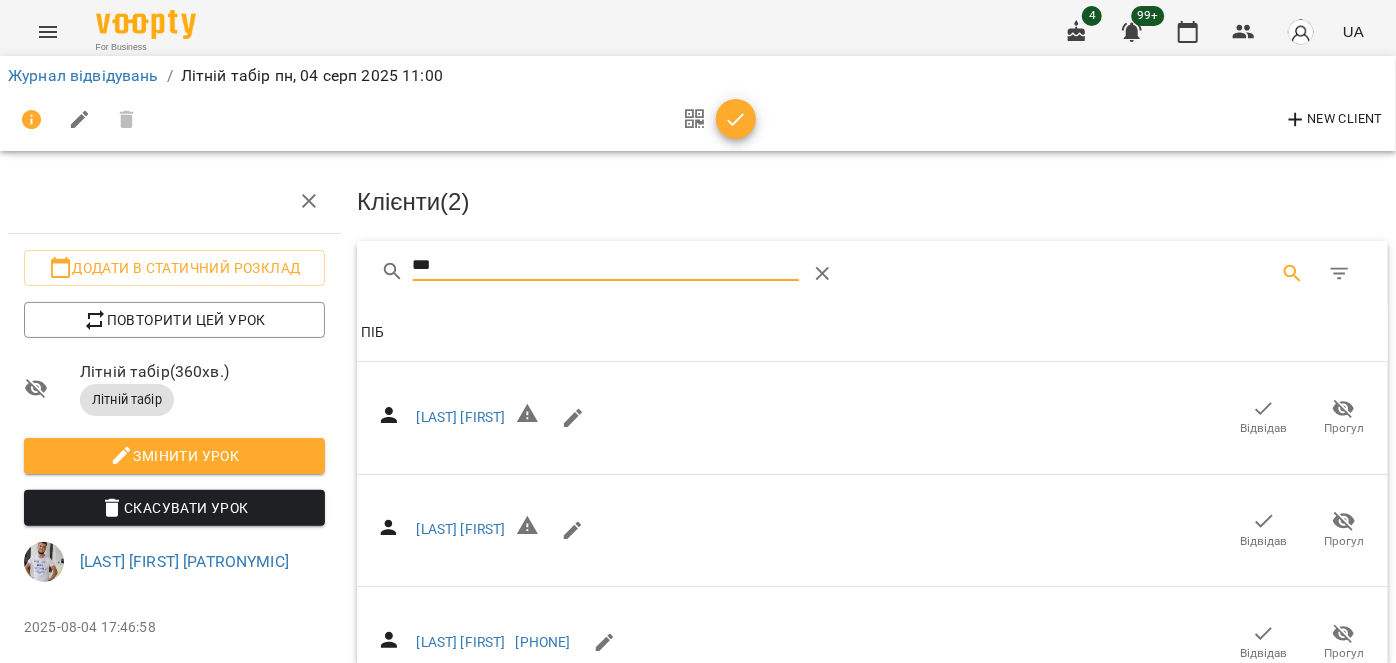 drag, startPoint x: 1261, startPoint y: 516, endPoint x: 979, endPoint y: 237, distance: 396.69257 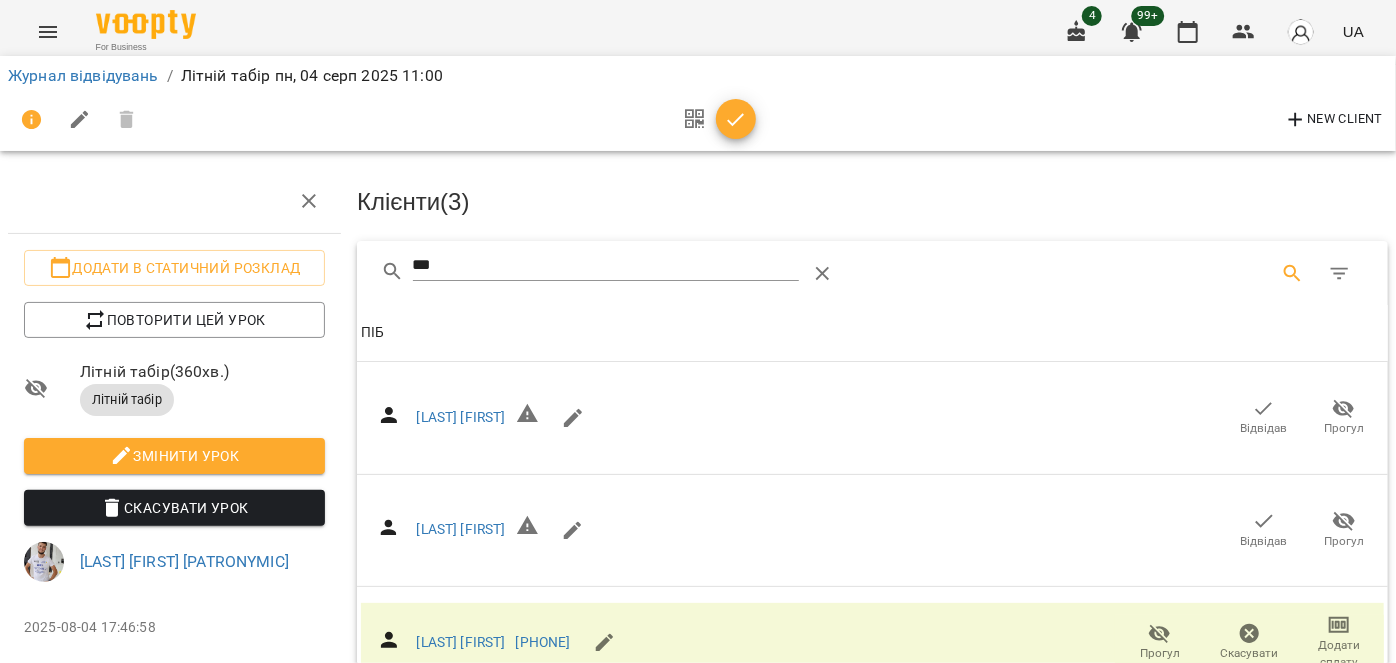 click 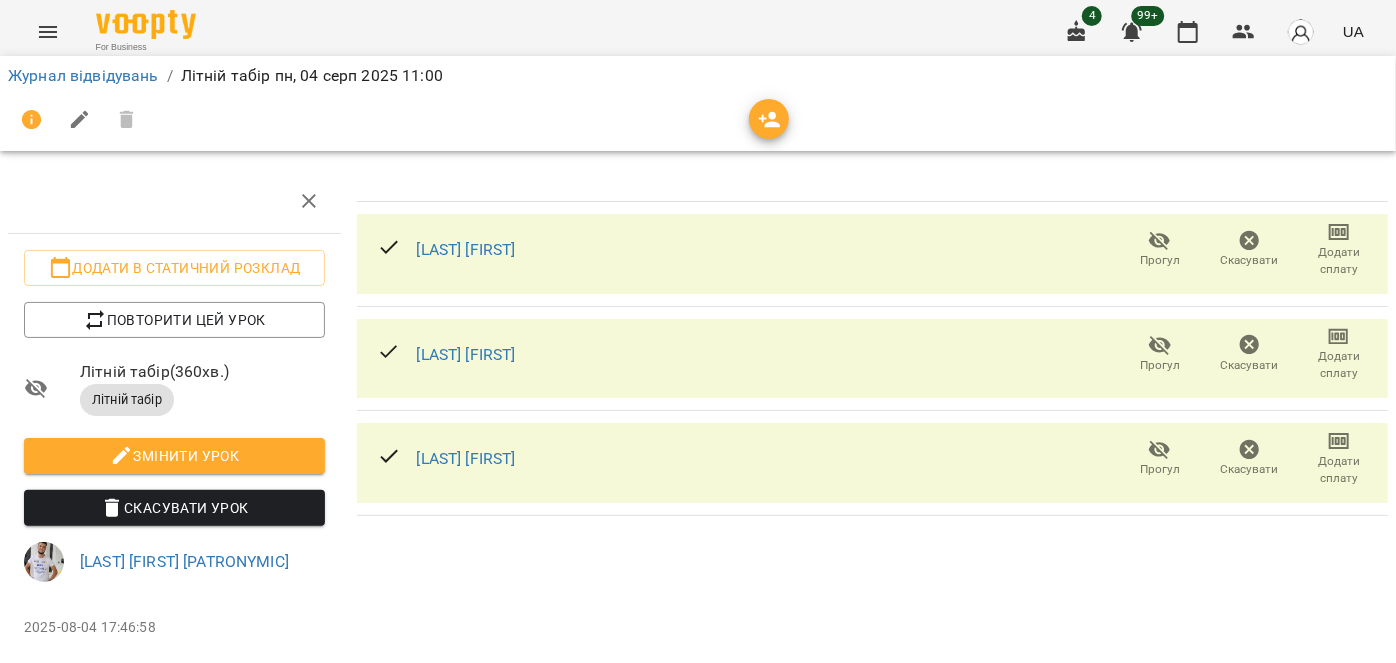 scroll, scrollTop: 0, scrollLeft: 0, axis: both 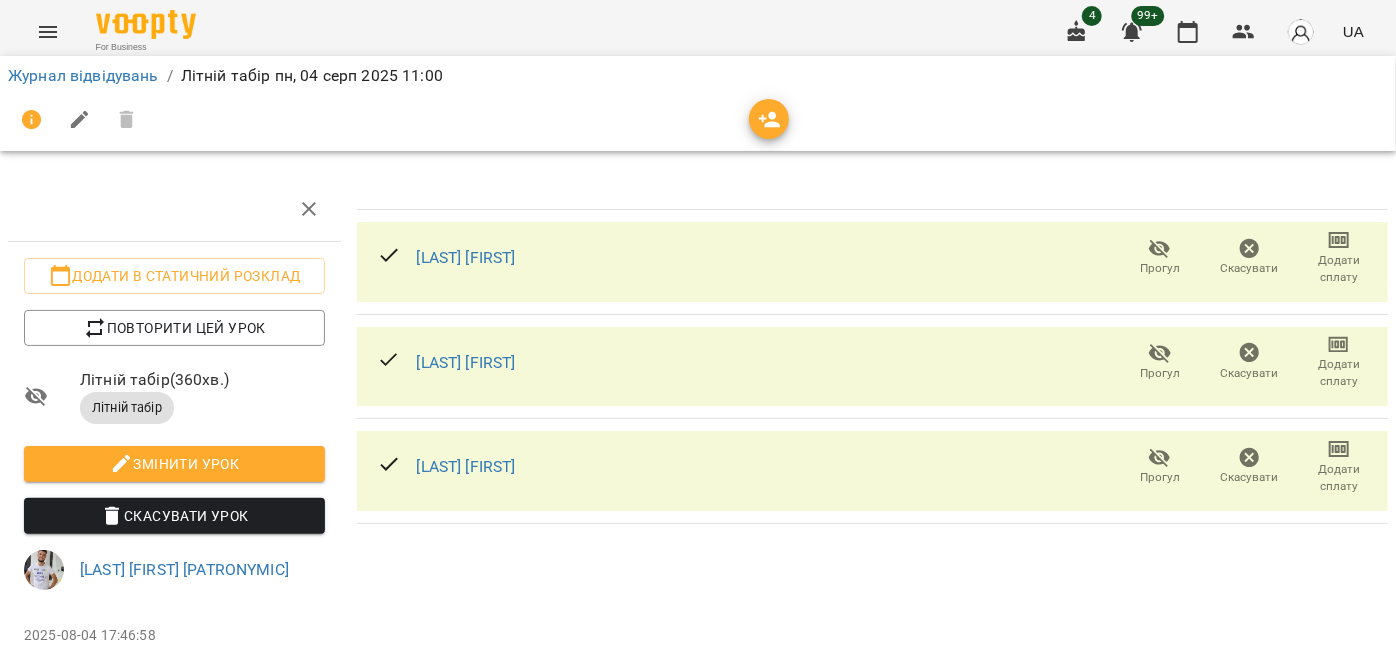 click 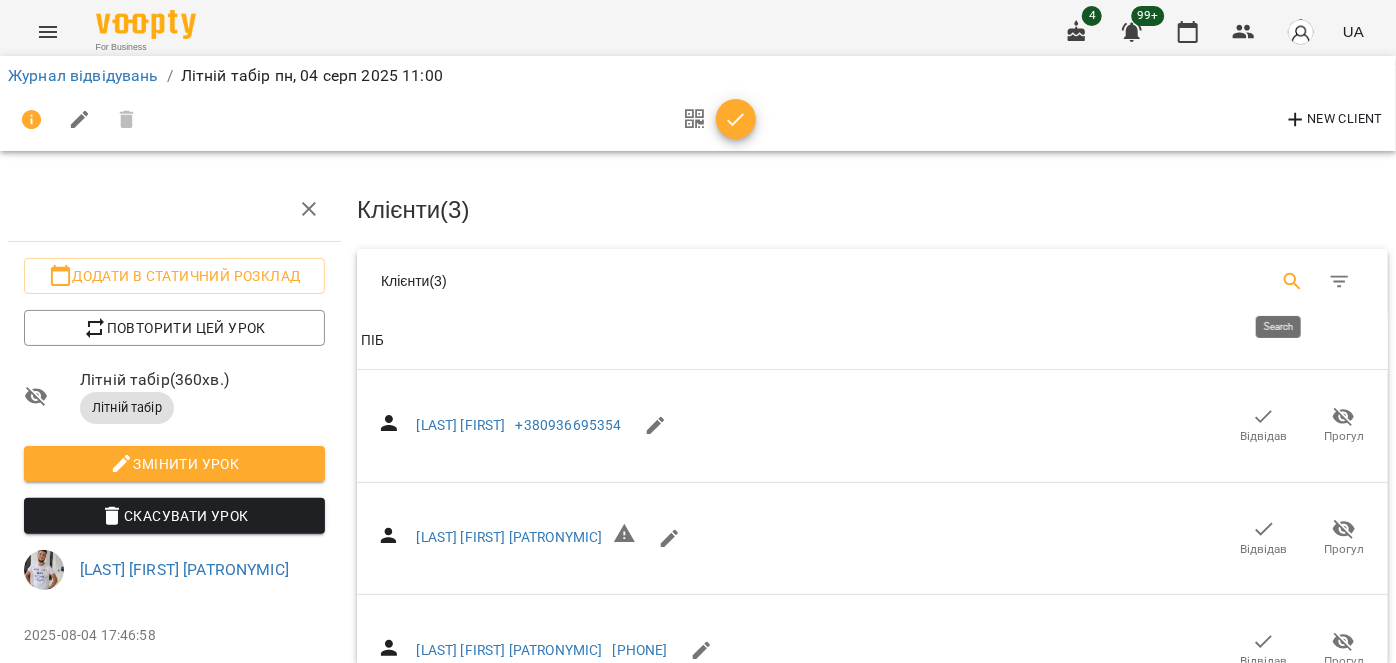 click 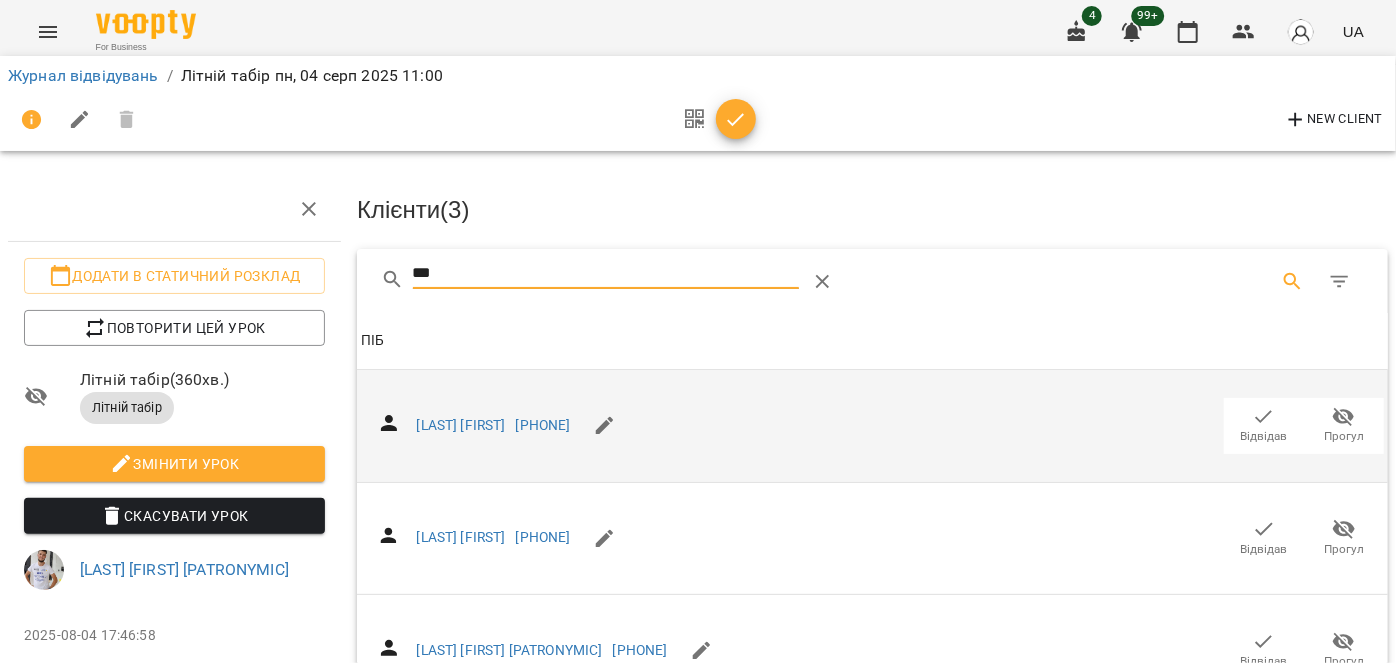type on "***" 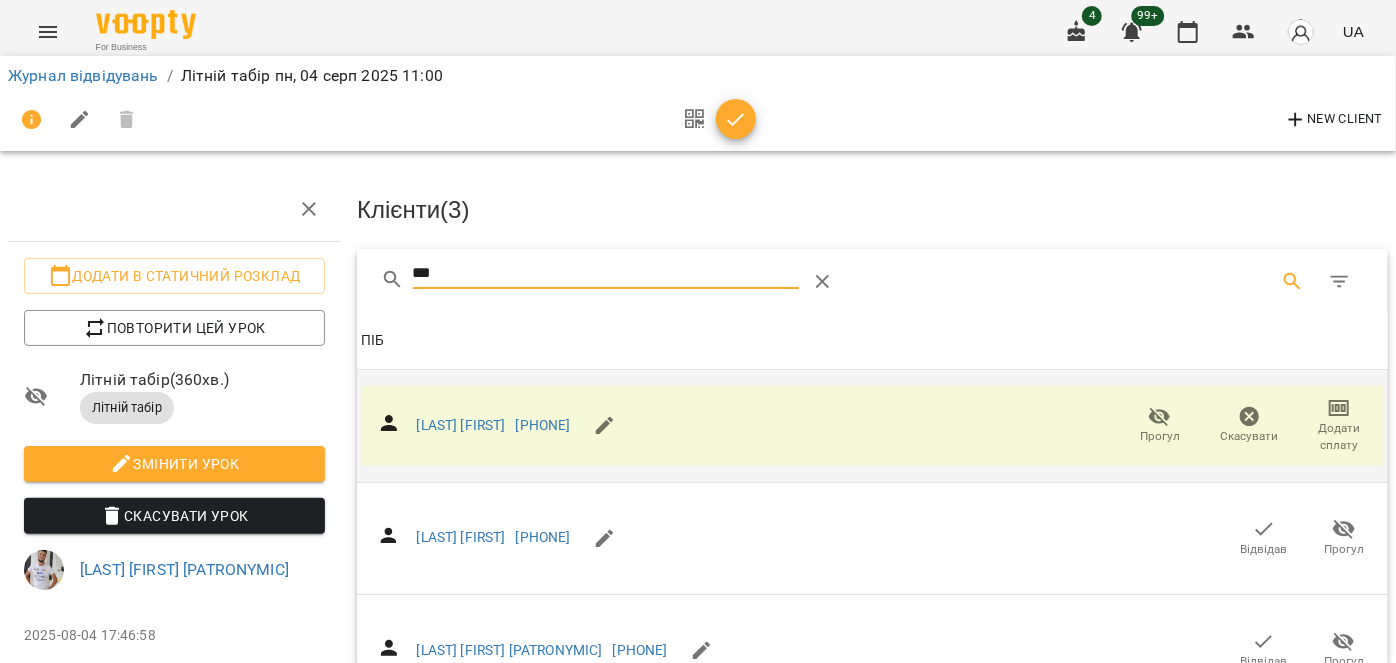 drag, startPoint x: 416, startPoint y: 277, endPoint x: 356, endPoint y: 274, distance: 60.074955 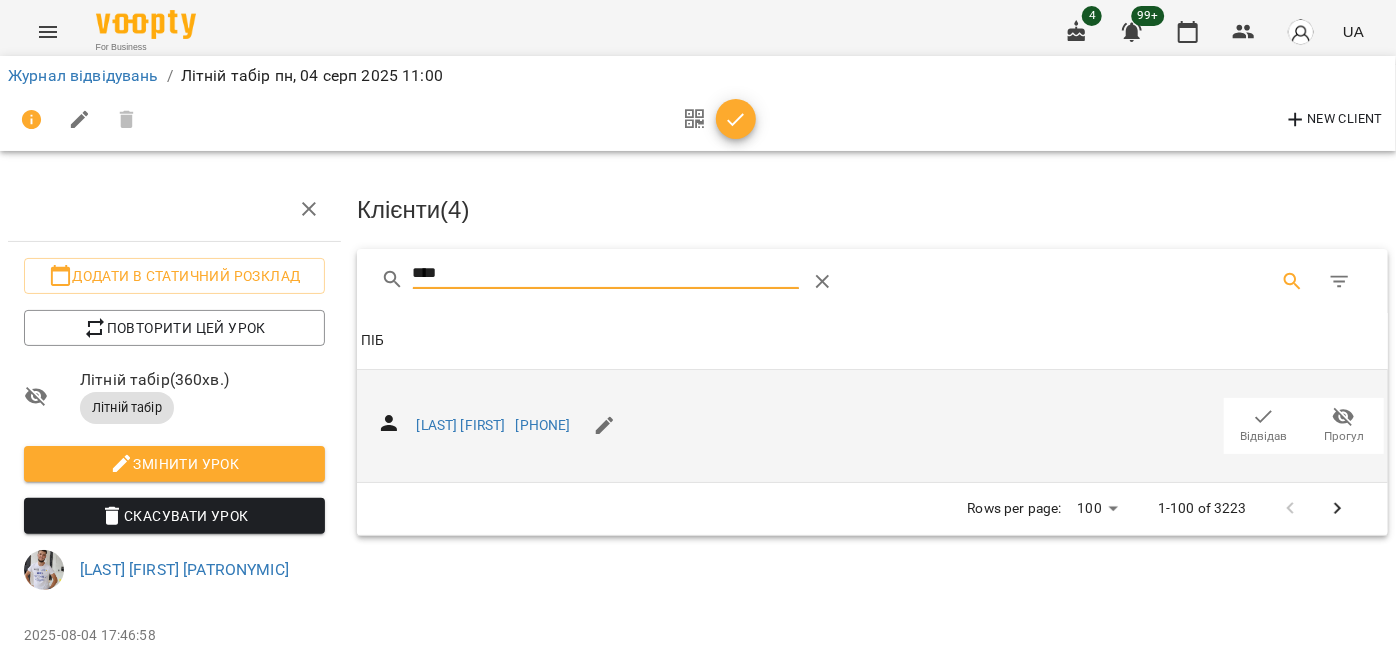 type on "****" 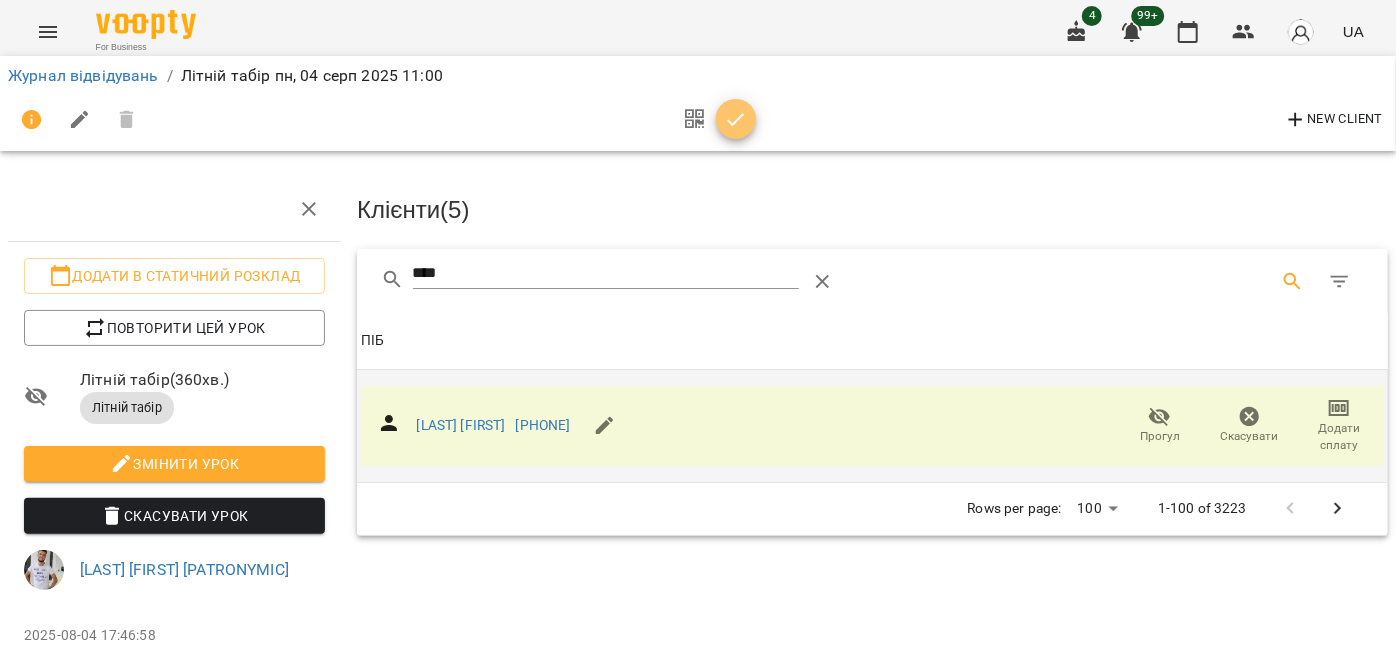 click 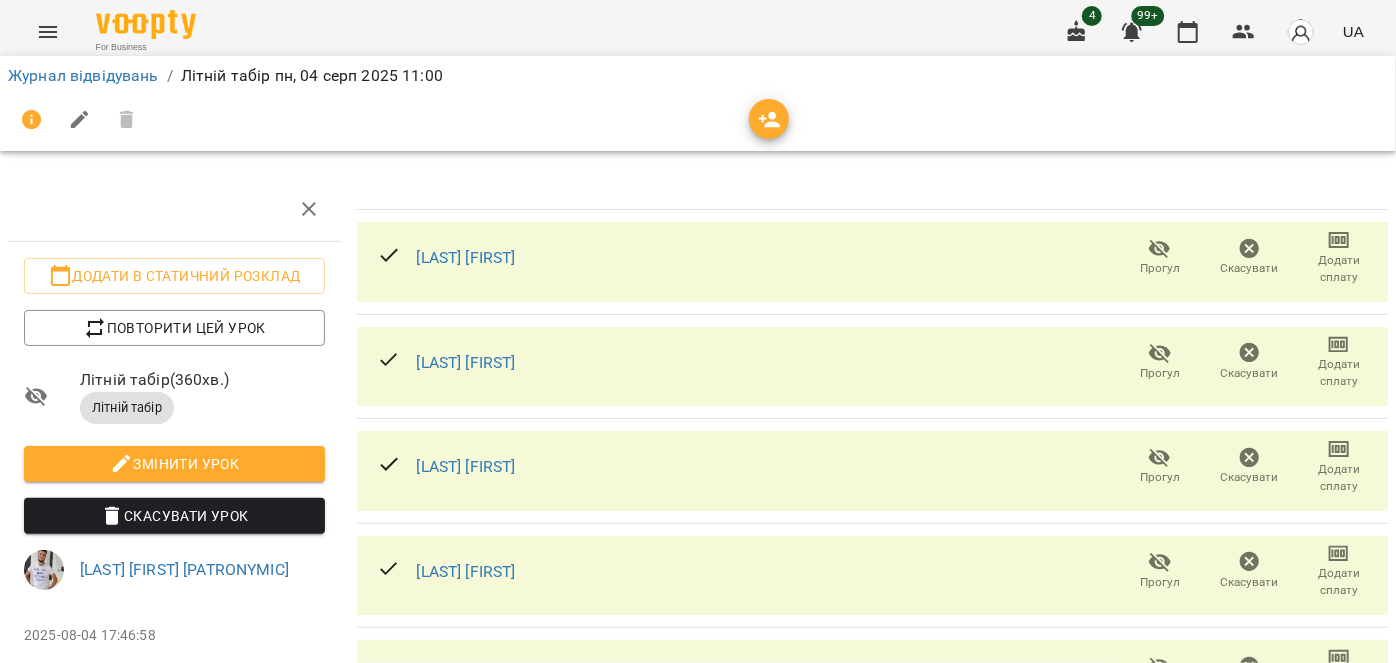 click 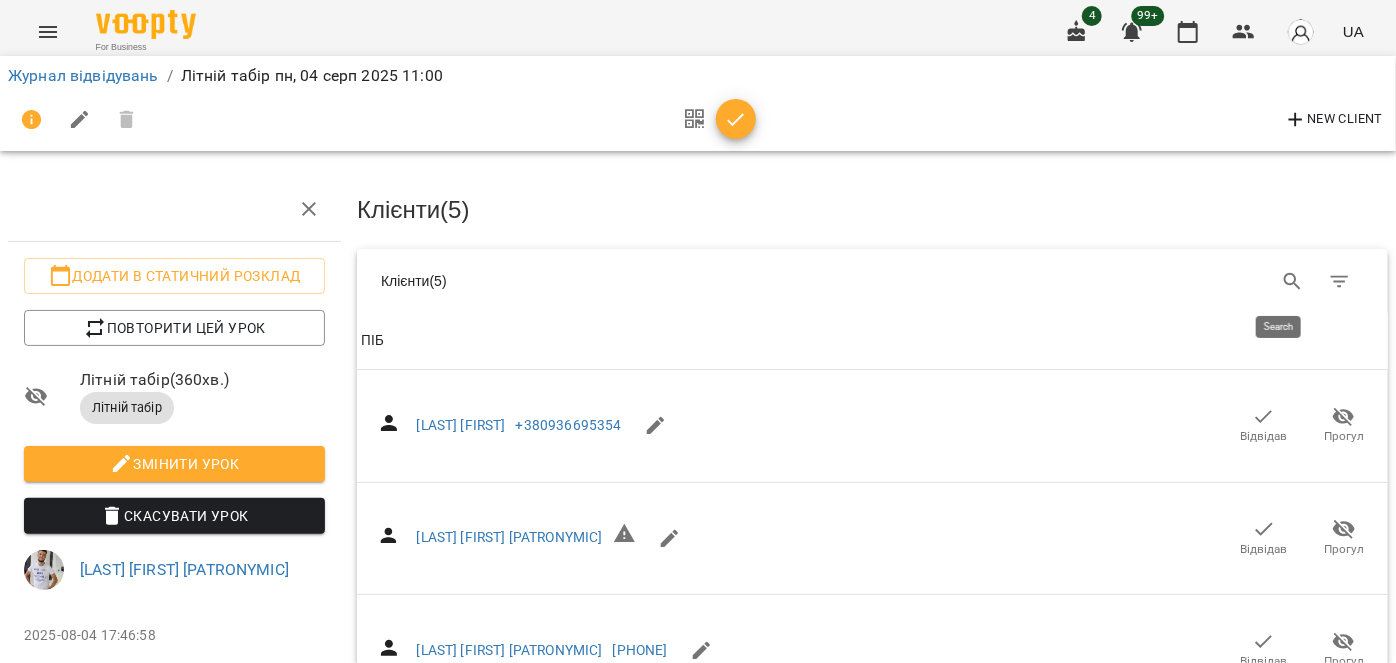 drag, startPoint x: 1272, startPoint y: 278, endPoint x: 1101, endPoint y: 288, distance: 171.29214 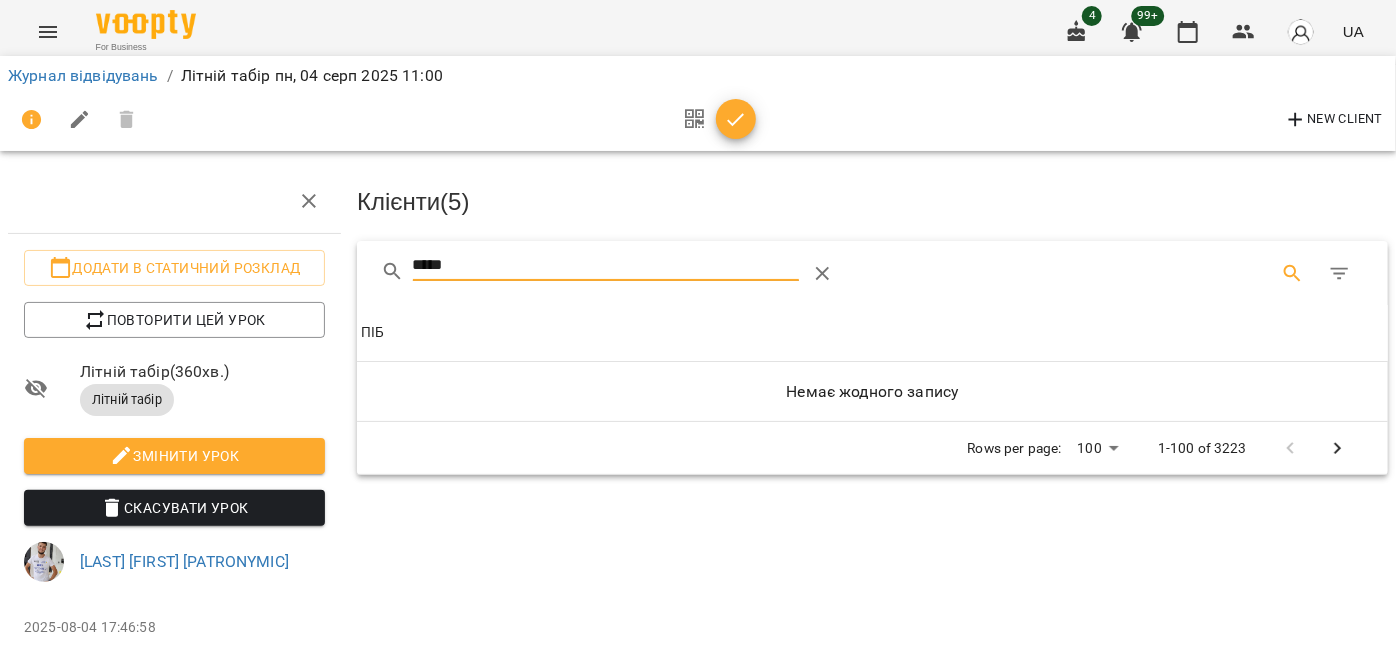 scroll, scrollTop: 82, scrollLeft: 0, axis: vertical 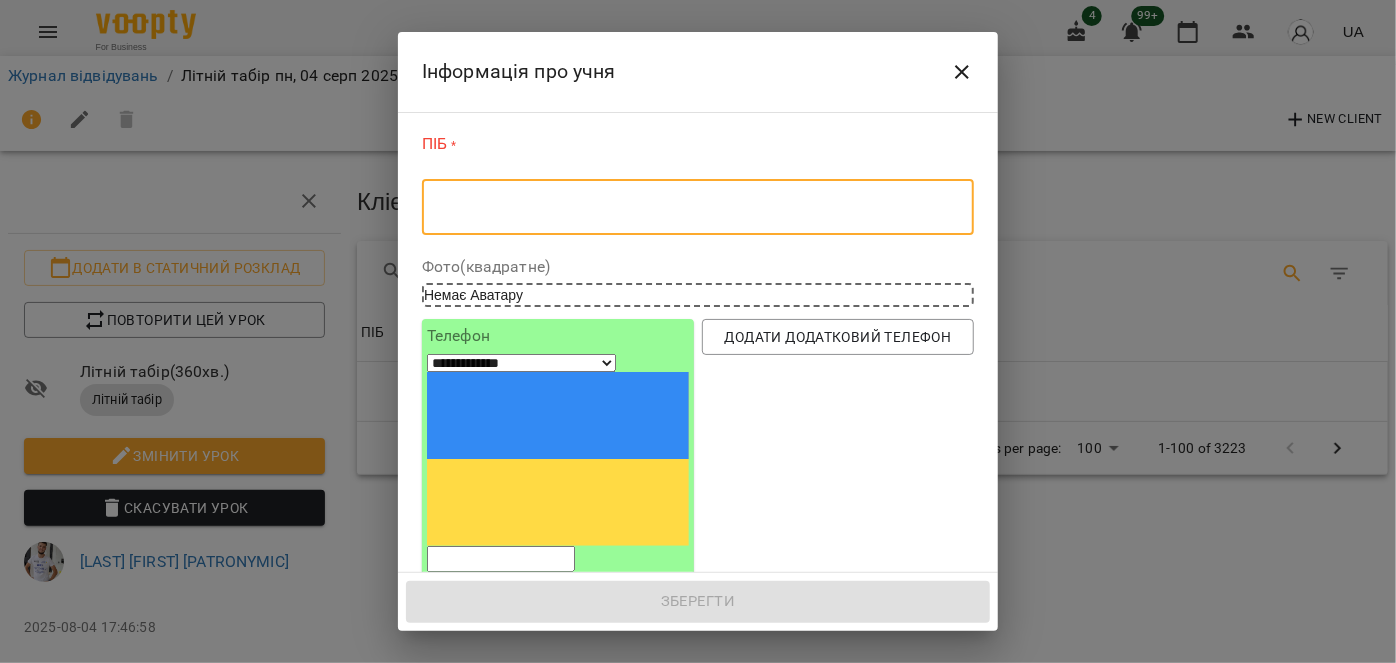 click at bounding box center [698, 207] 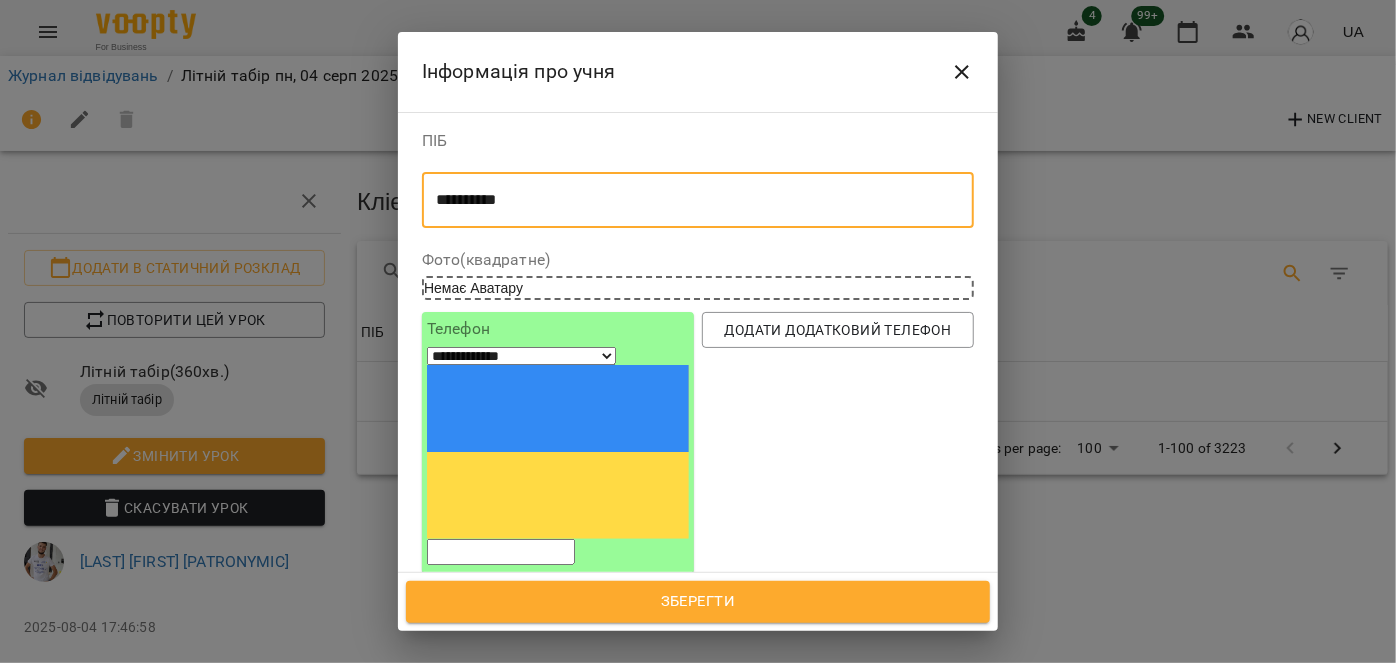 type on "**********" 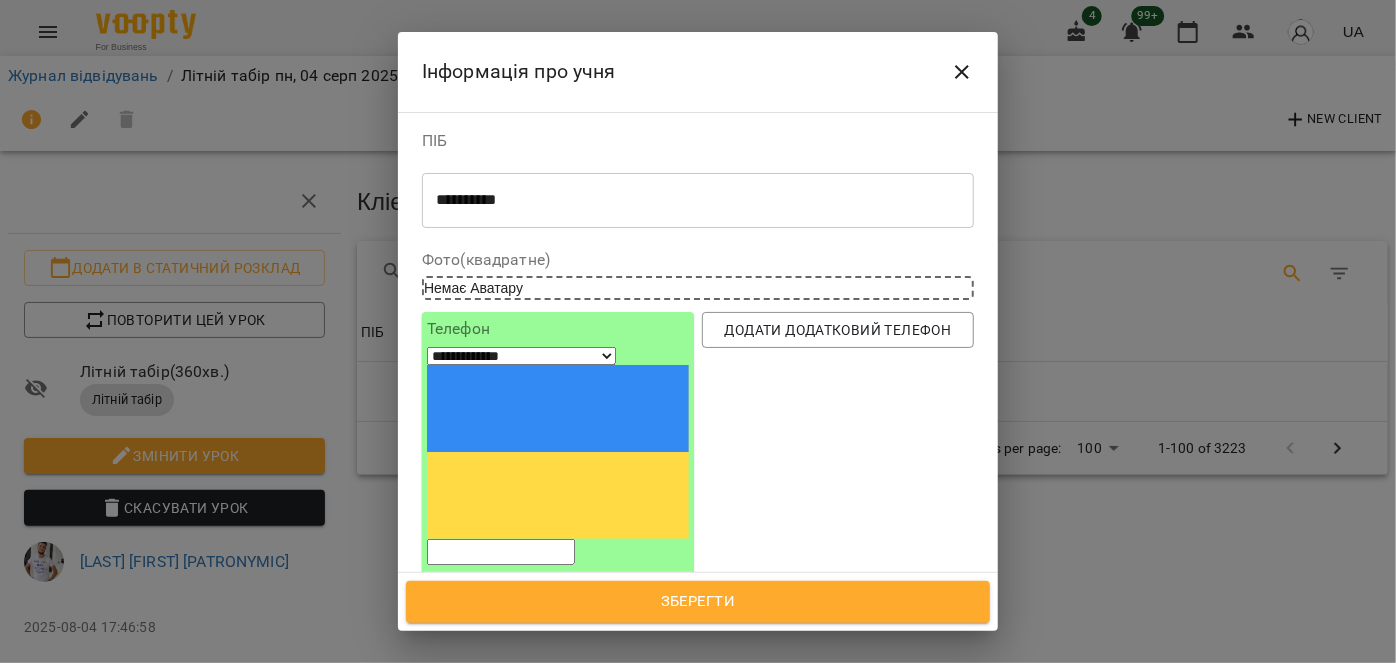 click at bounding box center (501, 552) 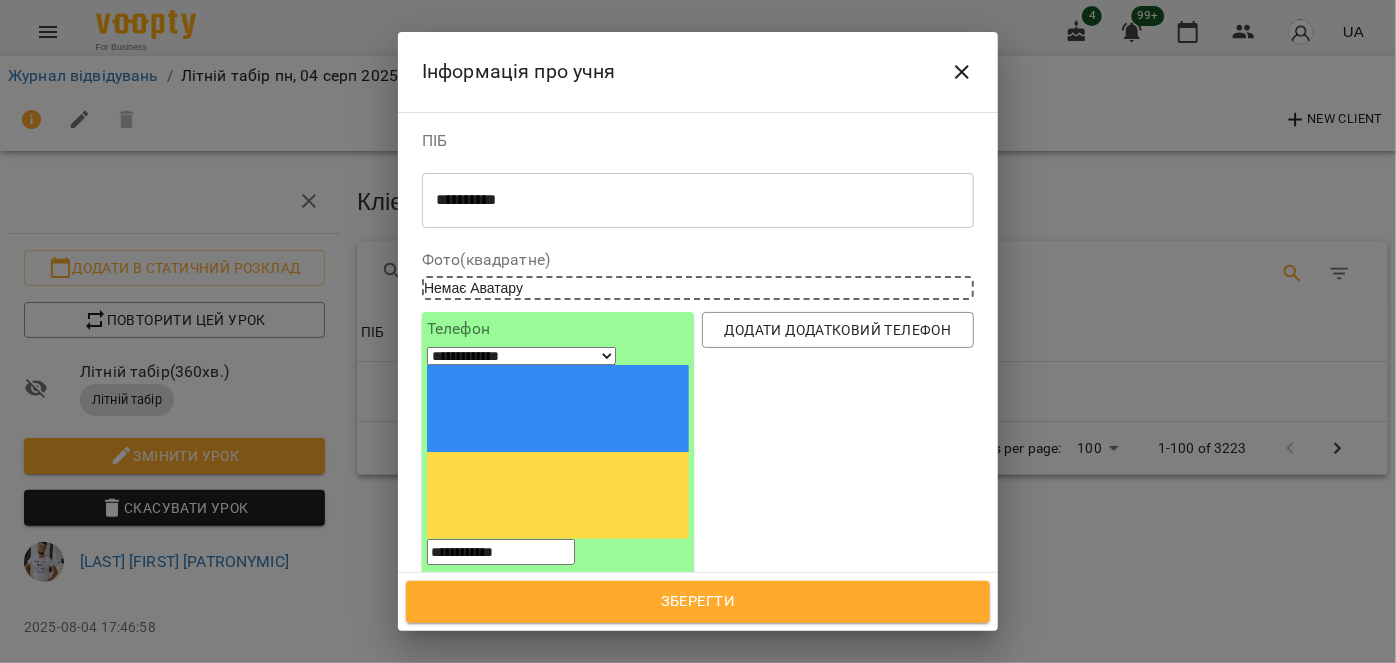type on "**********" 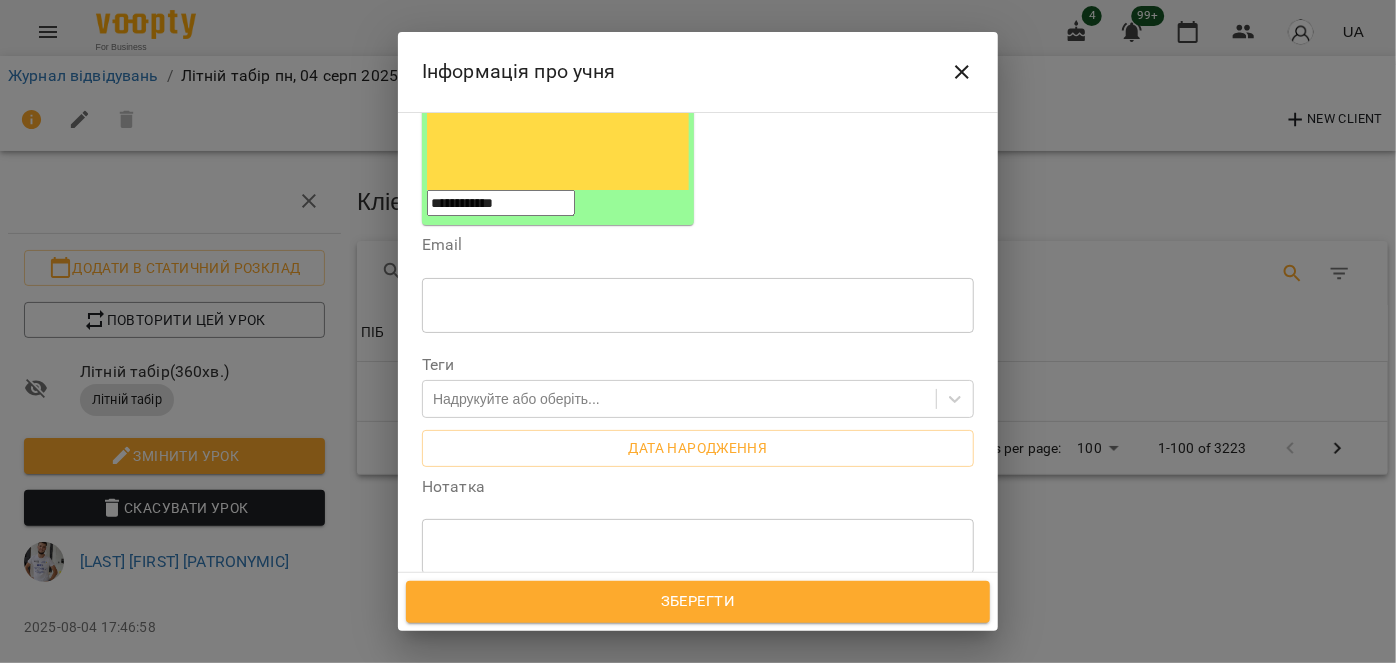 scroll, scrollTop: 363, scrollLeft: 0, axis: vertical 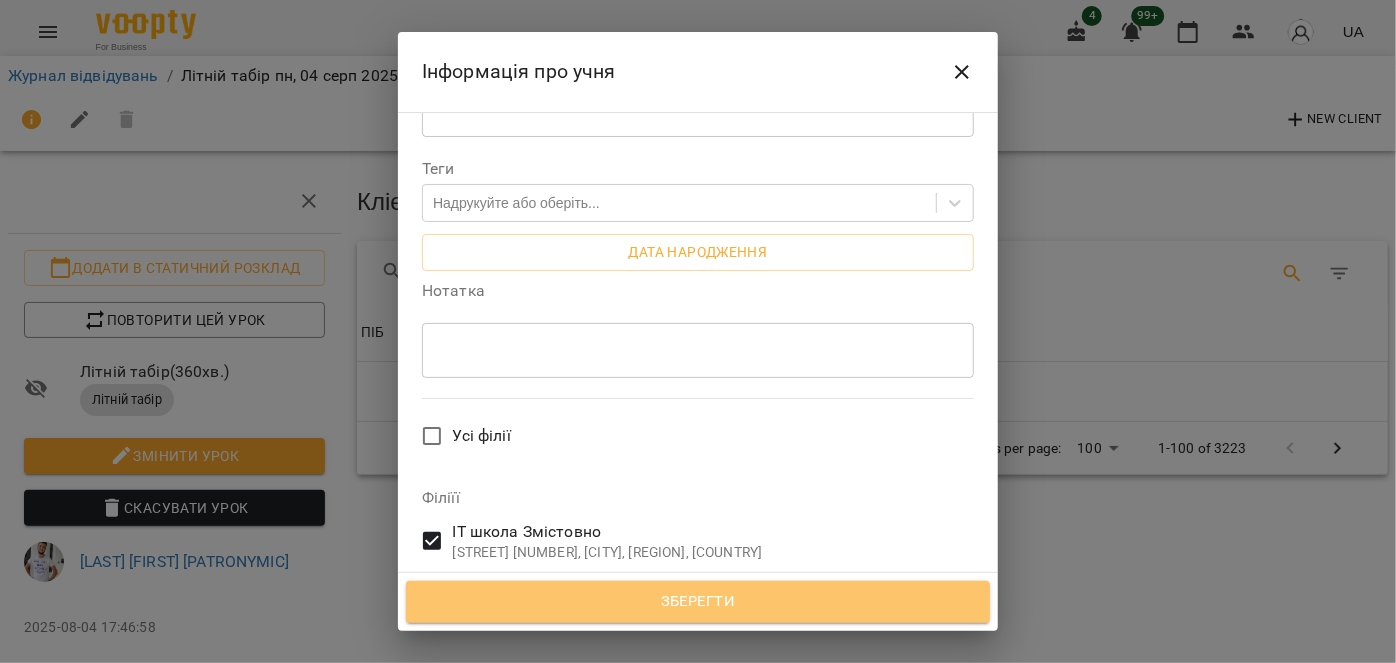 click on "Зберегти" at bounding box center (698, 602) 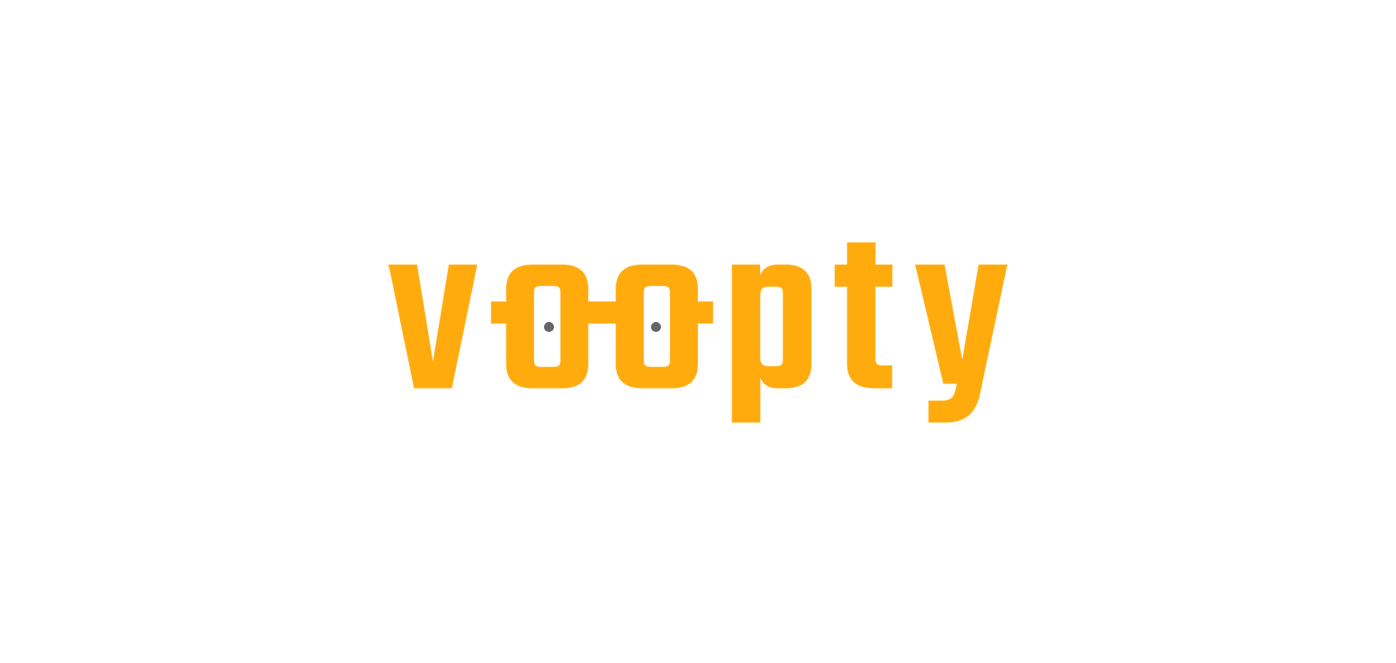 scroll, scrollTop: 0, scrollLeft: 0, axis: both 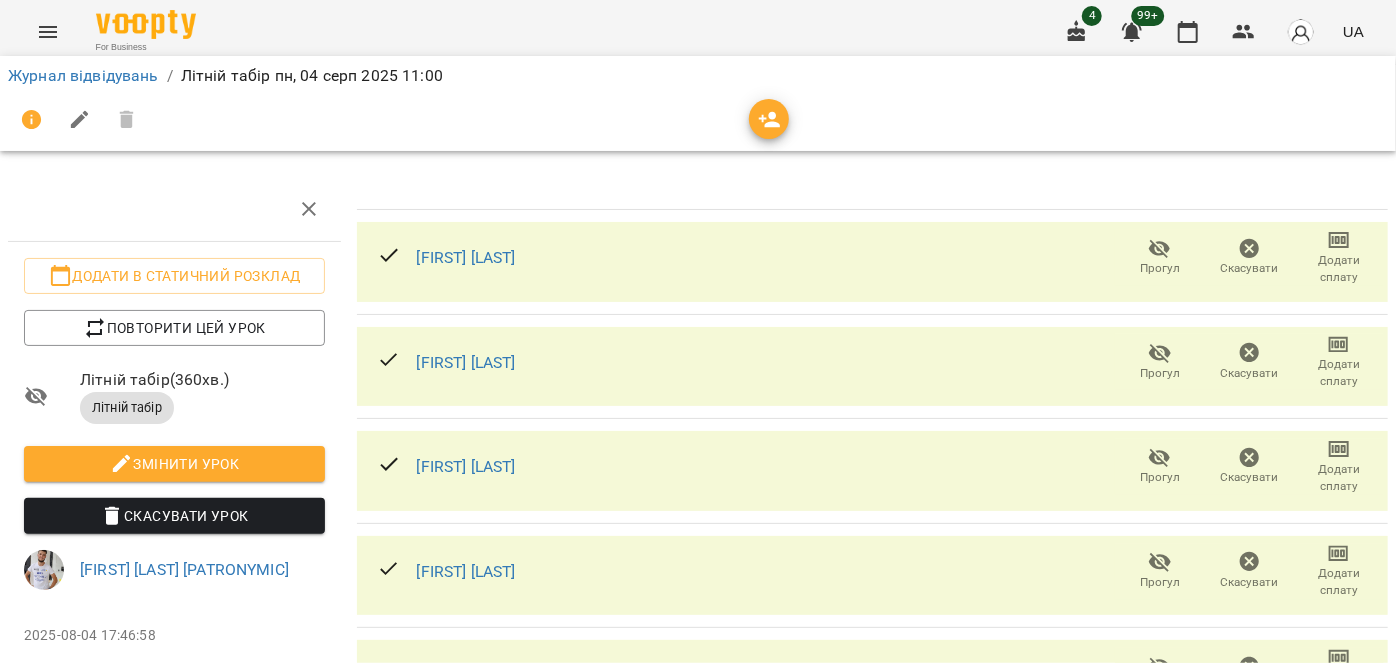 click 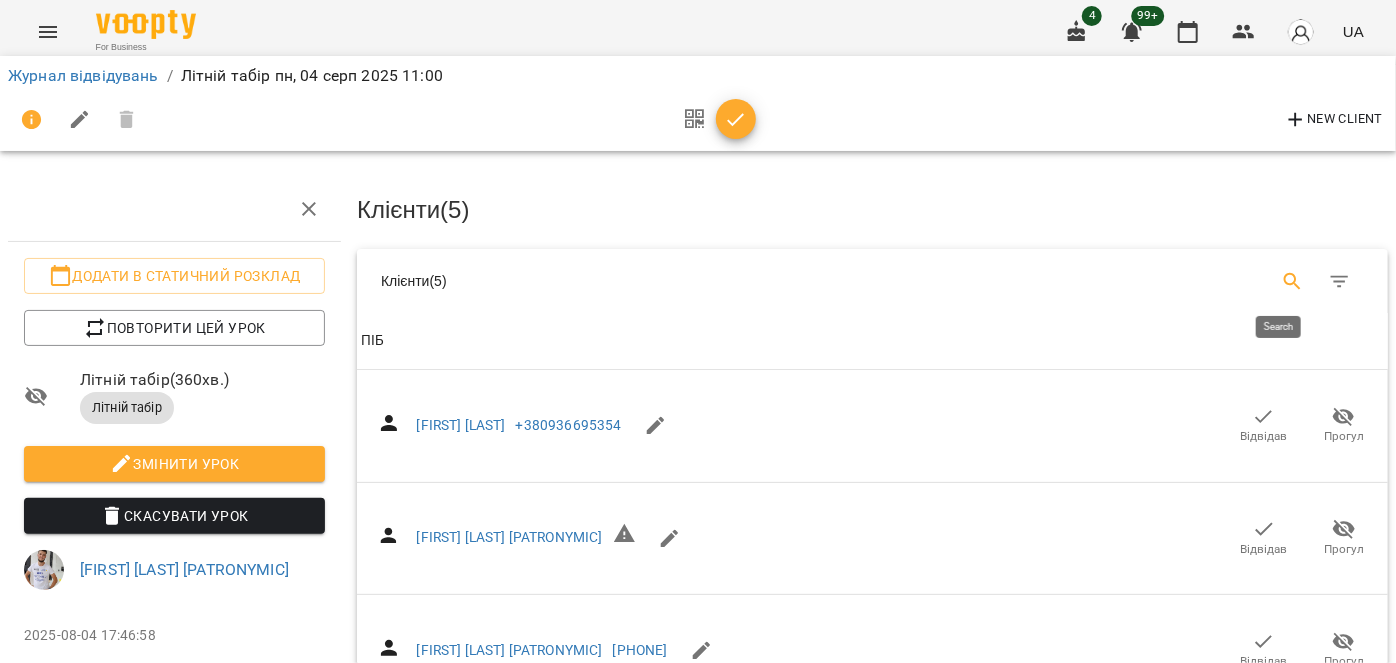 click 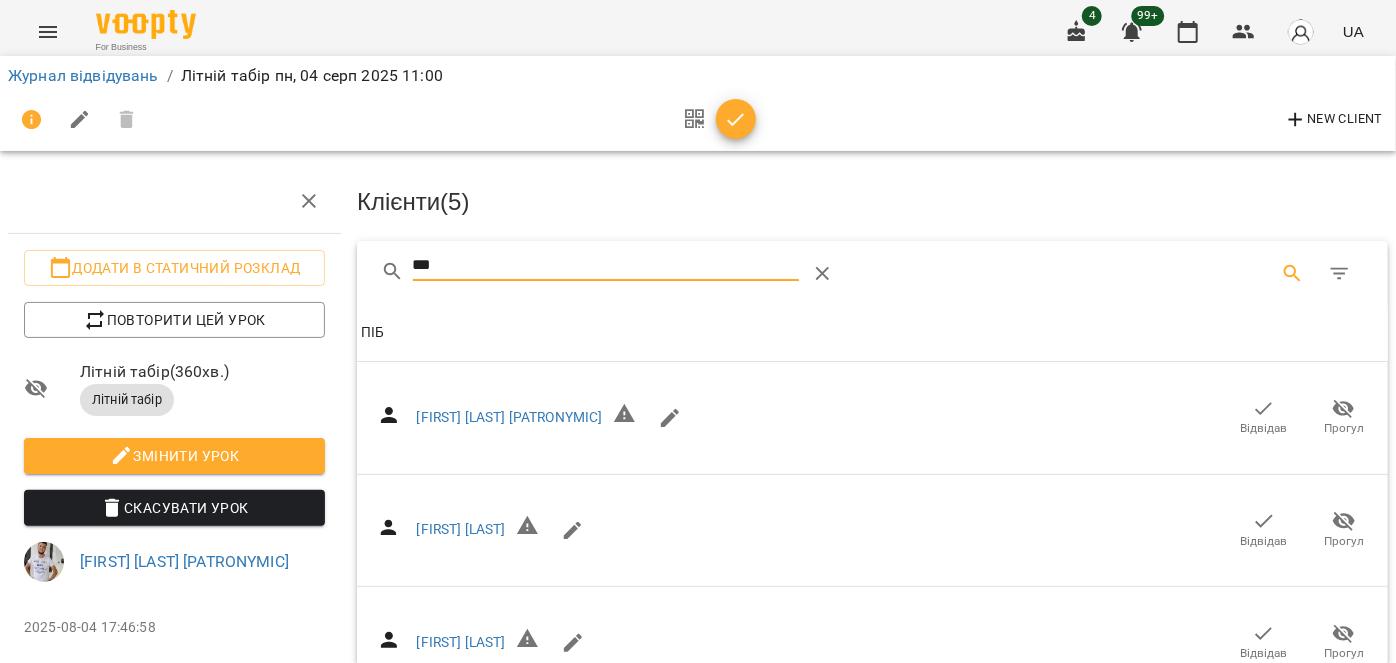 scroll, scrollTop: 545, scrollLeft: 0, axis: vertical 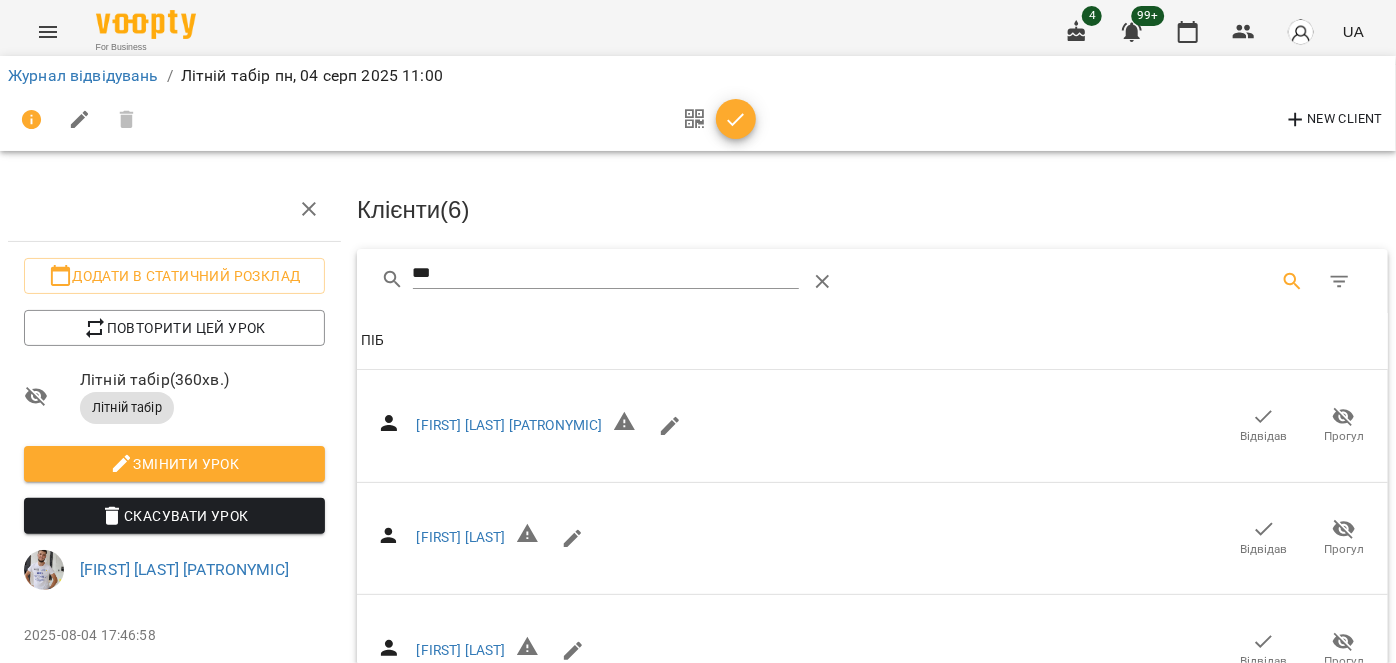 click 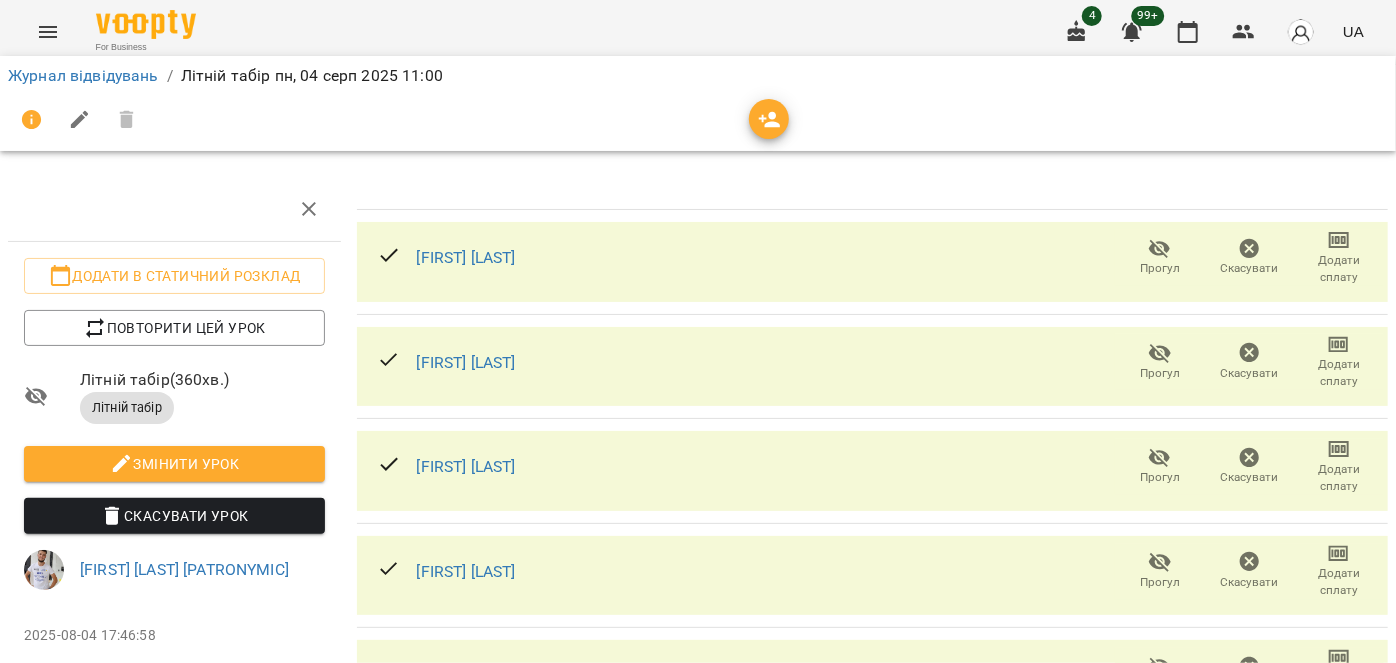 click 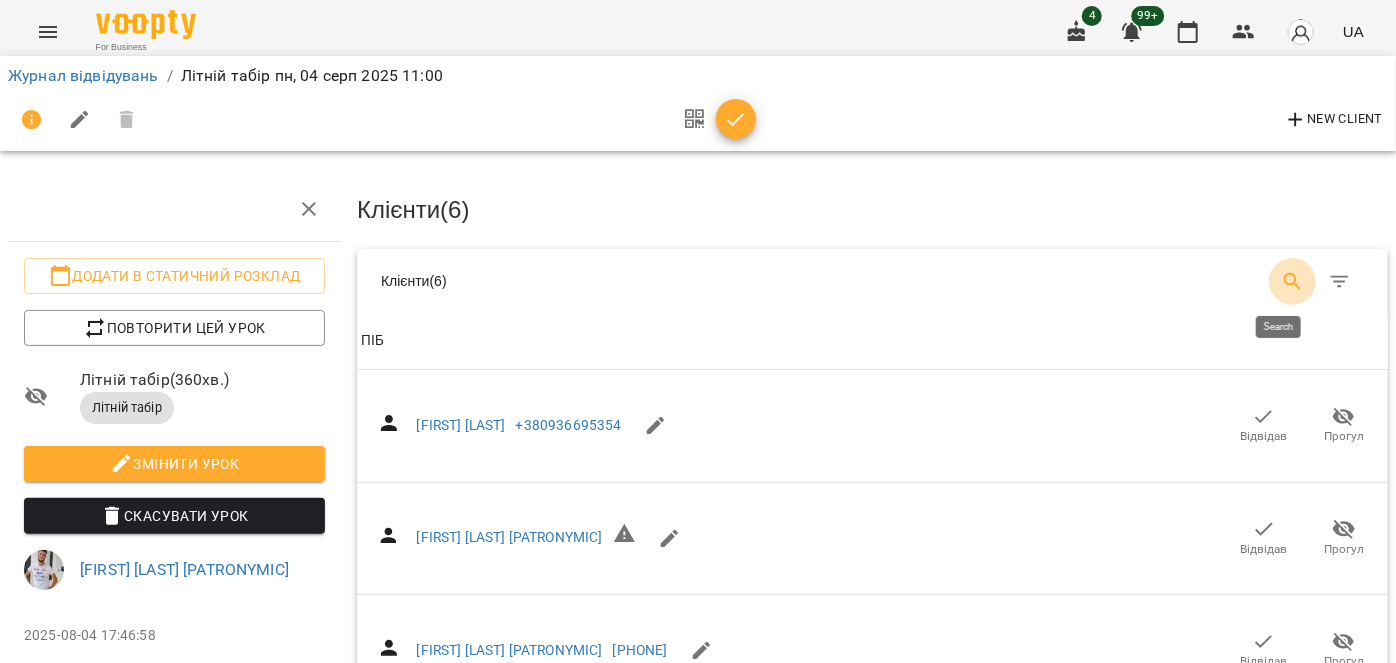 click at bounding box center (1293, 282) 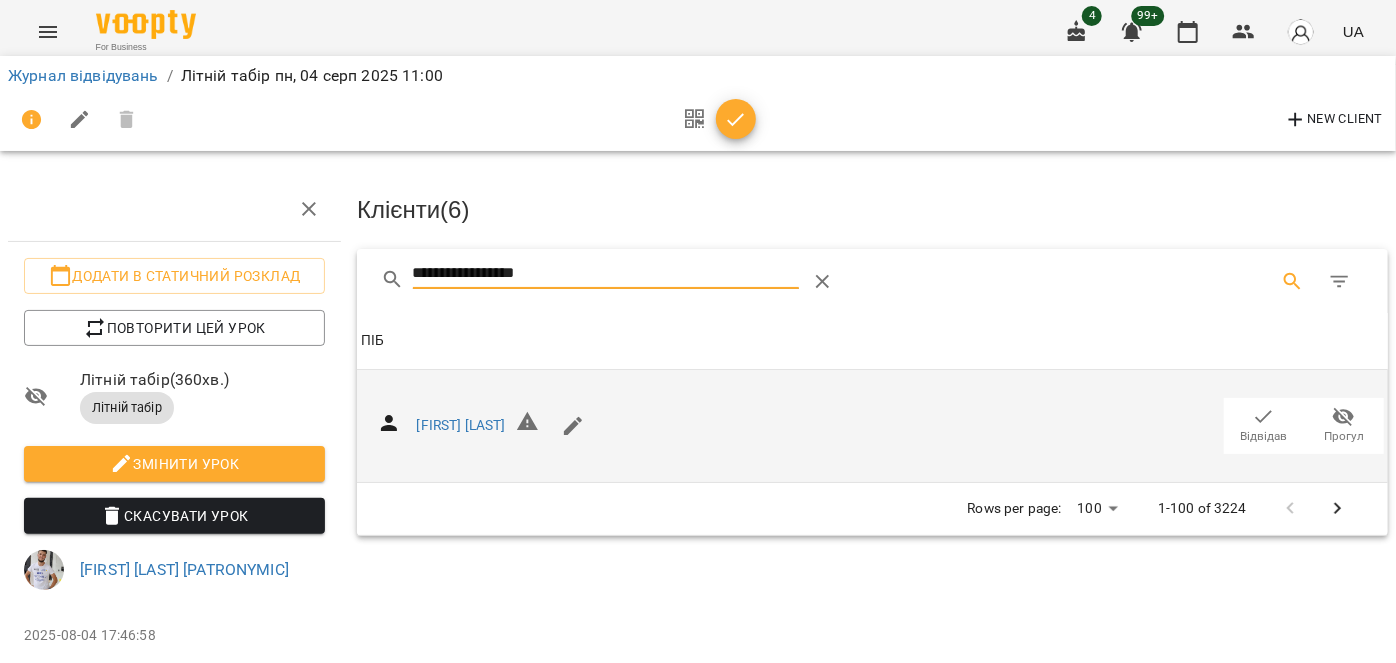 type on "**********" 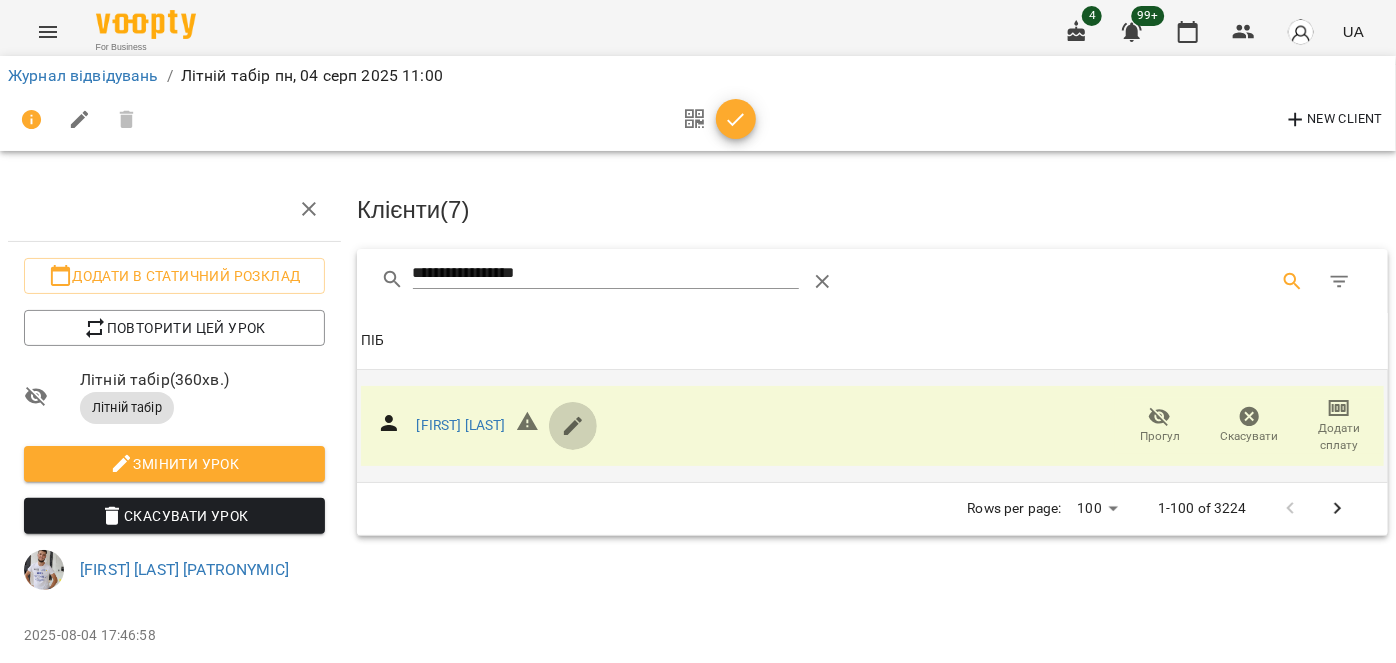 click 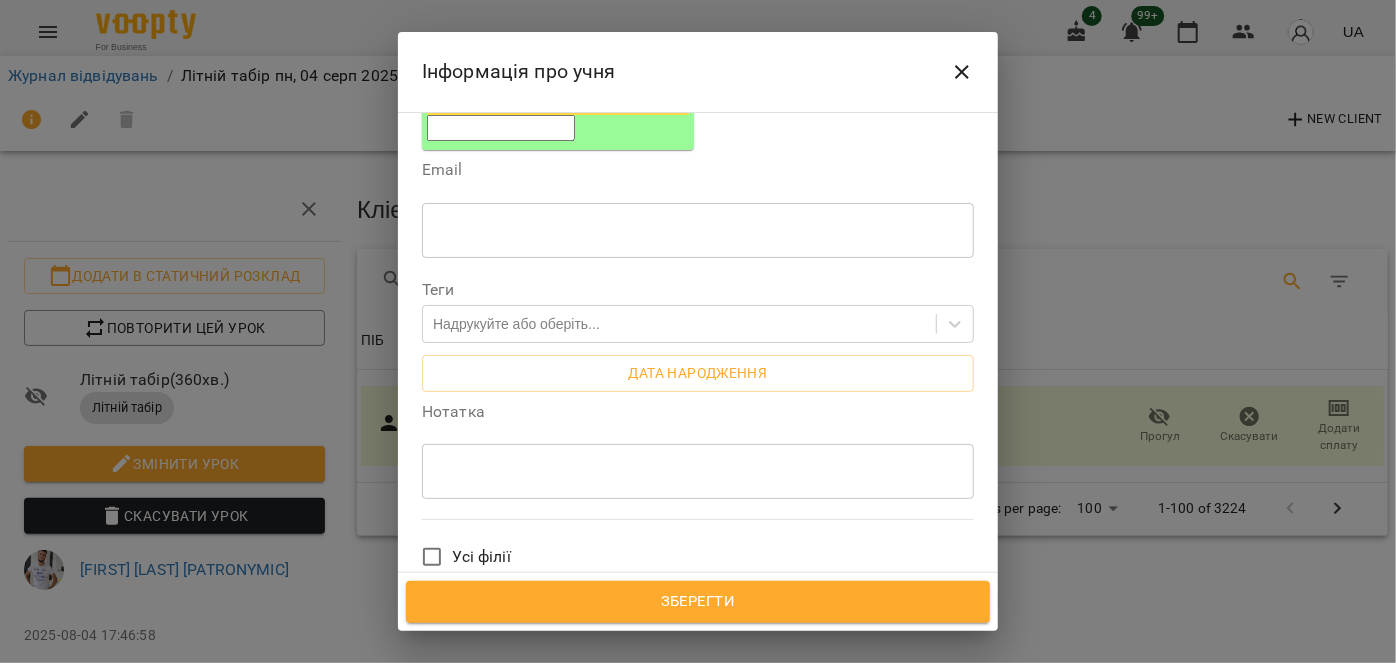scroll, scrollTop: 454, scrollLeft: 0, axis: vertical 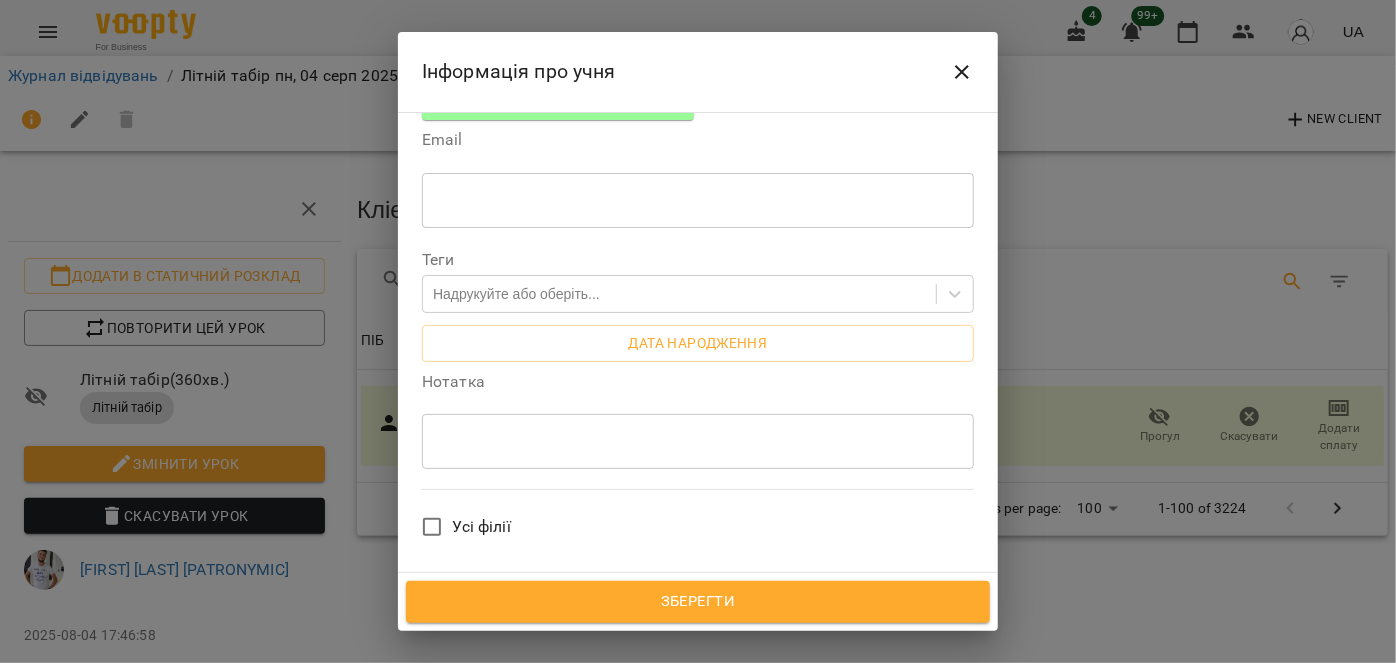click on "Зберегти" at bounding box center [698, 602] 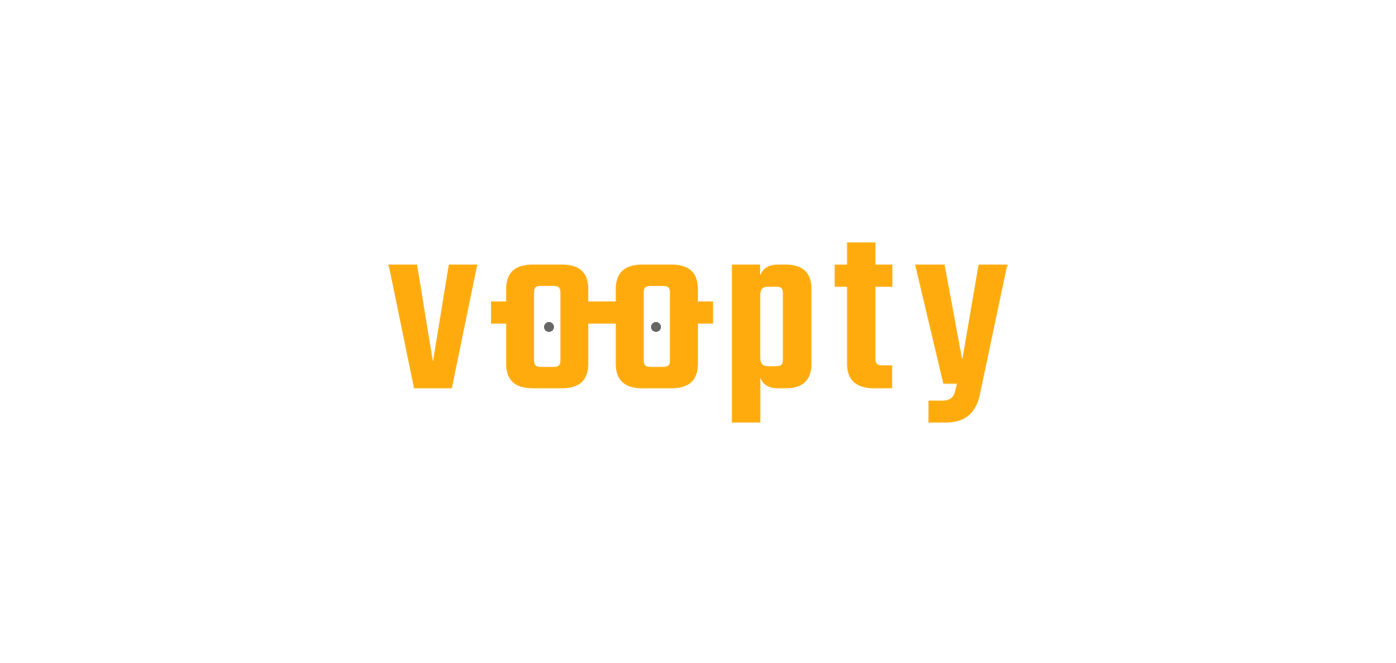 scroll, scrollTop: 0, scrollLeft: 0, axis: both 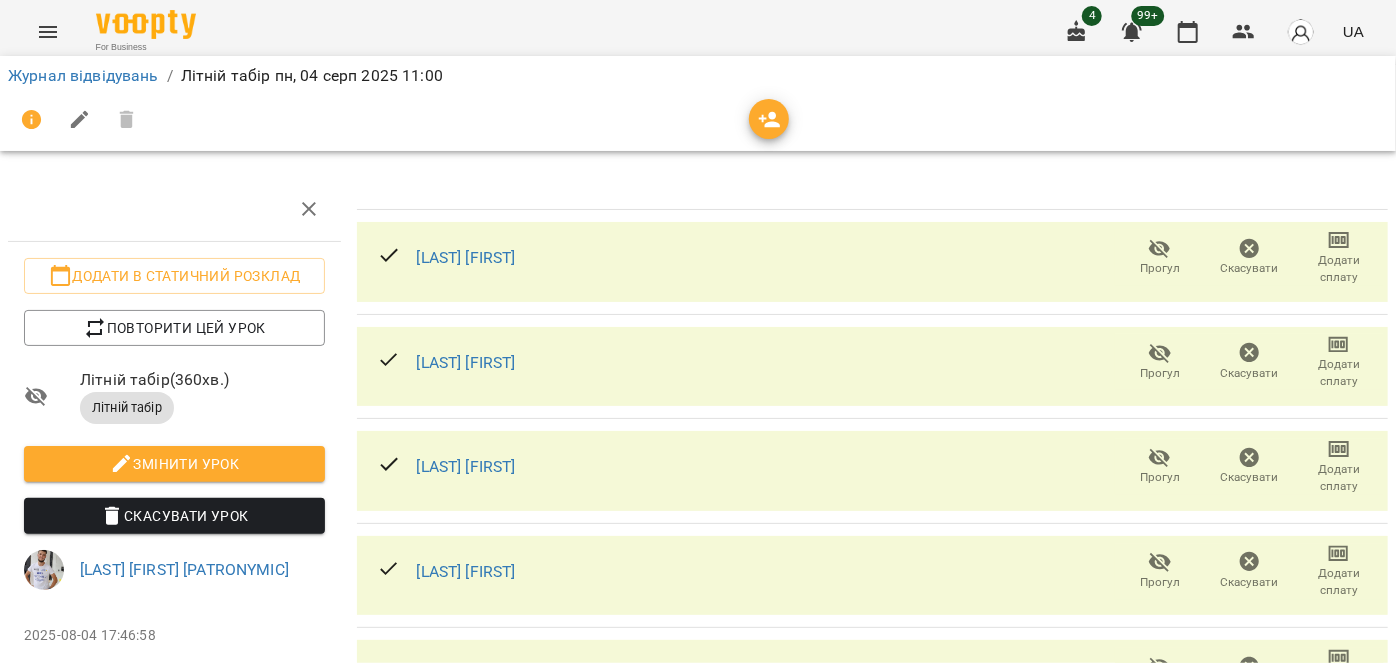 click 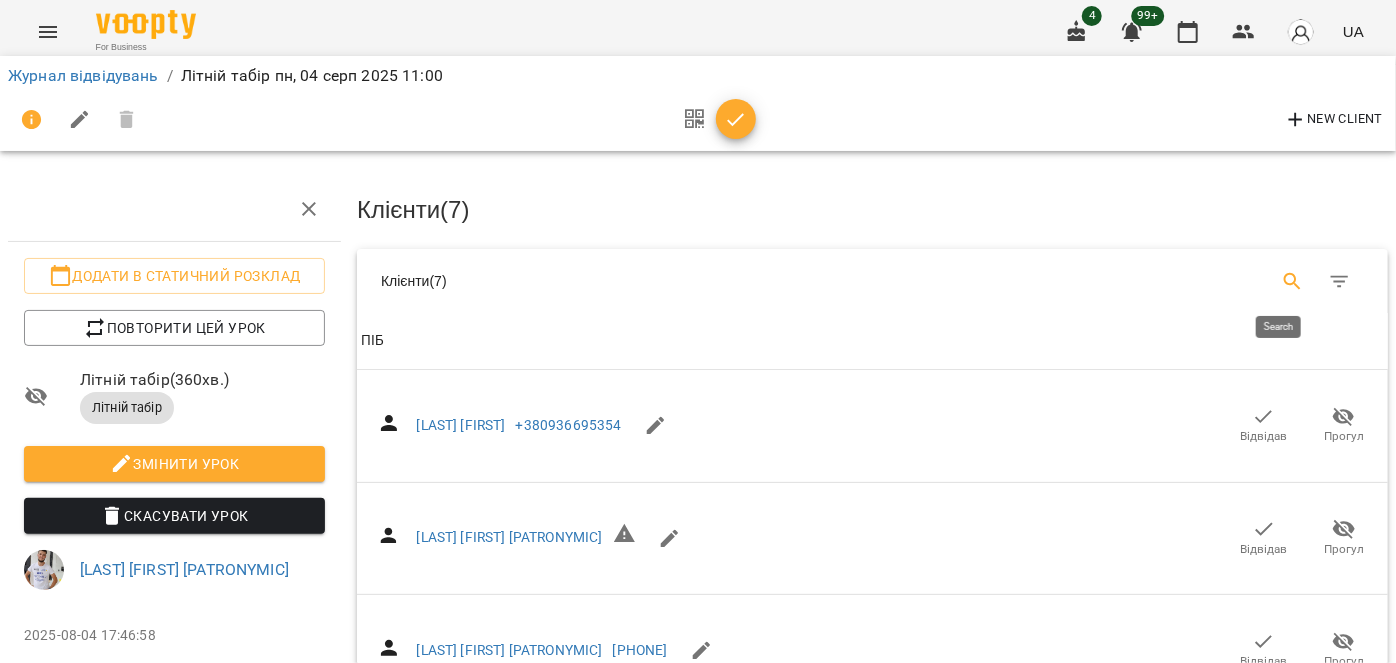 click 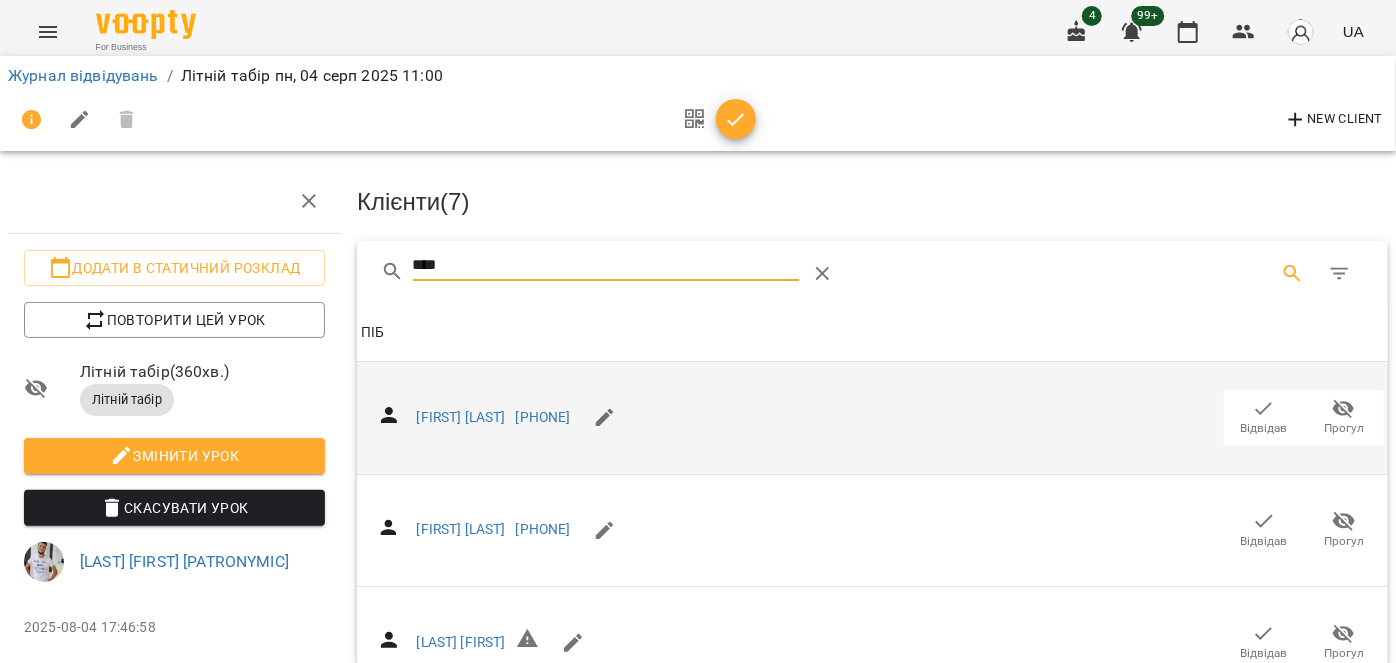 scroll, scrollTop: 0, scrollLeft: 0, axis: both 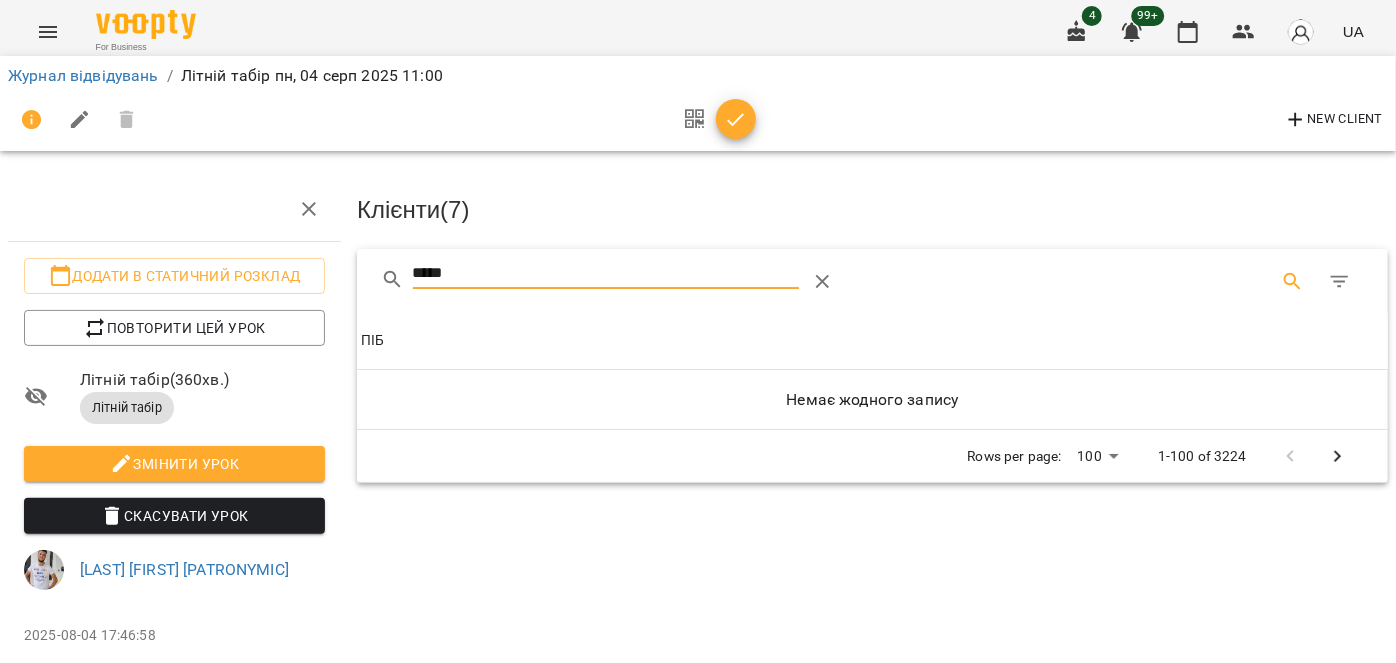 type on "*****" 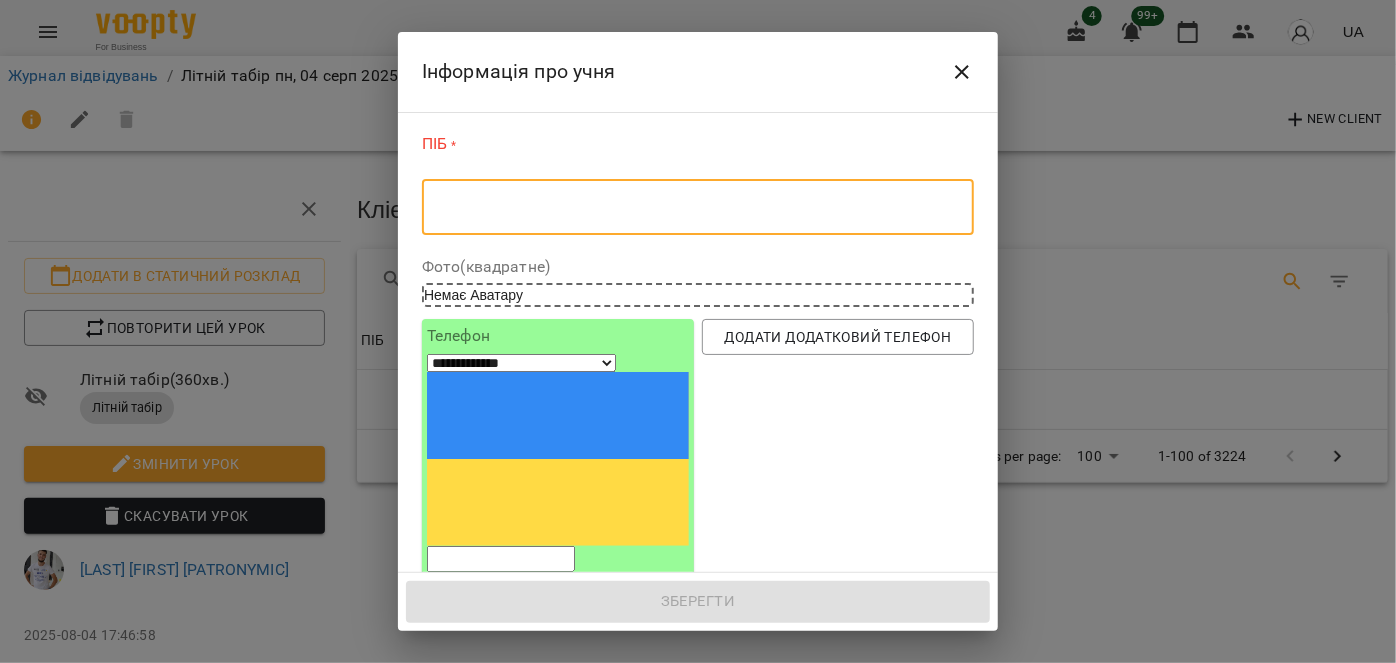 click at bounding box center (698, 207) 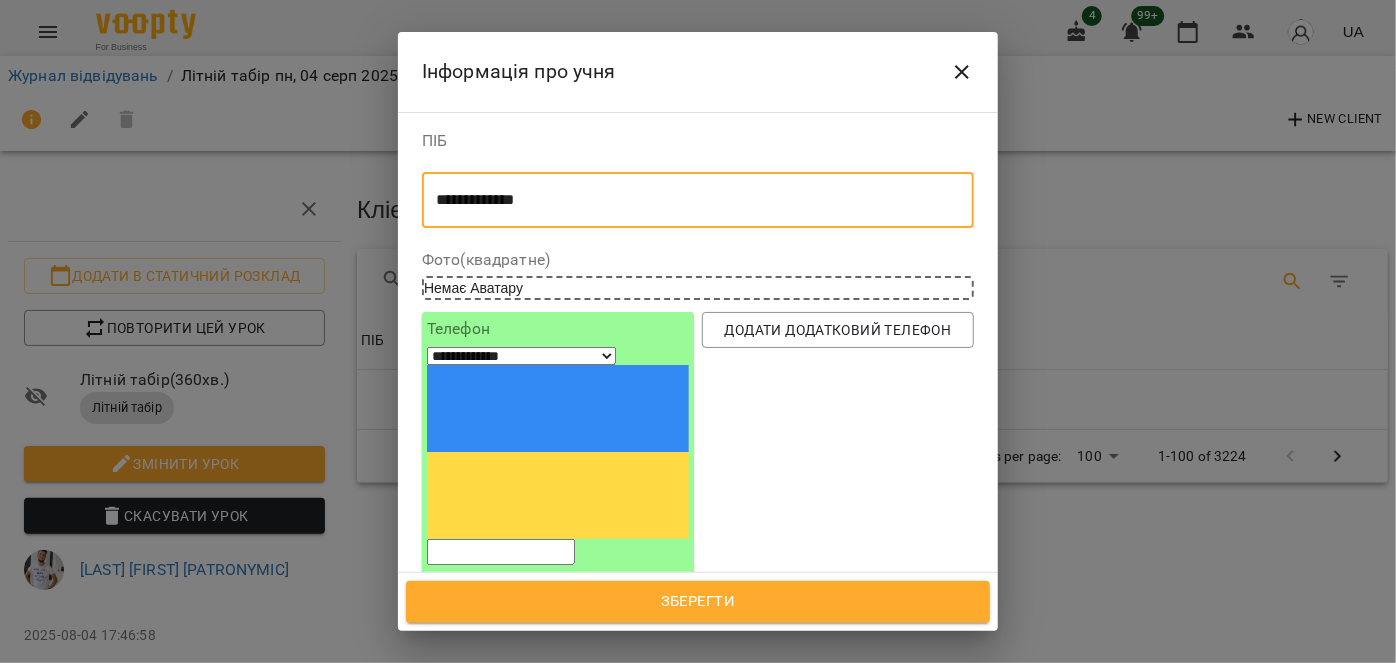click on "**********" at bounding box center (691, 200) 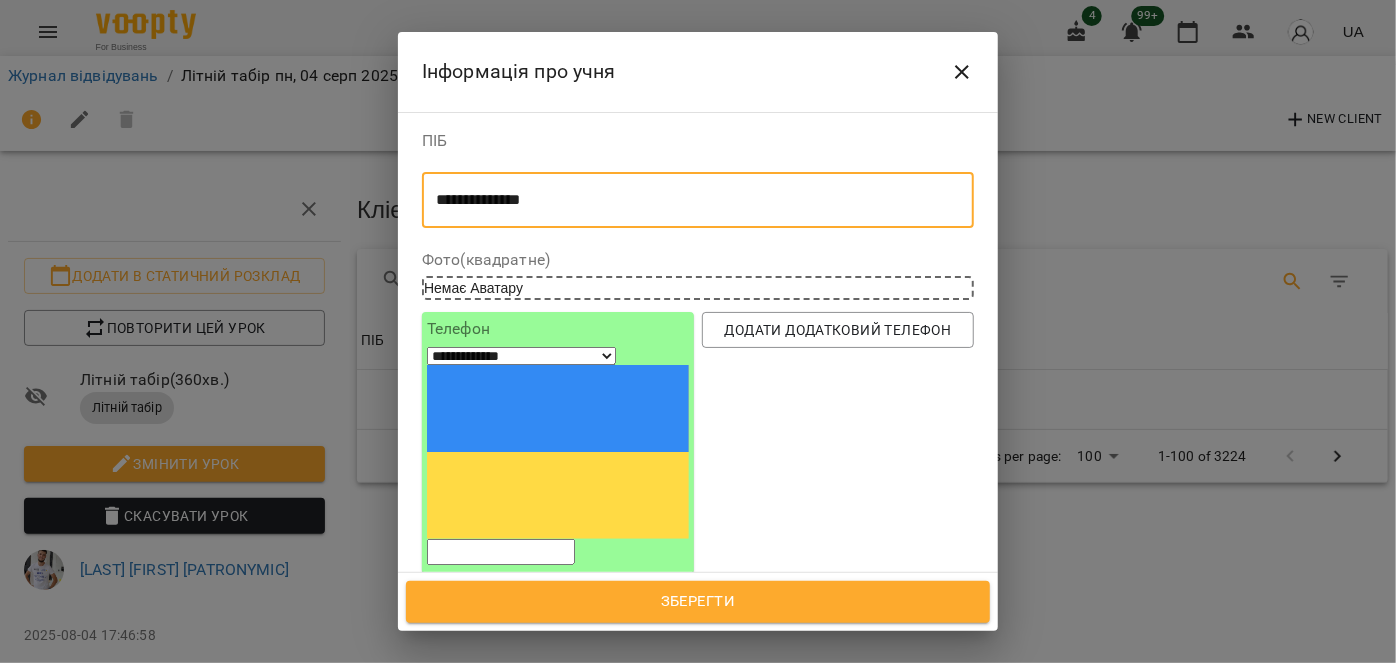 paste on "******" 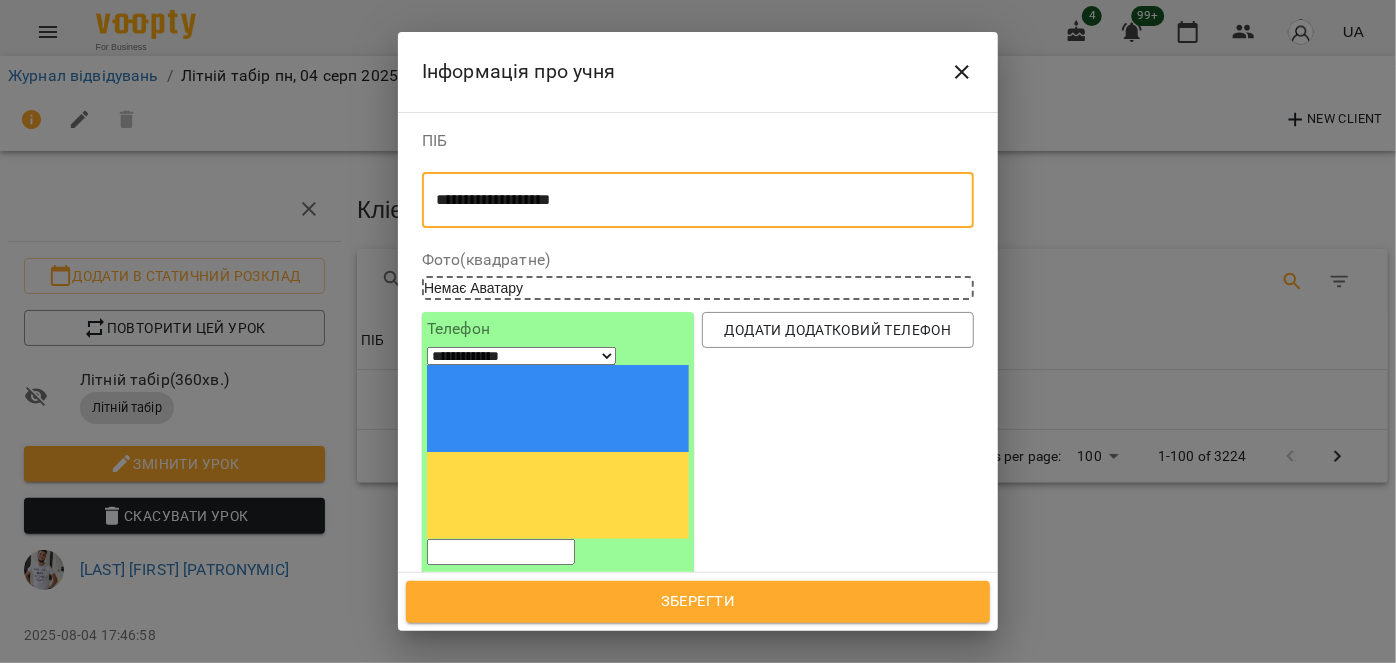drag, startPoint x: 482, startPoint y: 202, endPoint x: 401, endPoint y: 201, distance: 81.00617 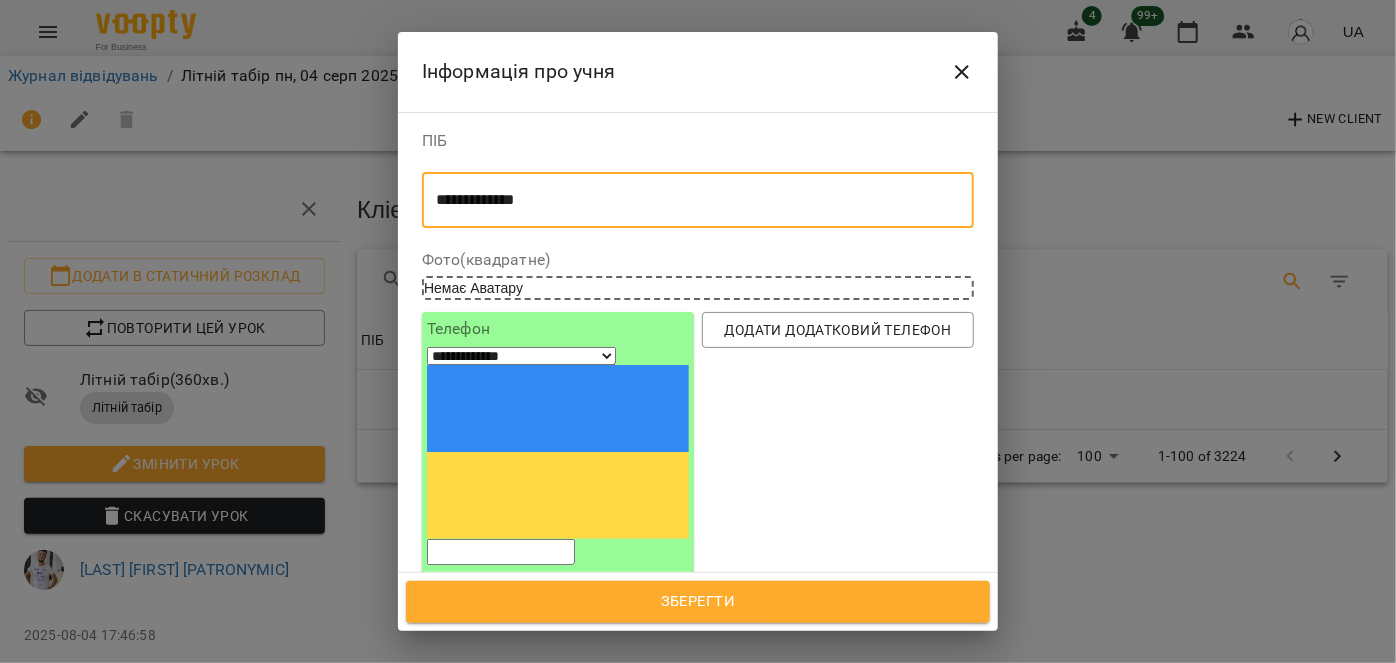 type on "**********" 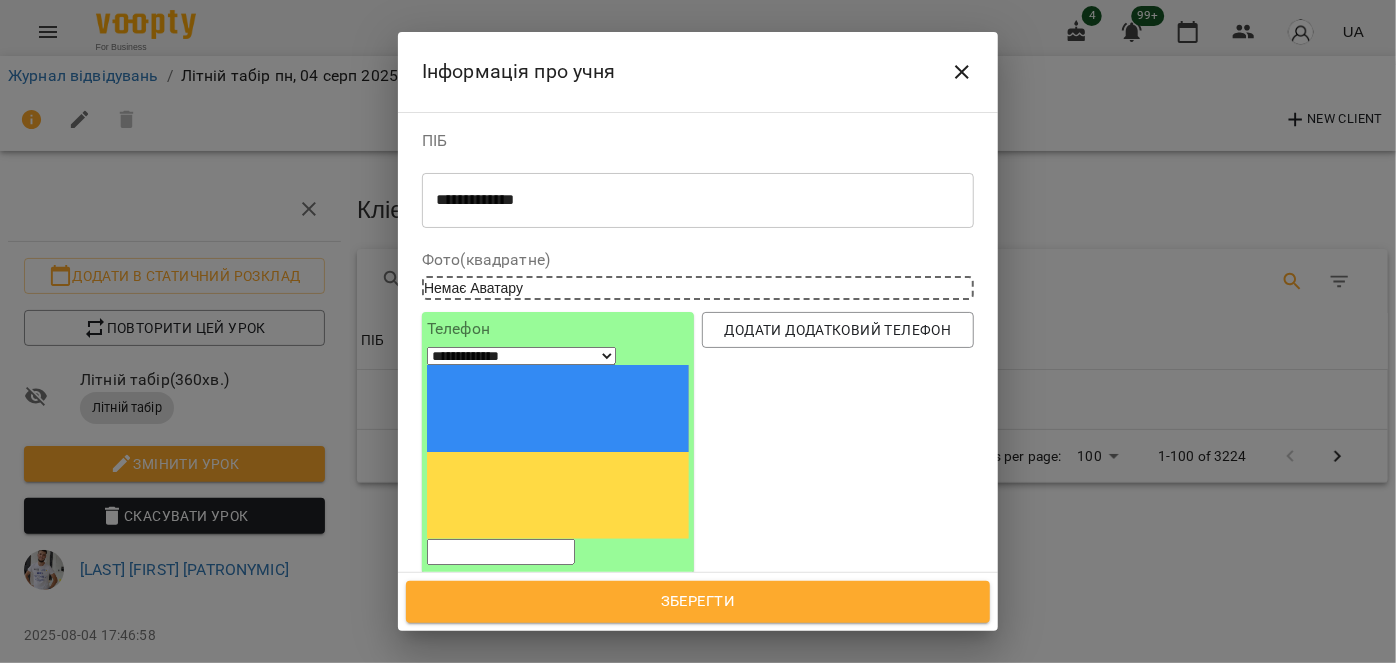 click on "**********" at bounding box center [558, 443] 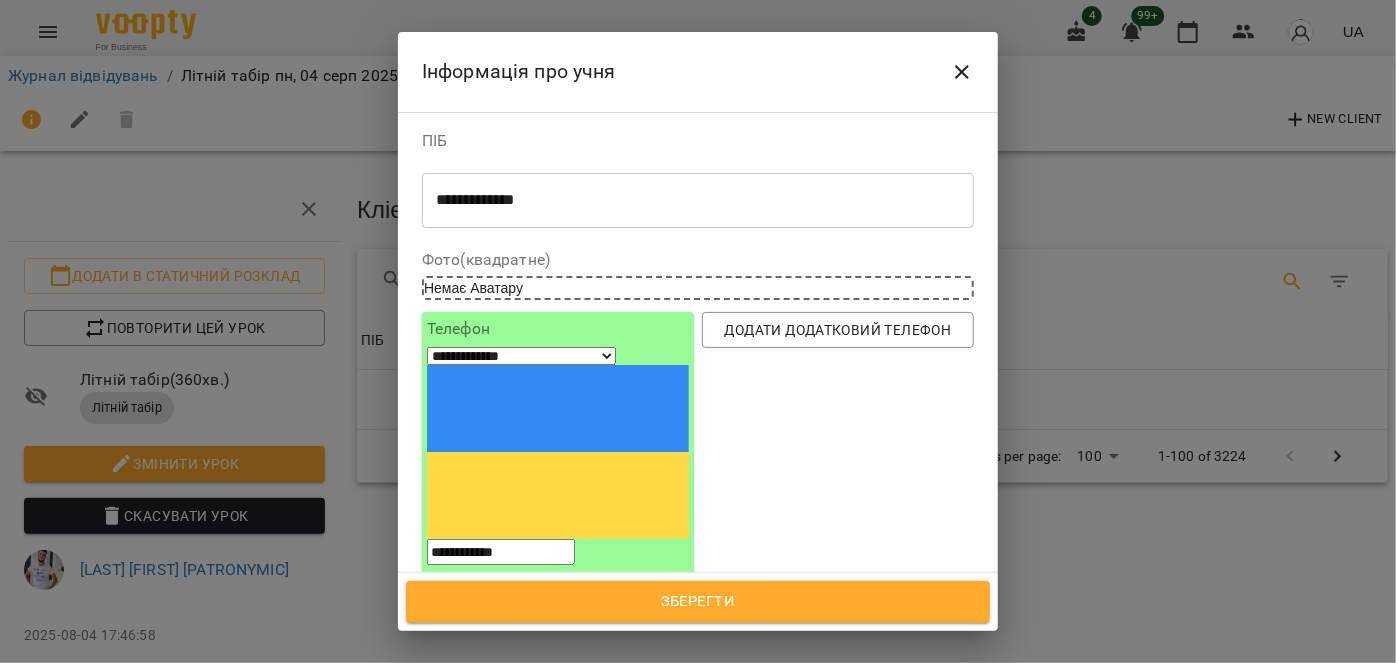 type on "**********" 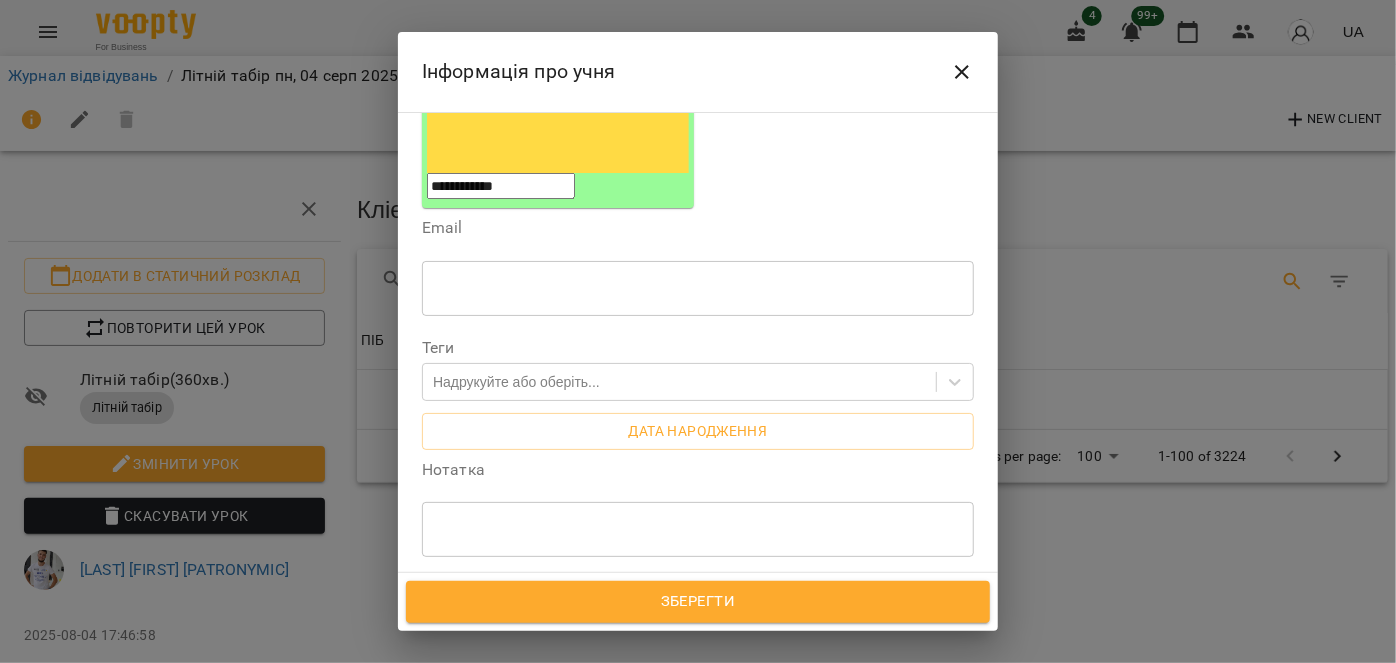 scroll, scrollTop: 454, scrollLeft: 0, axis: vertical 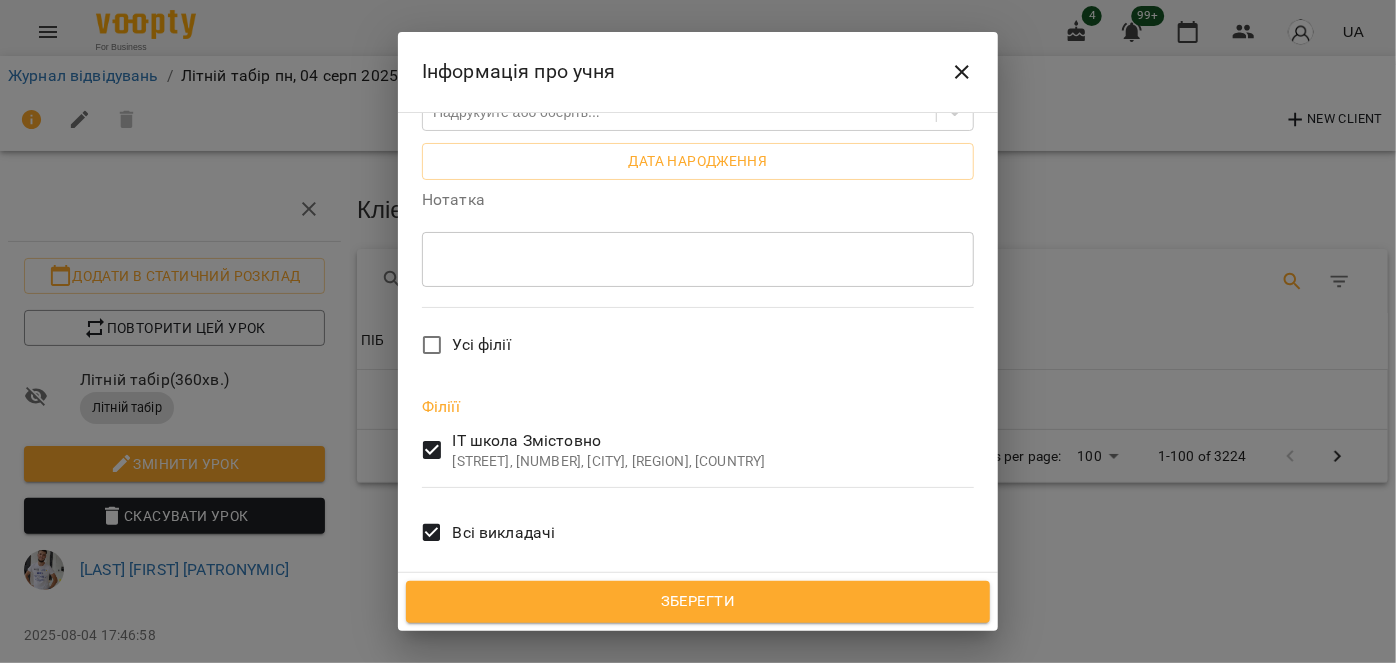 click on "Зберегти" at bounding box center [698, 602] 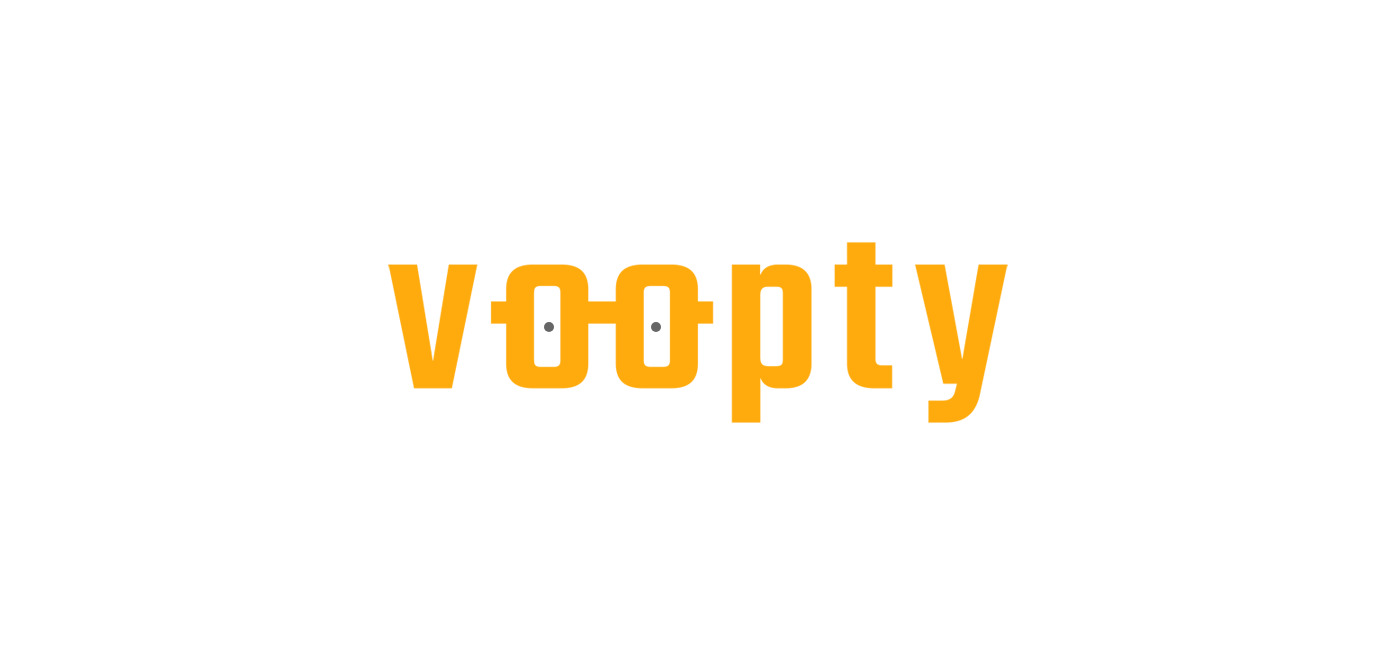 scroll, scrollTop: 0, scrollLeft: 0, axis: both 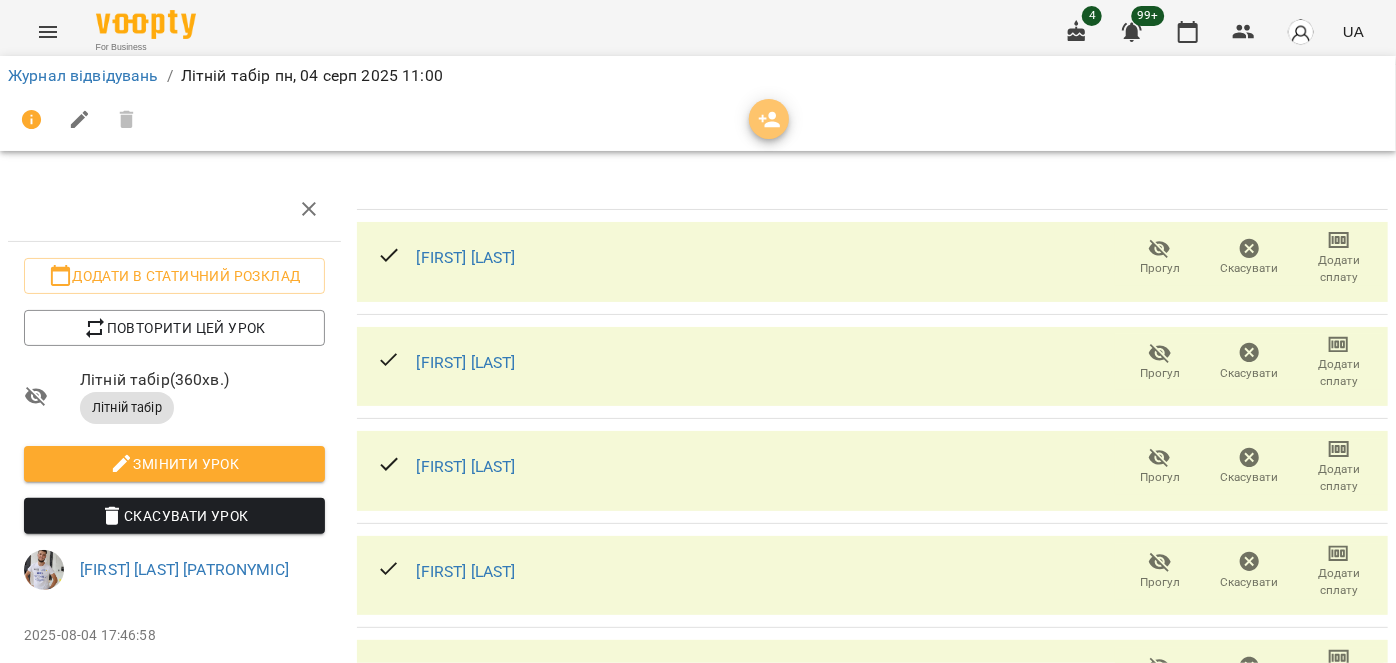 click 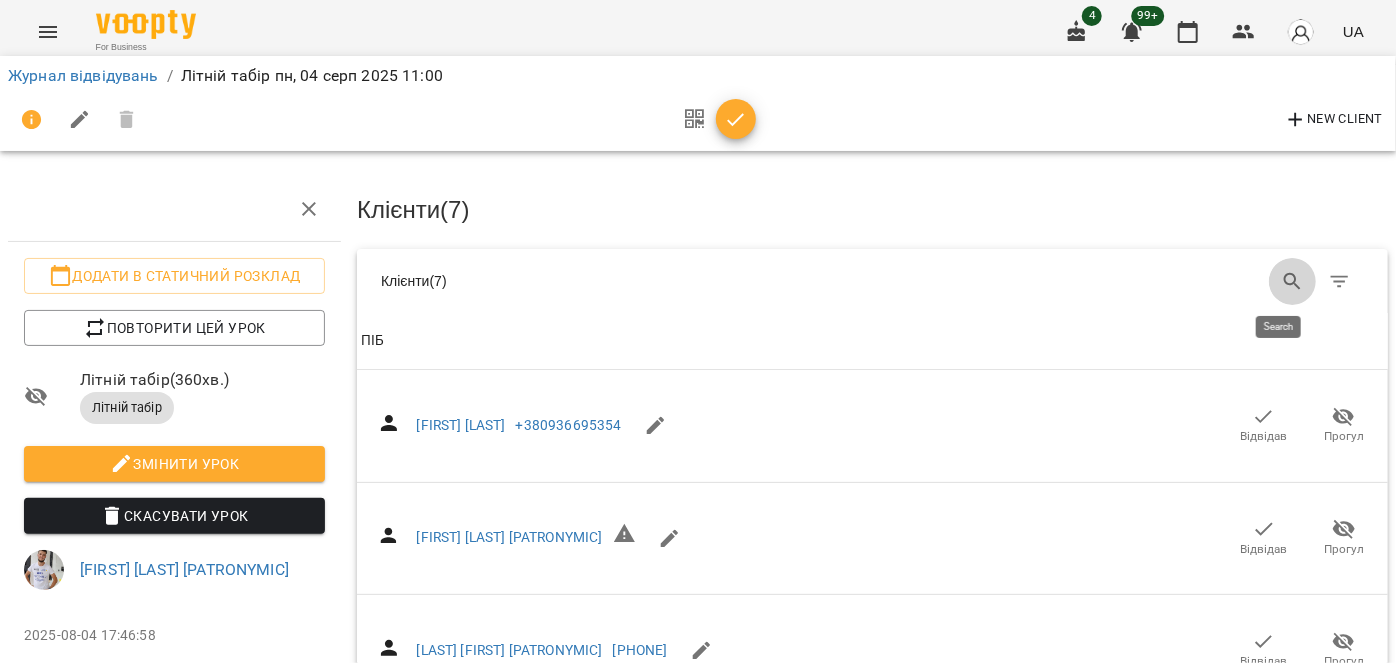 drag, startPoint x: 1275, startPoint y: 272, endPoint x: 954, endPoint y: 271, distance: 321.00156 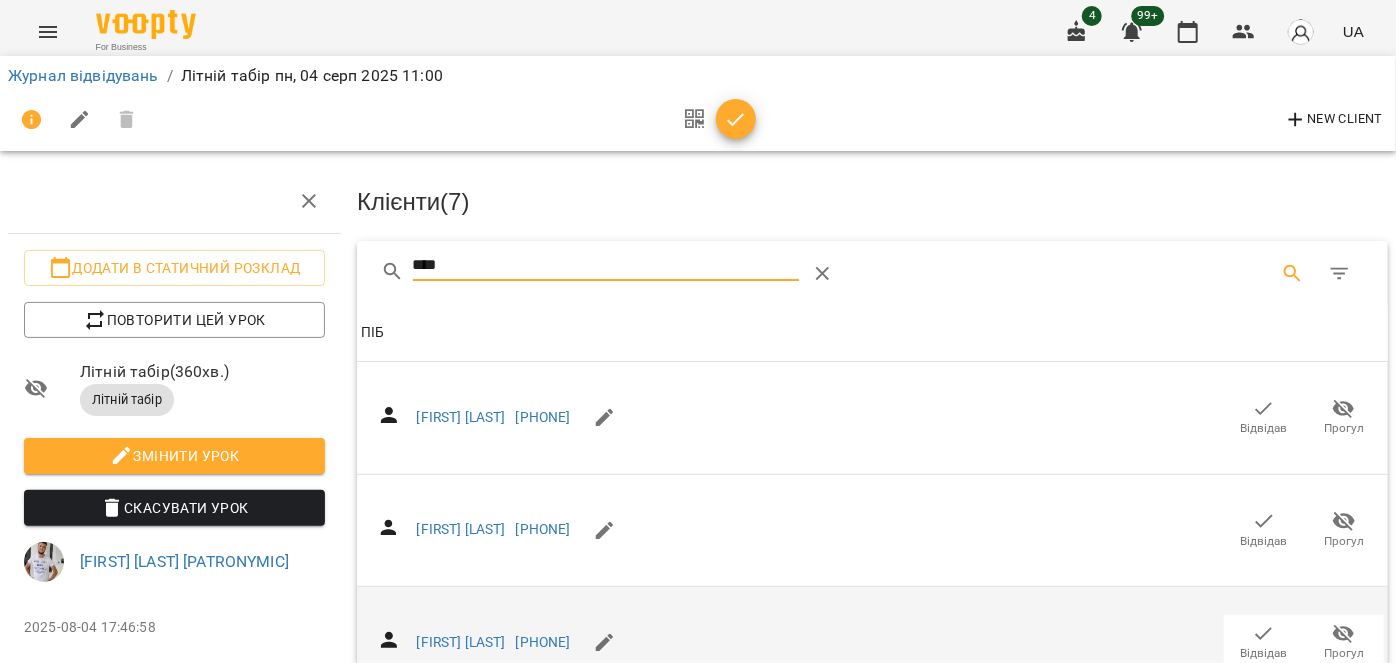 scroll, scrollTop: 181, scrollLeft: 0, axis: vertical 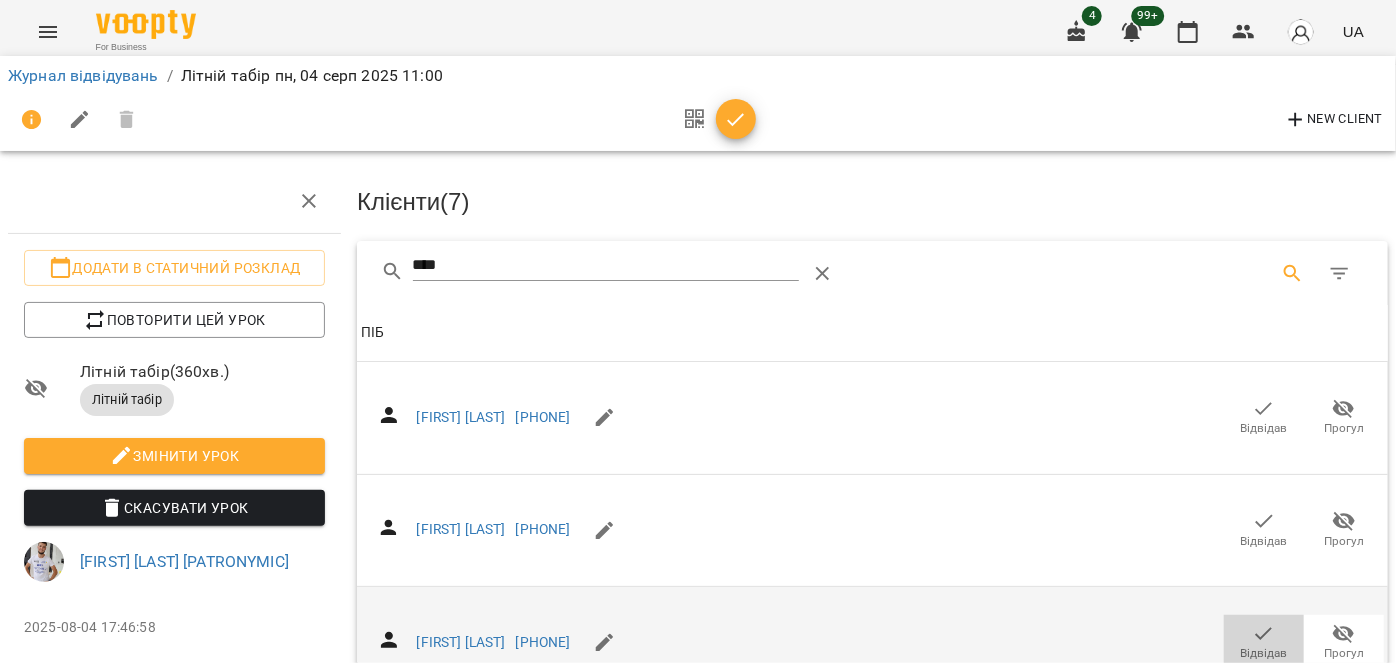 click on "Відвідав" at bounding box center [1264, 653] 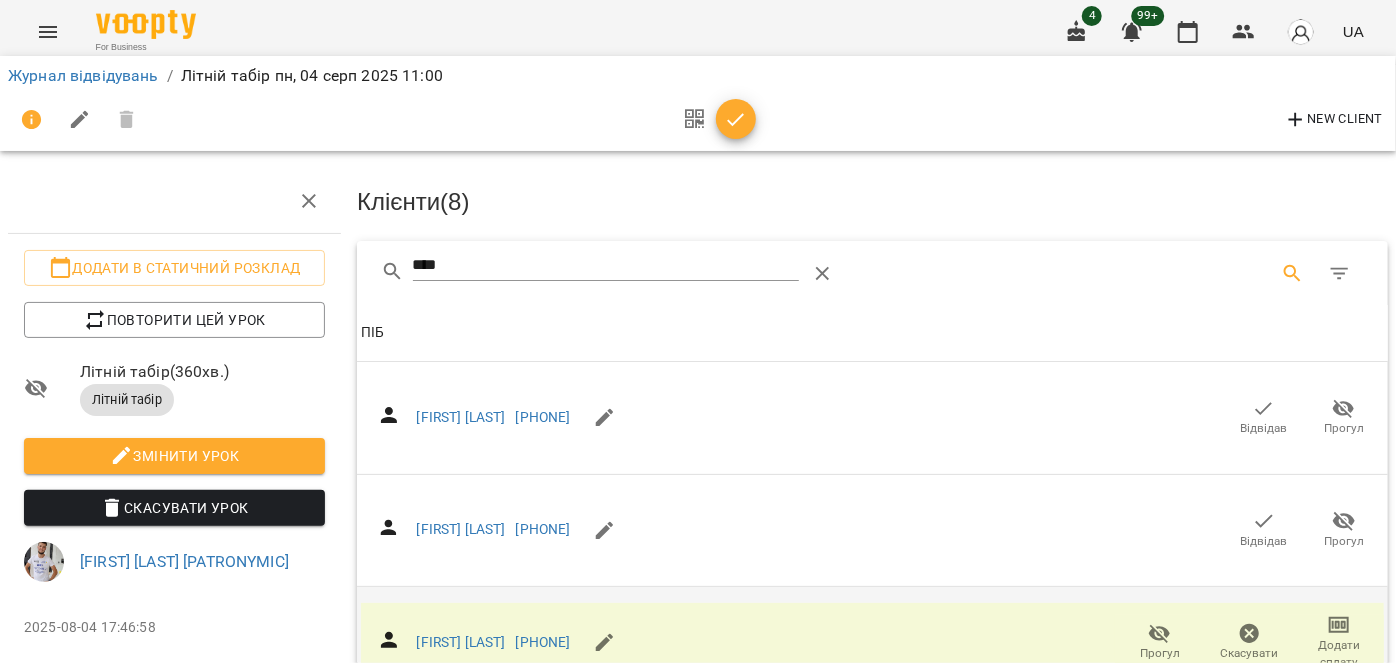 click 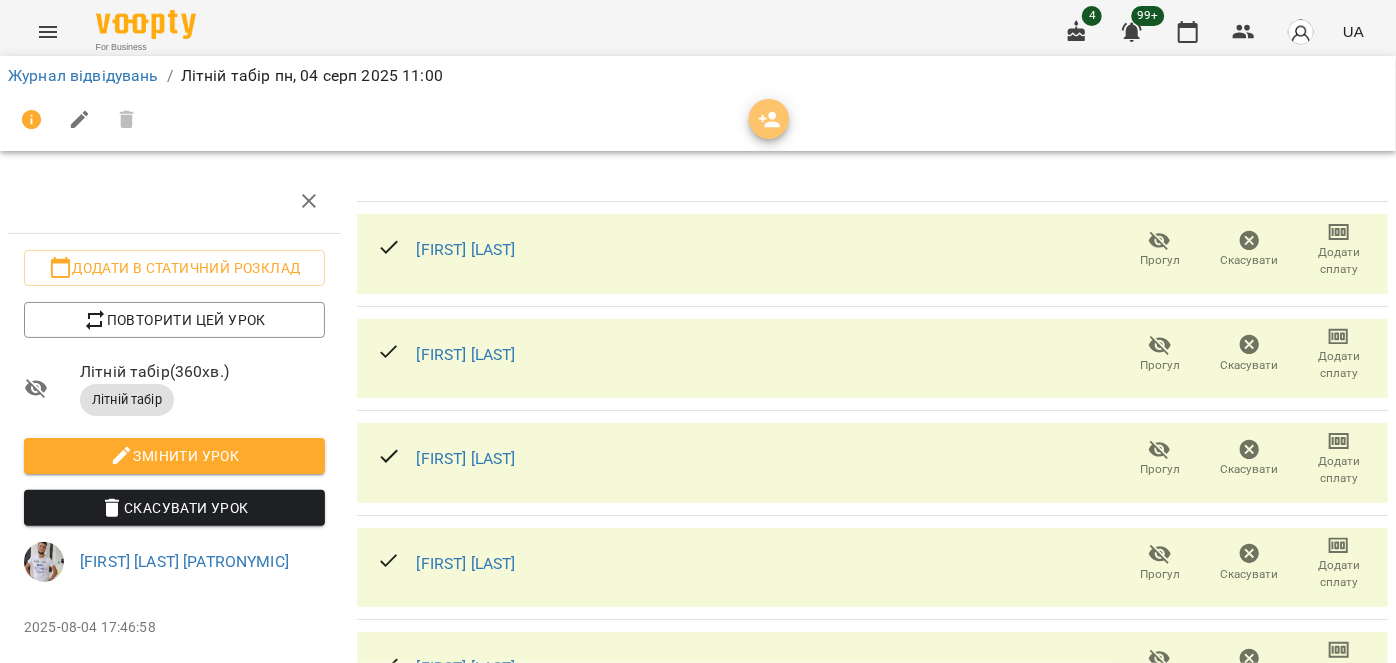 click 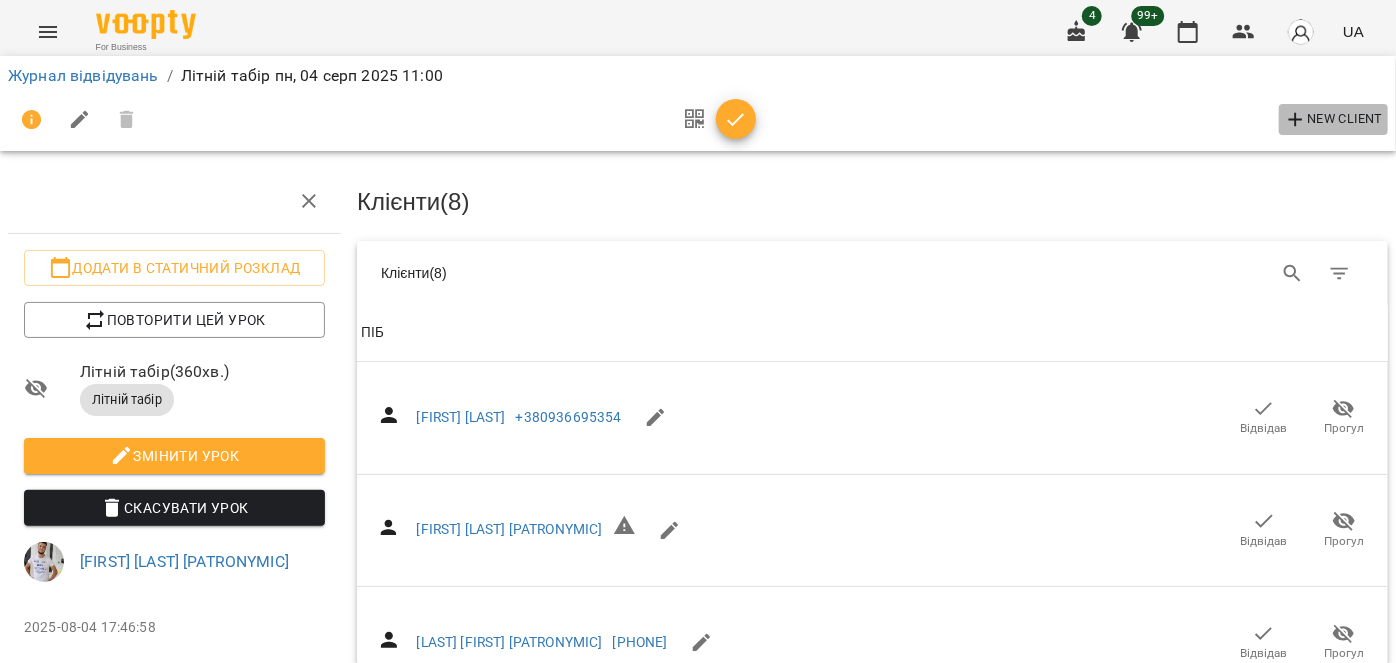click 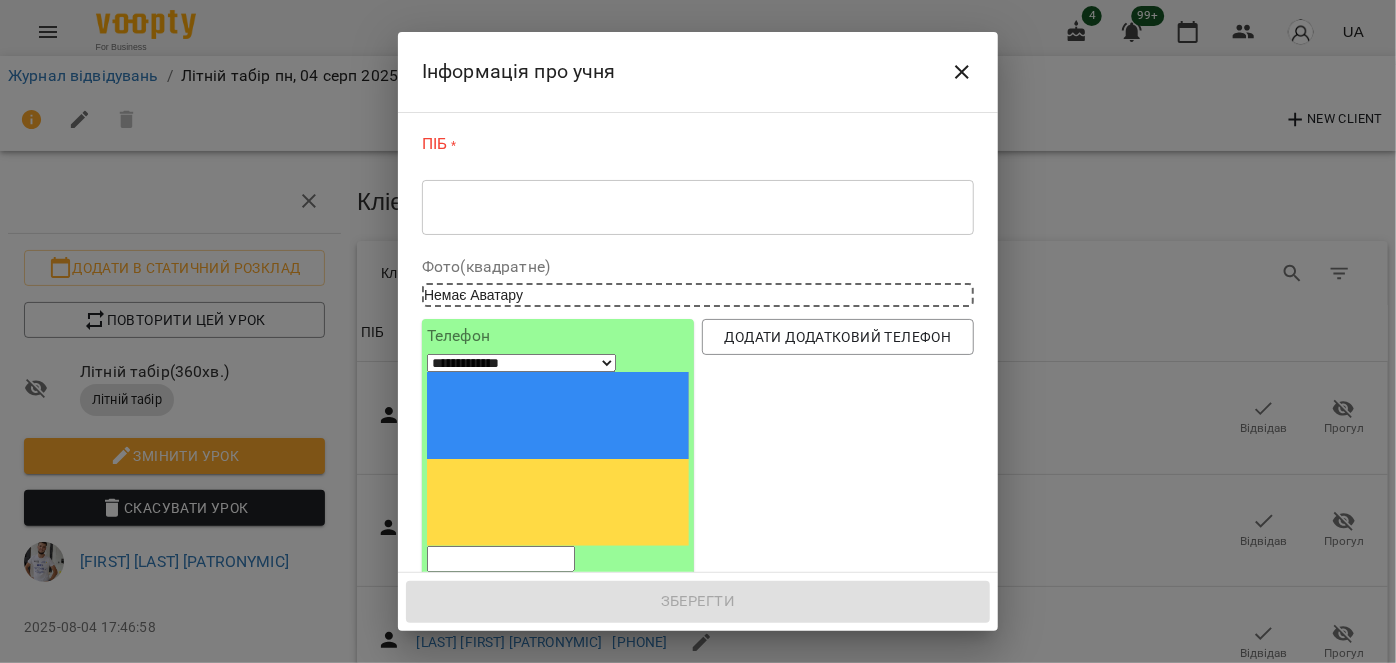 click on "* ​" at bounding box center (698, 207) 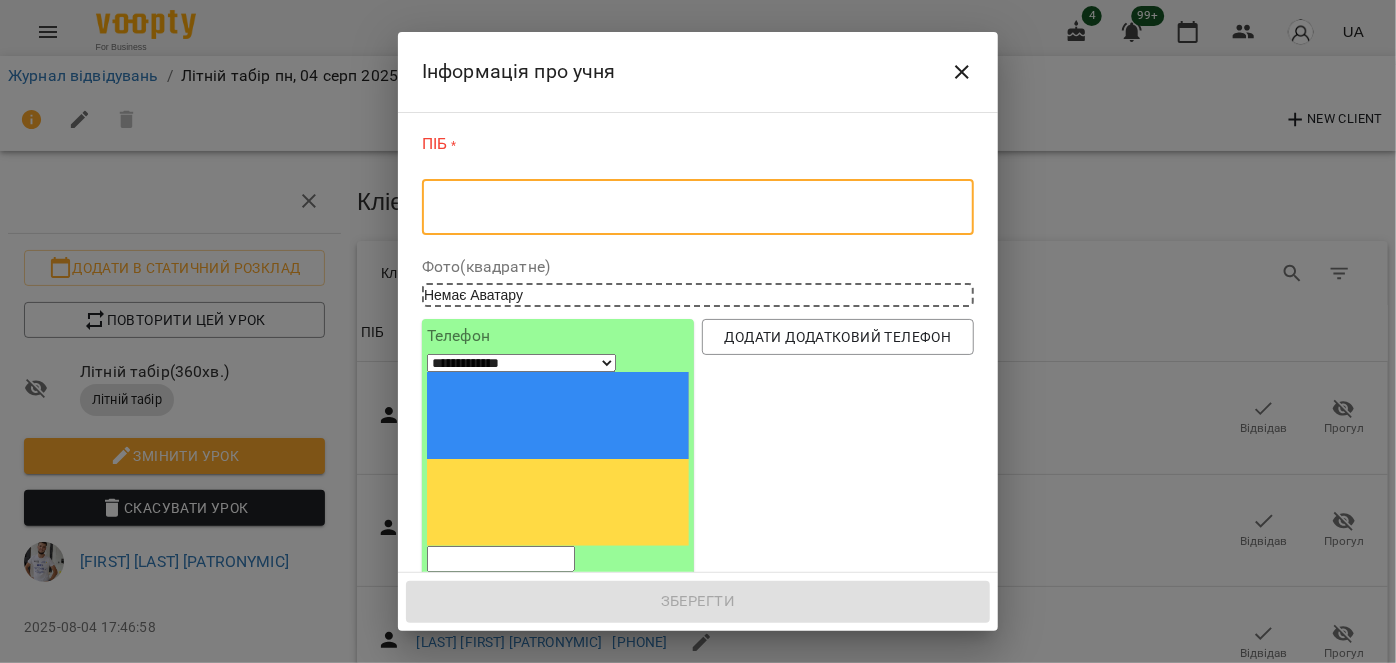 paste on "**********" 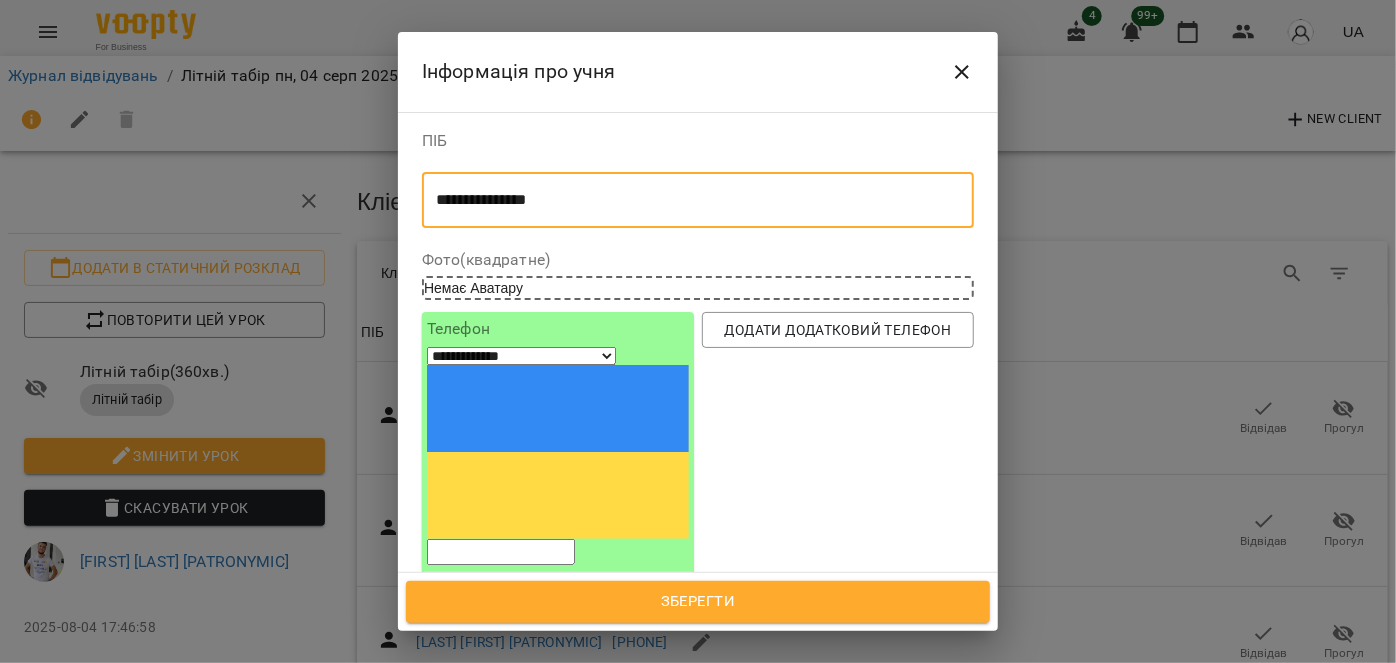 type on "**********" 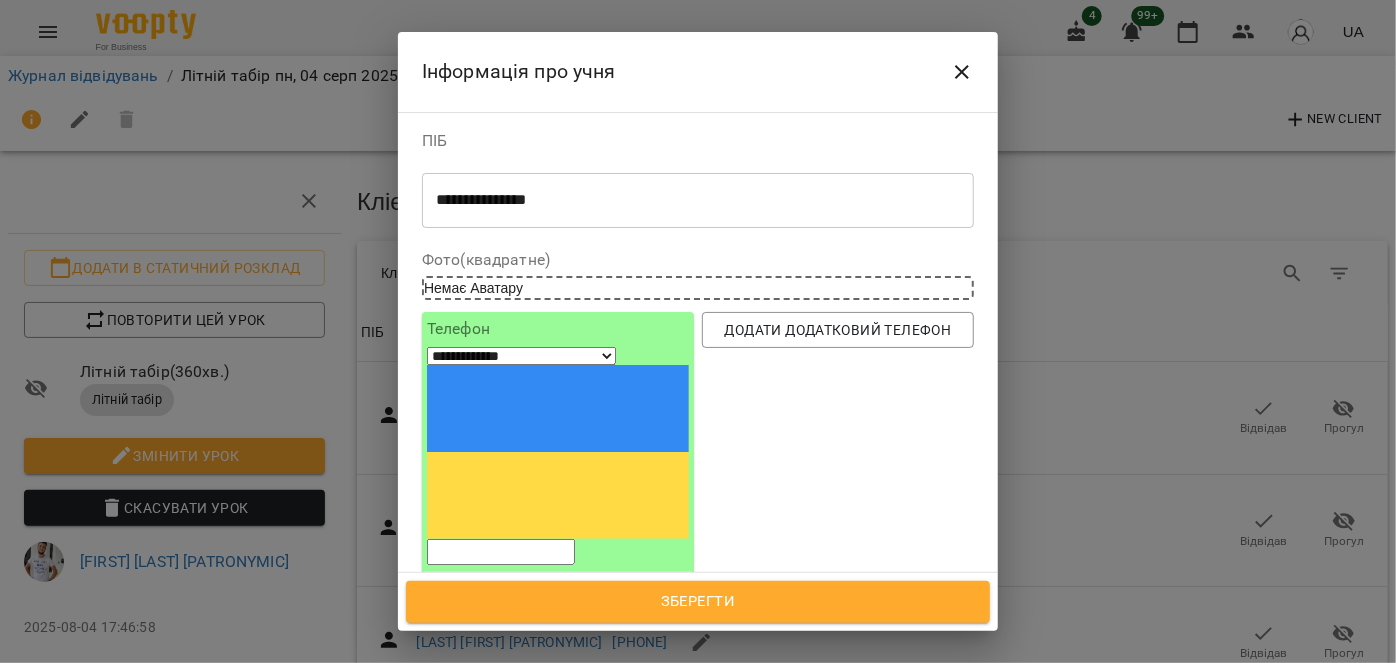 click at bounding box center (501, 552) 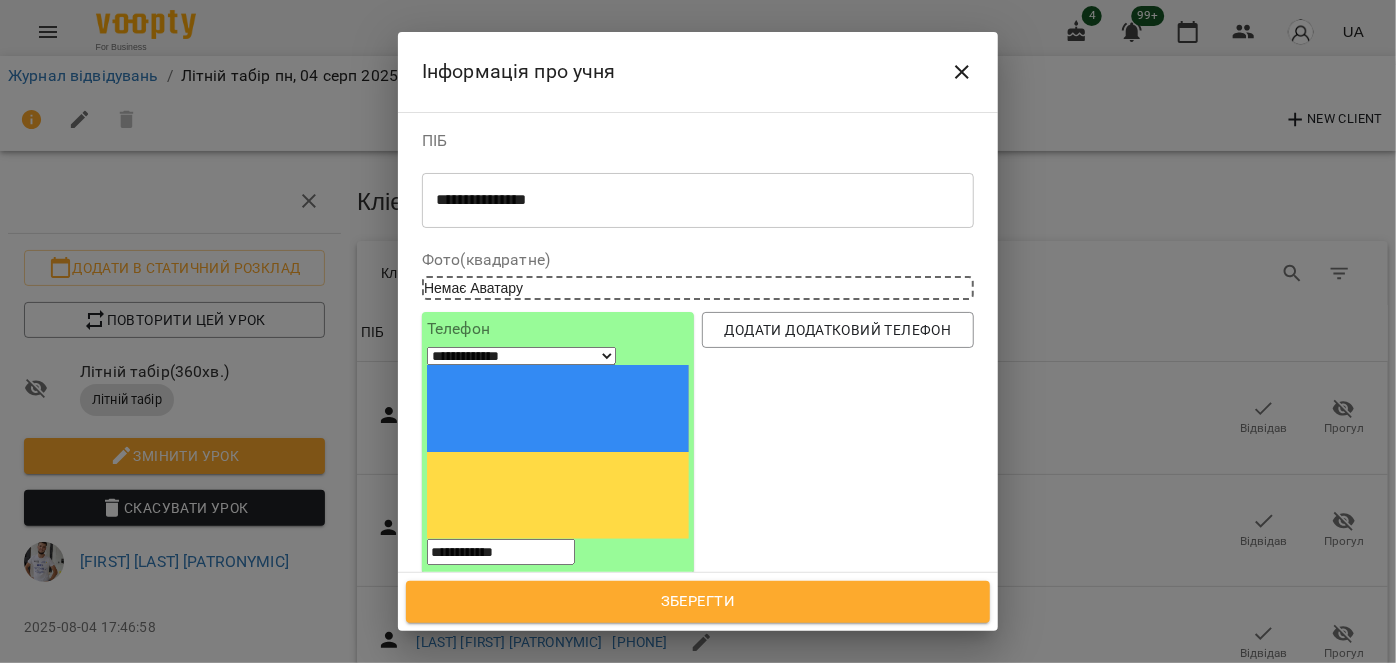 type on "**********" 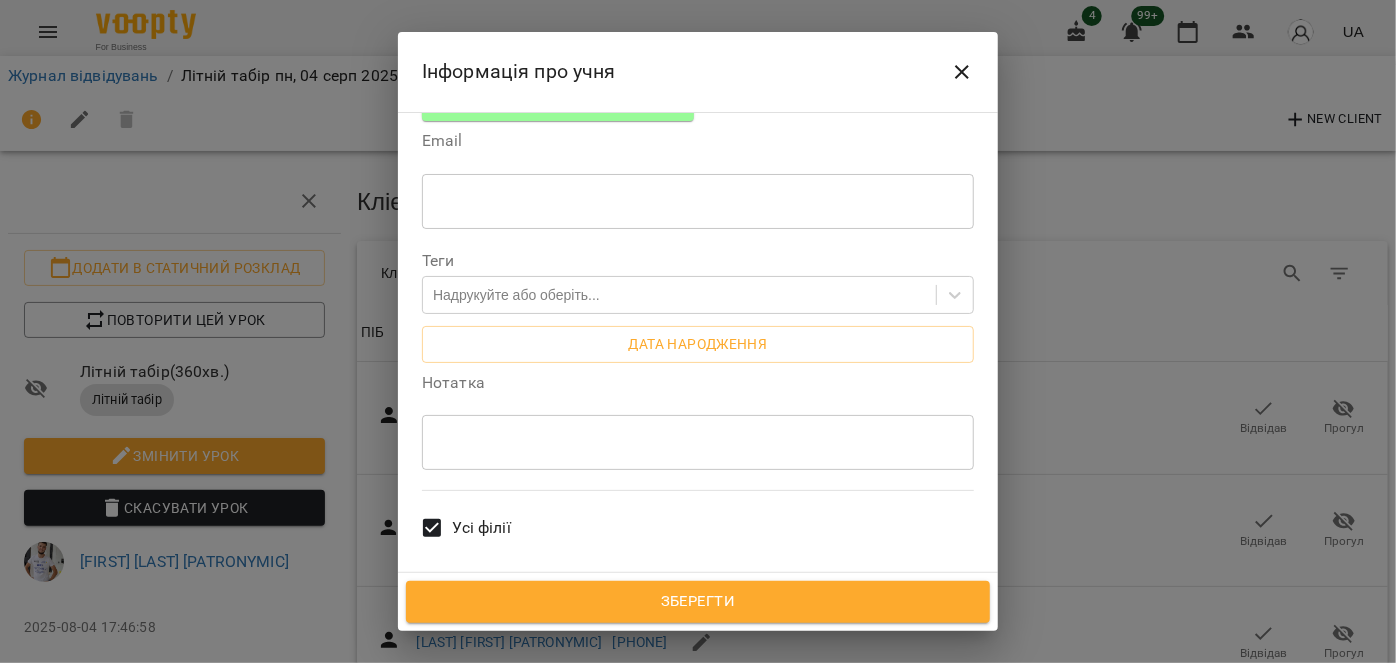 scroll, scrollTop: 454, scrollLeft: 0, axis: vertical 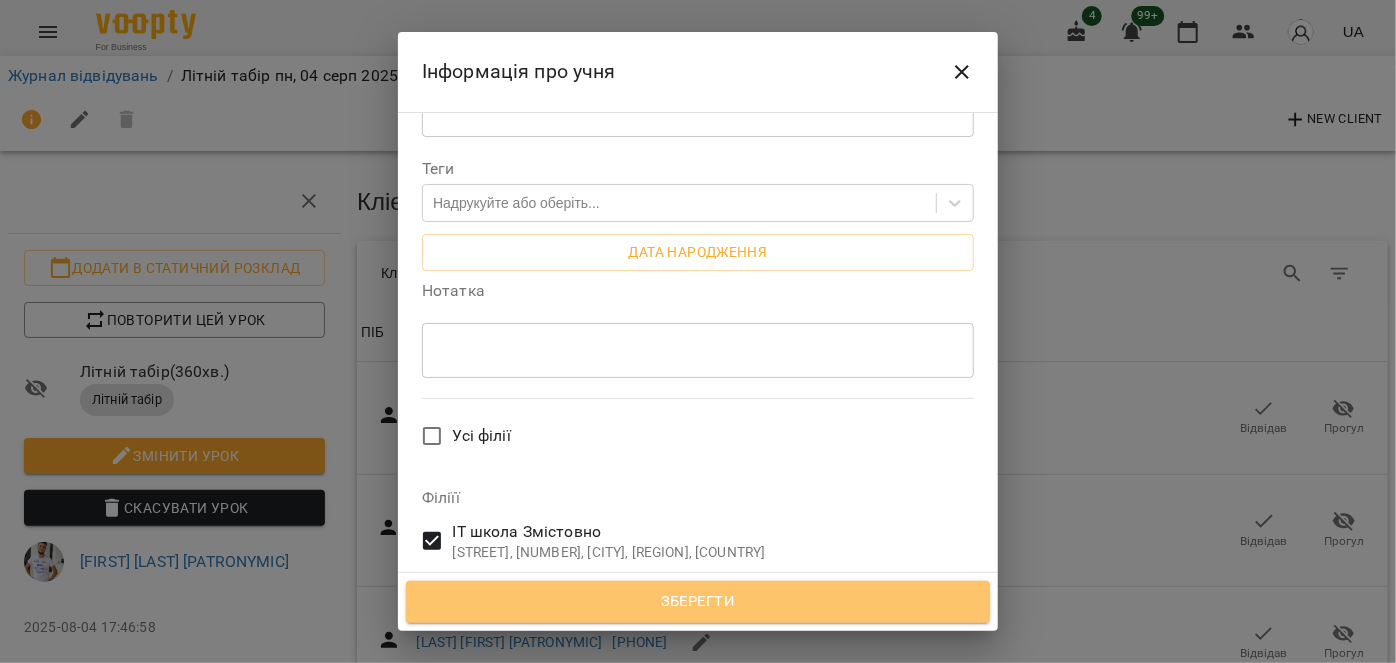 click on "Зберегти" at bounding box center (698, 602) 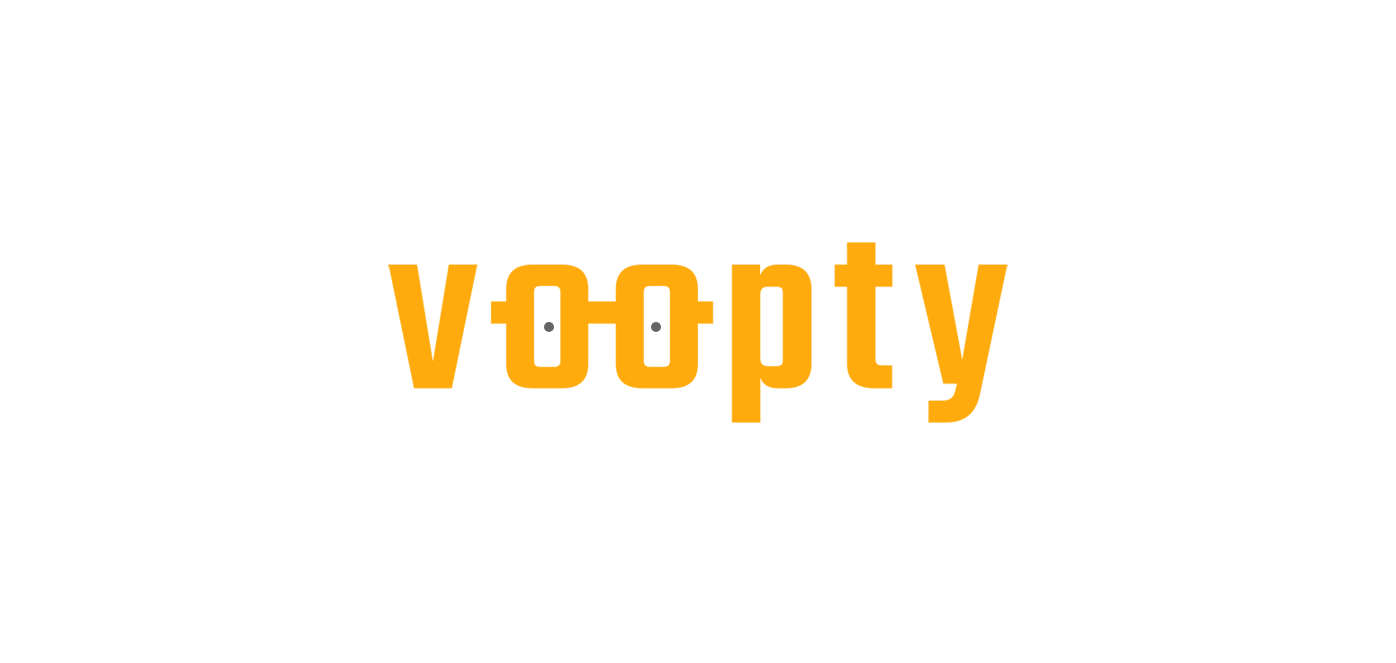 scroll, scrollTop: 0, scrollLeft: 0, axis: both 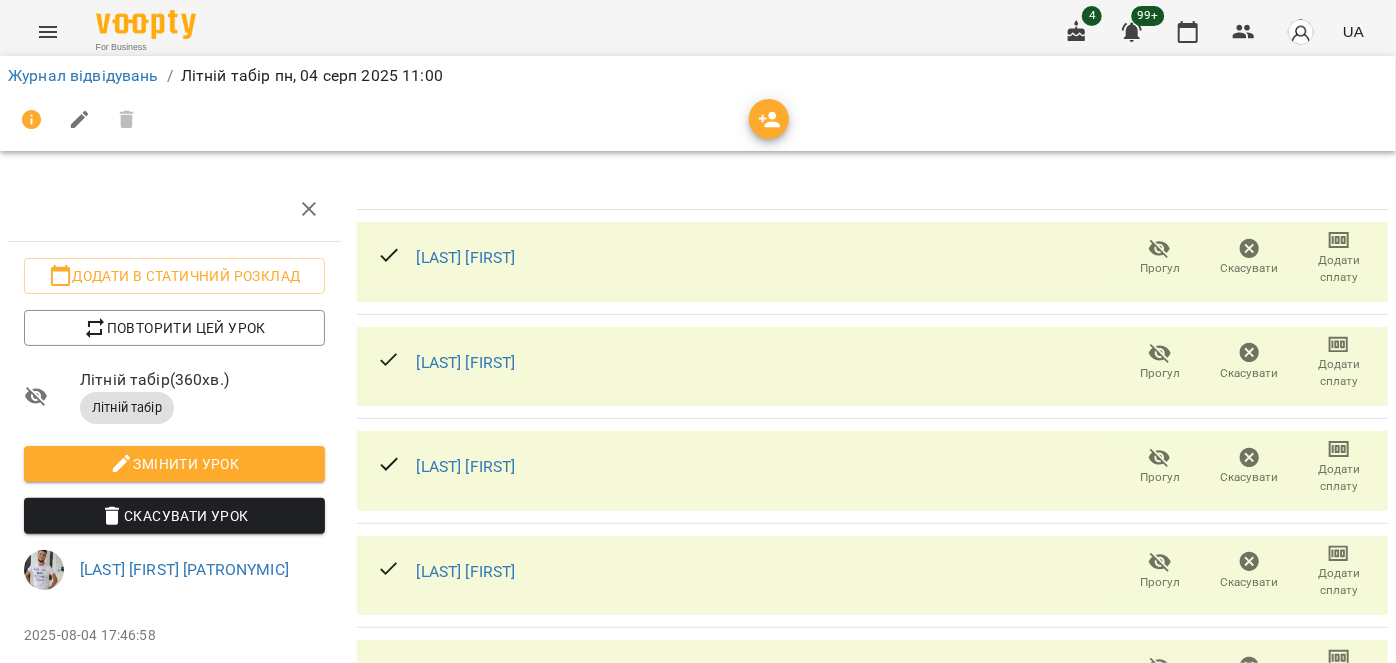 click 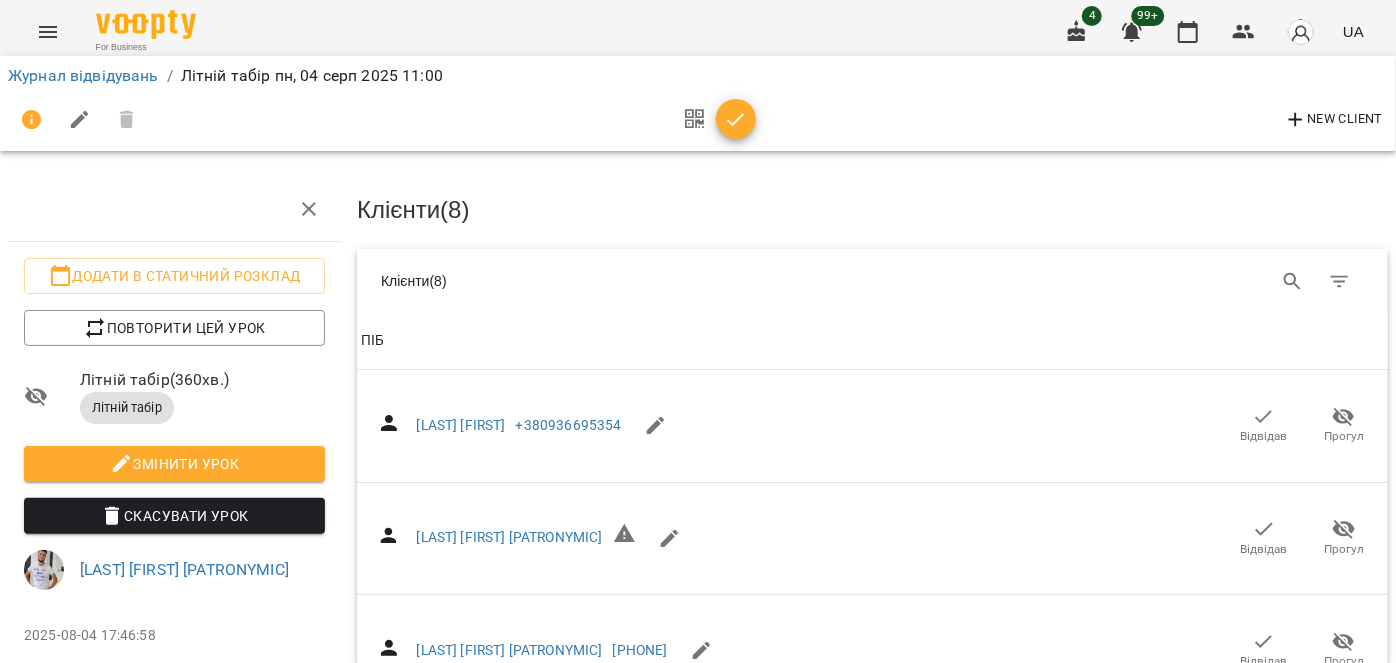 click on "New Client" at bounding box center [1333, 120] 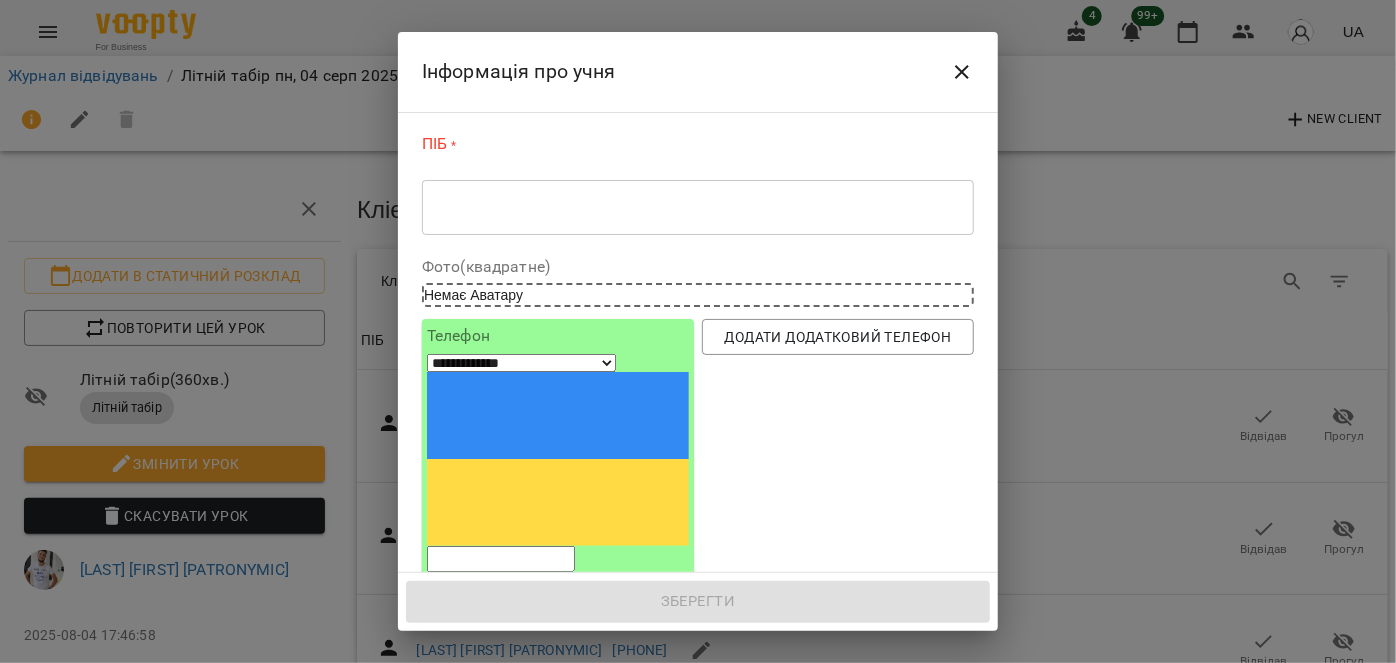 click at bounding box center (501, 559) 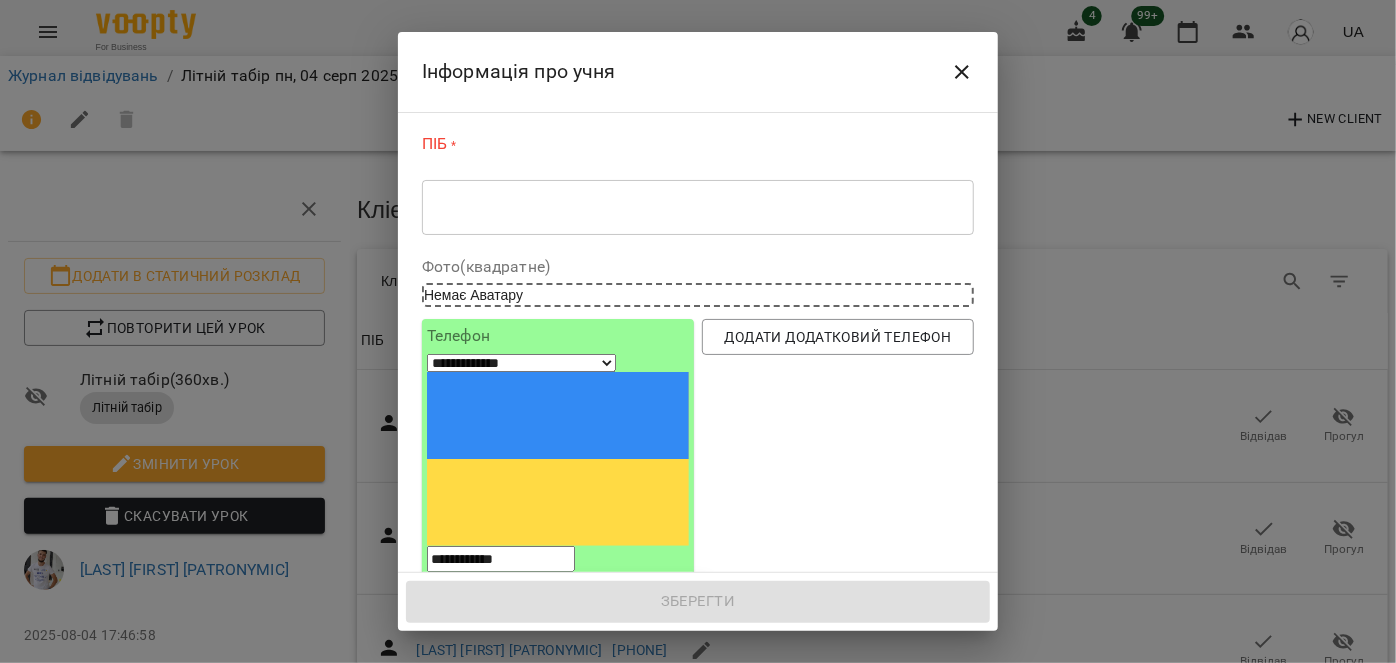 type on "**********" 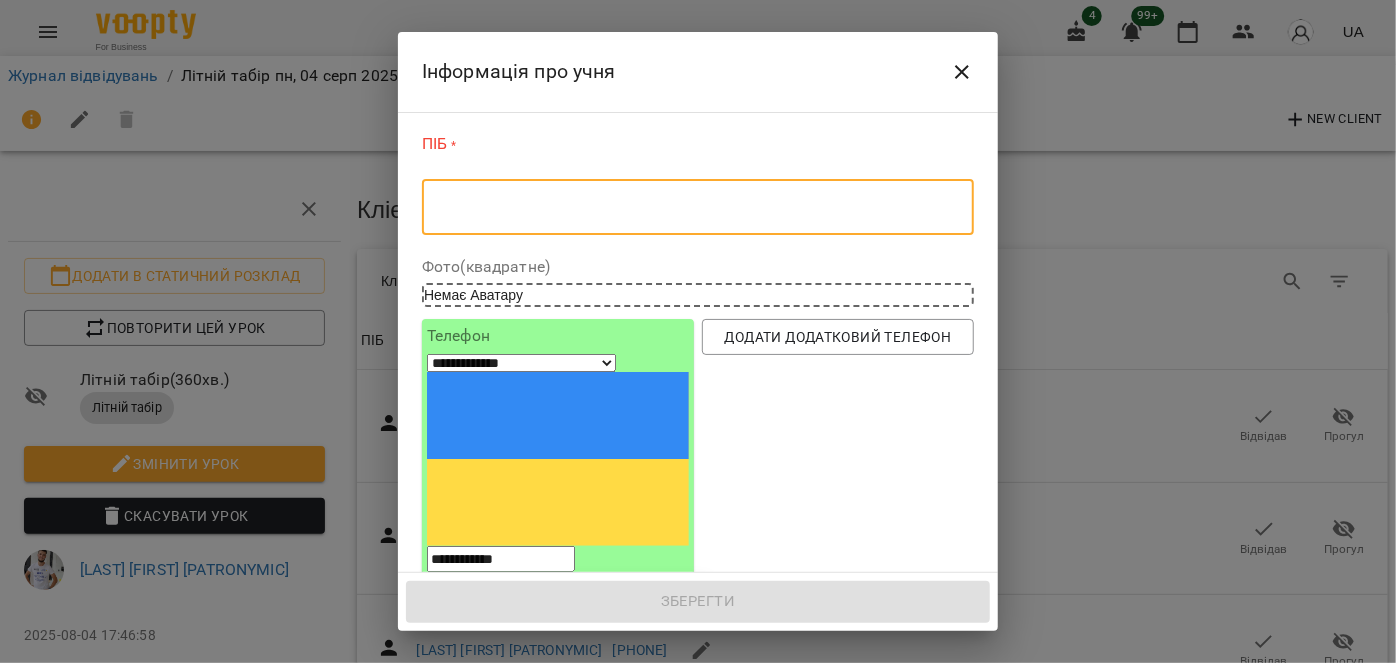 click at bounding box center (698, 207) 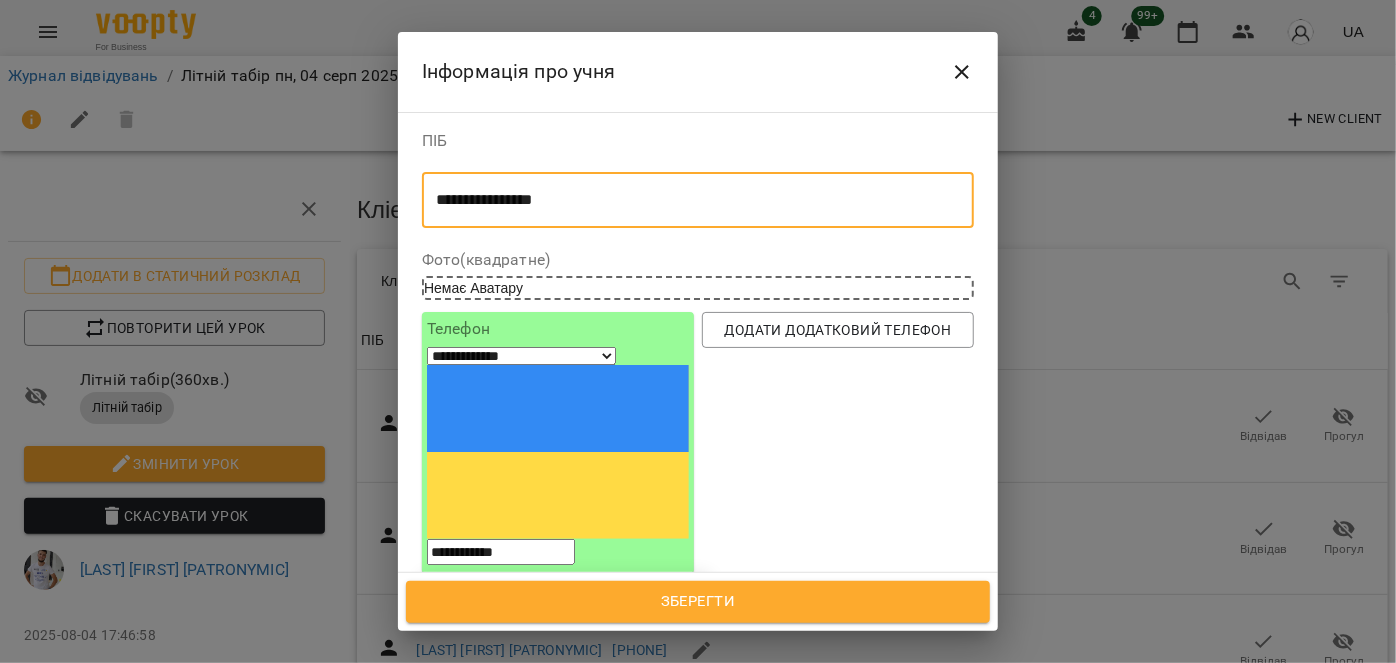 type on "**********" 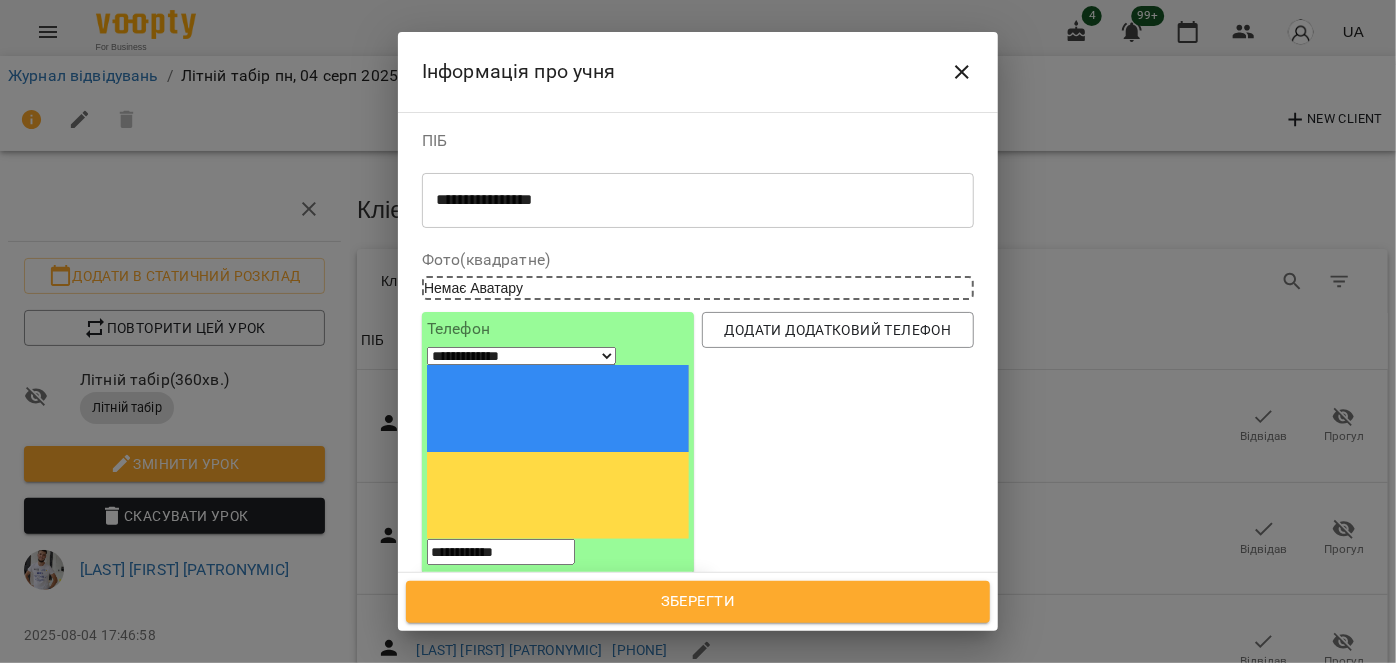 drag, startPoint x: 578, startPoint y: 366, endPoint x: 462, endPoint y: 358, distance: 116.275536 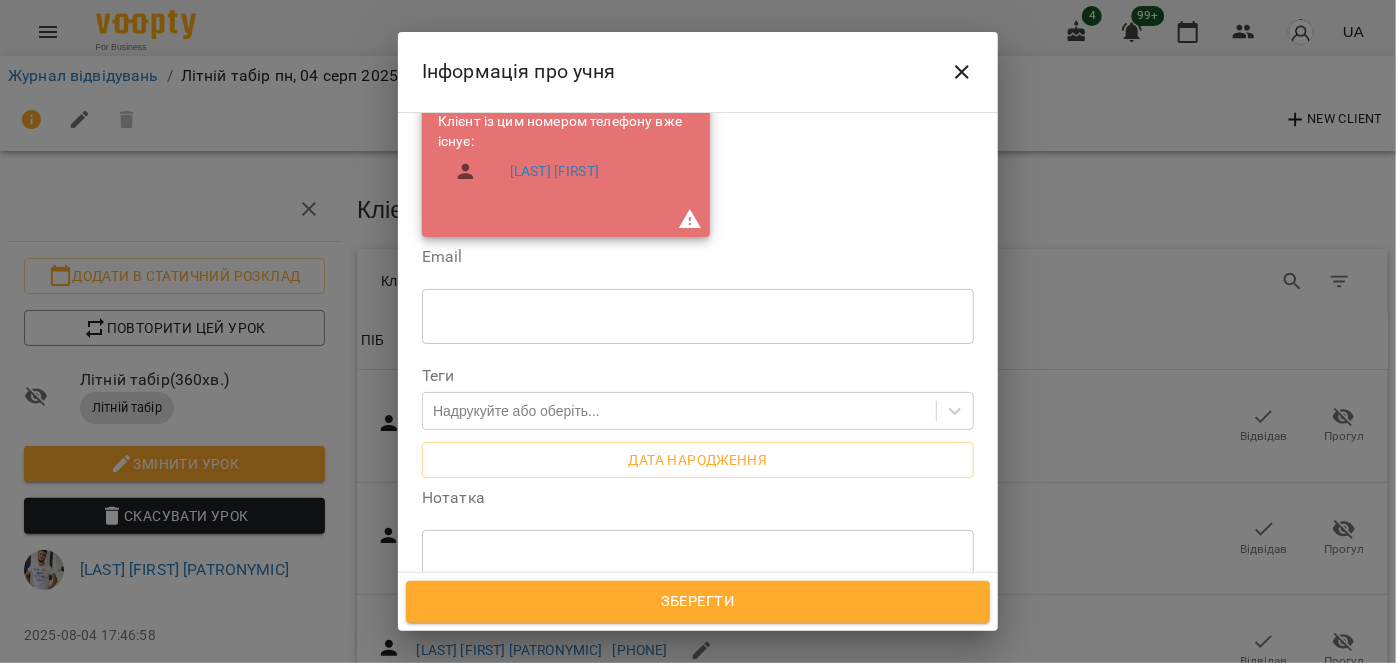 scroll, scrollTop: 545, scrollLeft: 0, axis: vertical 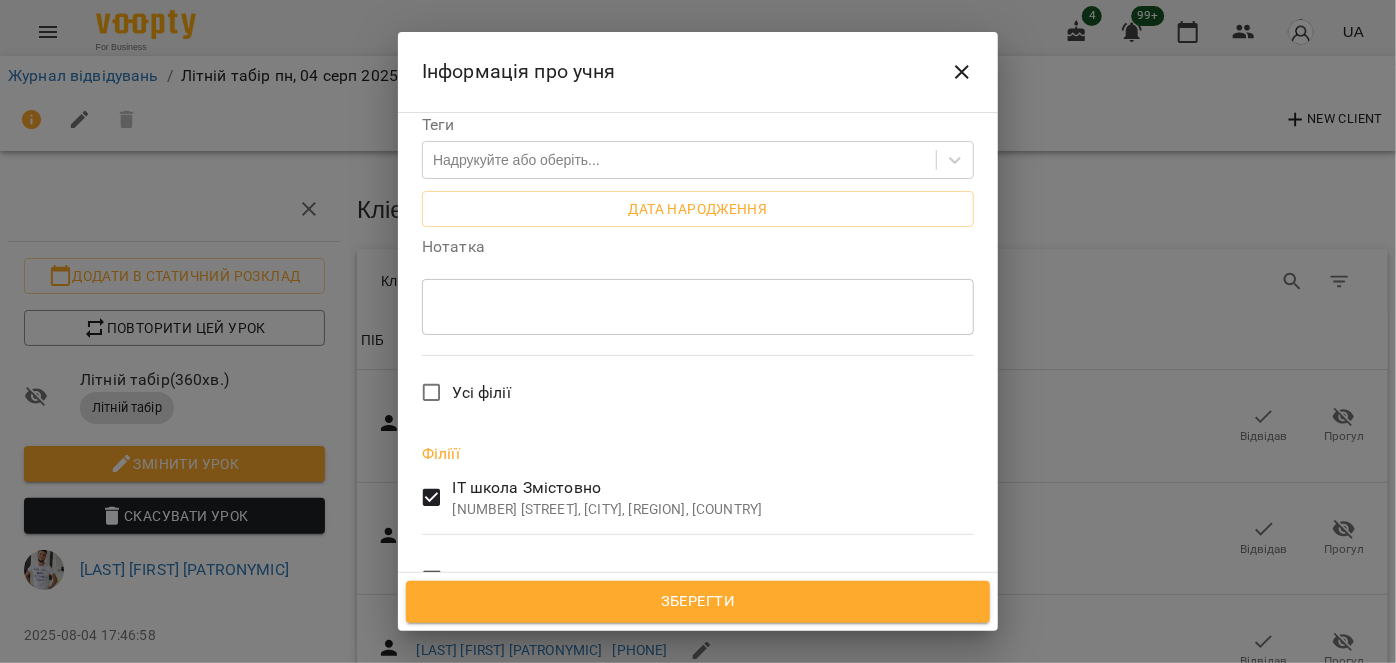 click on "Зберегти" at bounding box center [698, 602] 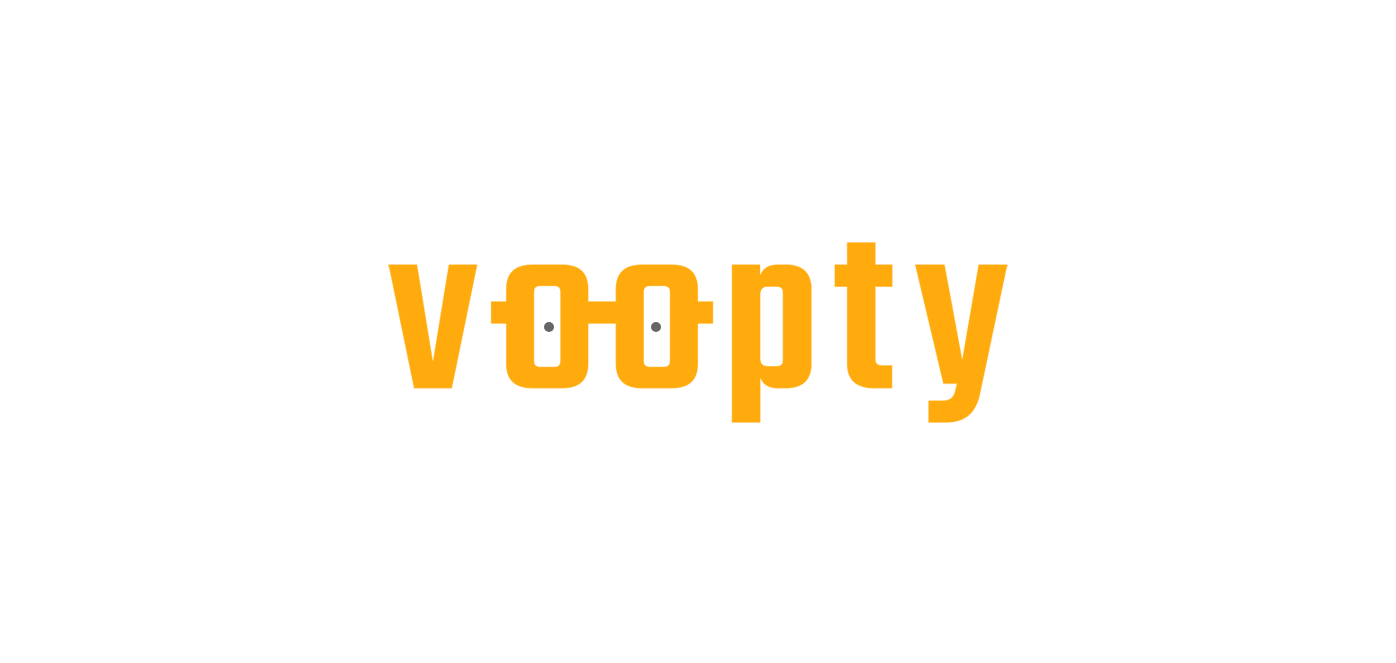 scroll, scrollTop: 0, scrollLeft: 0, axis: both 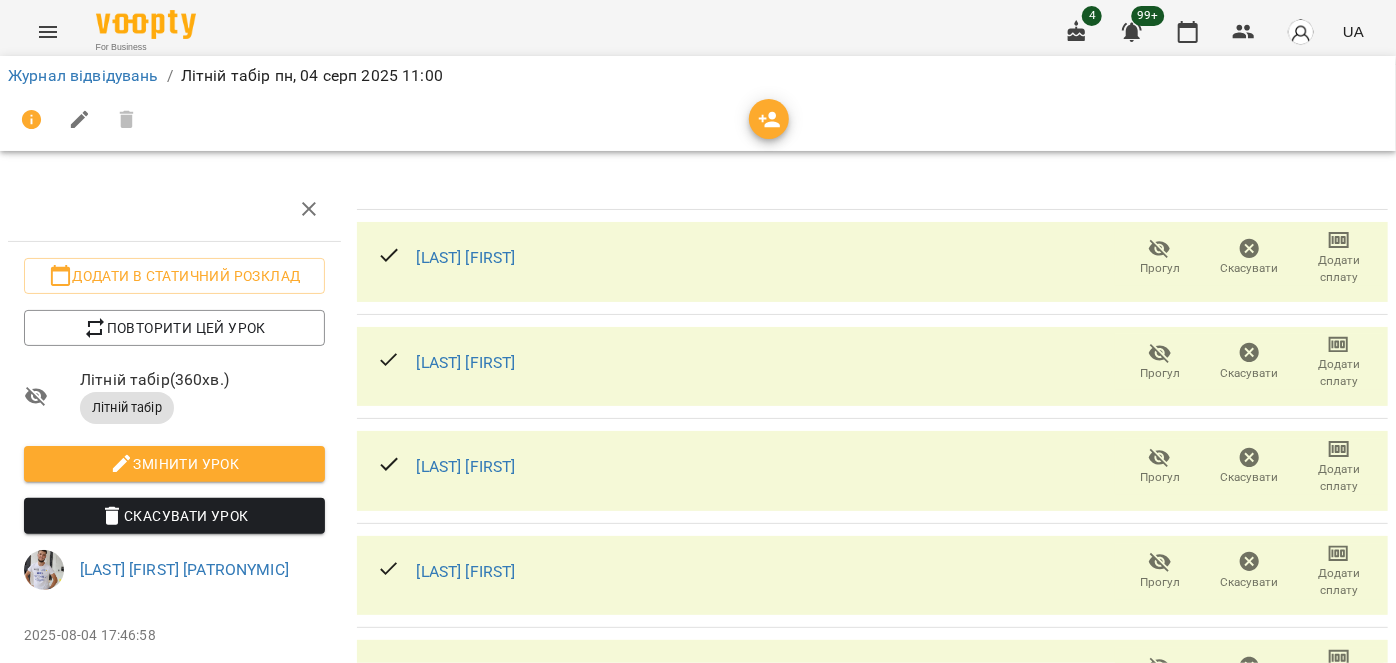 click 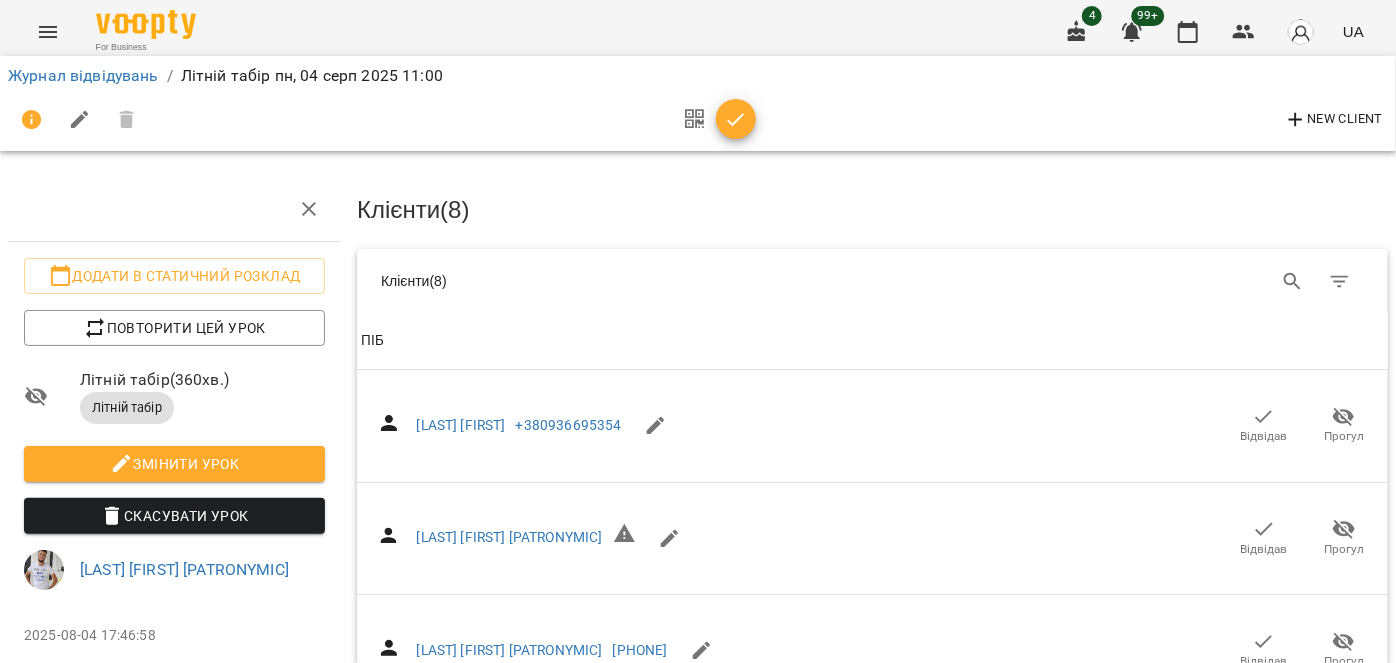 click on "New Client" at bounding box center [1333, 120] 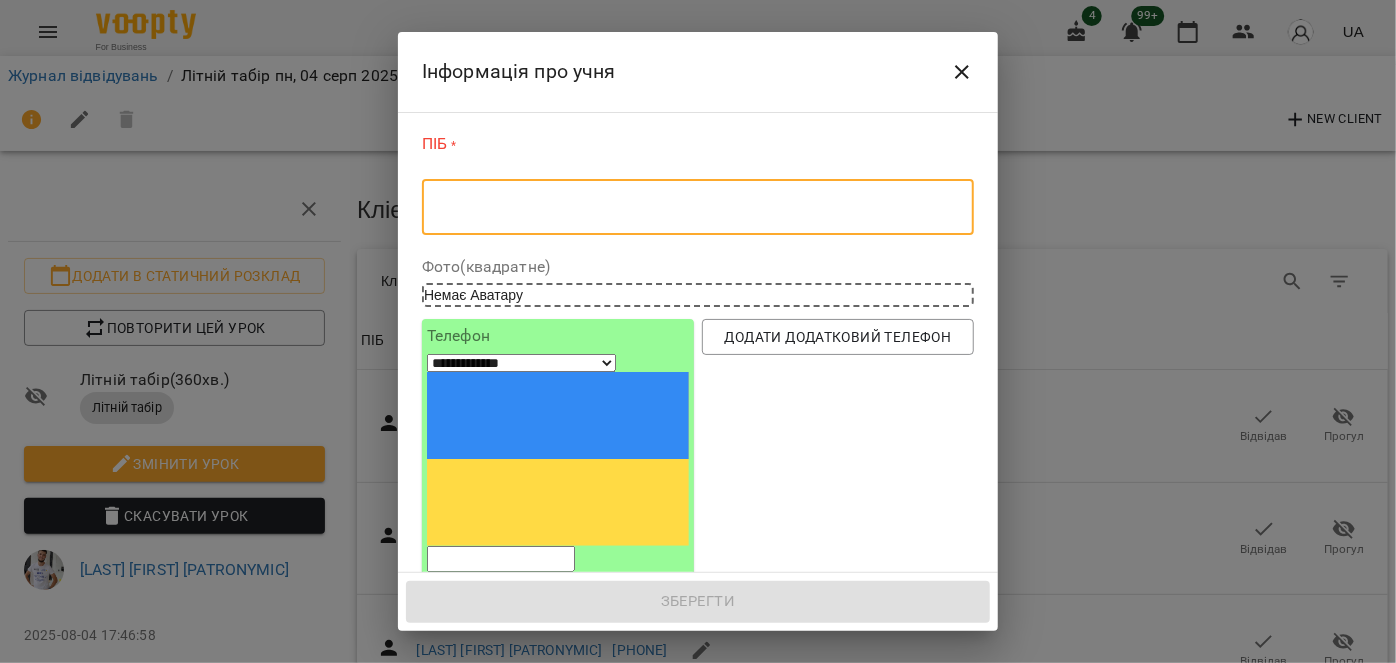 click at bounding box center (698, 207) 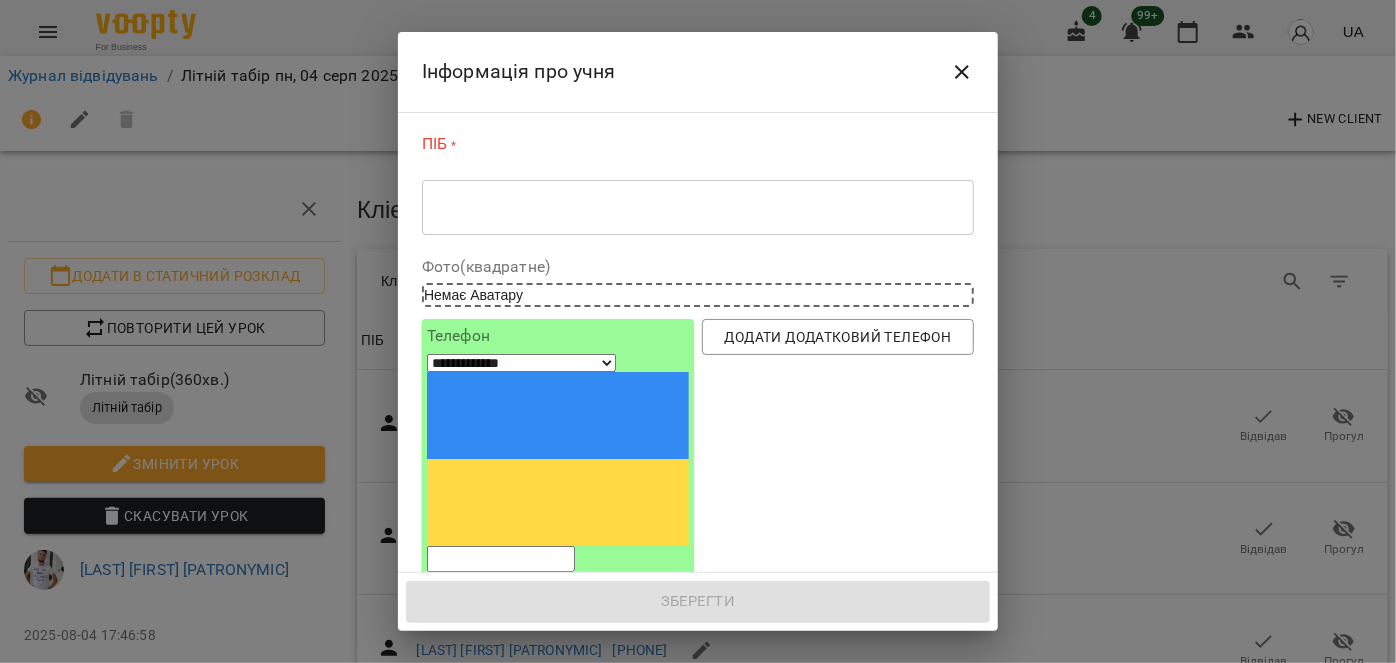 click at bounding box center [501, 559] 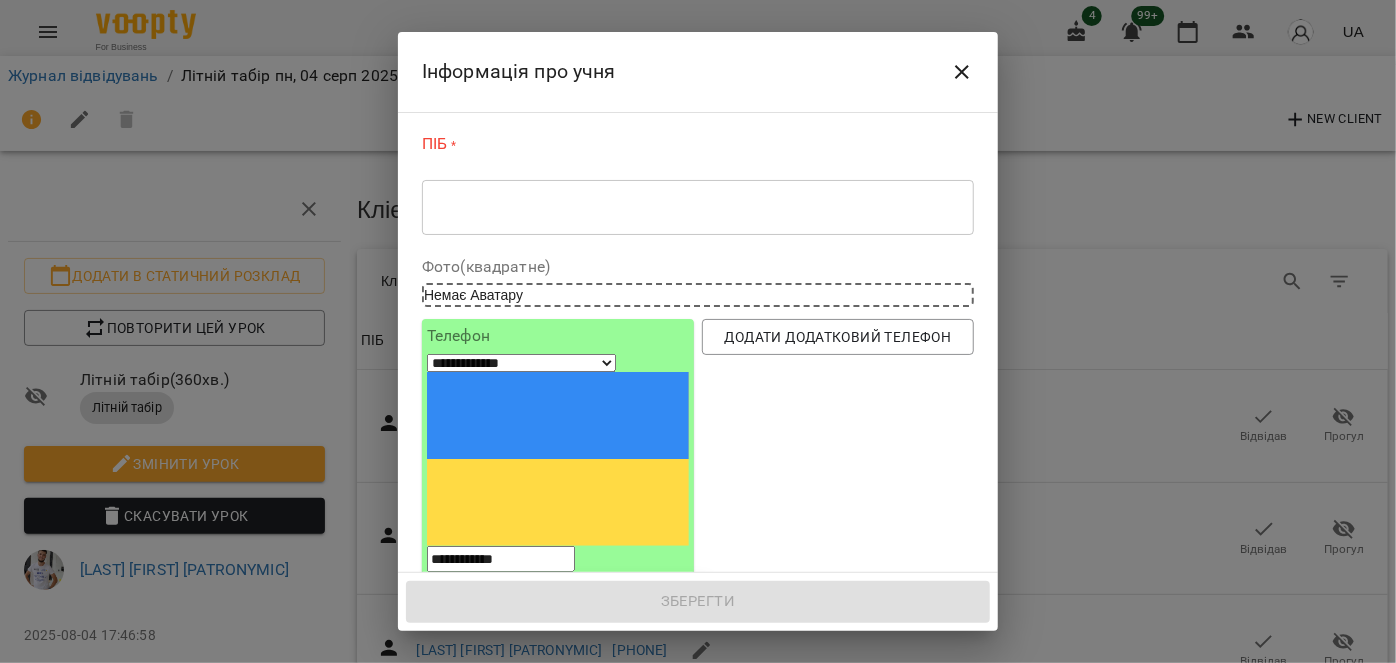 type on "**********" 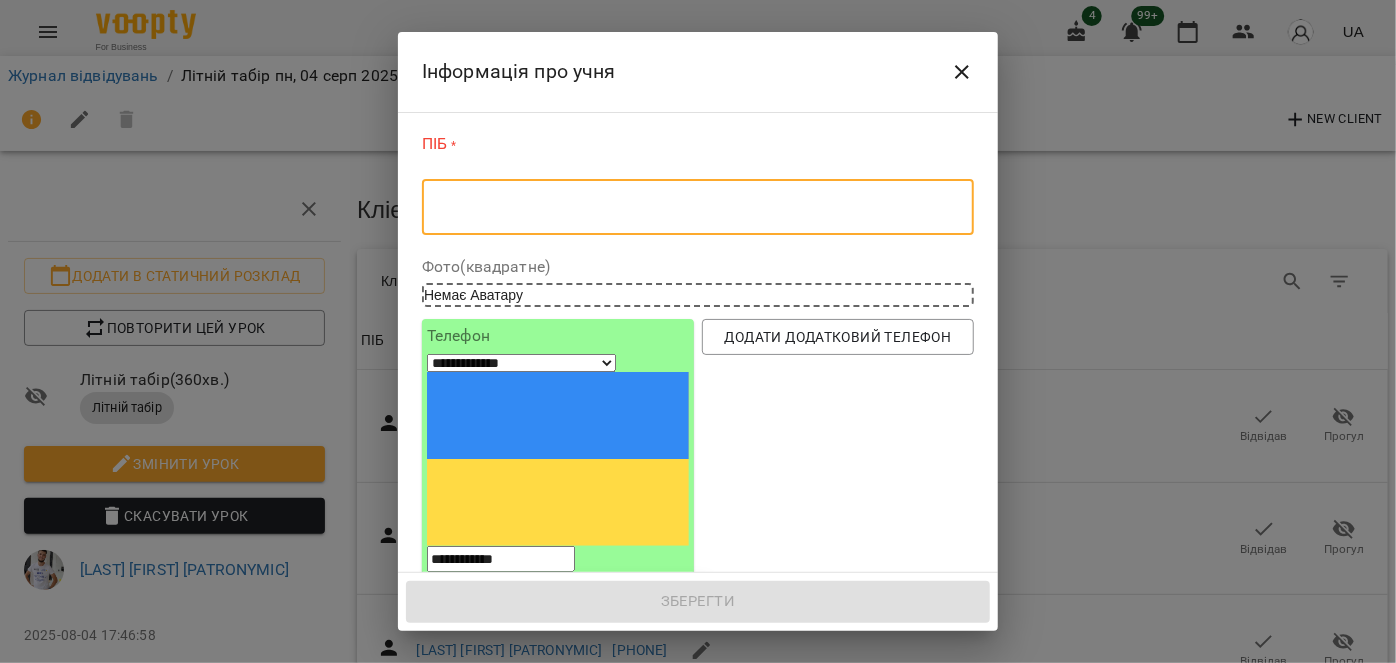 click at bounding box center [698, 207] 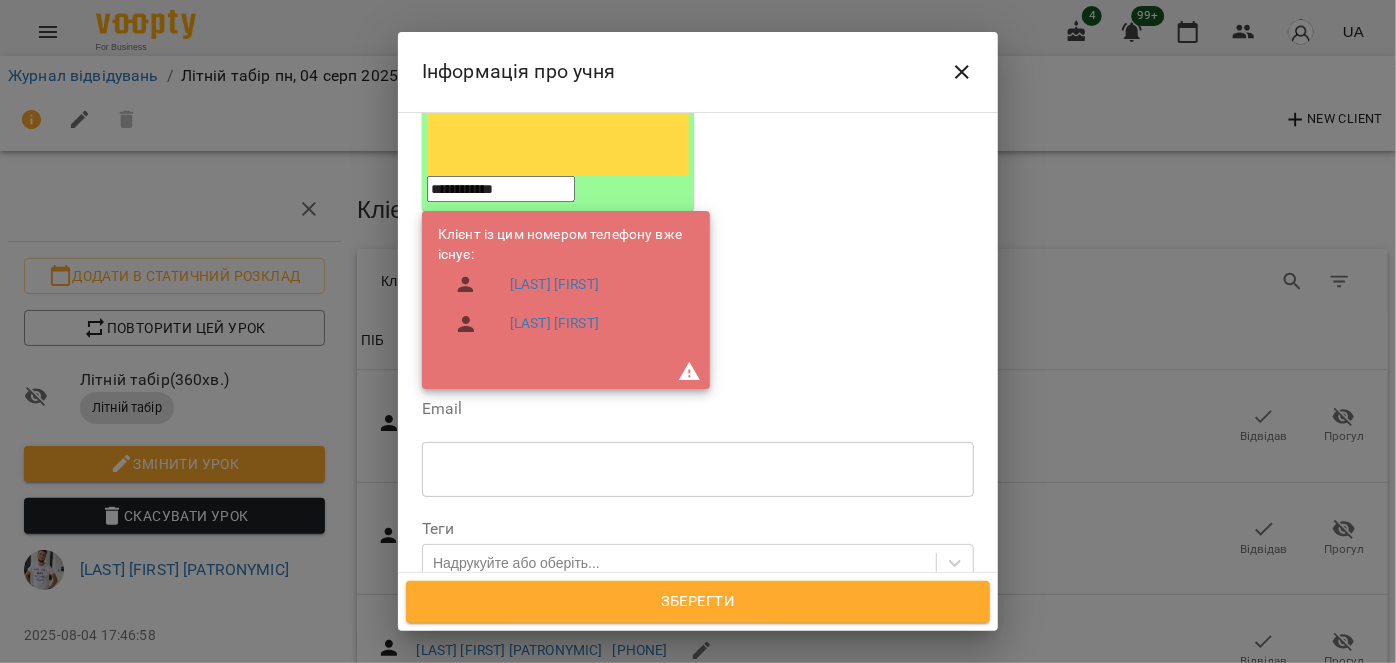 scroll, scrollTop: 545, scrollLeft: 0, axis: vertical 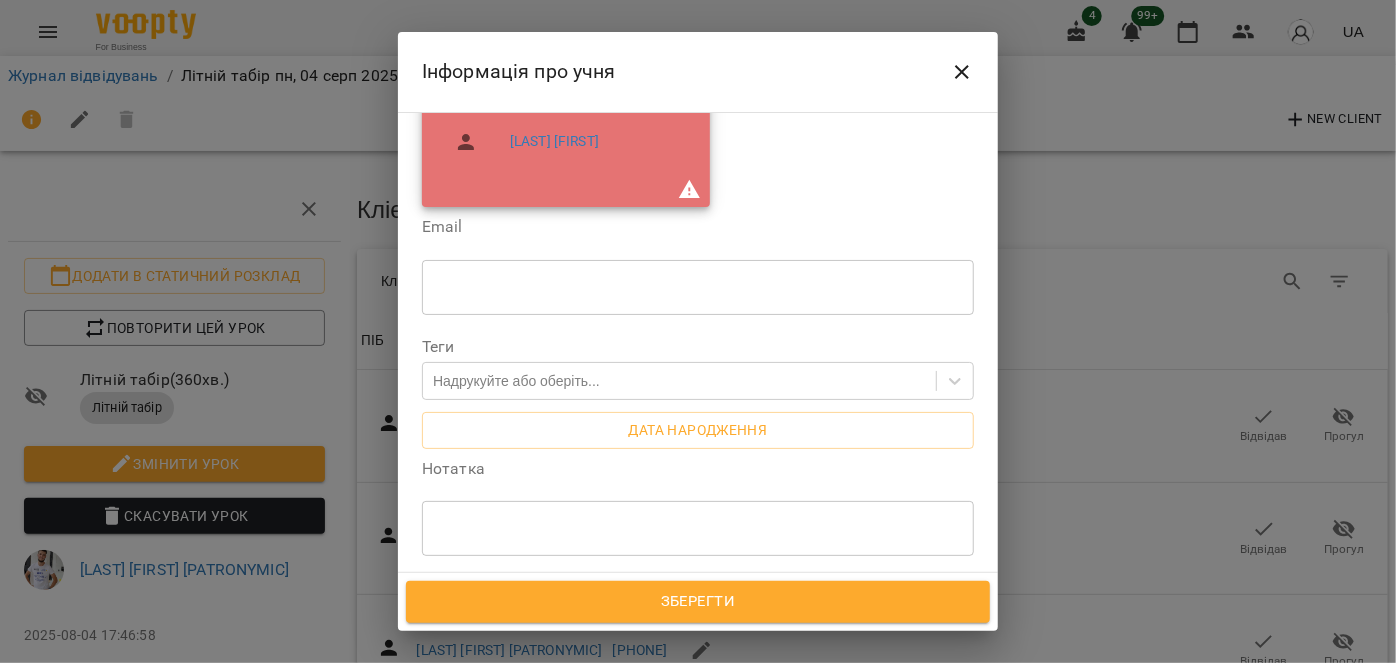 type on "**********" 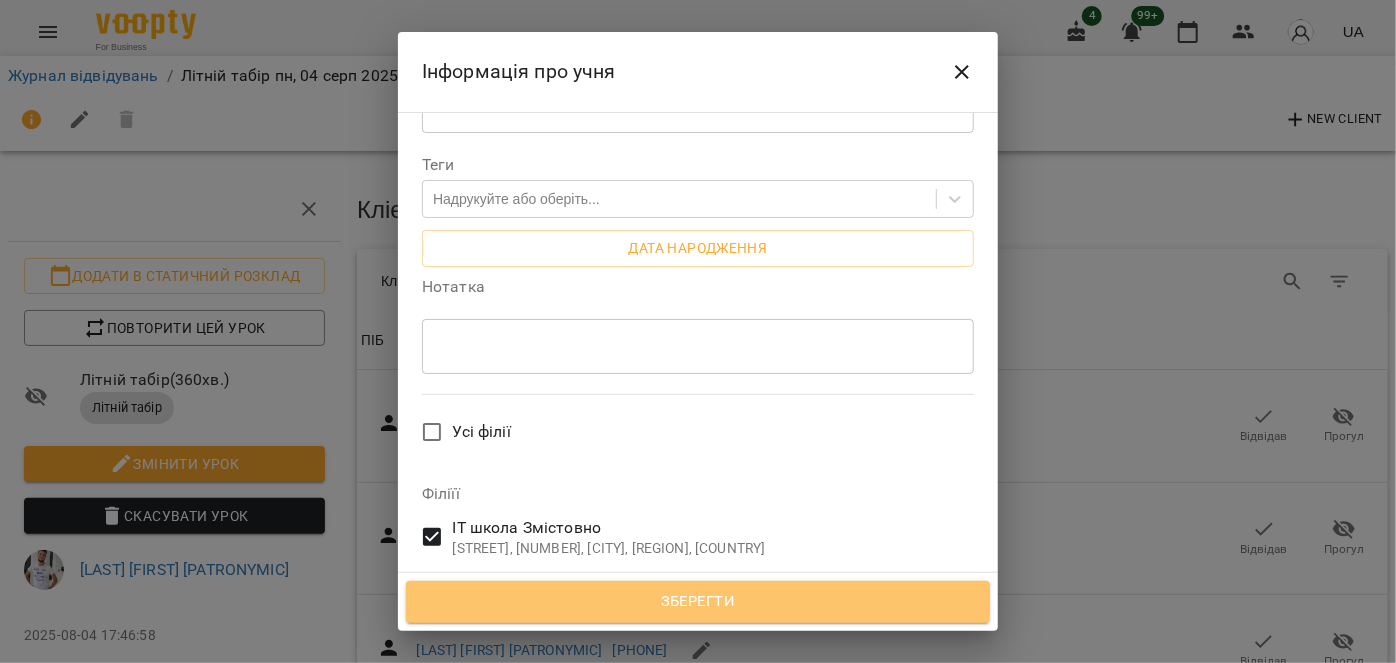click on "Зберегти" at bounding box center [698, 602] 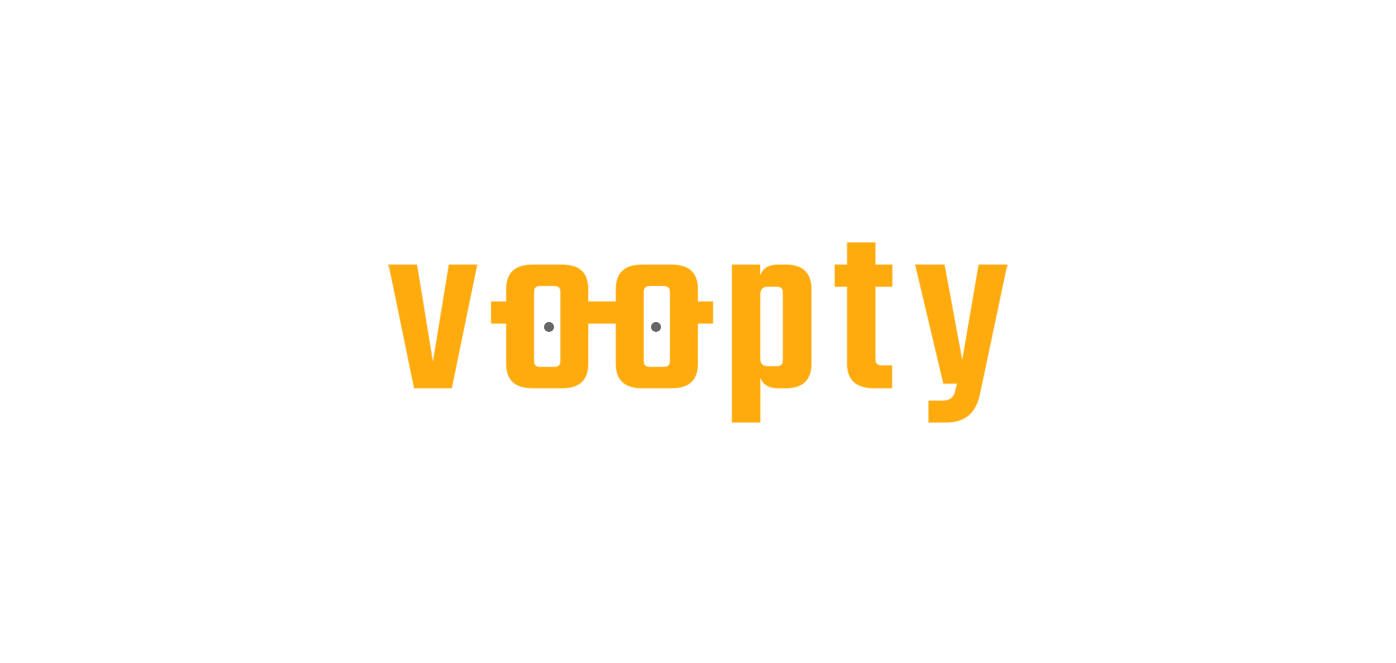 scroll, scrollTop: 0, scrollLeft: 0, axis: both 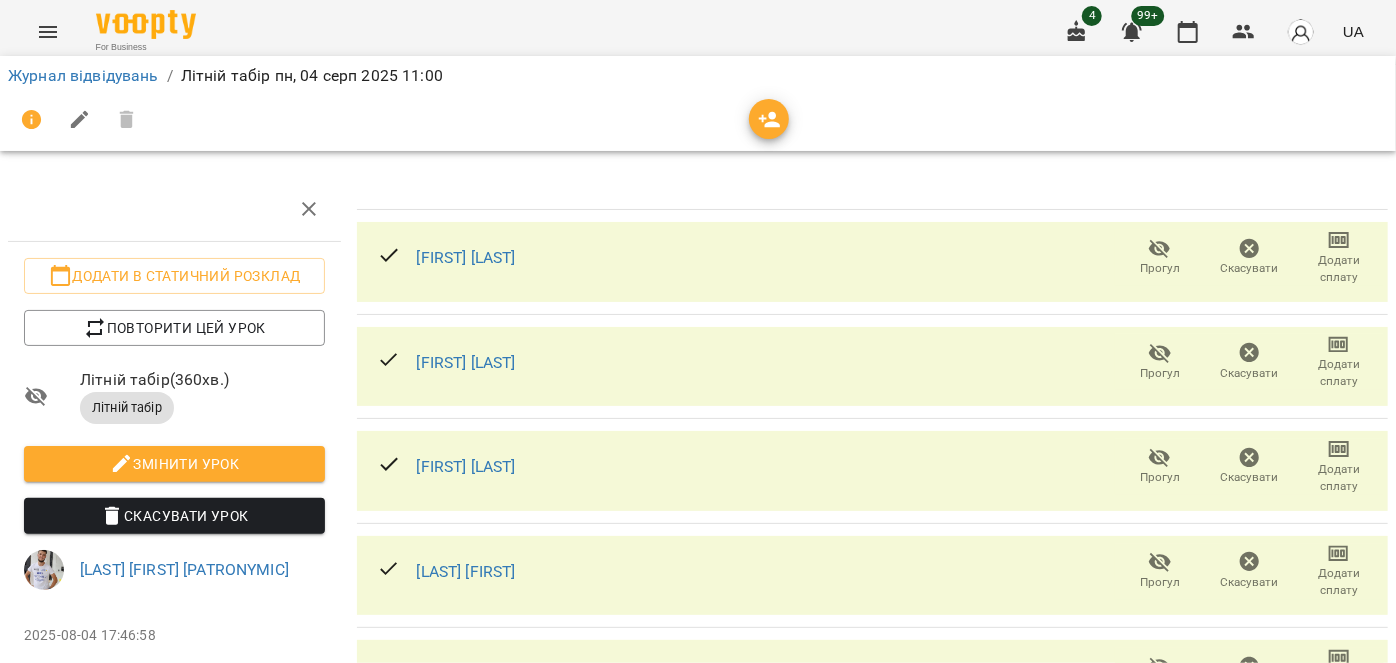 click at bounding box center (769, 120) 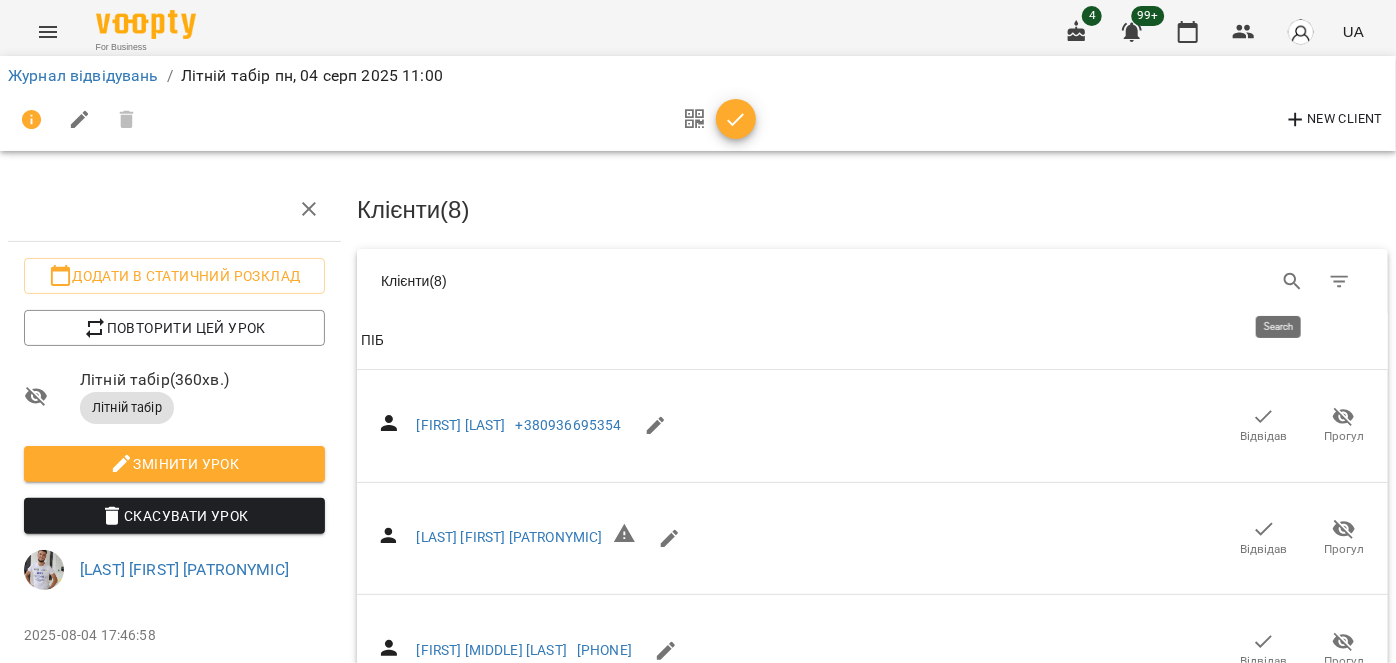 drag, startPoint x: 1285, startPoint y: 270, endPoint x: 1222, endPoint y: 283, distance: 64.327286 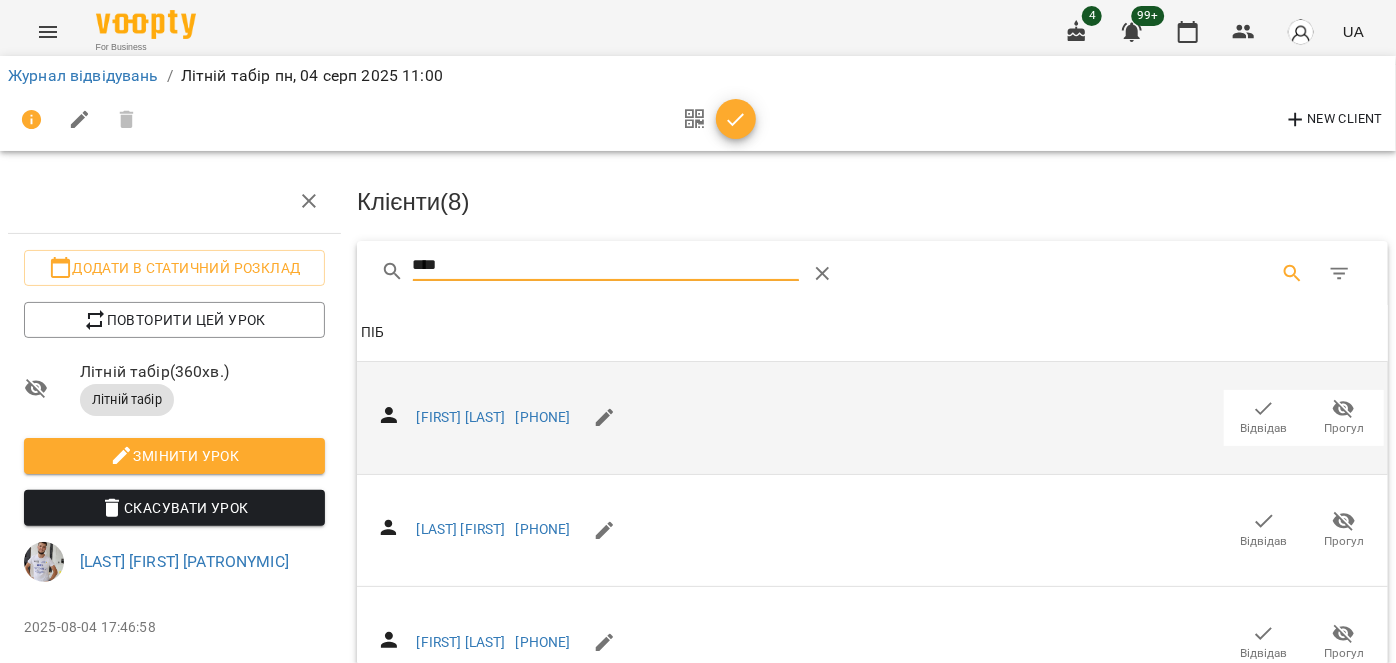 scroll, scrollTop: 90, scrollLeft: 0, axis: vertical 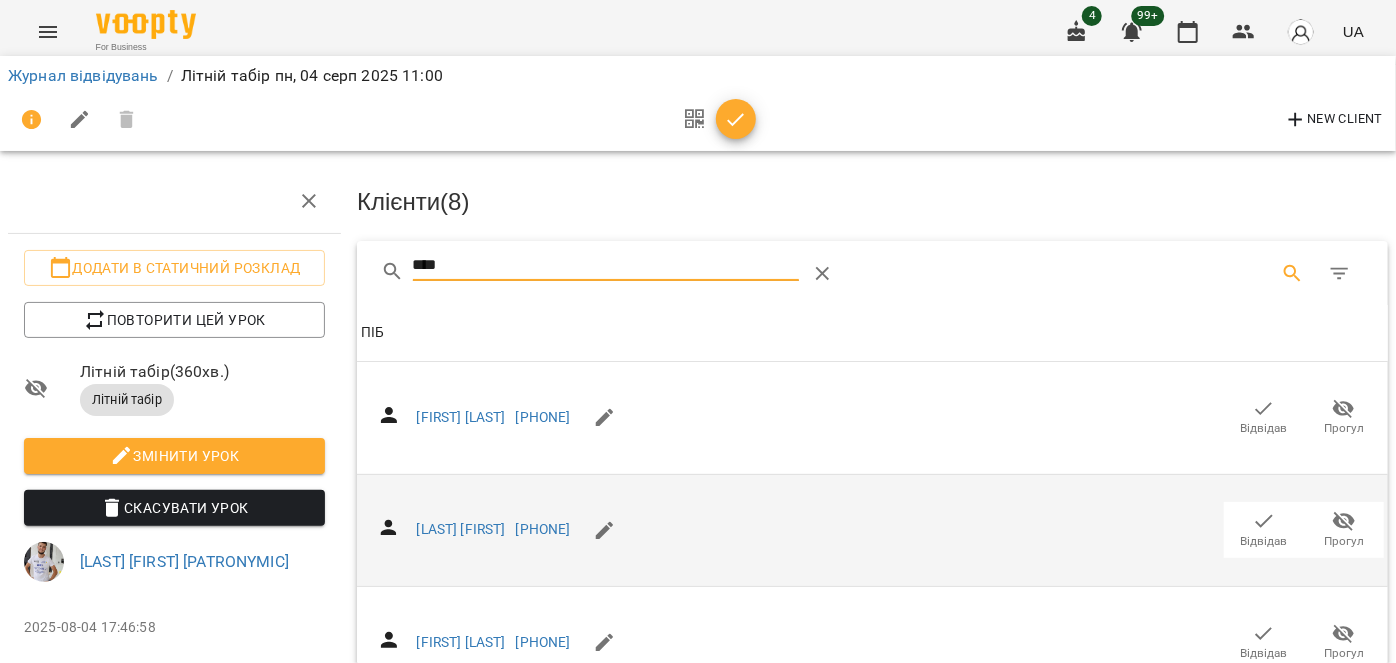 type on "****" 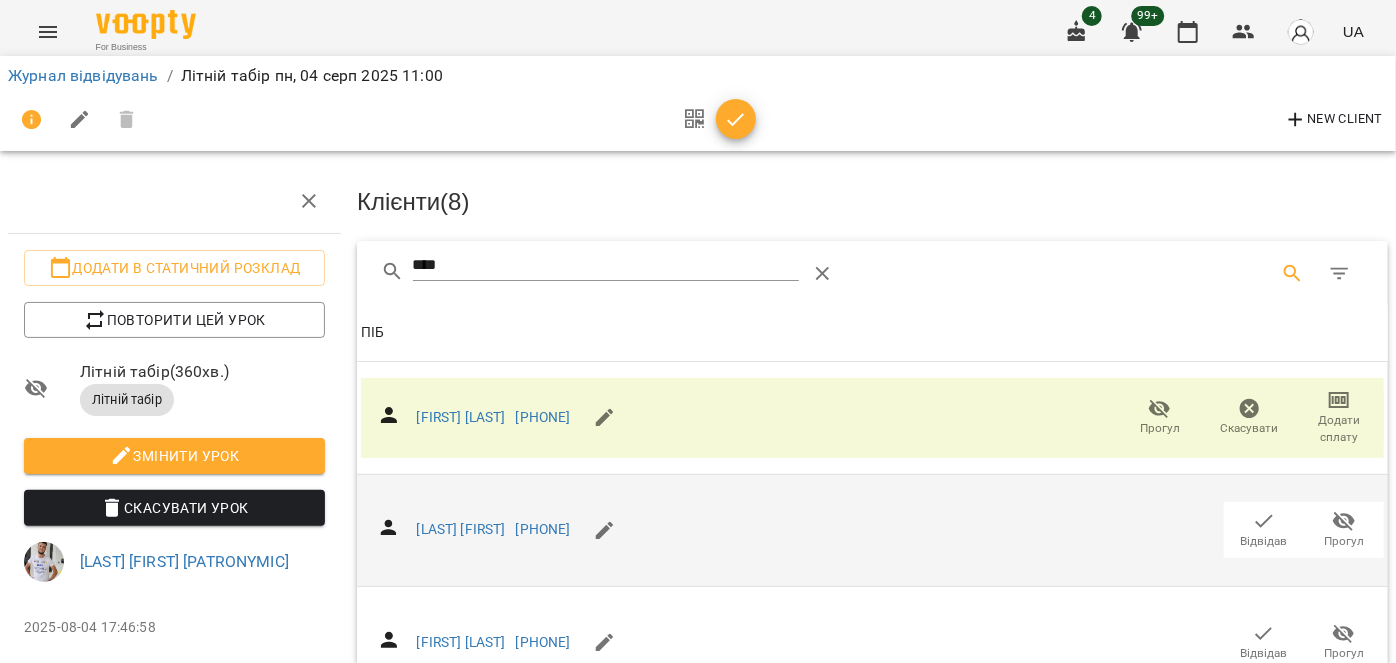 click 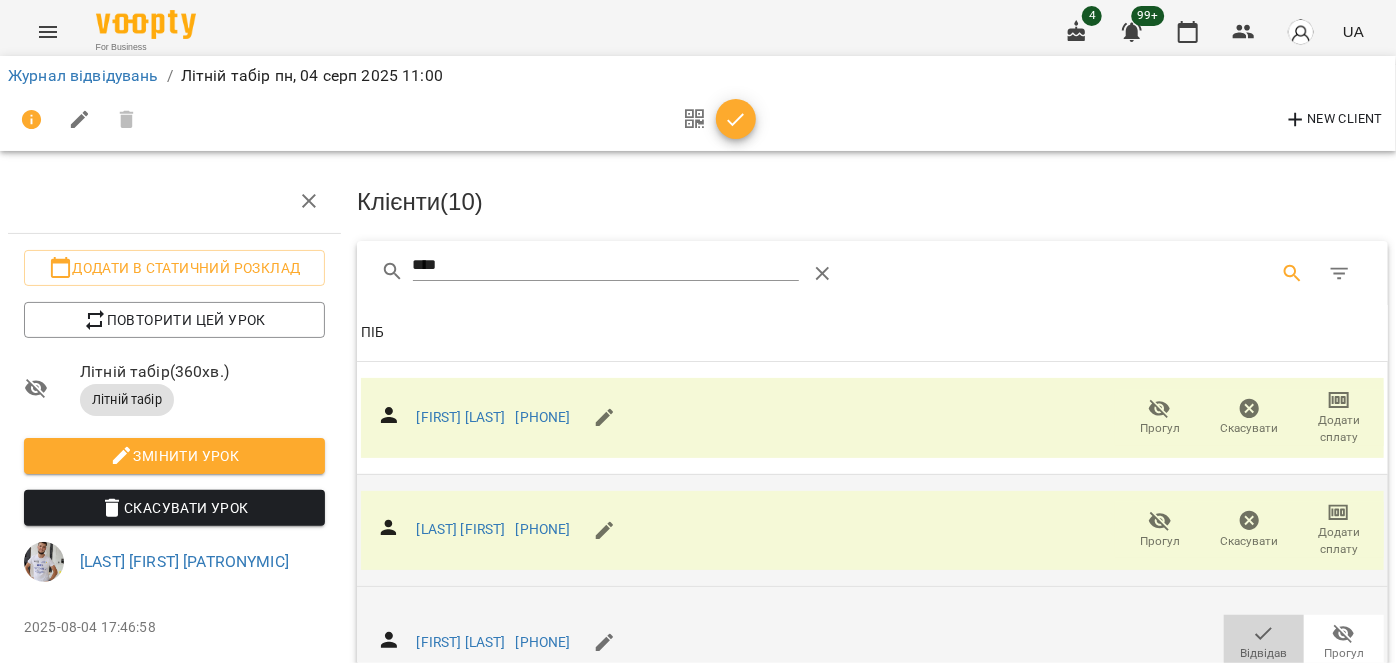 drag, startPoint x: 1255, startPoint y: 547, endPoint x: 1126, endPoint y: 470, distance: 150.23315 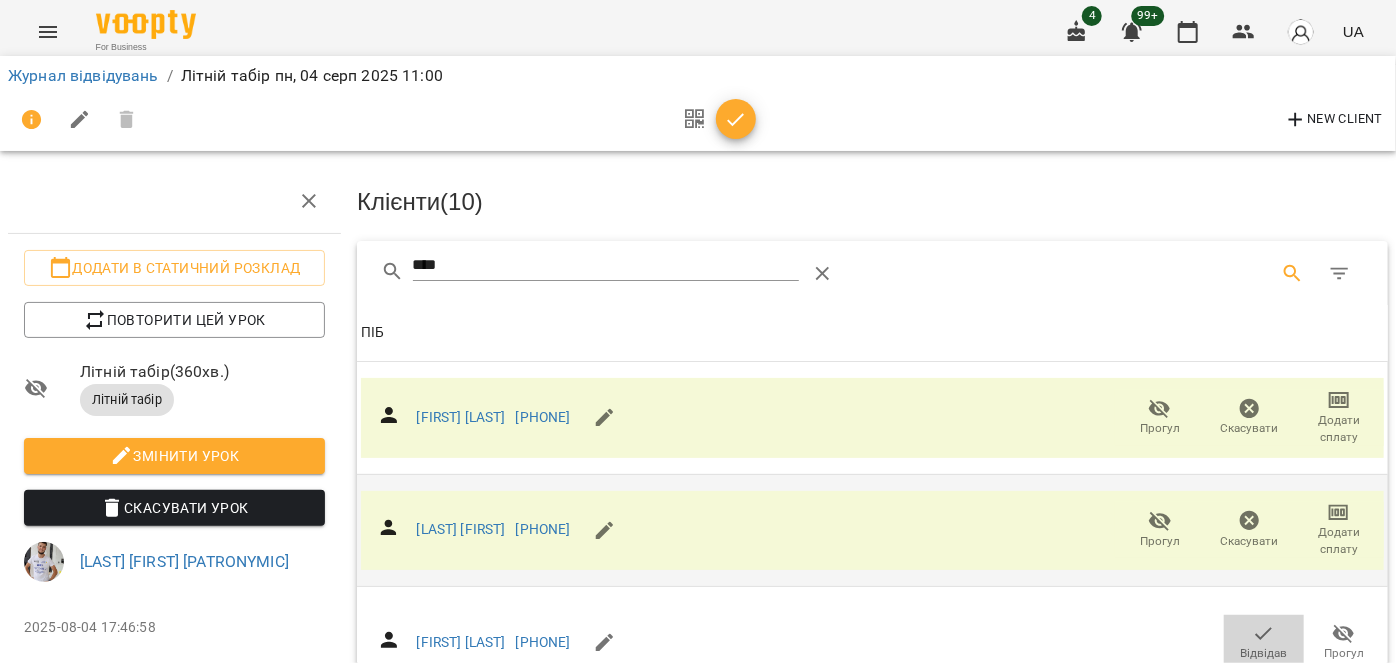 click 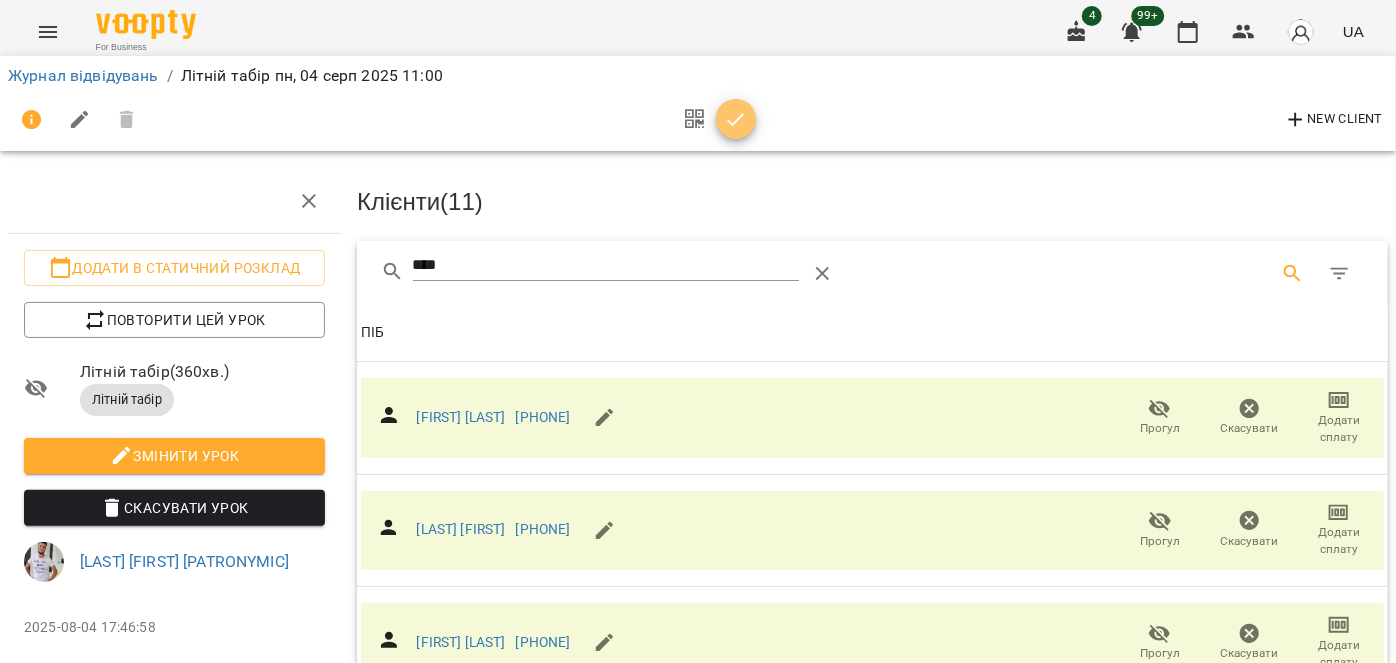 click 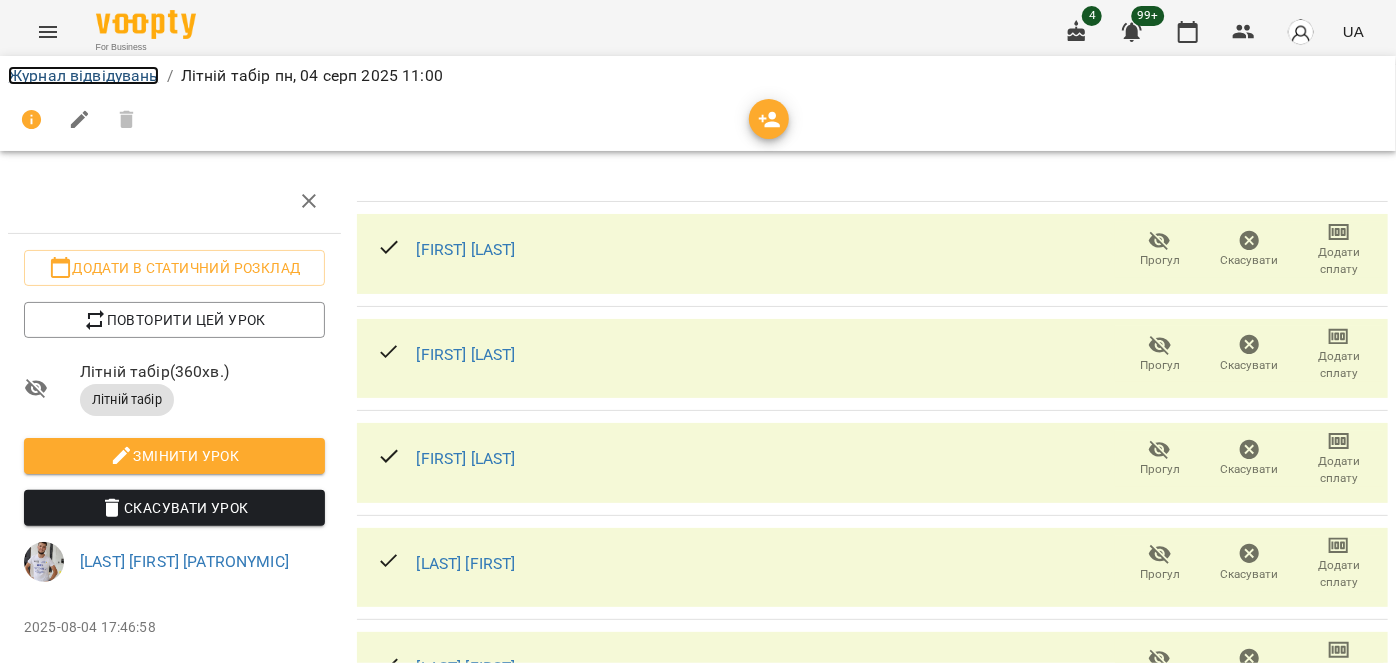 click on "Журнал відвідувань" at bounding box center (83, 75) 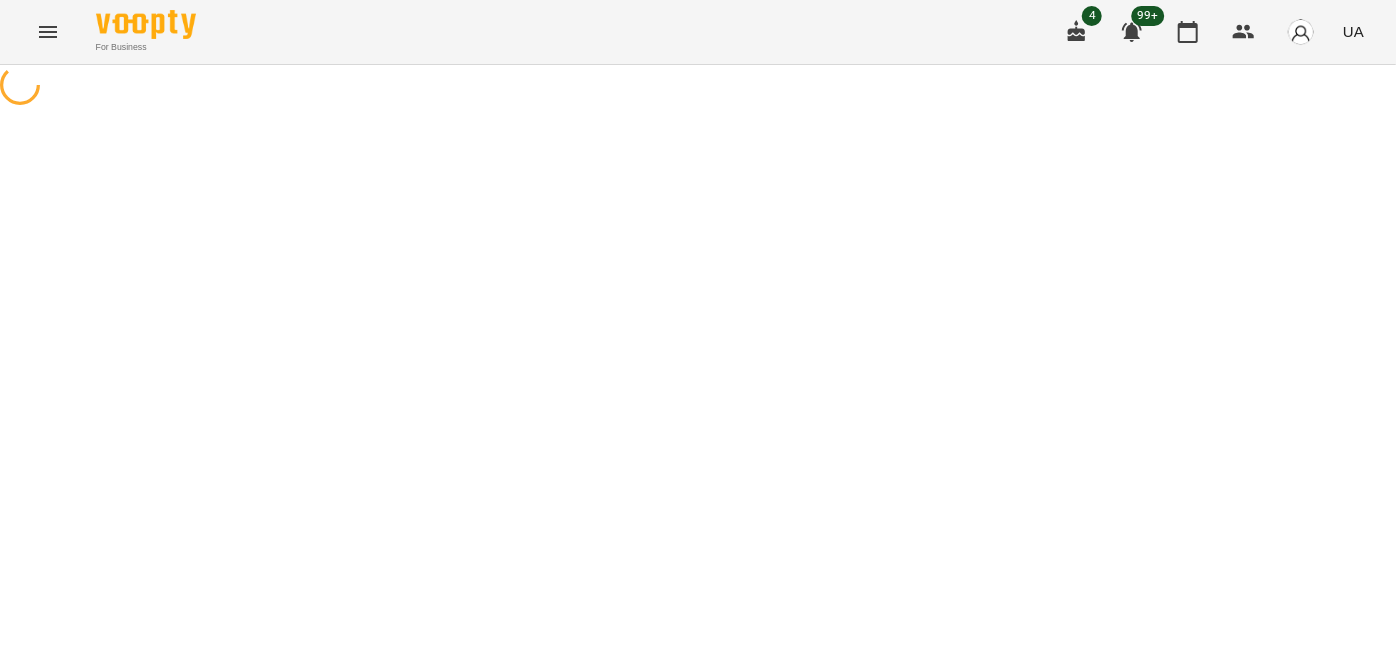 scroll, scrollTop: 0, scrollLeft: 0, axis: both 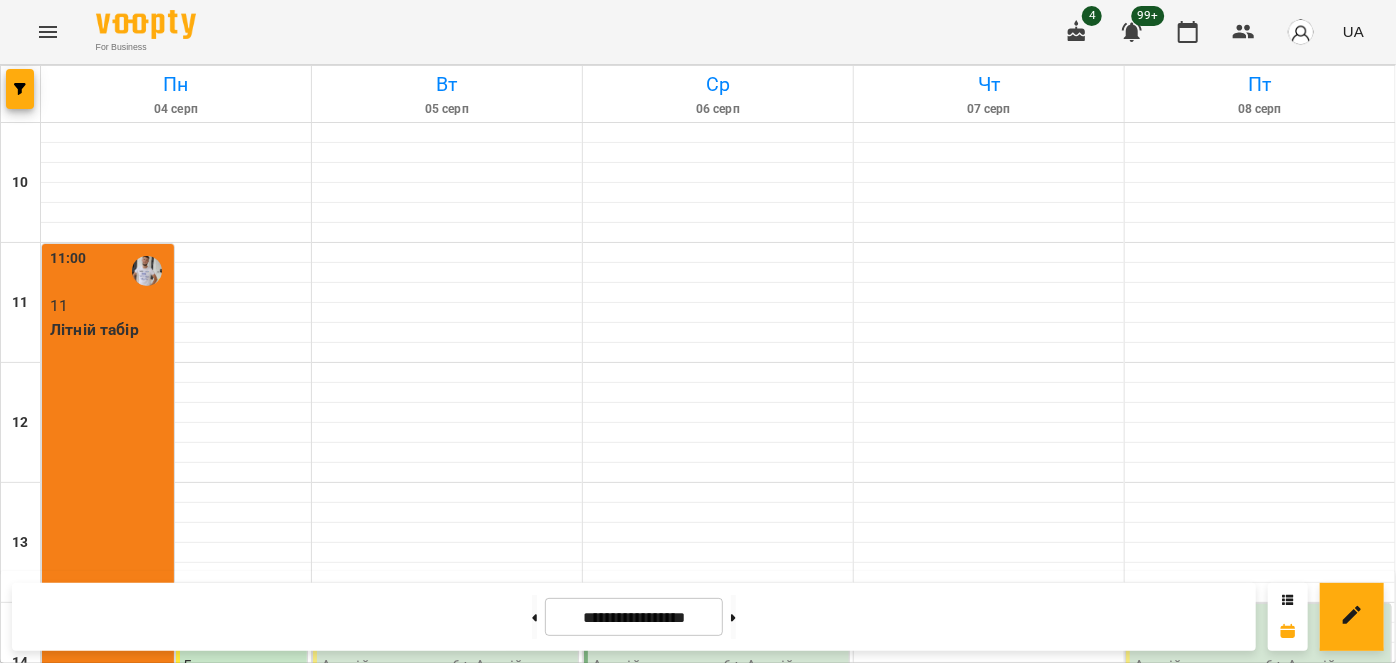 click on "[TIME] [NUMBER] [GENERAL] [GENERAL]" at bounding box center (108, 603) 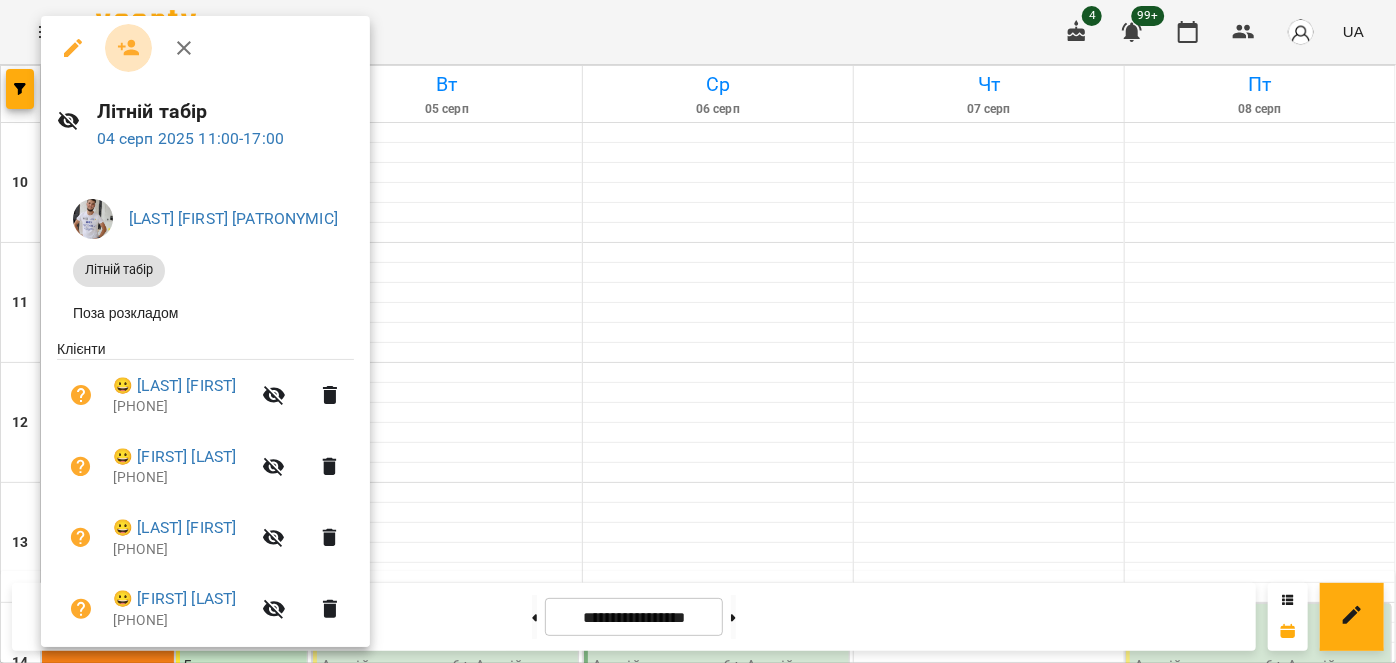 click 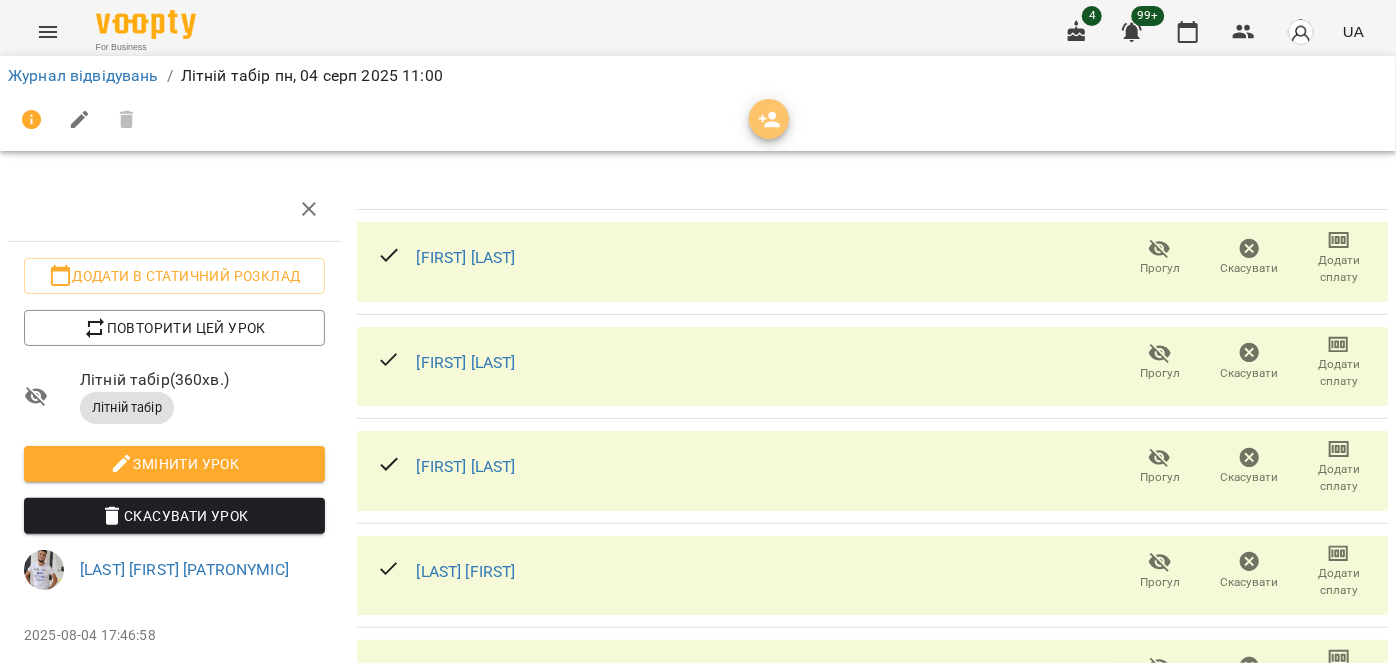 click 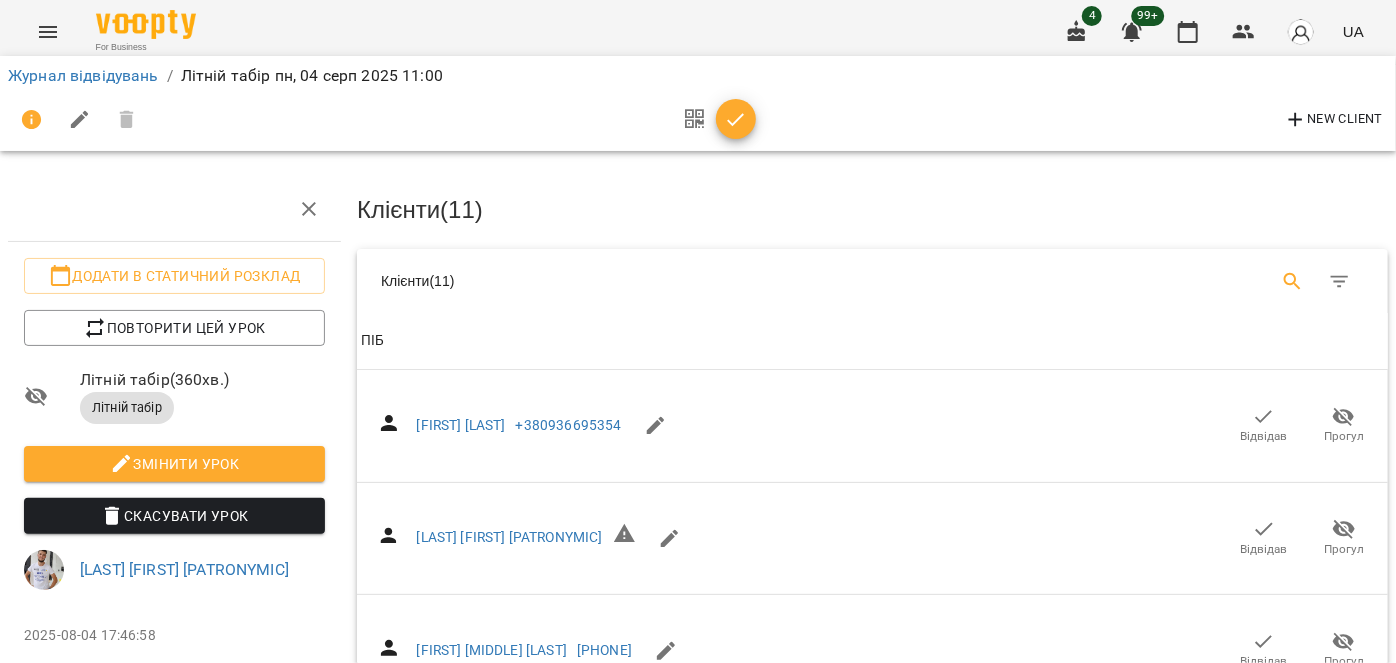 click 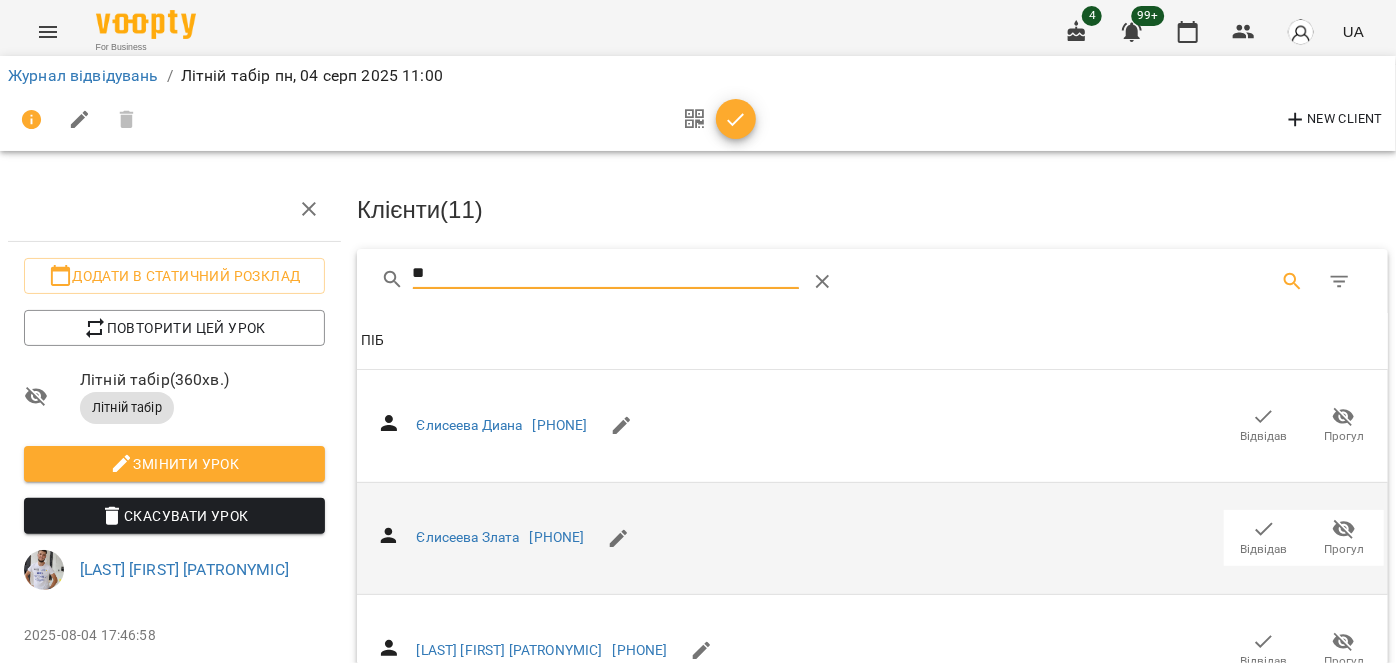type on "**" 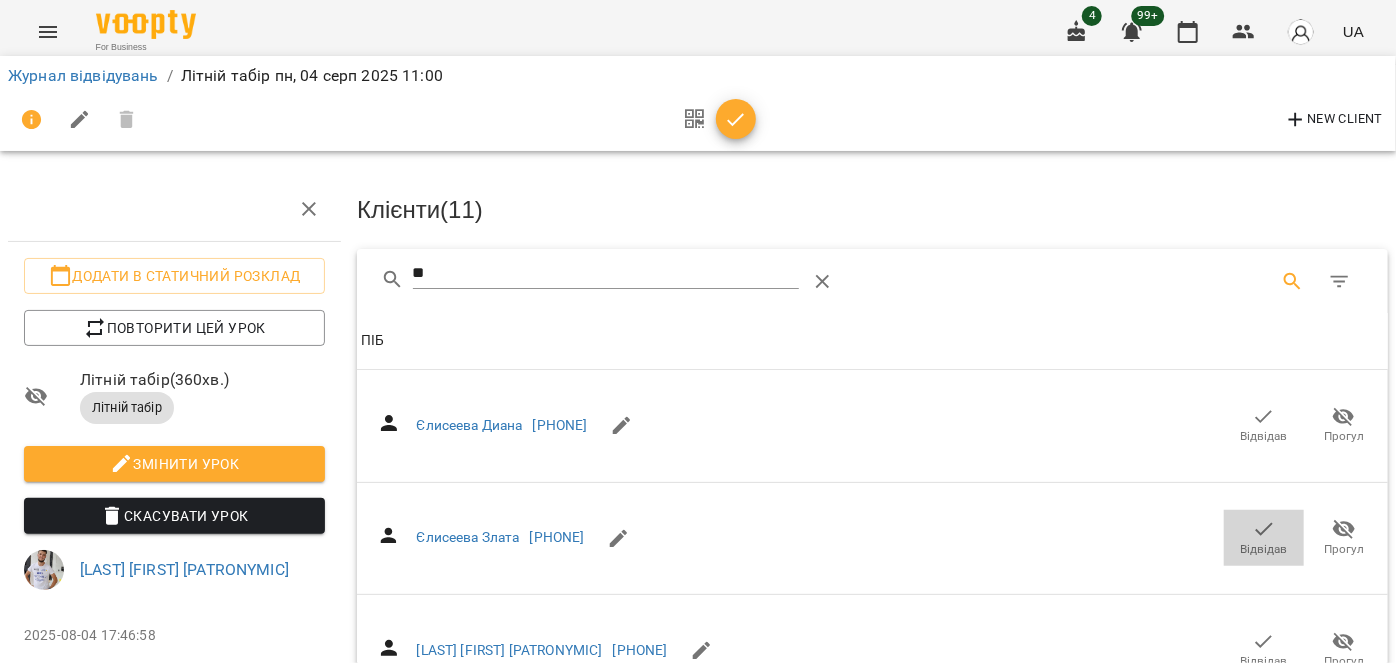 drag, startPoint x: 1265, startPoint y: 524, endPoint x: 733, endPoint y: 182, distance: 632.44604 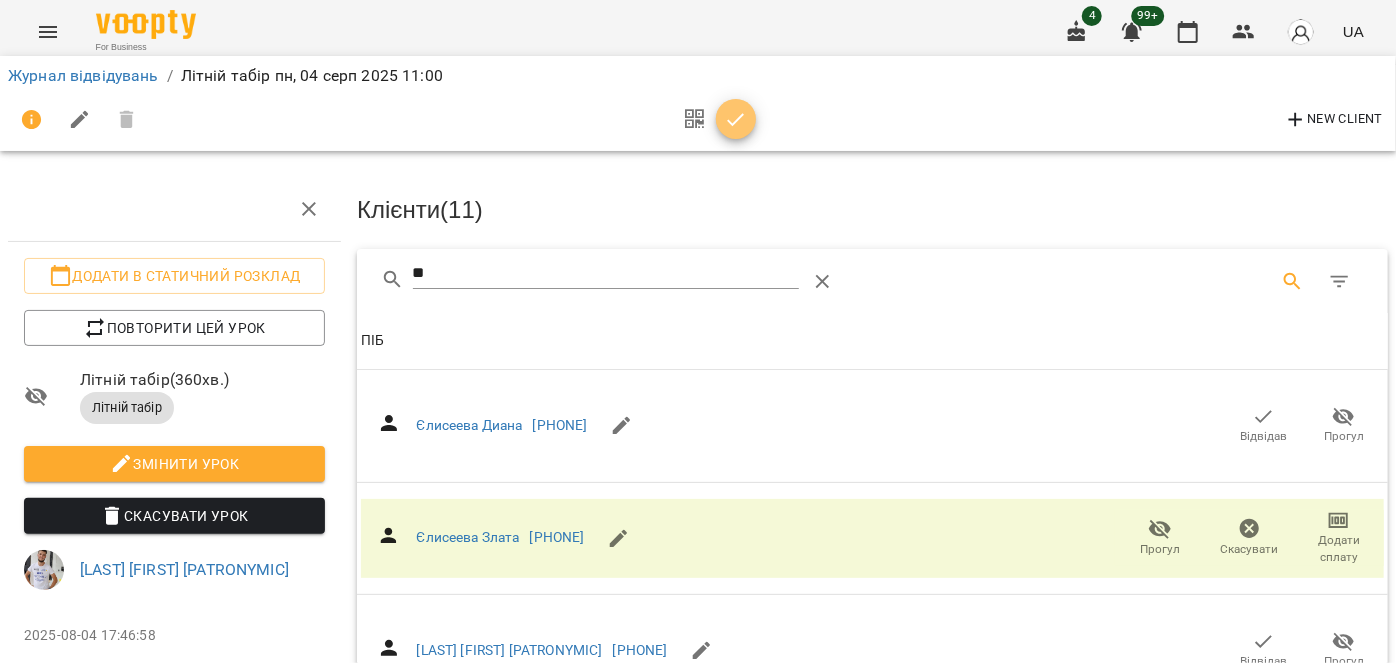 click 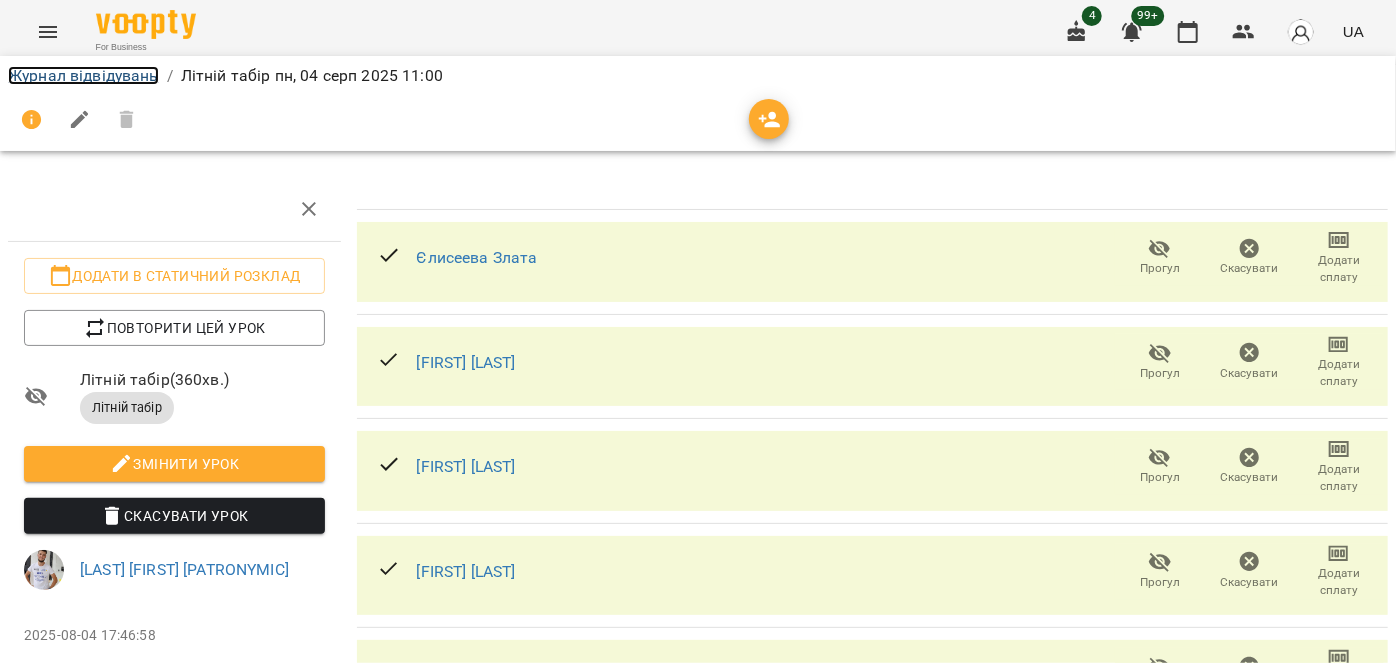 click on "Журнал відвідувань" at bounding box center [83, 75] 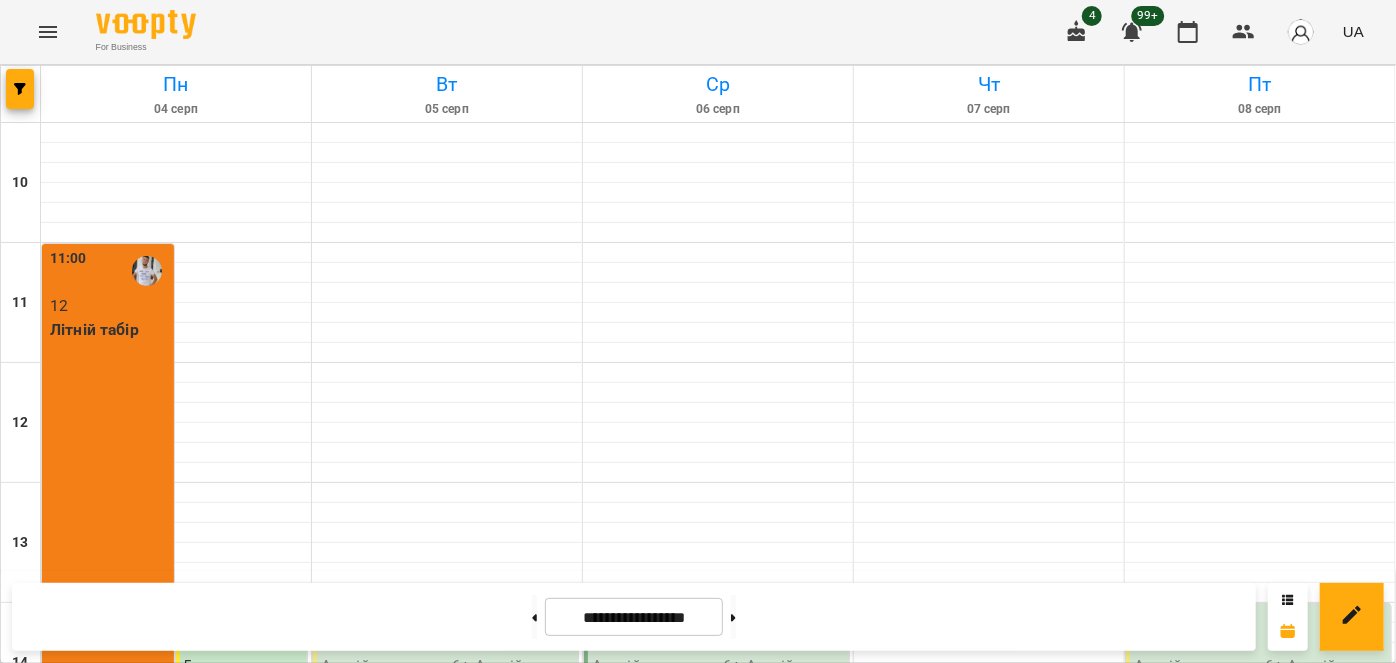 scroll, scrollTop: 658, scrollLeft: 0, axis: vertical 